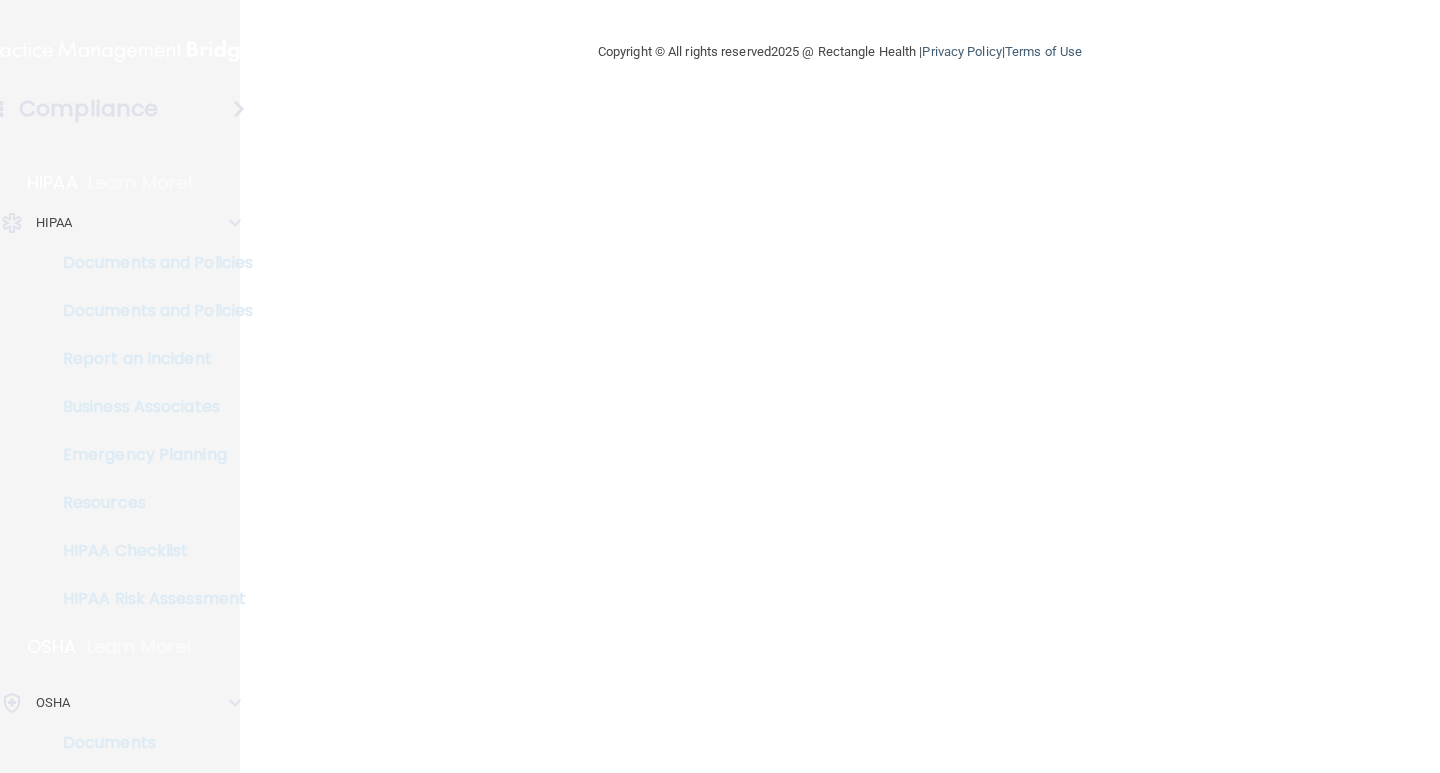 scroll, scrollTop: 0, scrollLeft: 0, axis: both 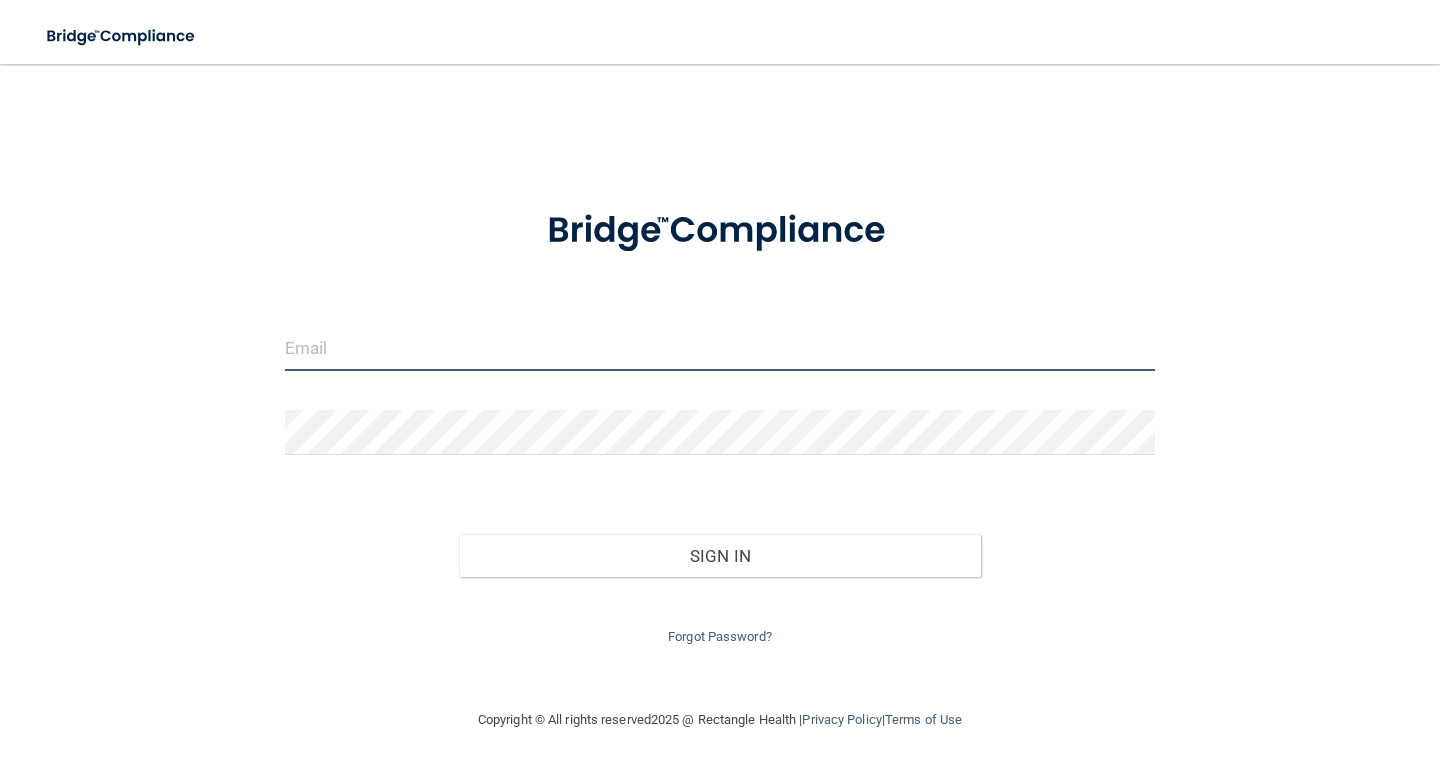 click at bounding box center (720, 348) 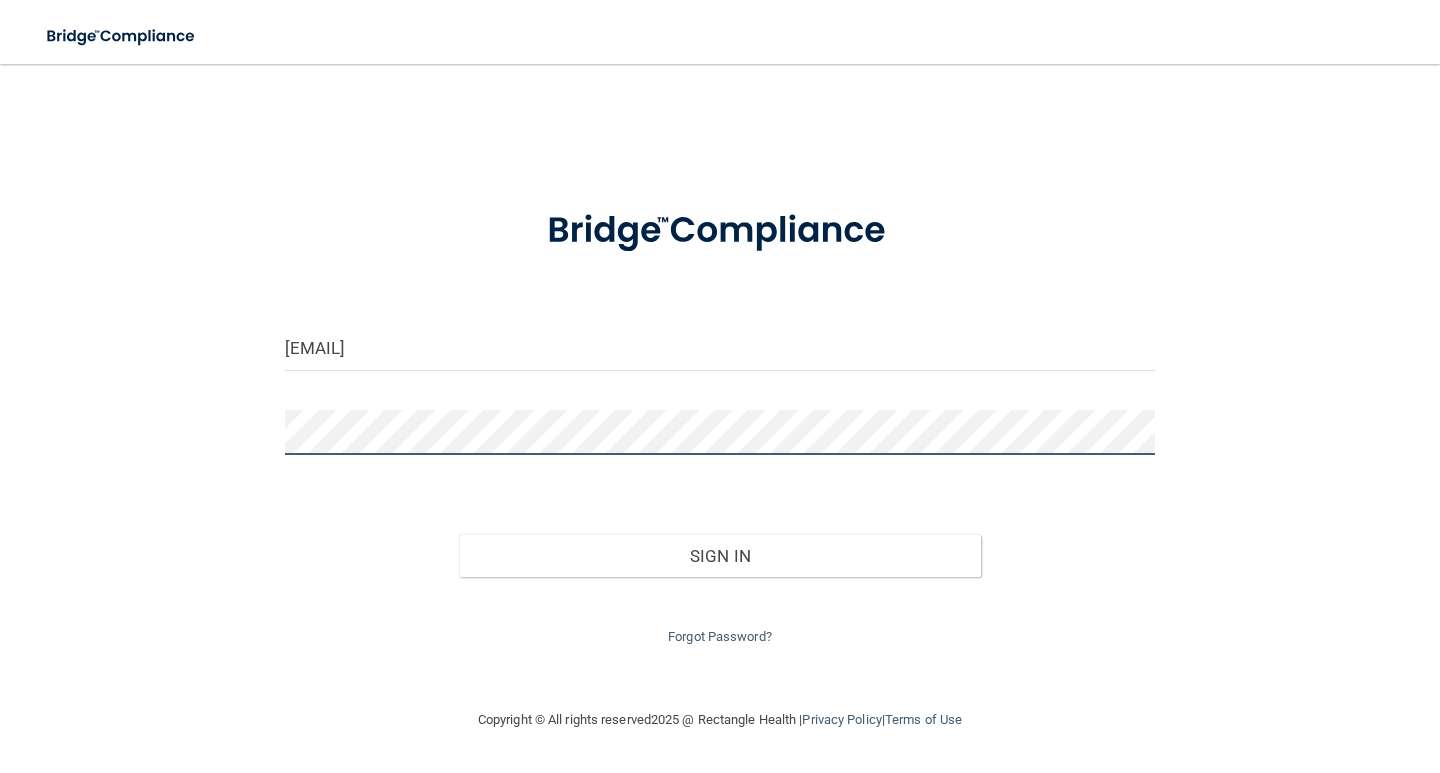 click on "Sign In" at bounding box center (720, 556) 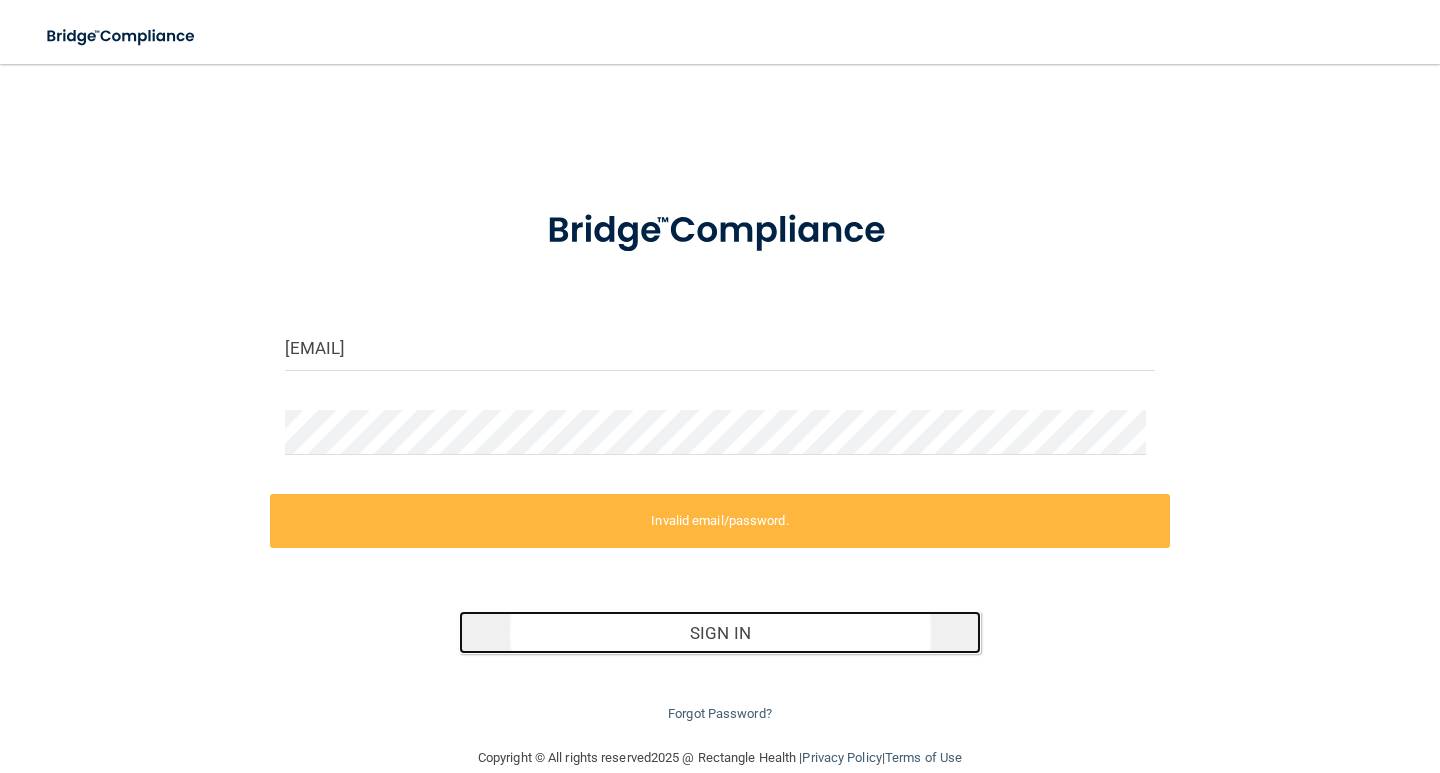 click on "Sign In" at bounding box center [720, 633] 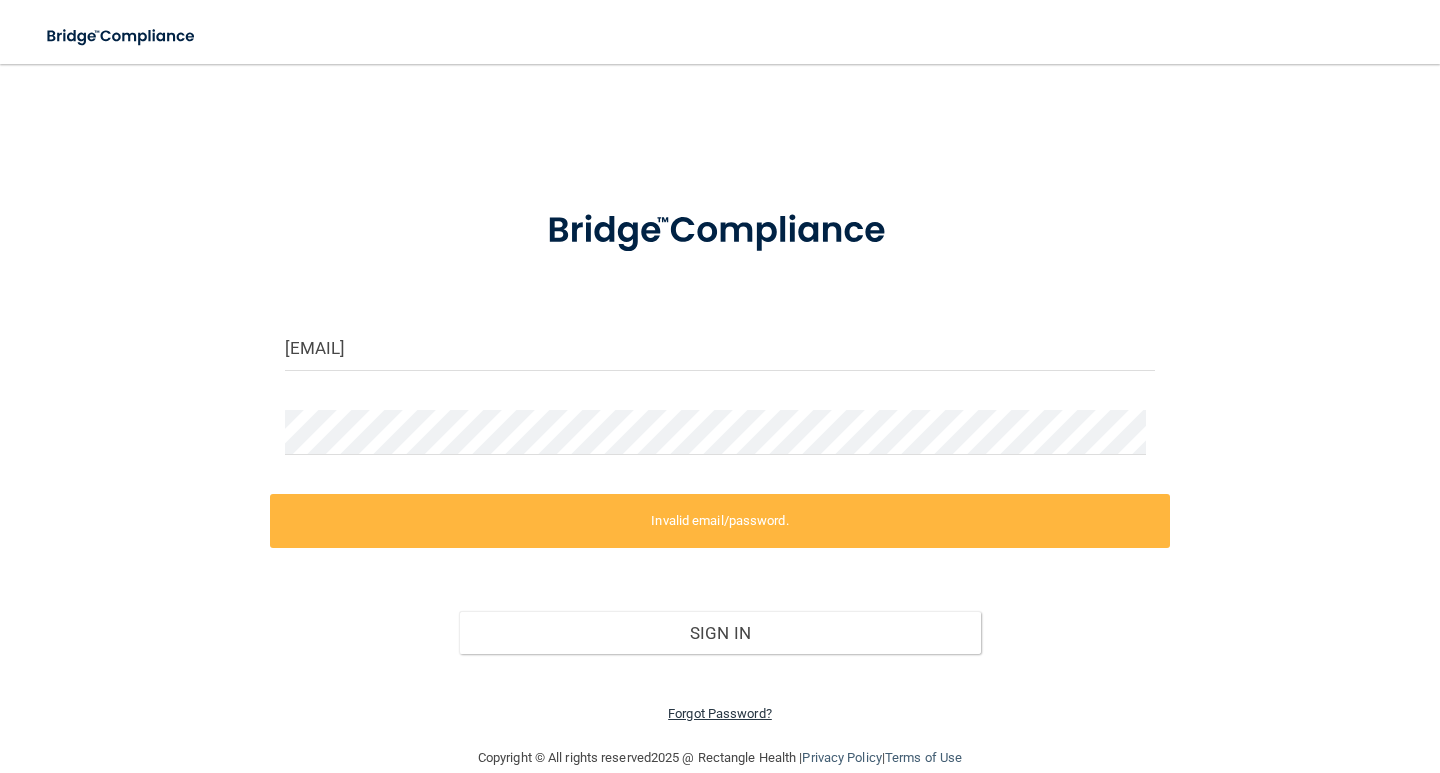 click on "Forgot Password?" at bounding box center (720, 713) 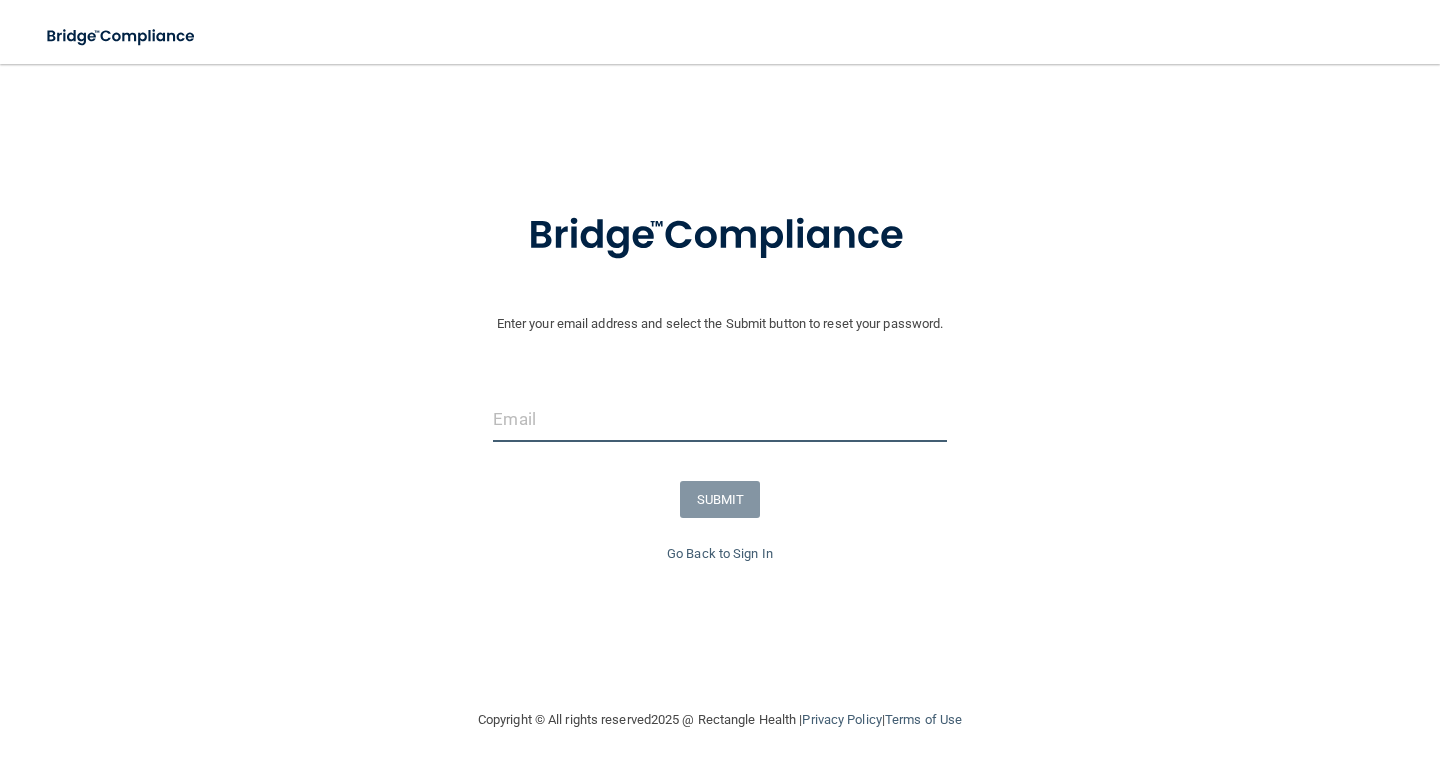 click at bounding box center [719, 419] 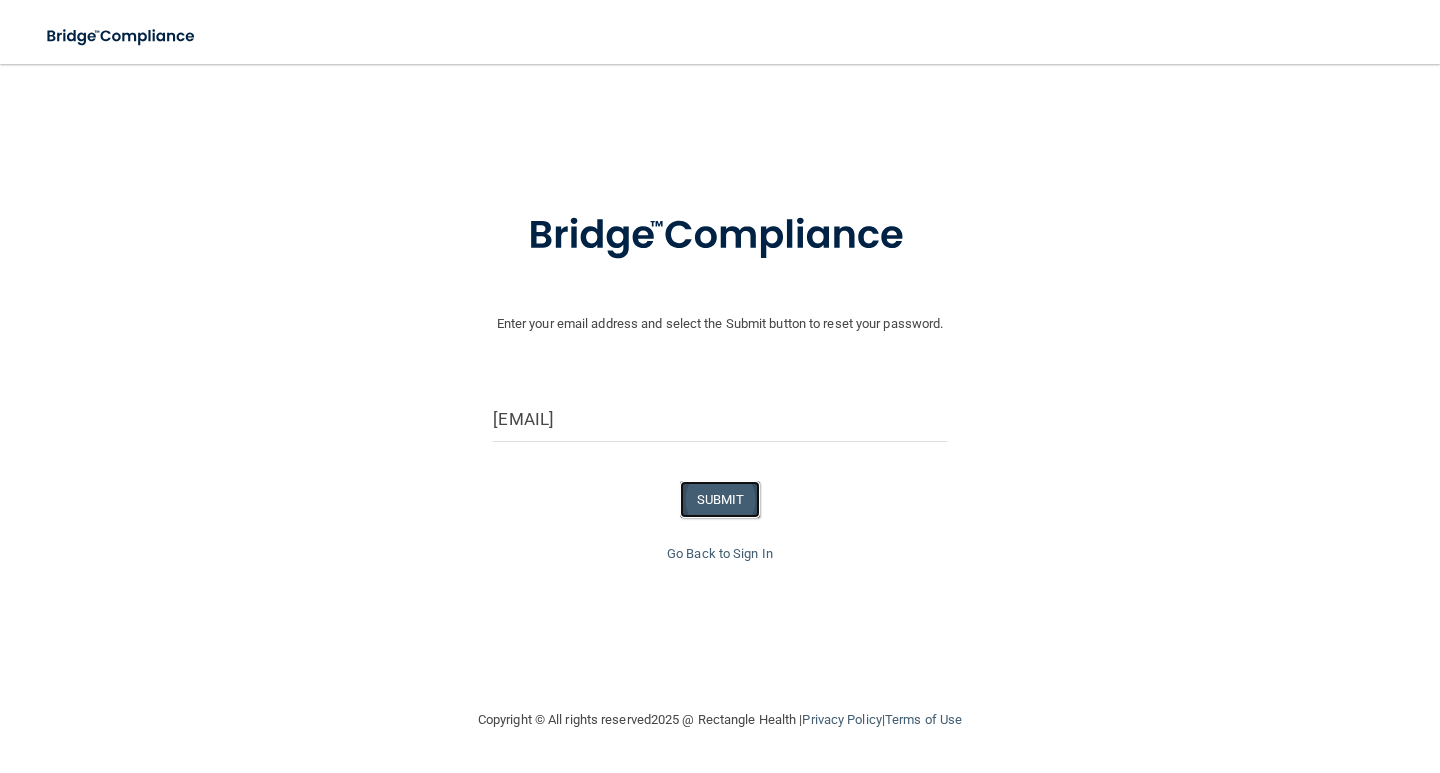 click on "SUBMIT" at bounding box center [720, 499] 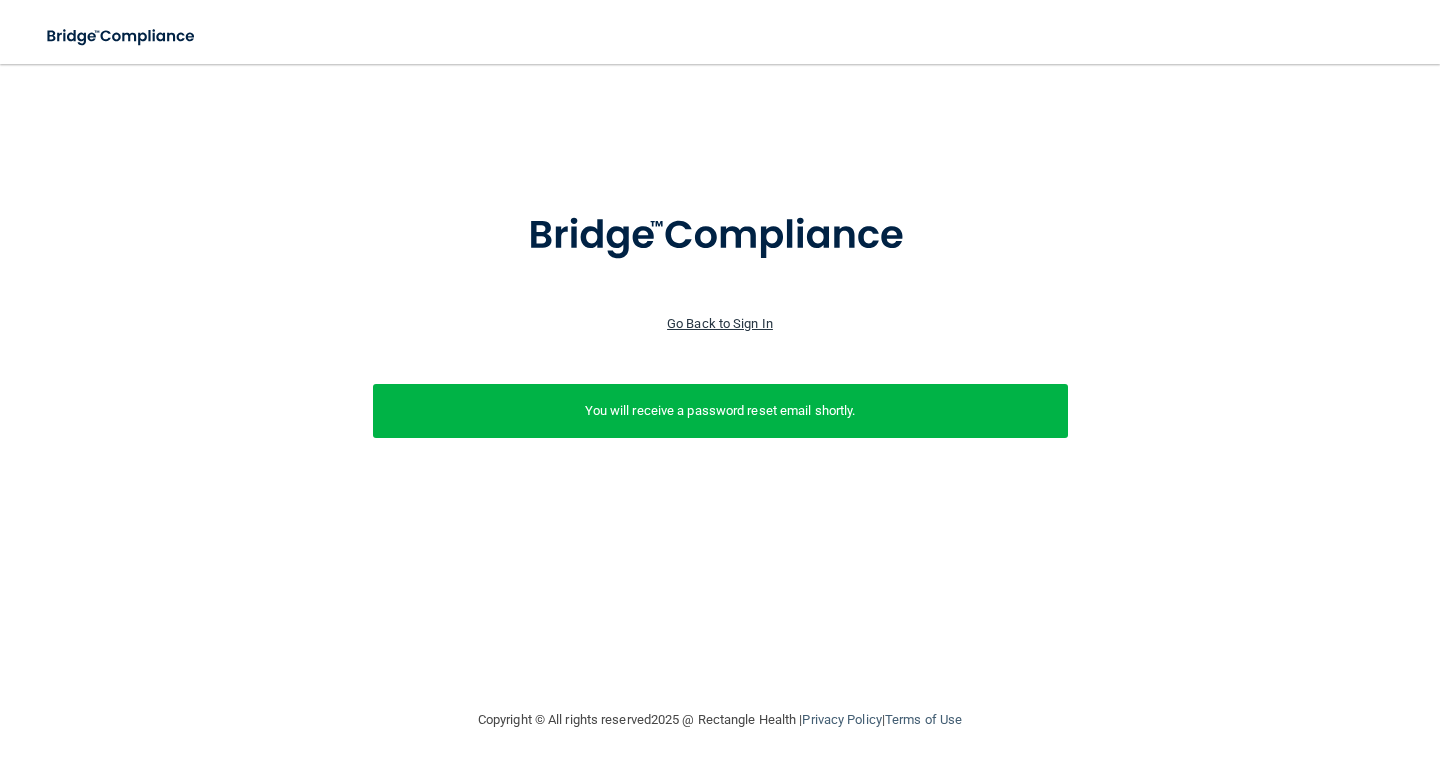 click on "Go Back to Sign In" at bounding box center [720, 323] 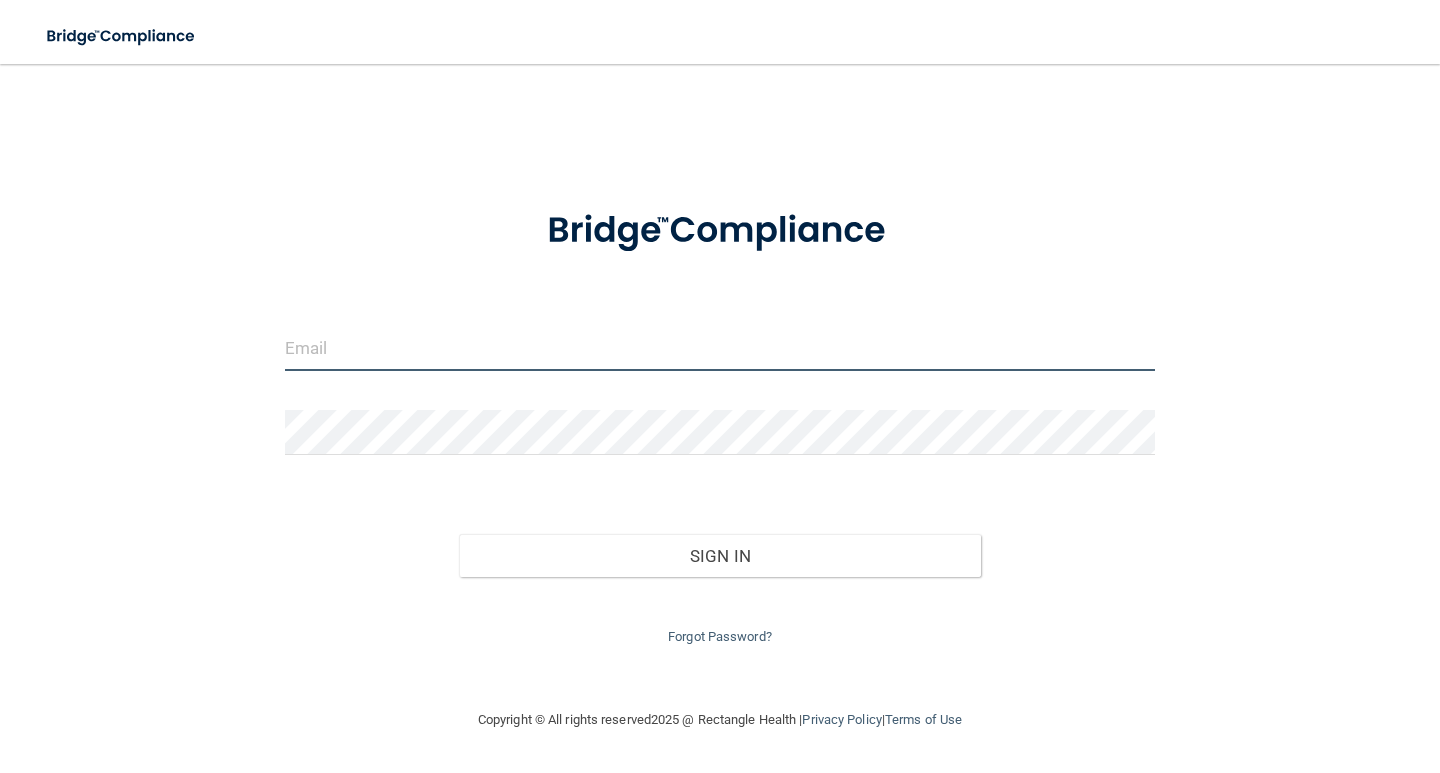 click at bounding box center (720, 348) 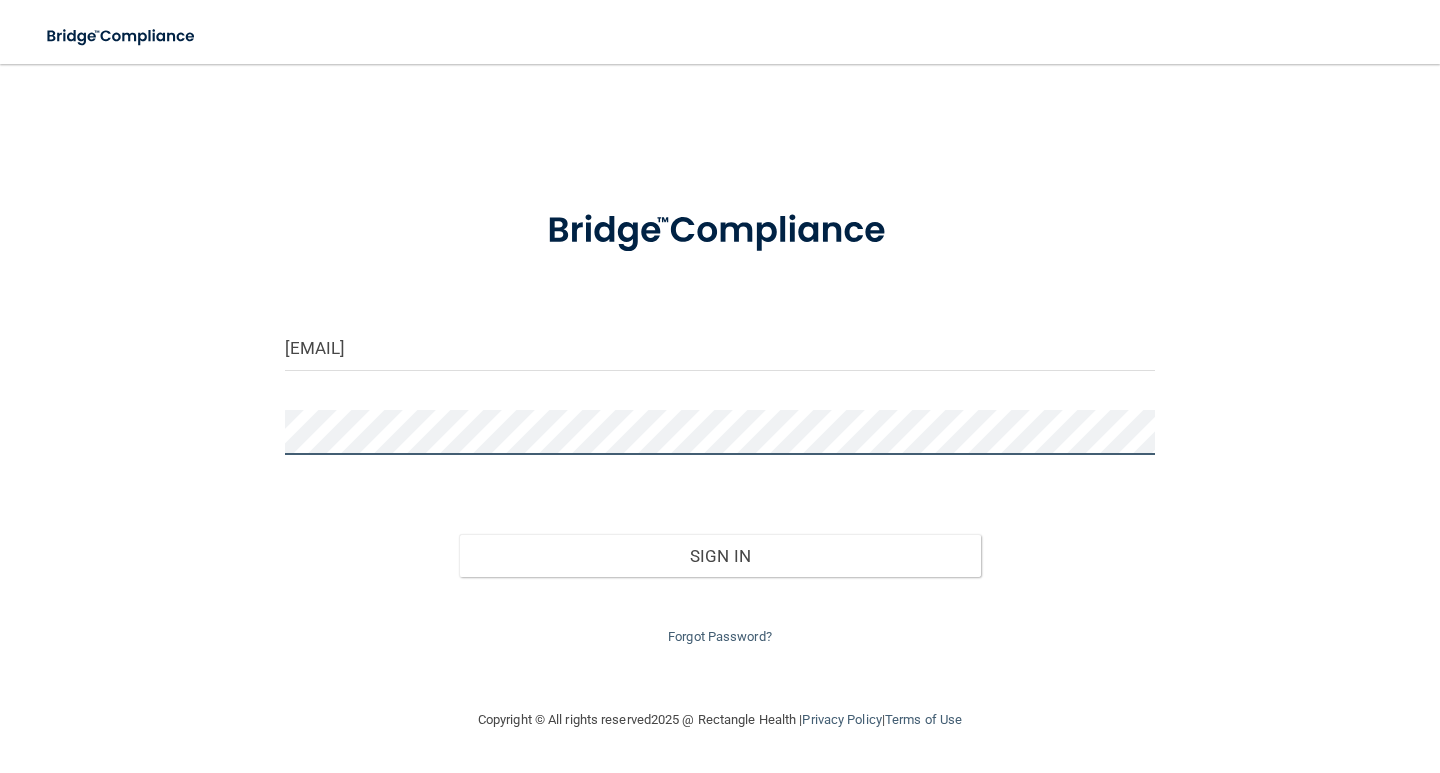 click on "Sign In" at bounding box center [720, 556] 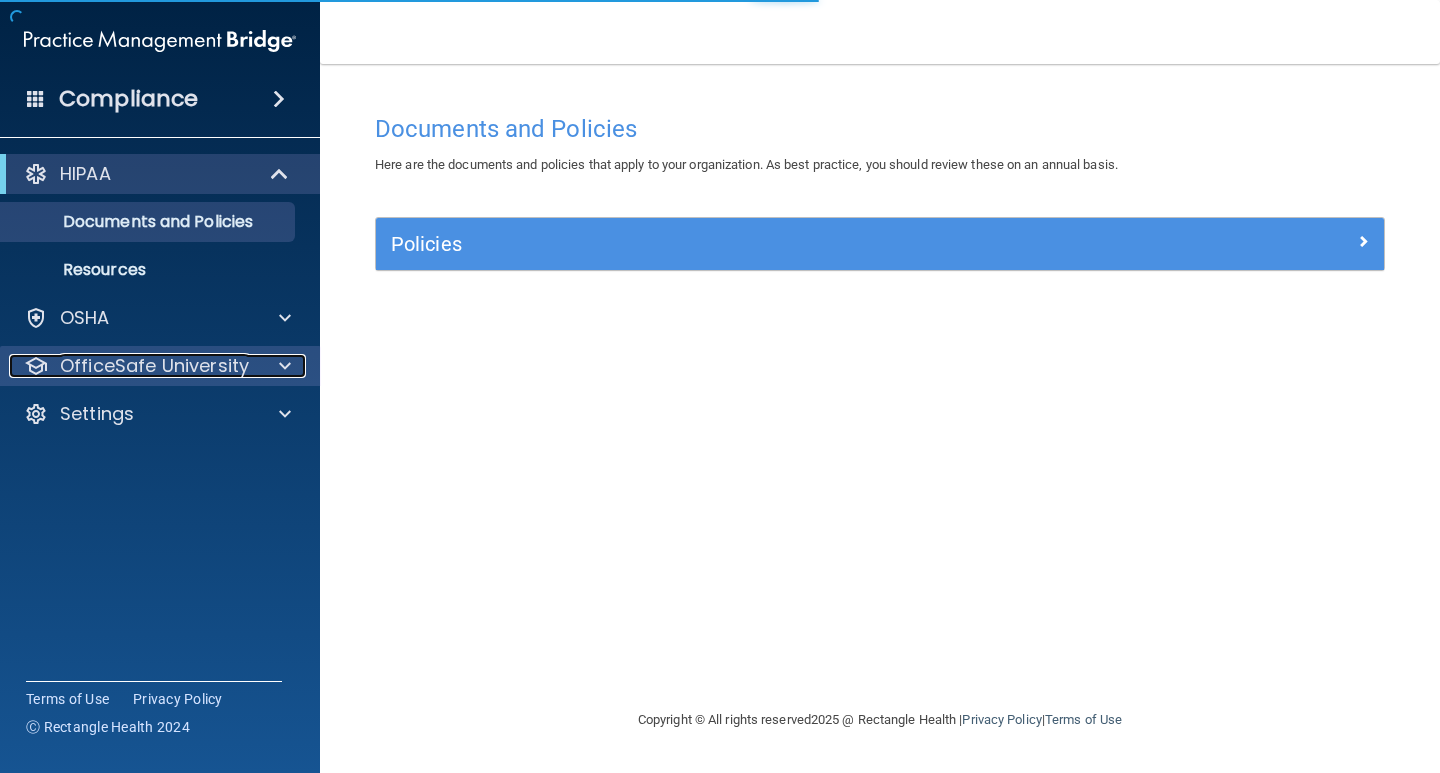 click at bounding box center (285, 366) 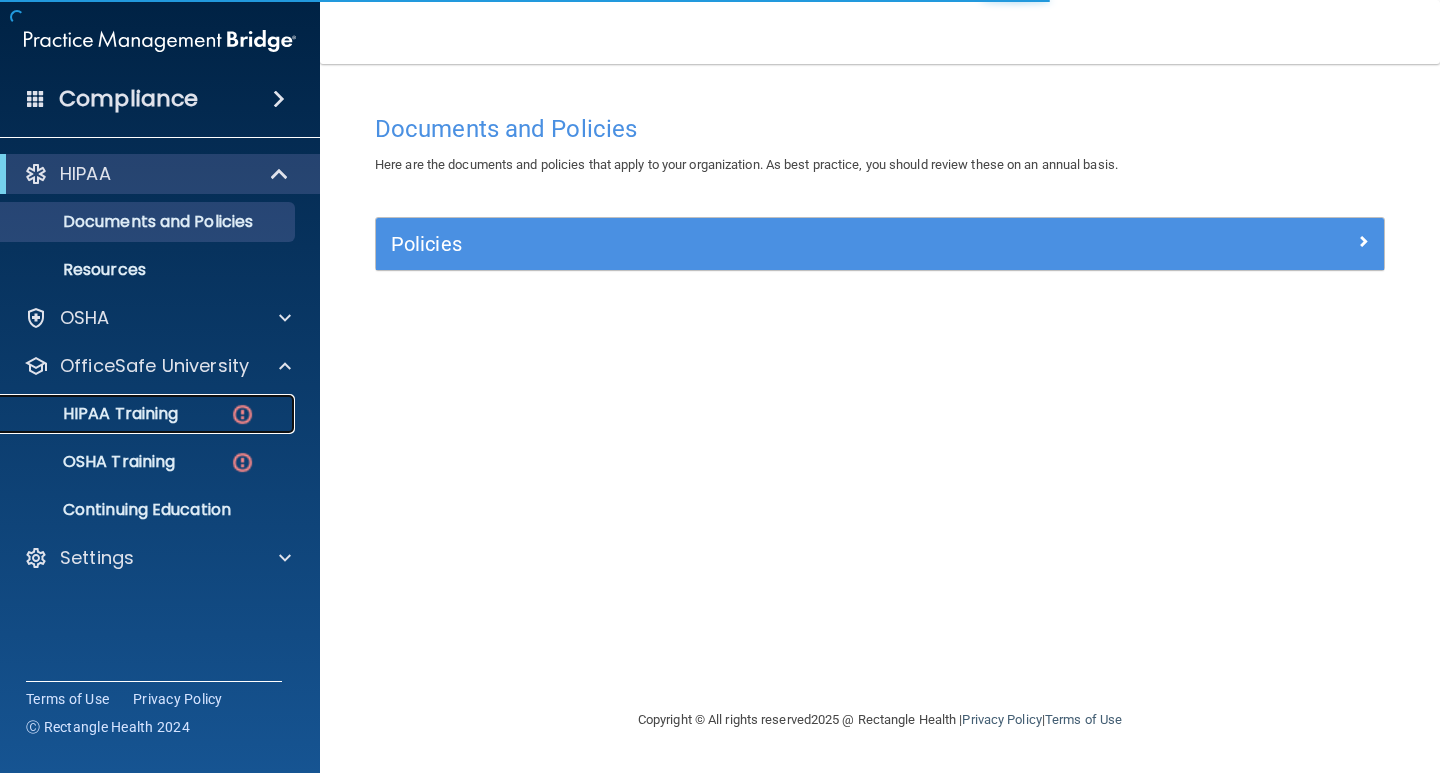 click on "HIPAA Training" at bounding box center [95, 414] 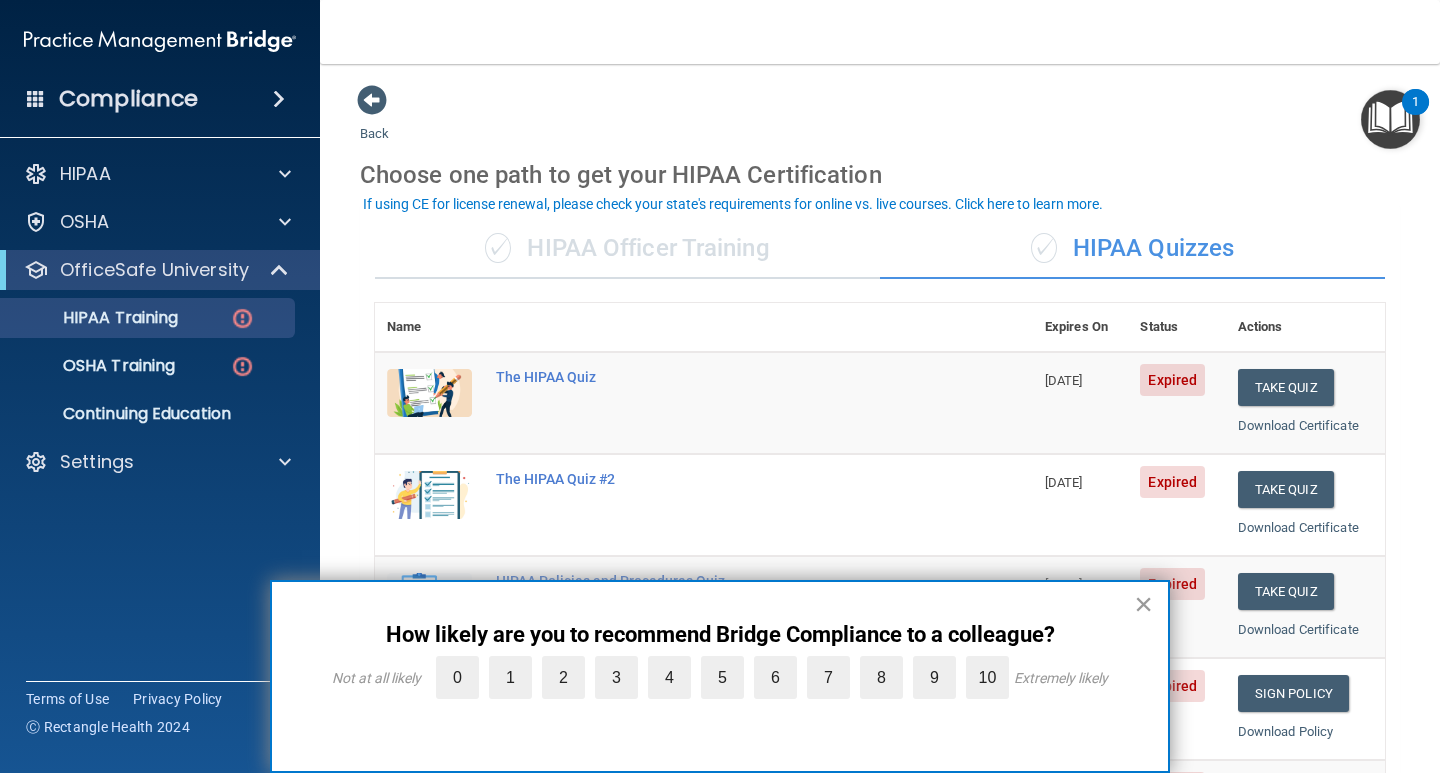 click on "×" at bounding box center [1143, 604] 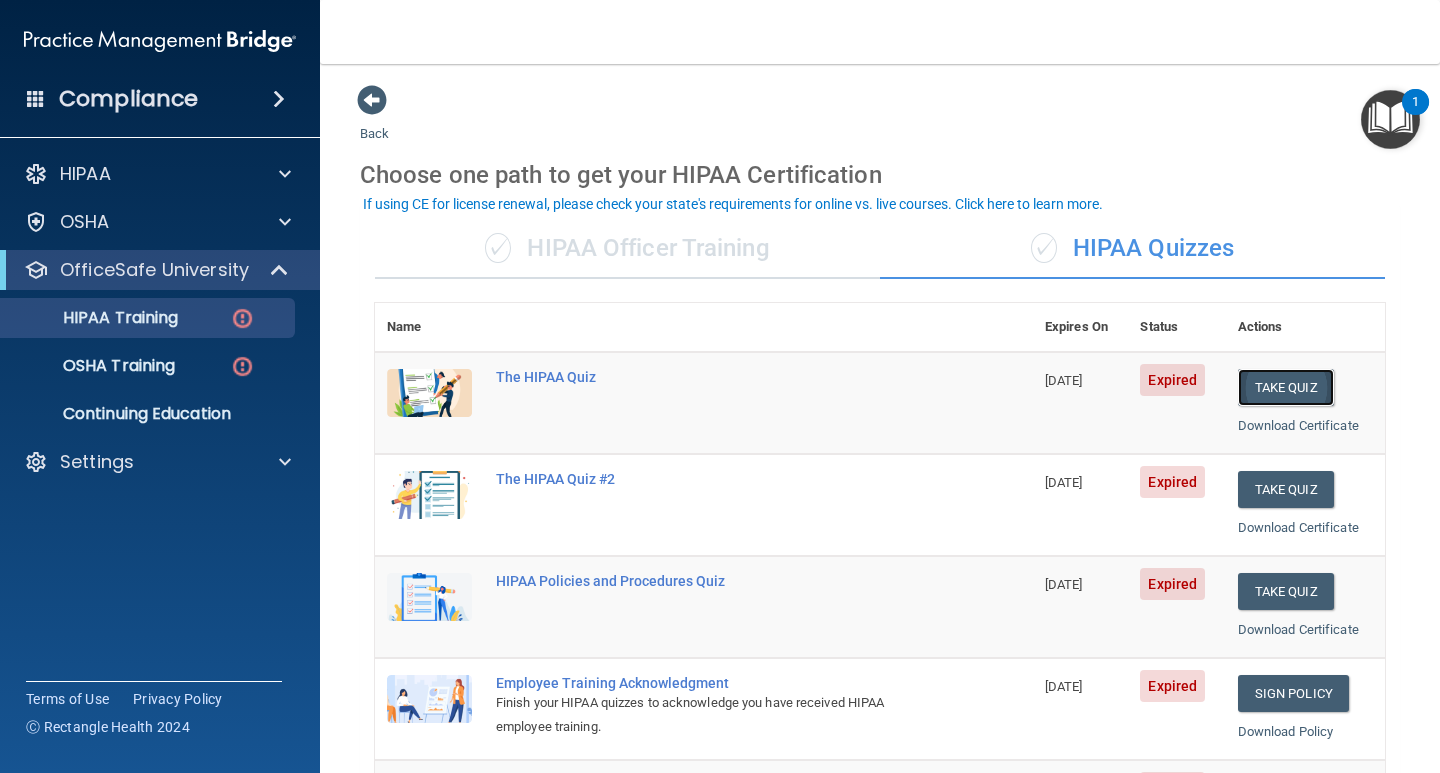 click on "Take Quiz" at bounding box center (1286, 387) 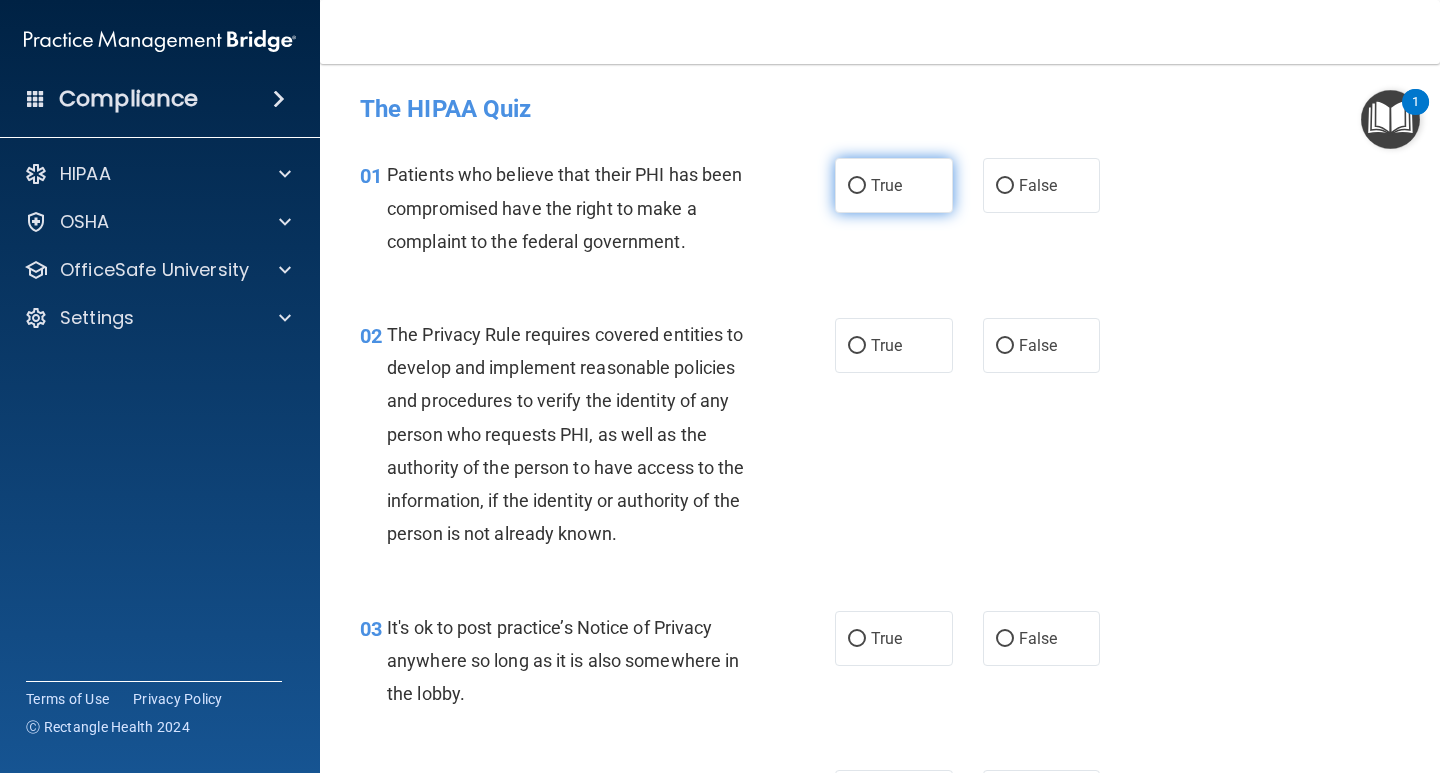 click on "True" at bounding box center [857, 186] 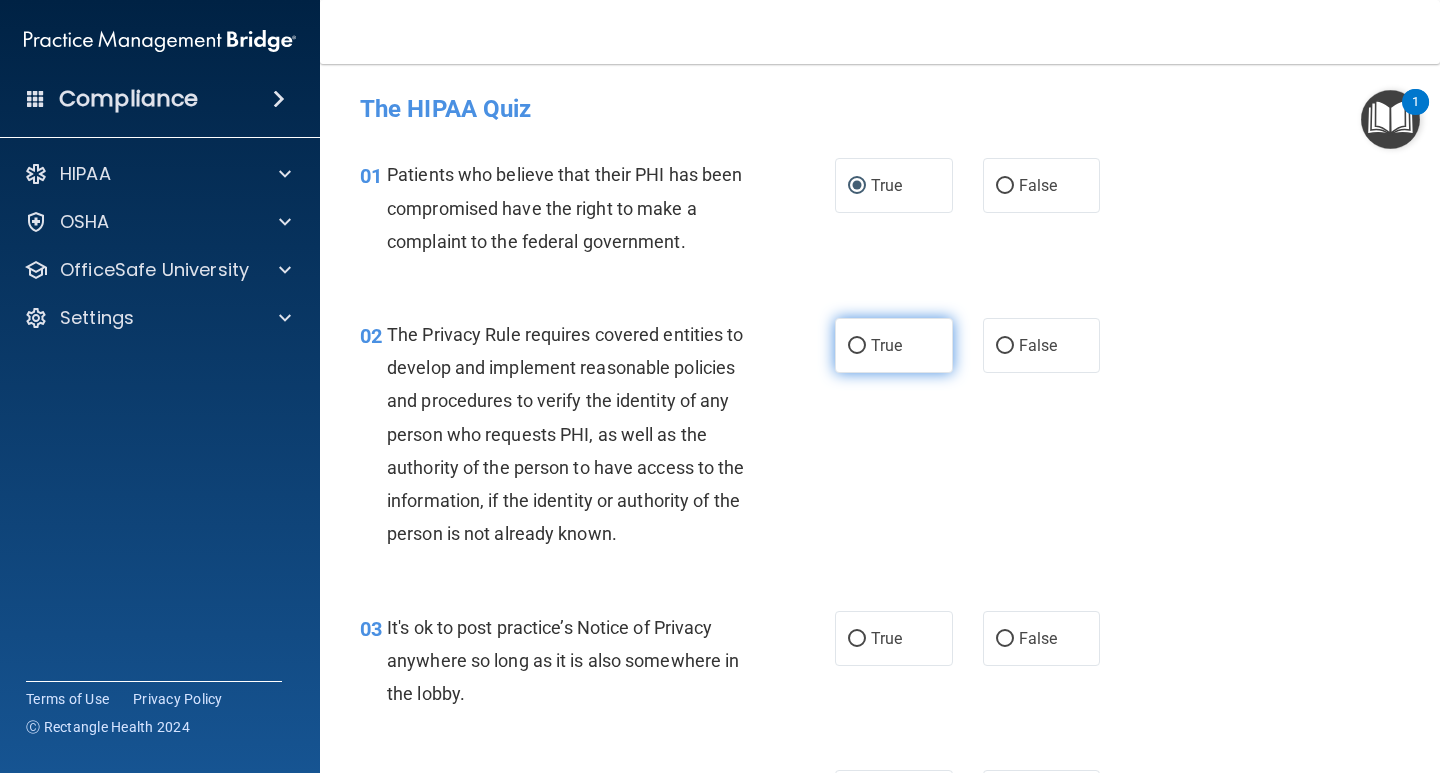 click on "True" at bounding box center [857, 346] 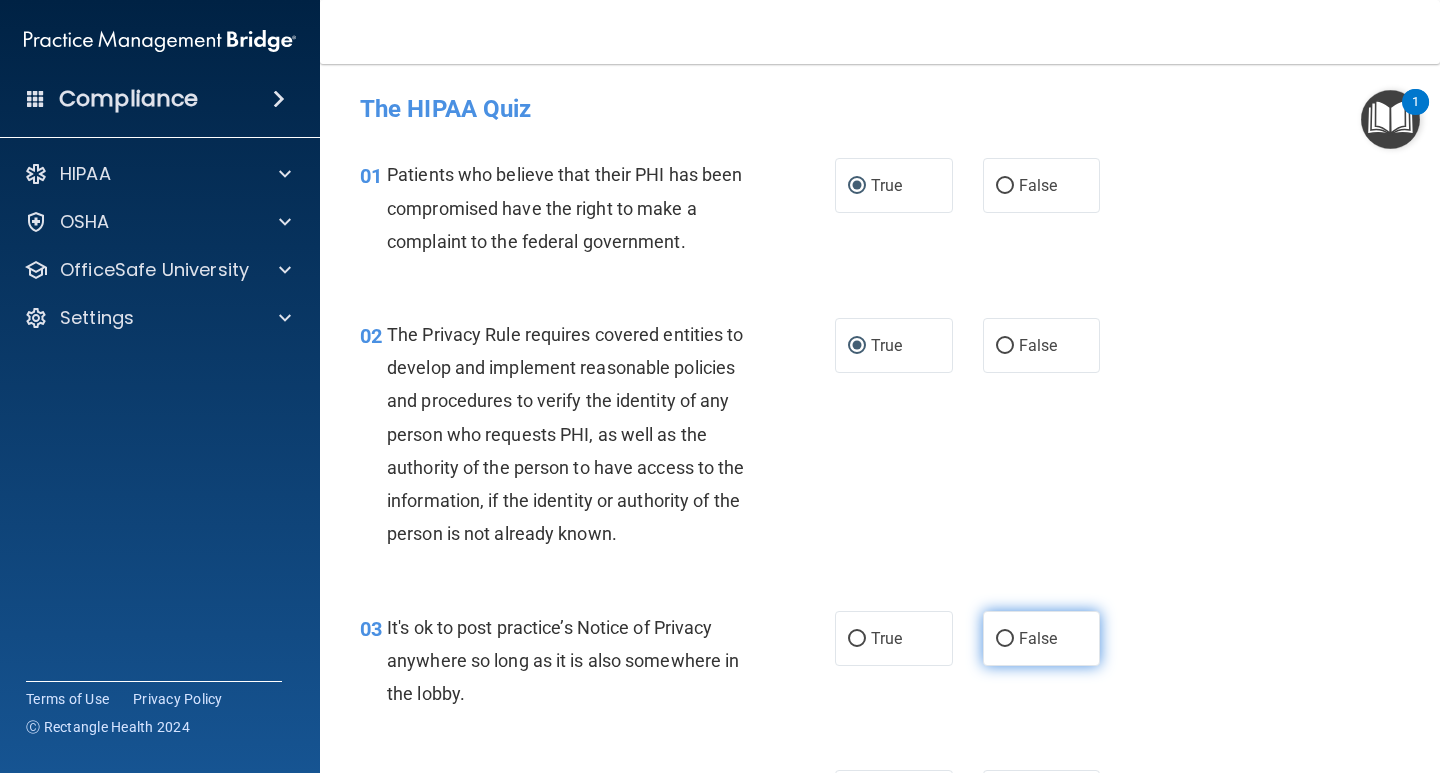 click on "False" at bounding box center [1005, 639] 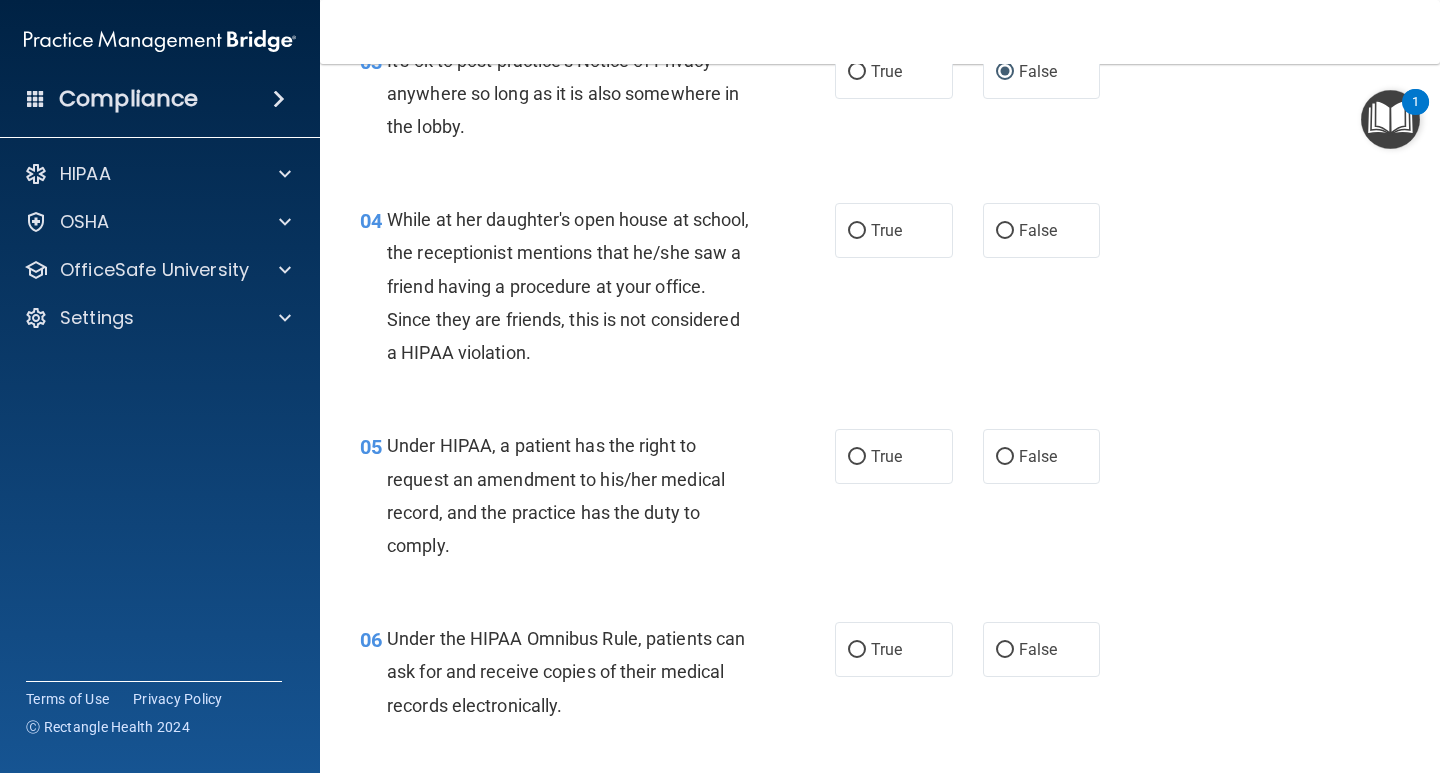 scroll, scrollTop: 500, scrollLeft: 0, axis: vertical 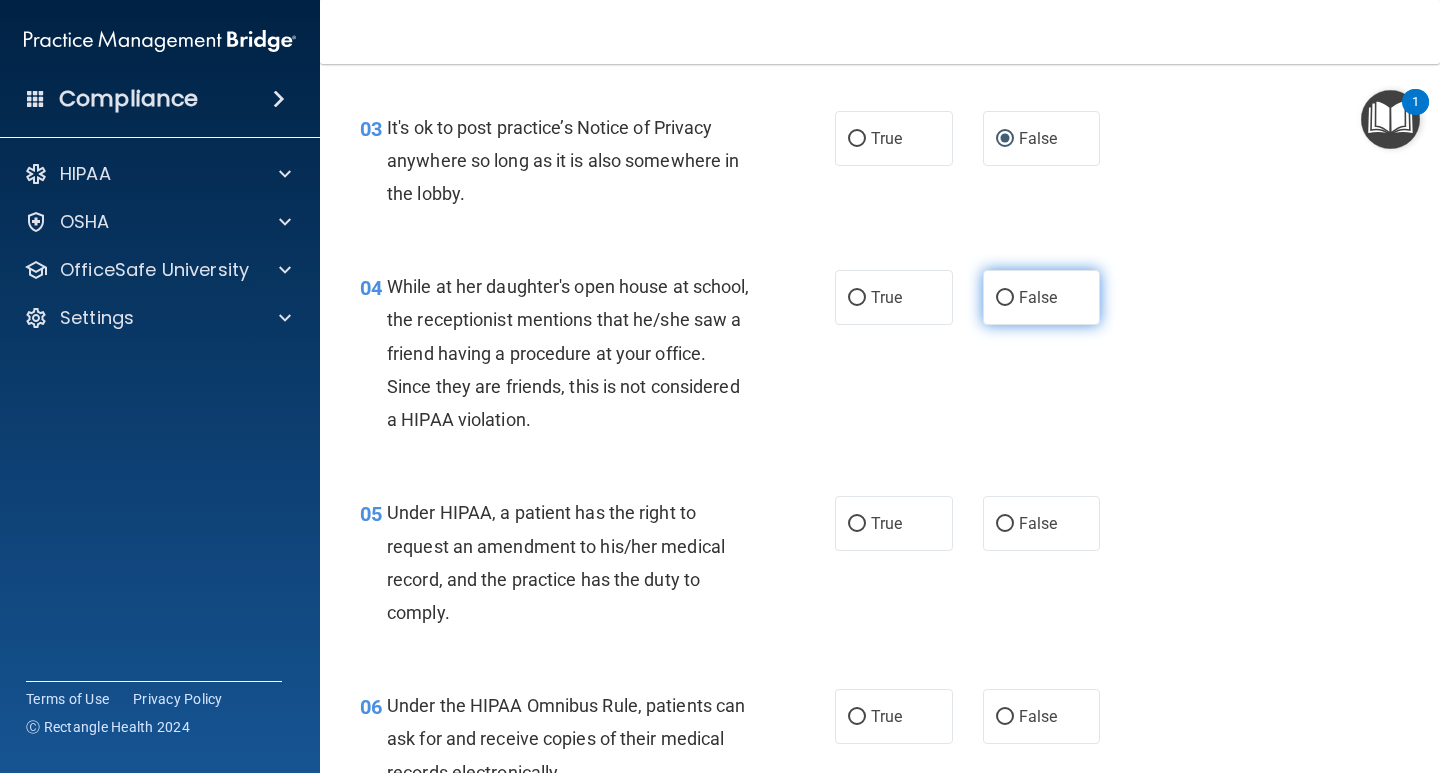 click on "False" at bounding box center [1005, 298] 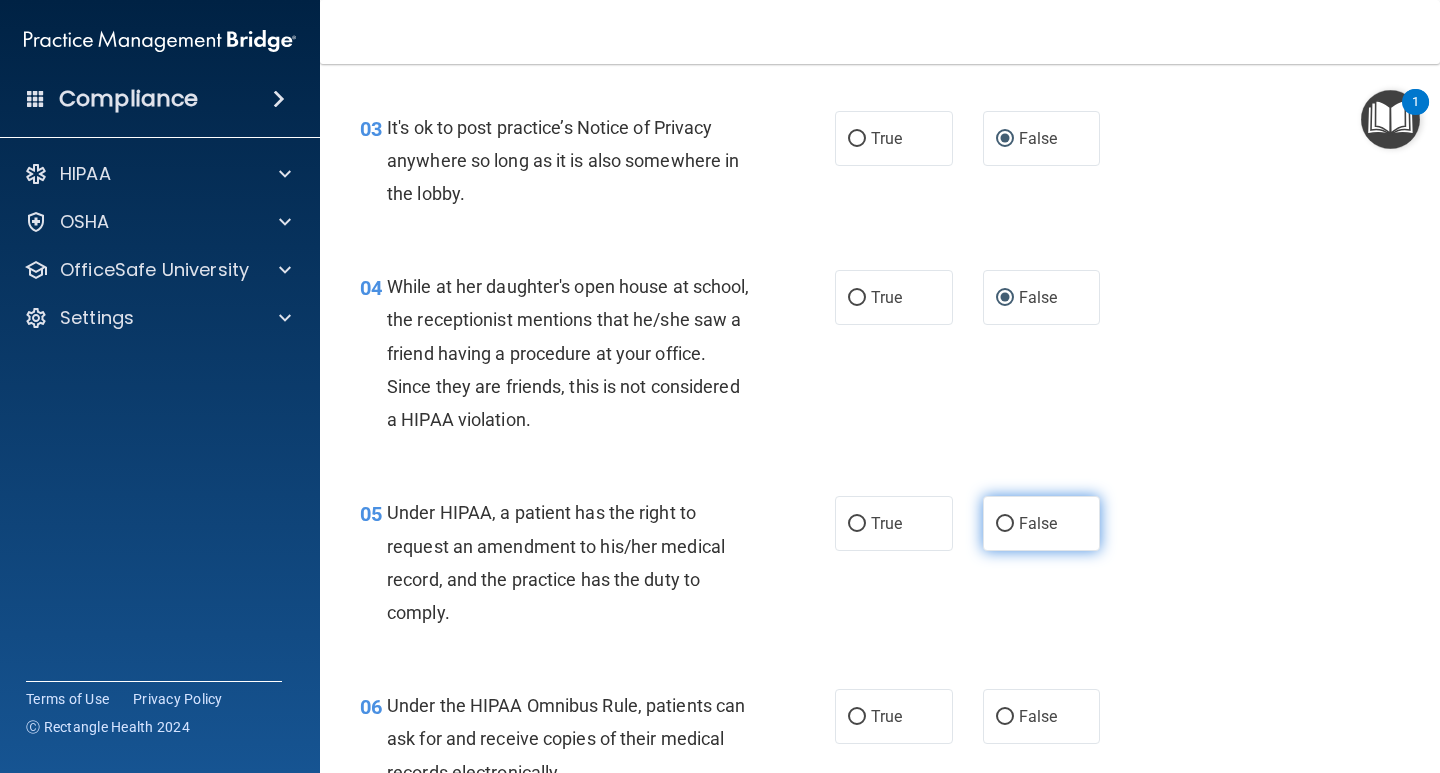 click on "False" at bounding box center [1005, 524] 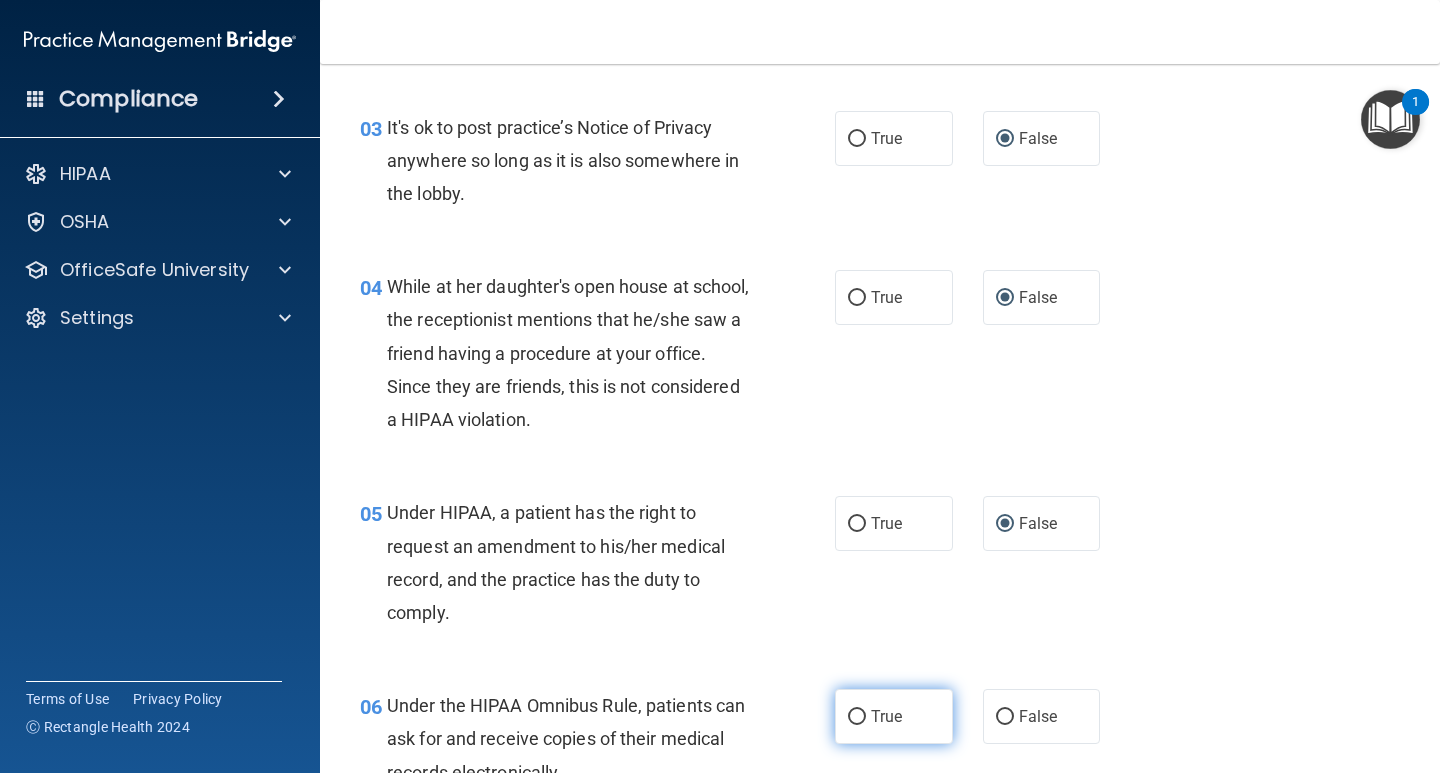 click on "True" at bounding box center (857, 717) 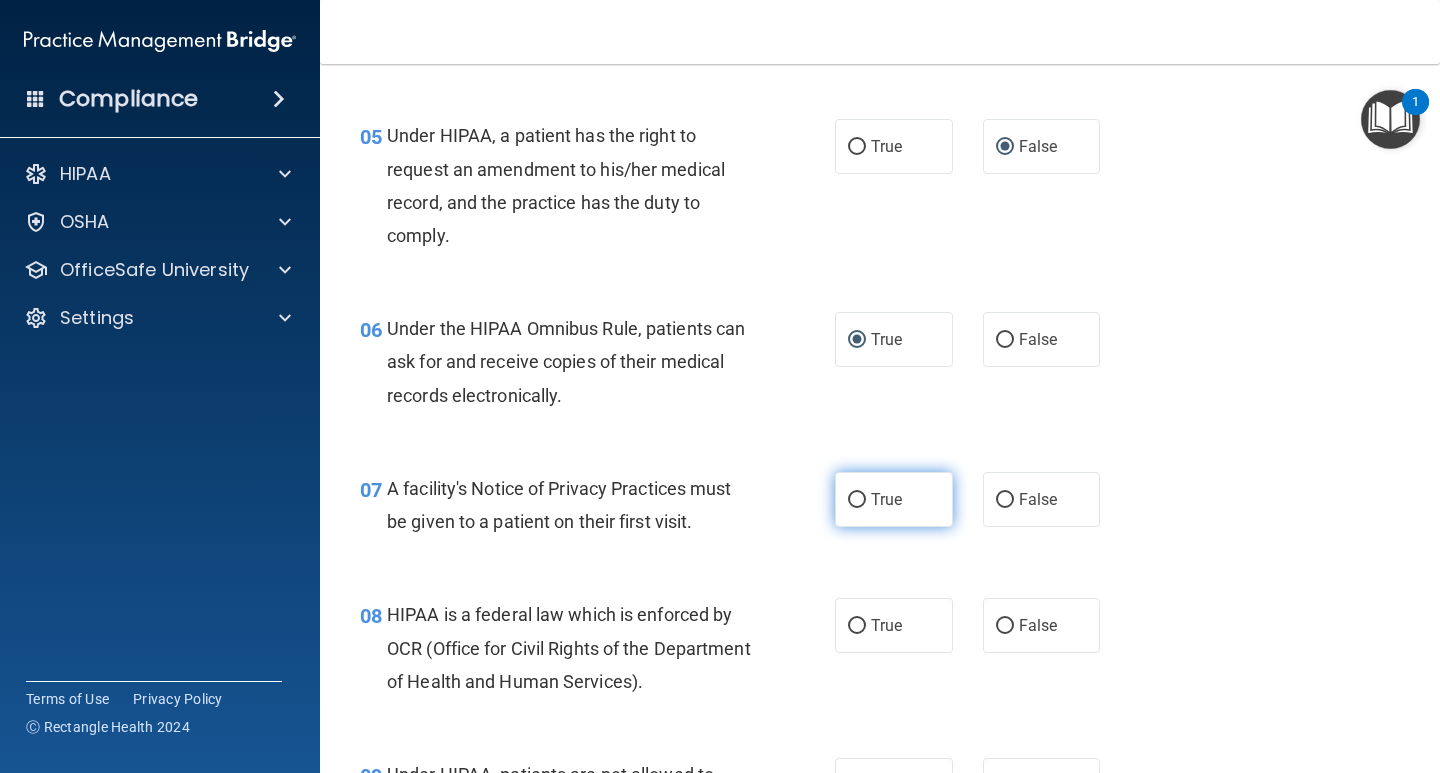 scroll, scrollTop: 1100, scrollLeft: 0, axis: vertical 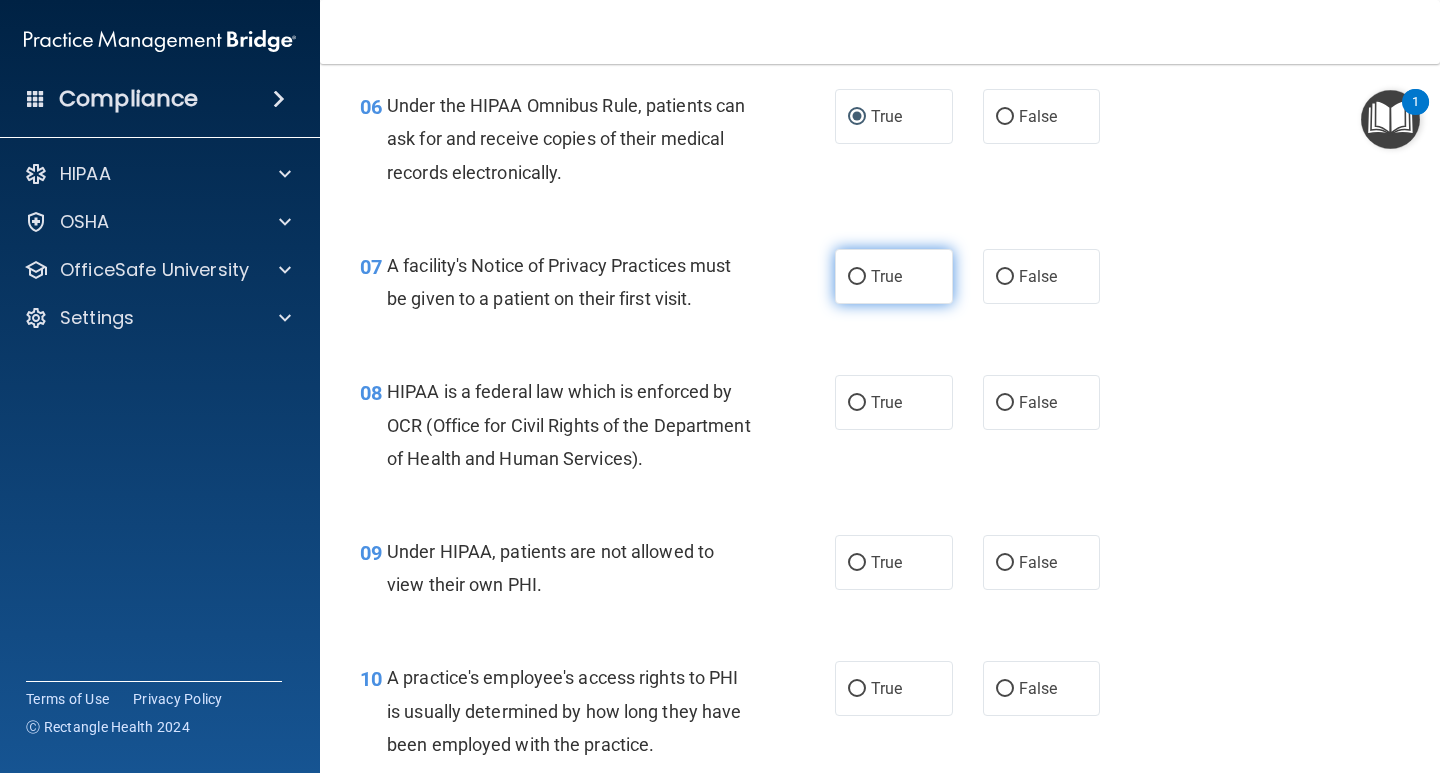 click on "True" at bounding box center (857, 277) 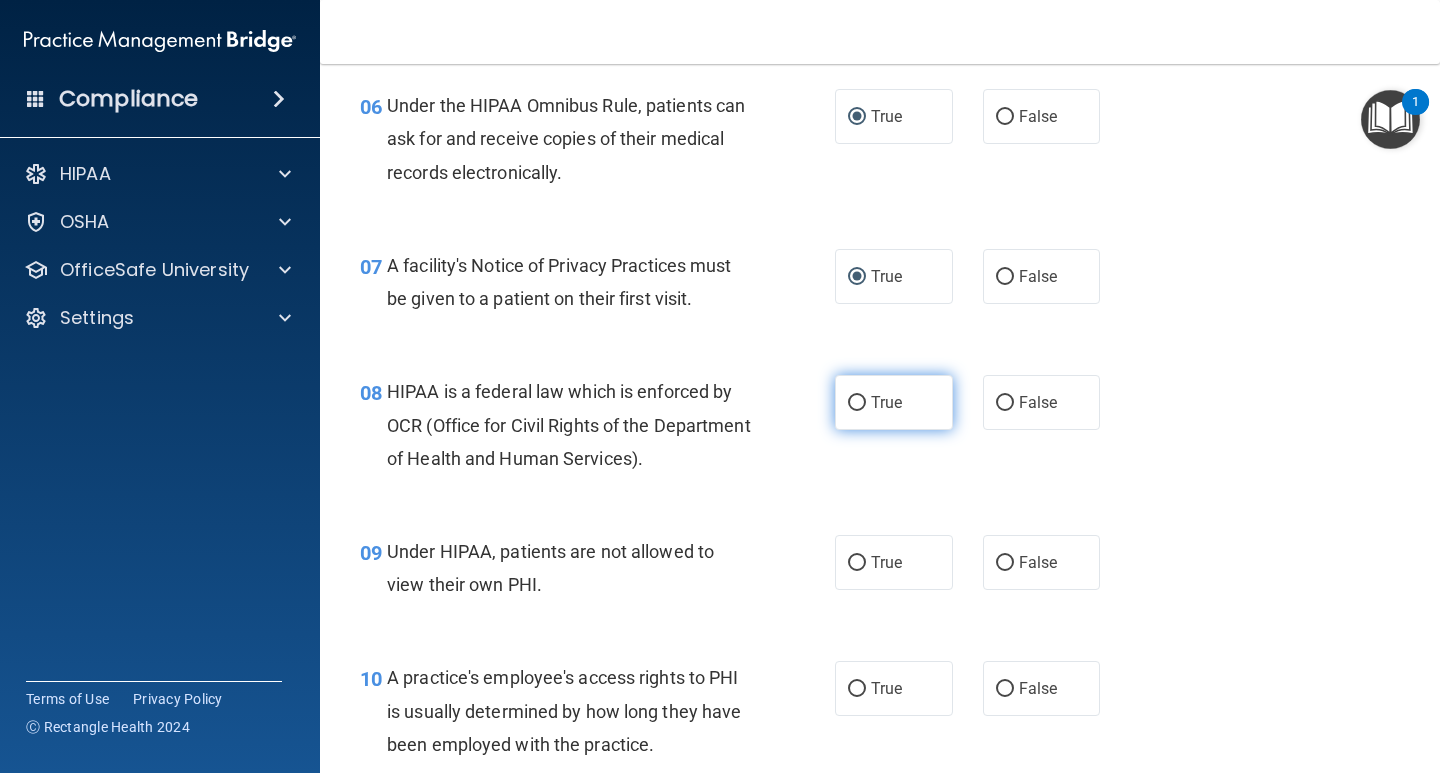 click on "True" at bounding box center (857, 403) 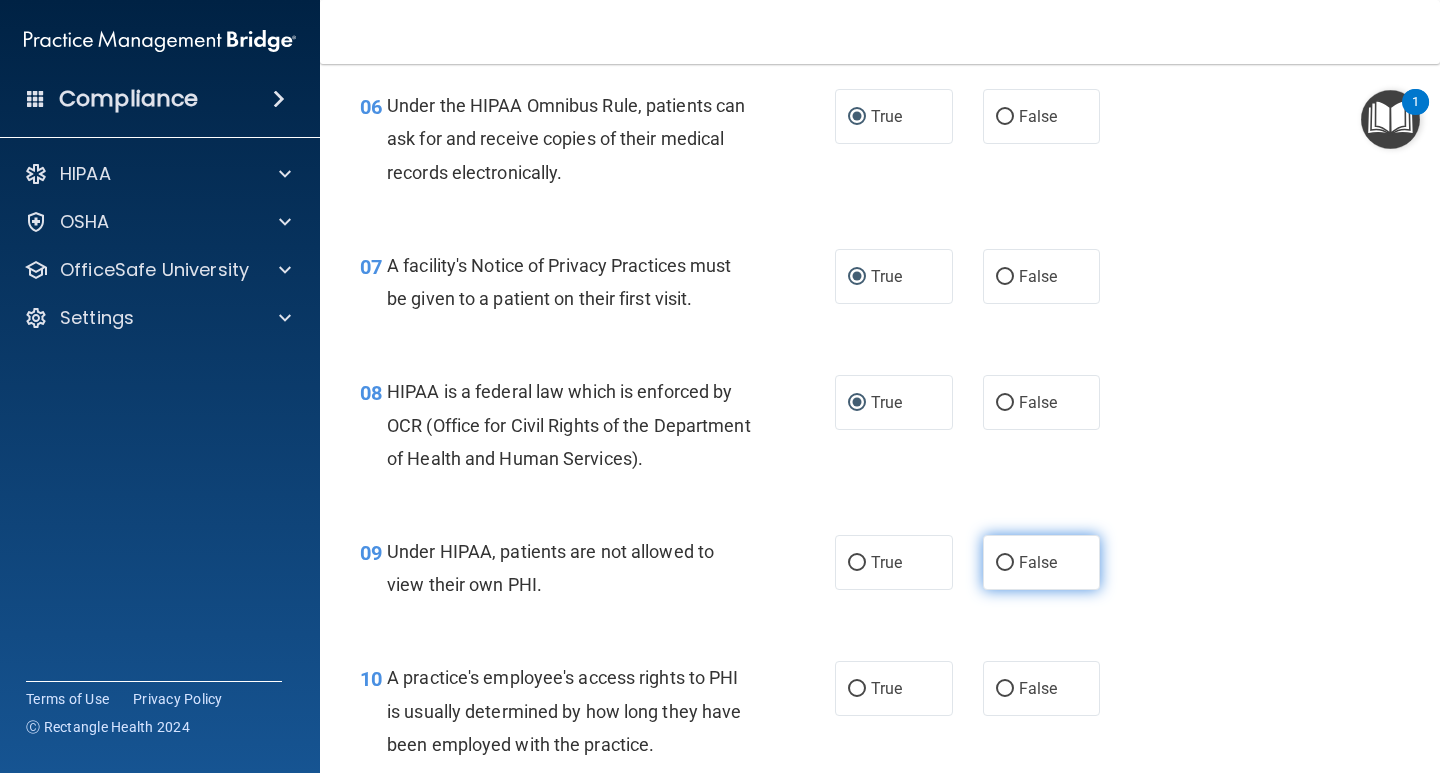click on "False" at bounding box center [1005, 563] 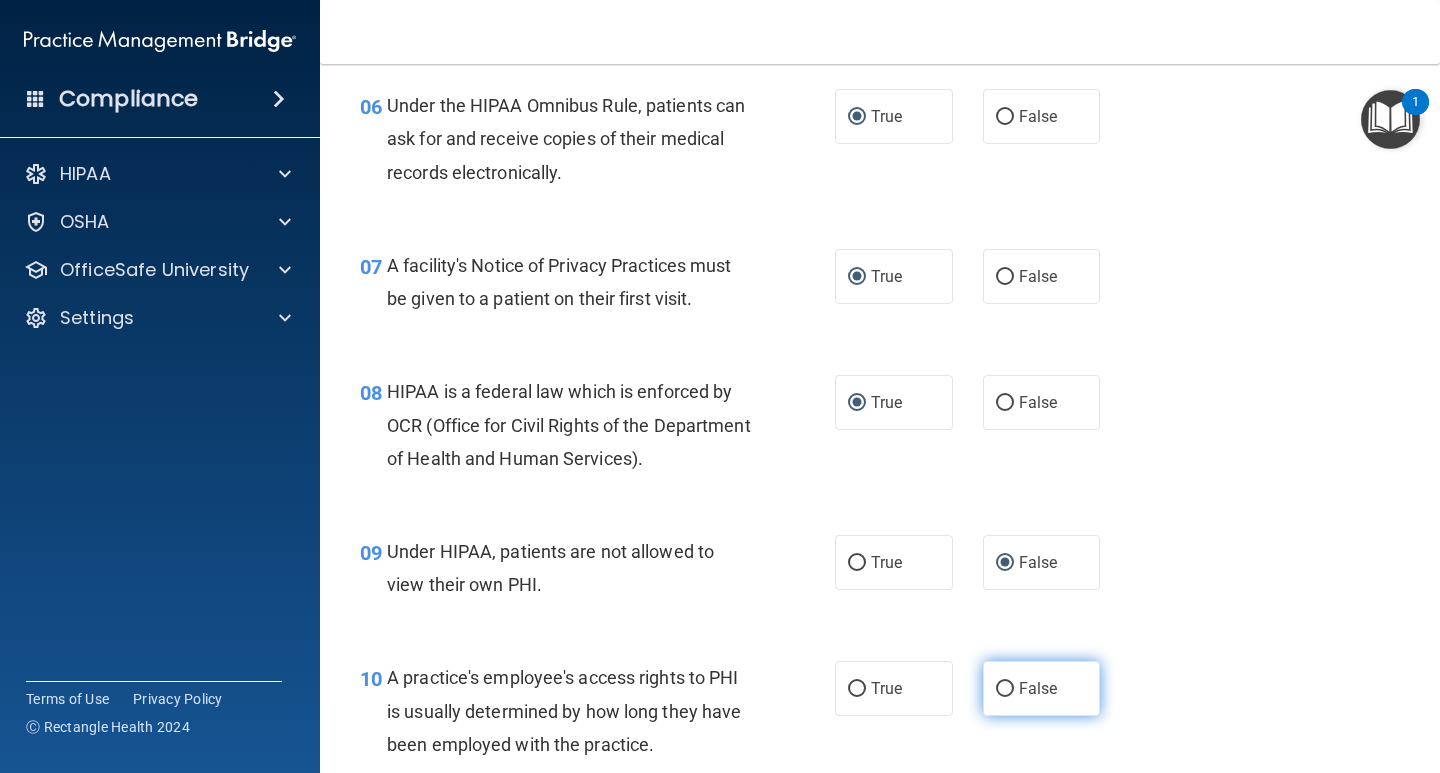 click on "False" at bounding box center (1005, 689) 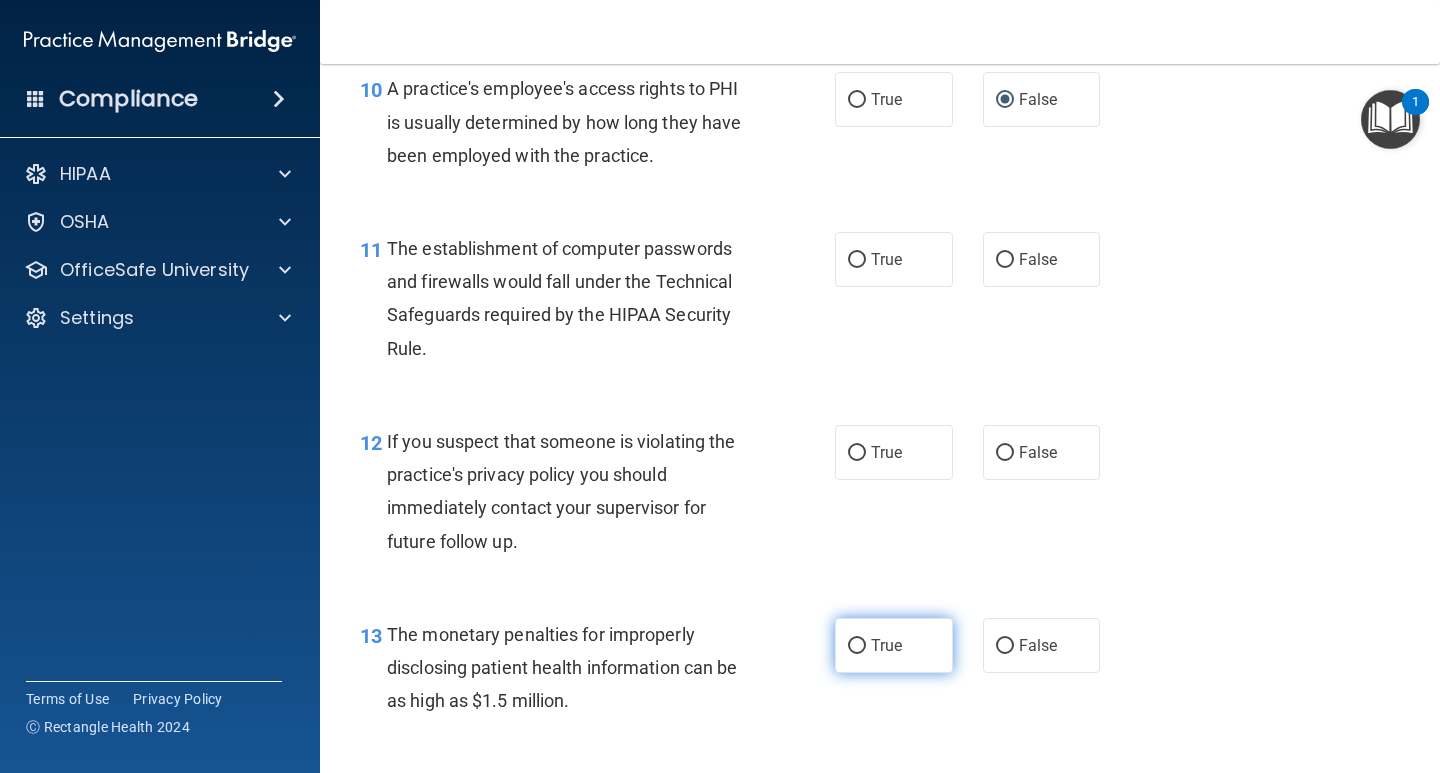 scroll, scrollTop: 1700, scrollLeft: 0, axis: vertical 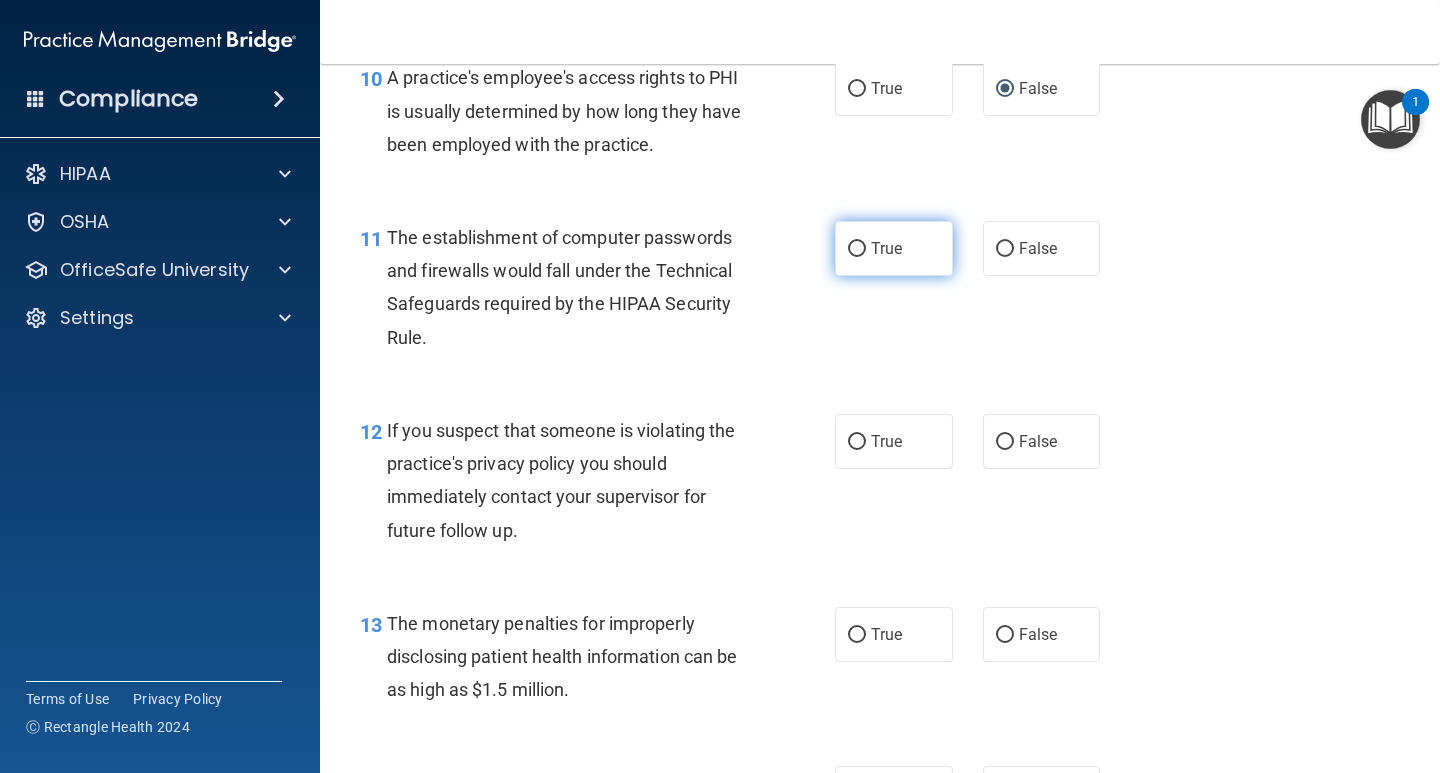 click on "True" at bounding box center [857, 249] 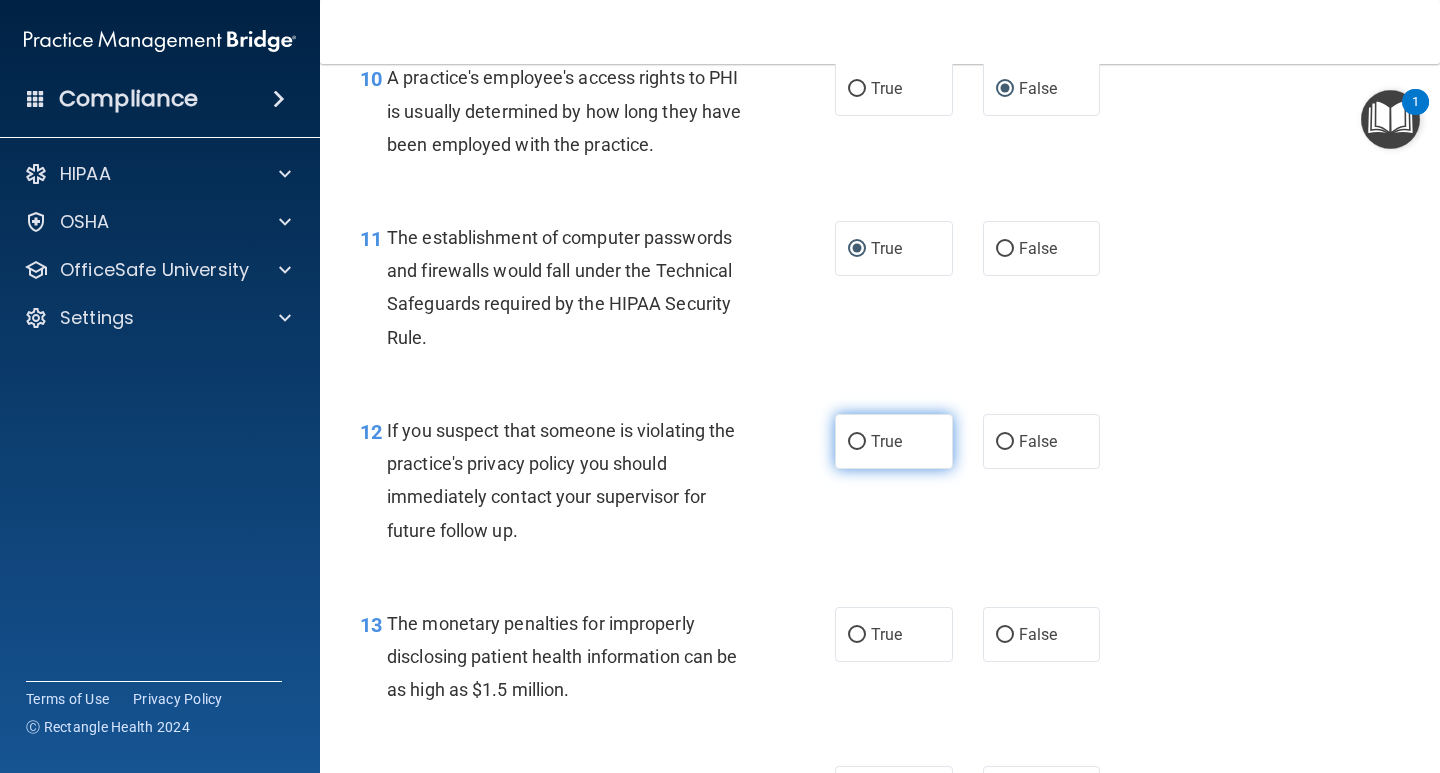 click on "True" at bounding box center (857, 442) 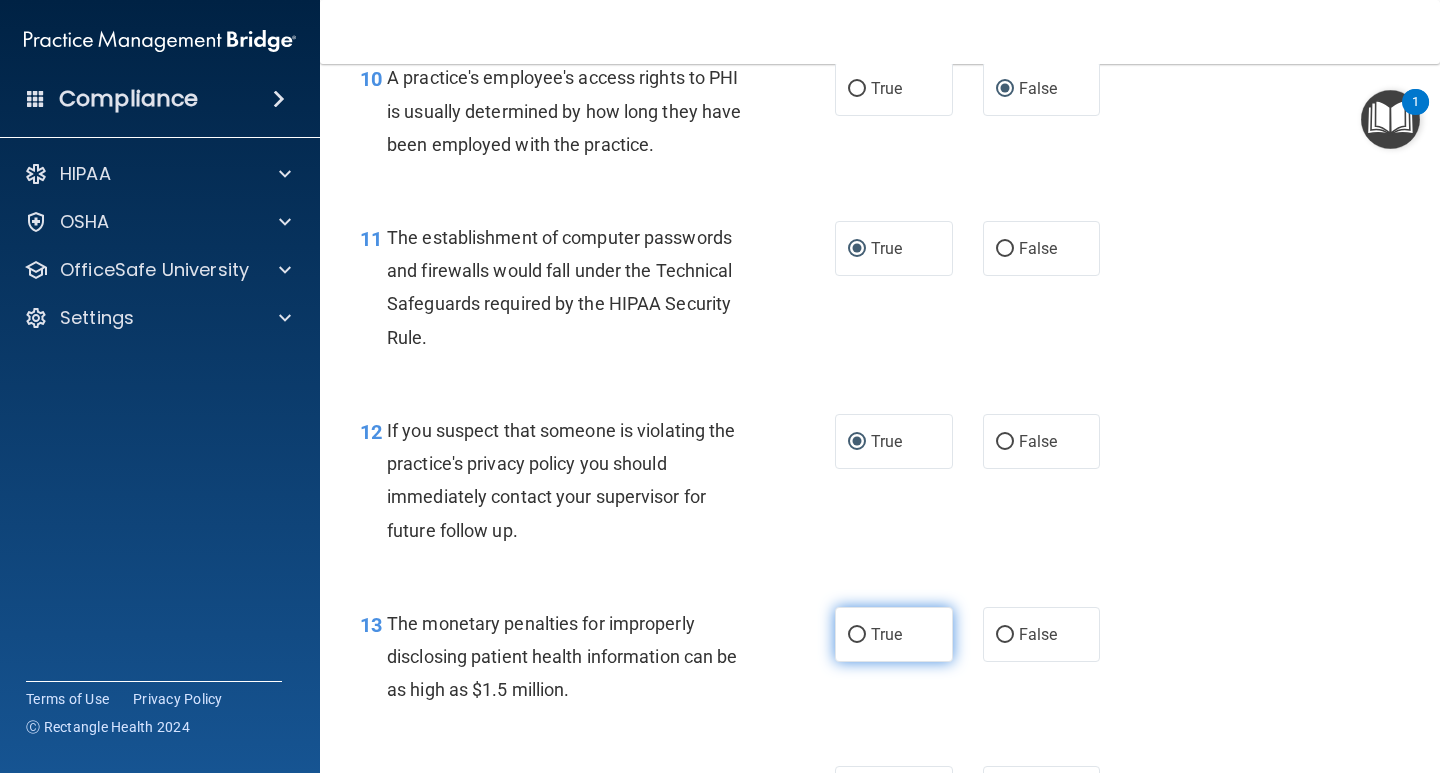 click on "True" at bounding box center [857, 635] 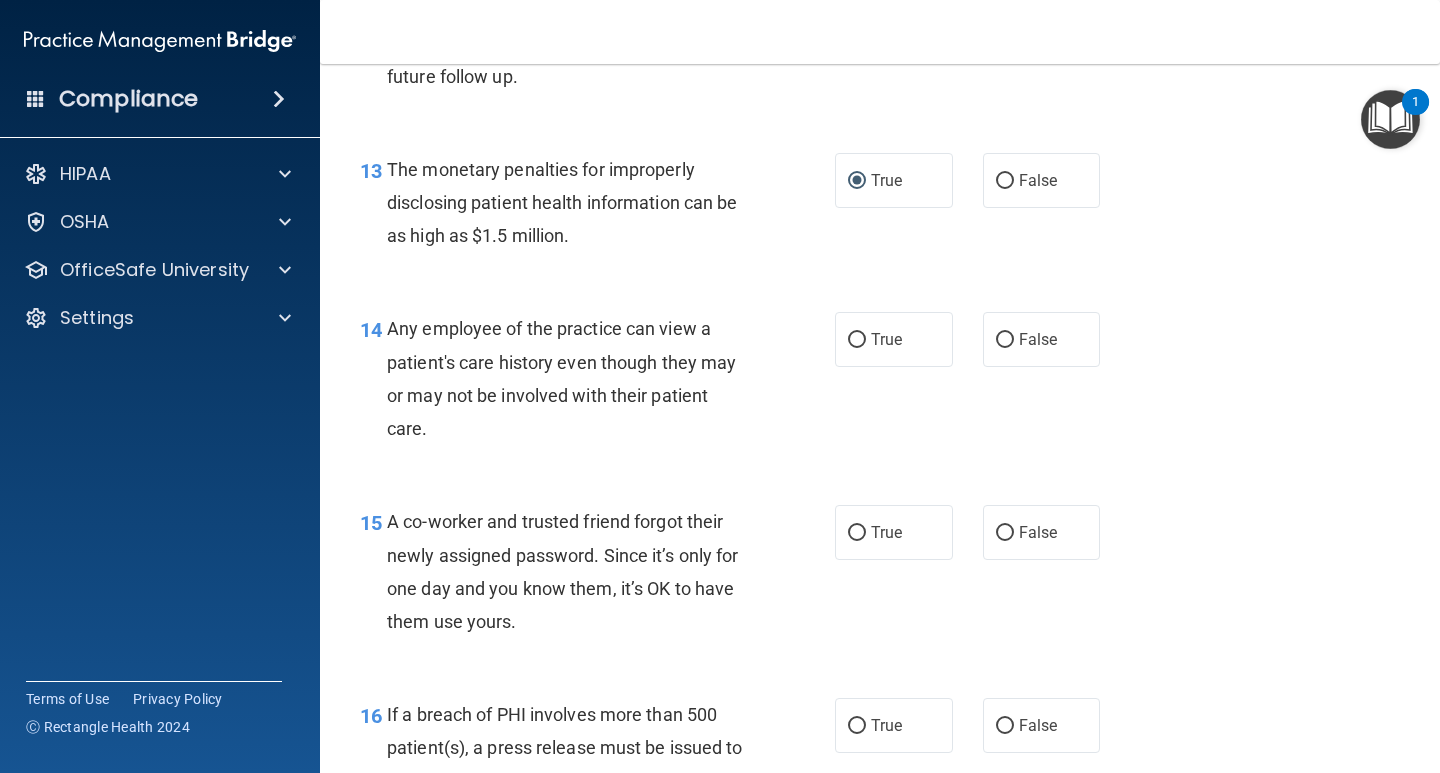 scroll, scrollTop: 2200, scrollLeft: 0, axis: vertical 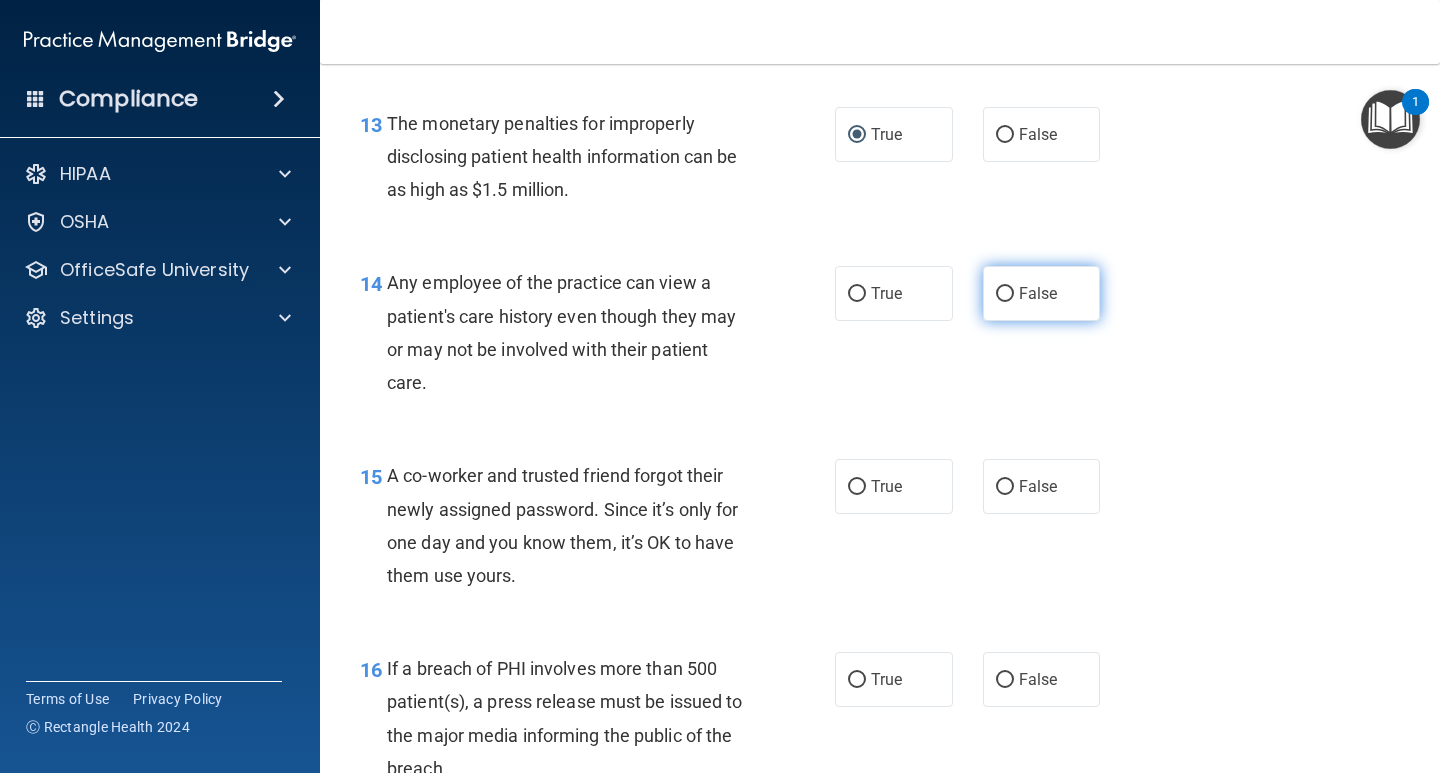 click on "False" at bounding box center (1005, 294) 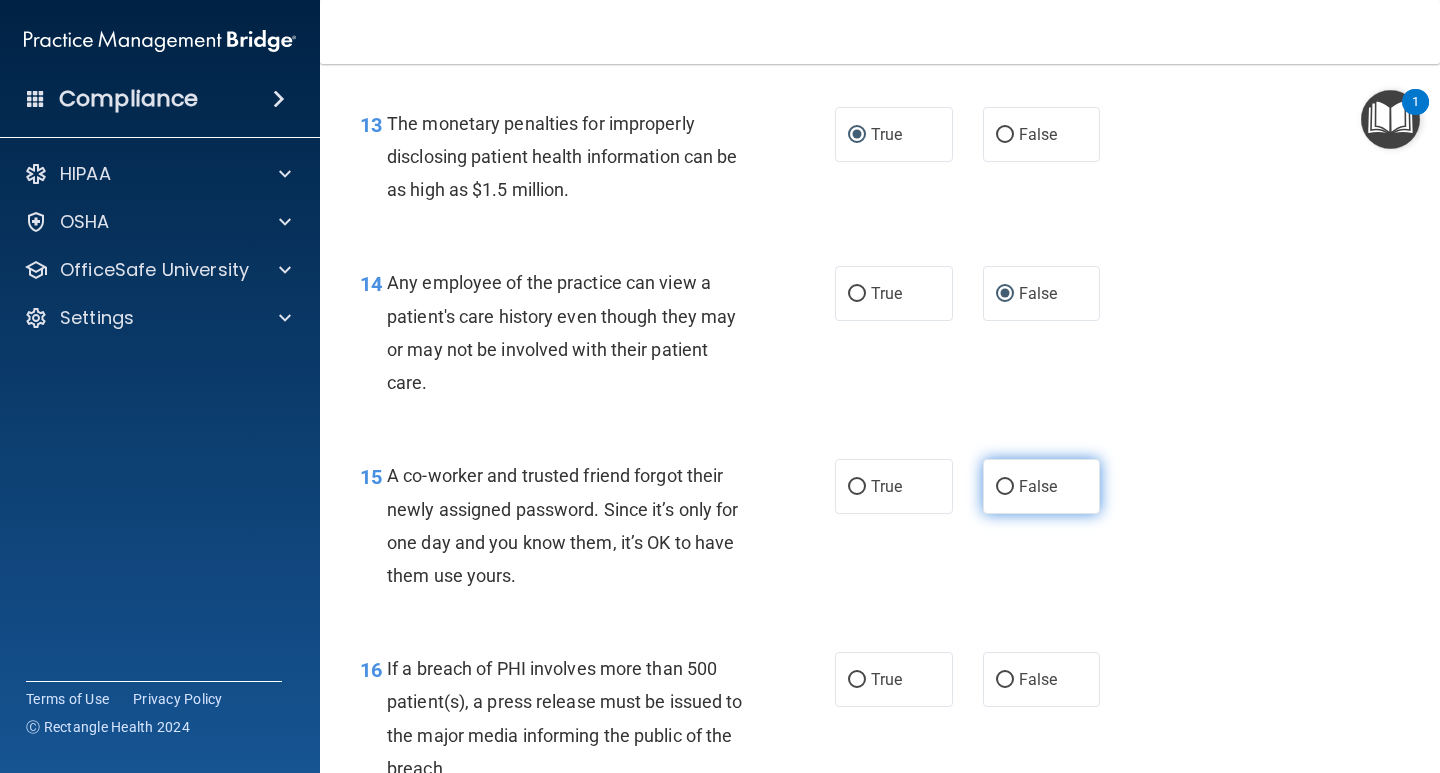 click on "False" at bounding box center (1005, 487) 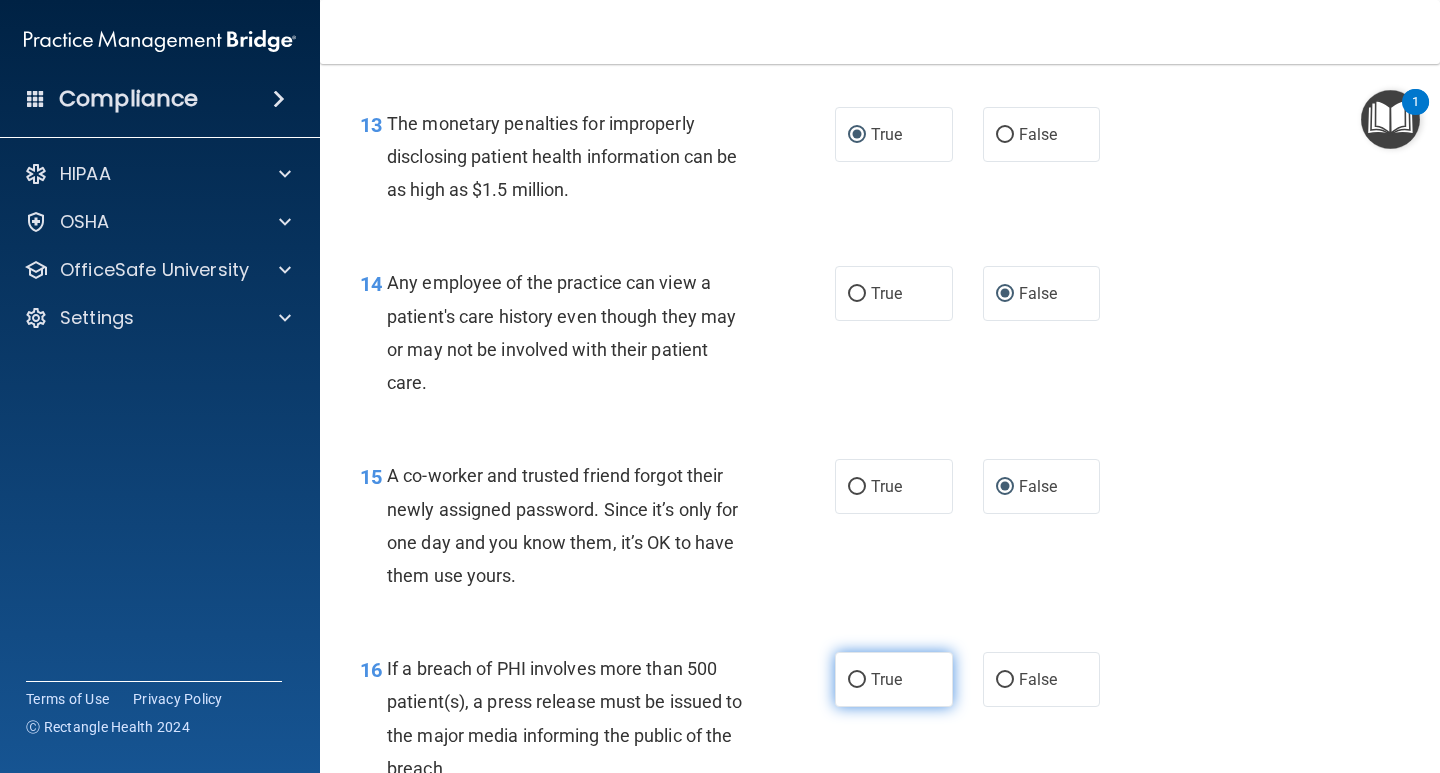 click on "True" at bounding box center (857, 680) 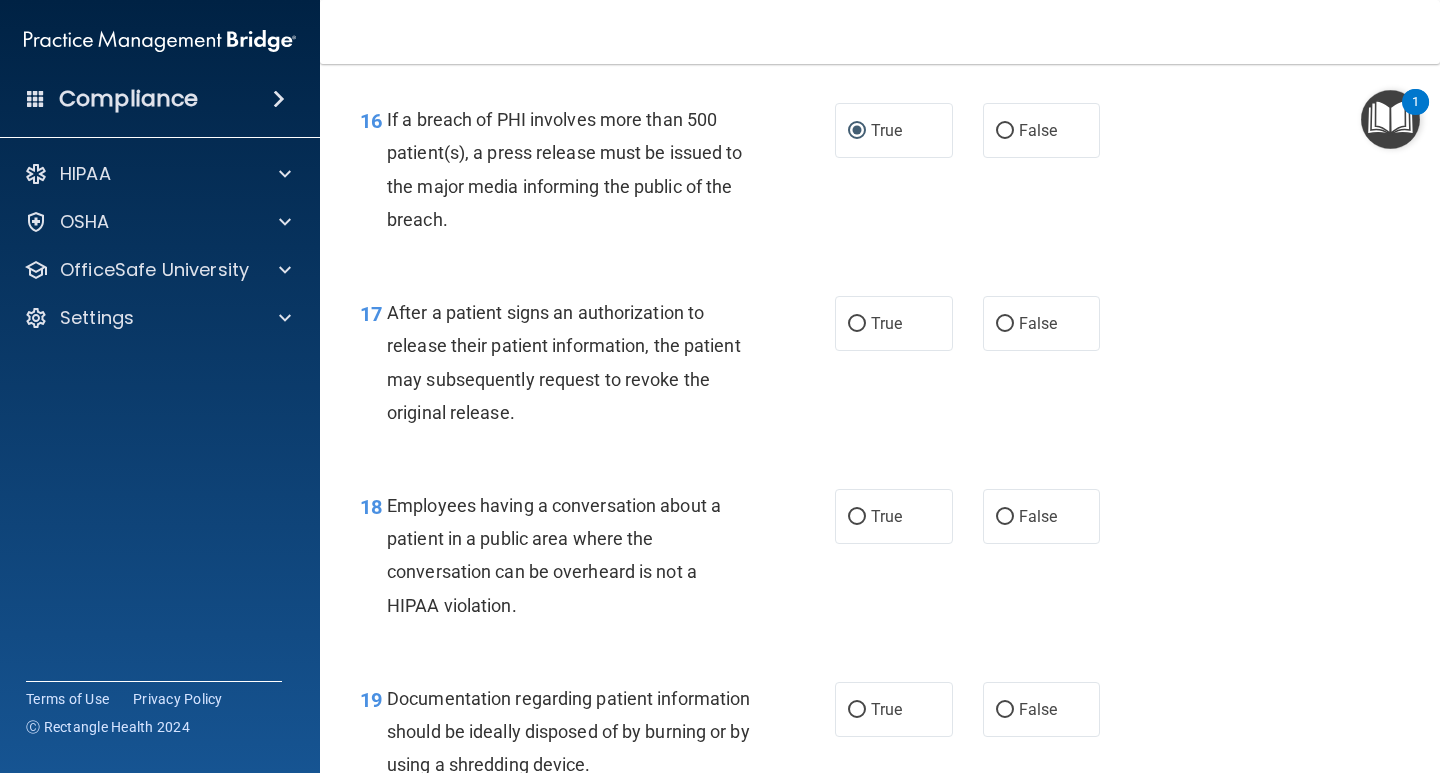scroll, scrollTop: 2800, scrollLeft: 0, axis: vertical 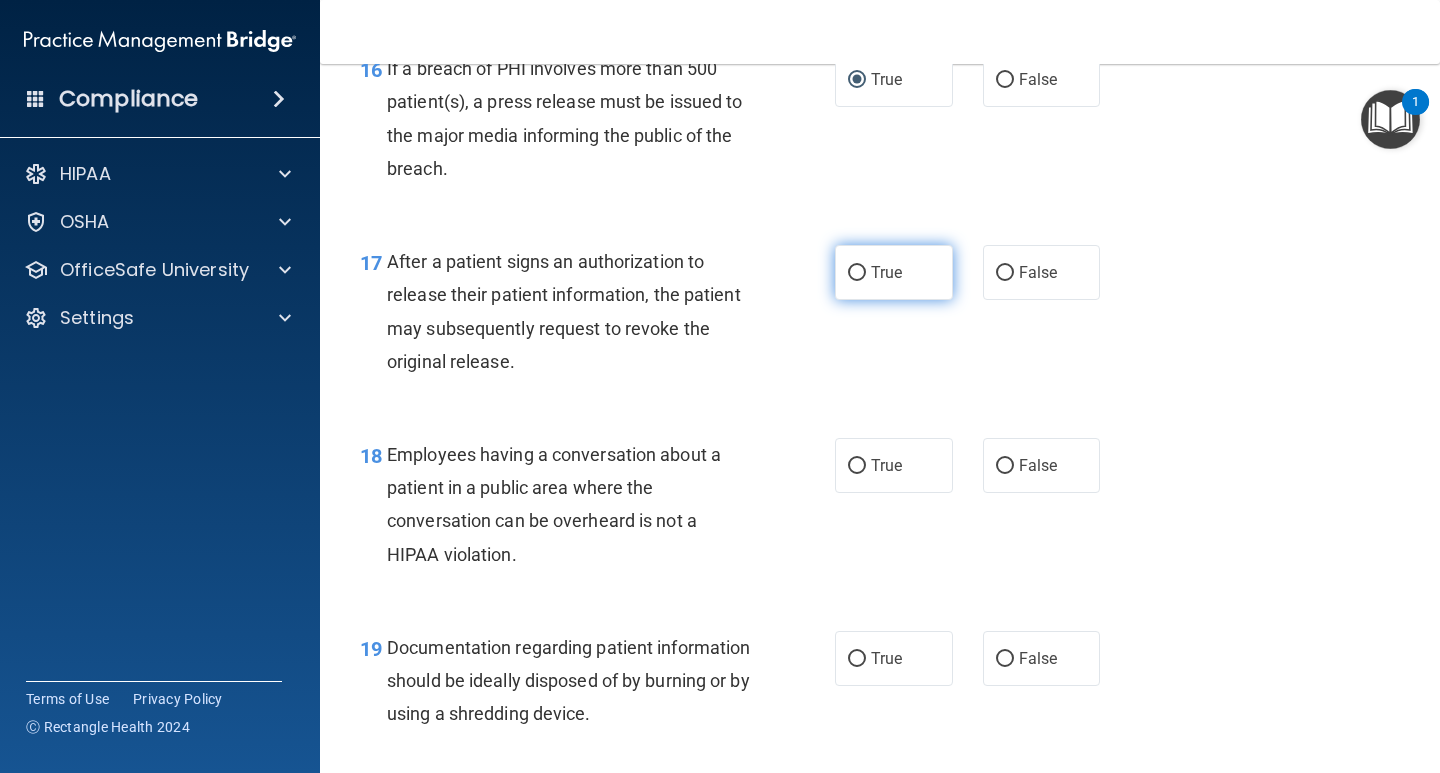 click on "True" at bounding box center [857, 273] 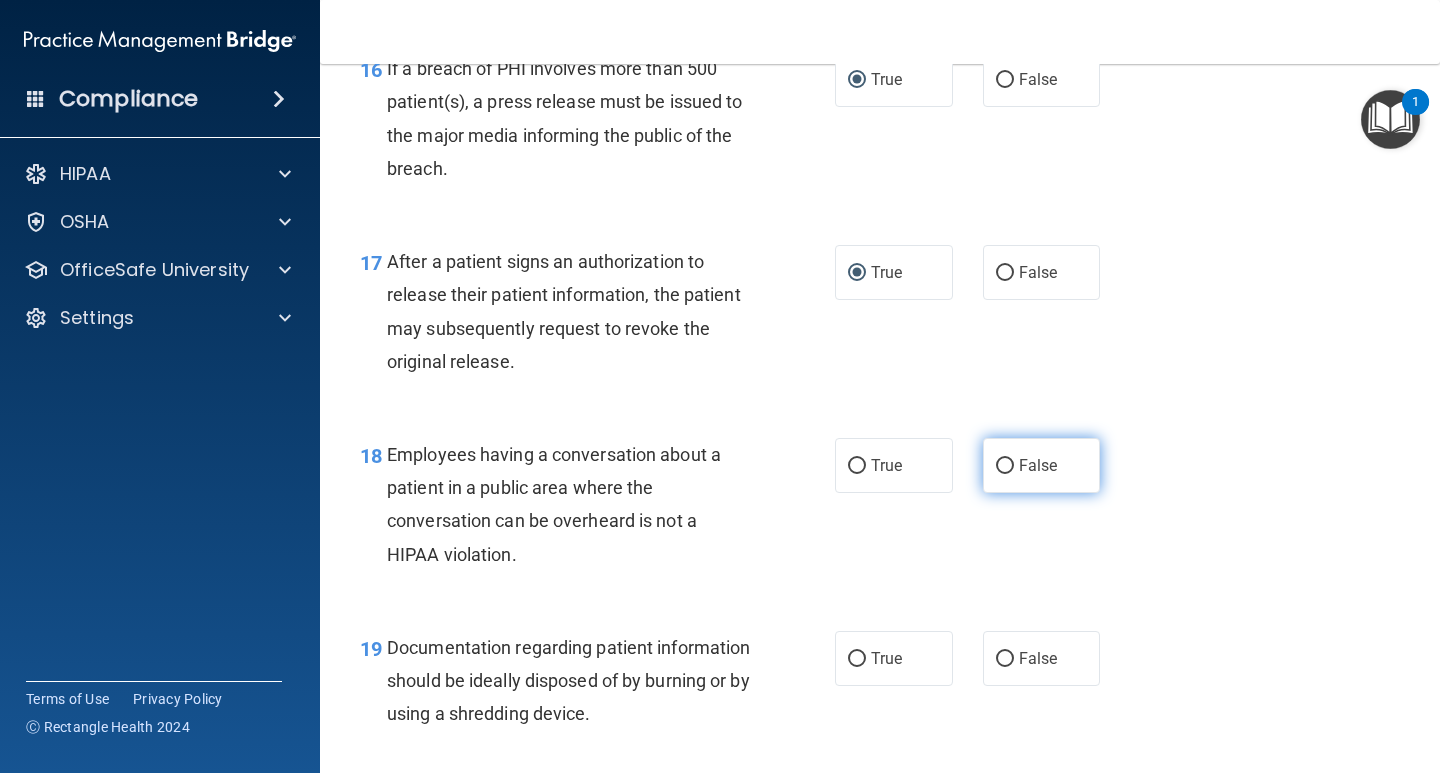 click on "False" at bounding box center [1005, 466] 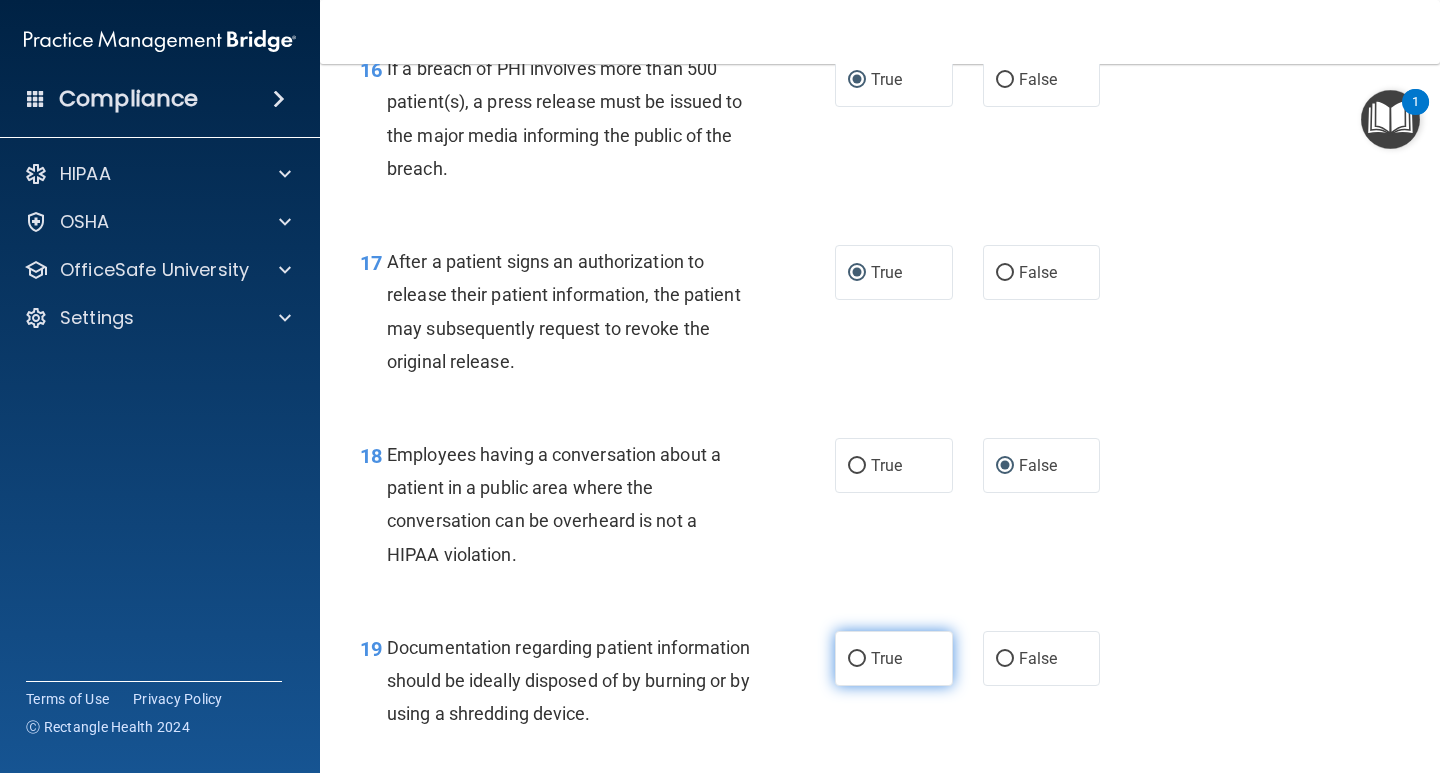 click on "True" at bounding box center [857, 659] 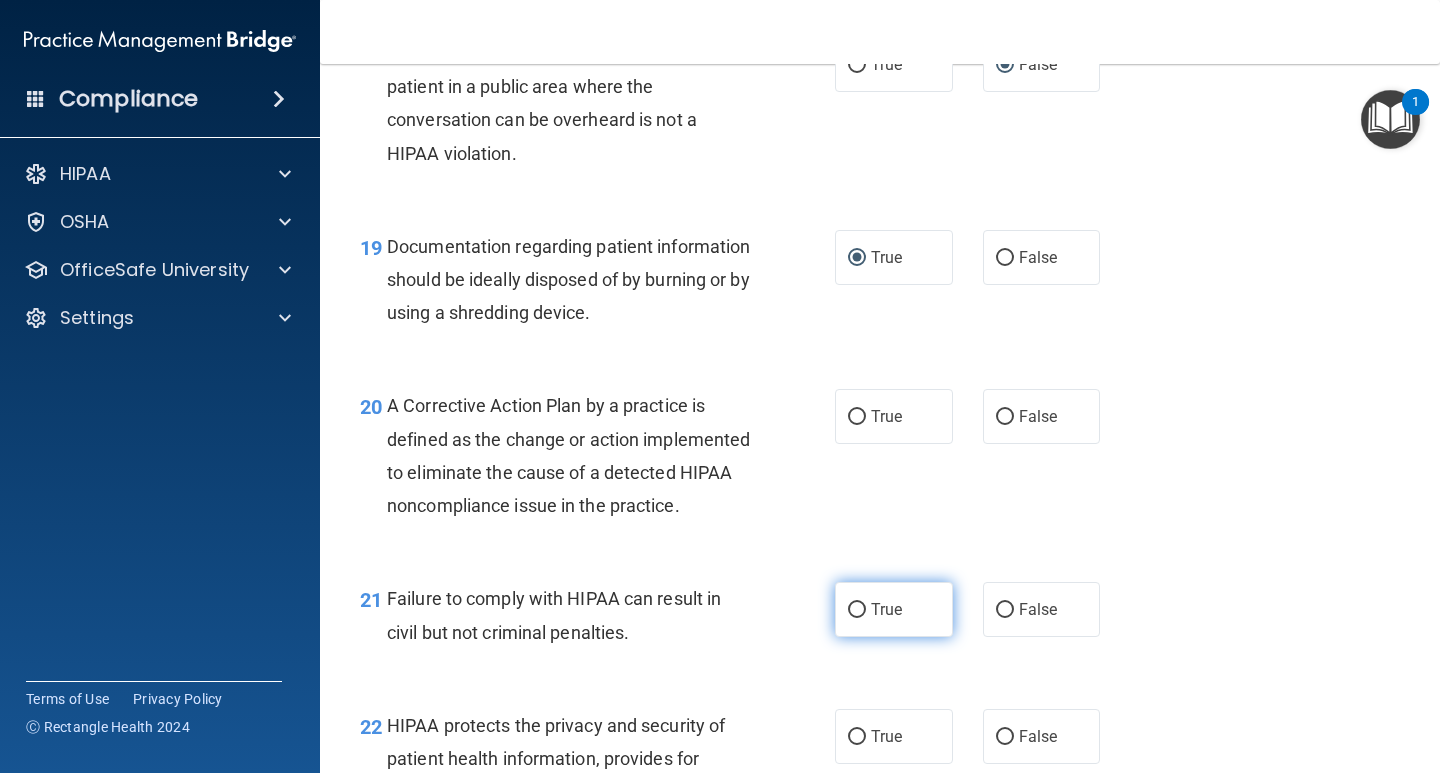scroll, scrollTop: 3200, scrollLeft: 0, axis: vertical 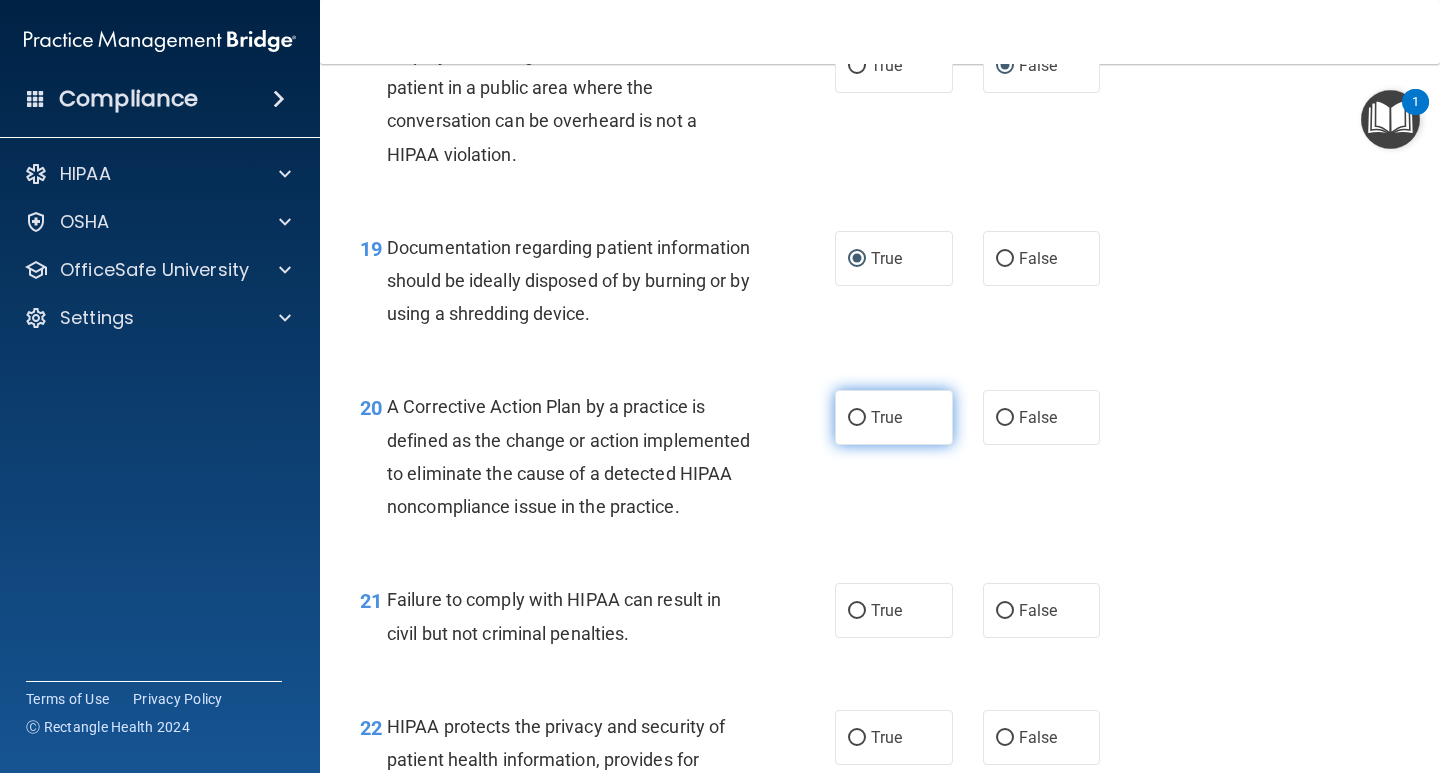click on "True" at bounding box center [857, 418] 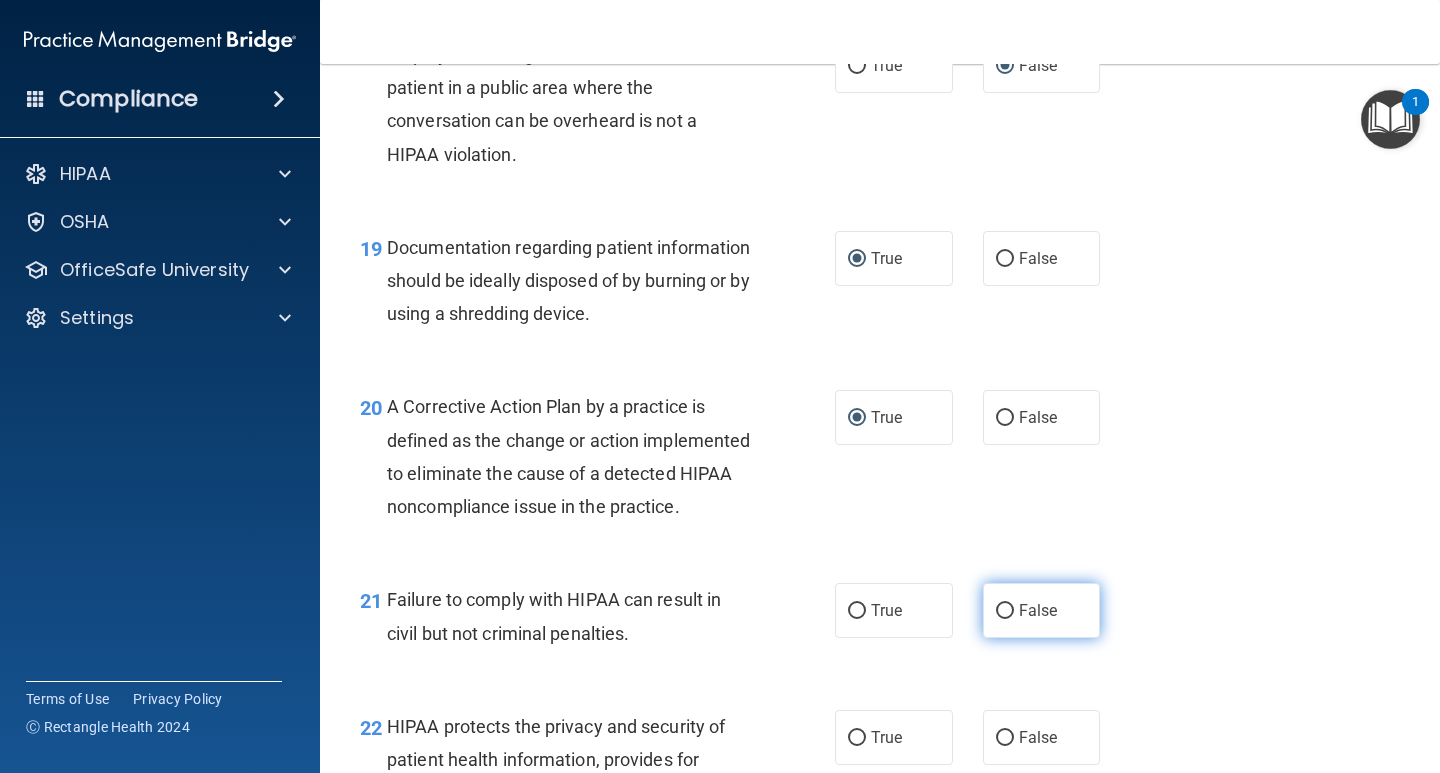 click on "False" at bounding box center [1005, 611] 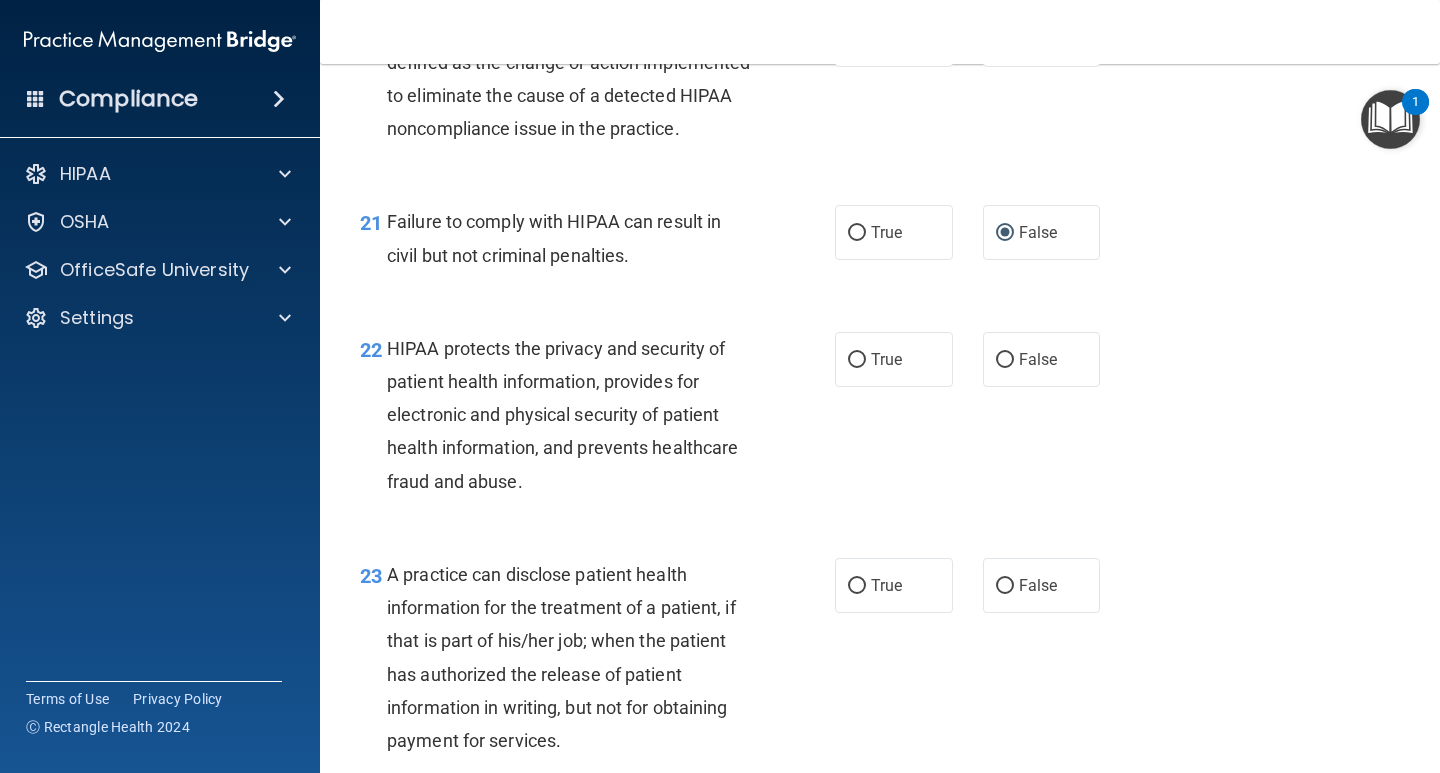 scroll, scrollTop: 3700, scrollLeft: 0, axis: vertical 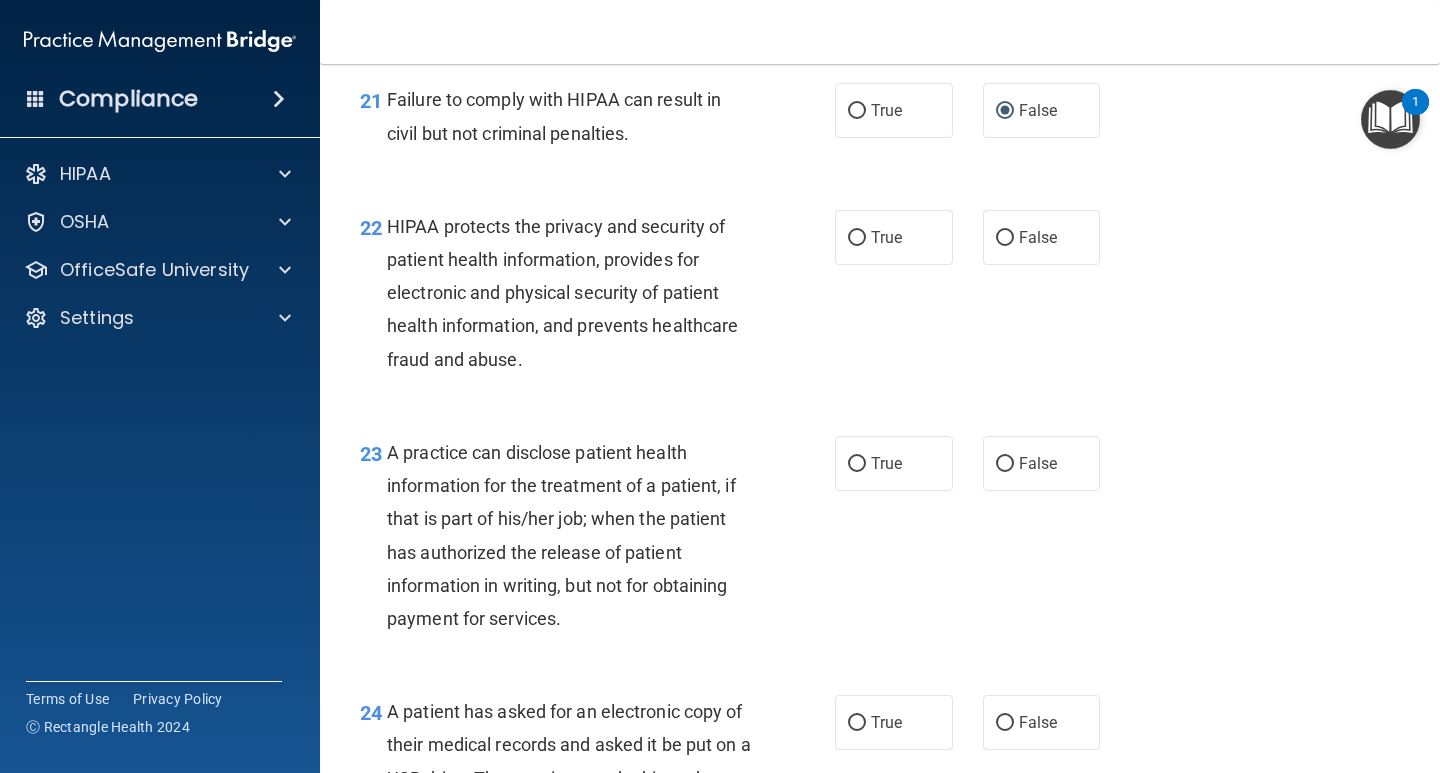 drag, startPoint x: 852, startPoint y: 268, endPoint x: 834, endPoint y: 316, distance: 51.264023 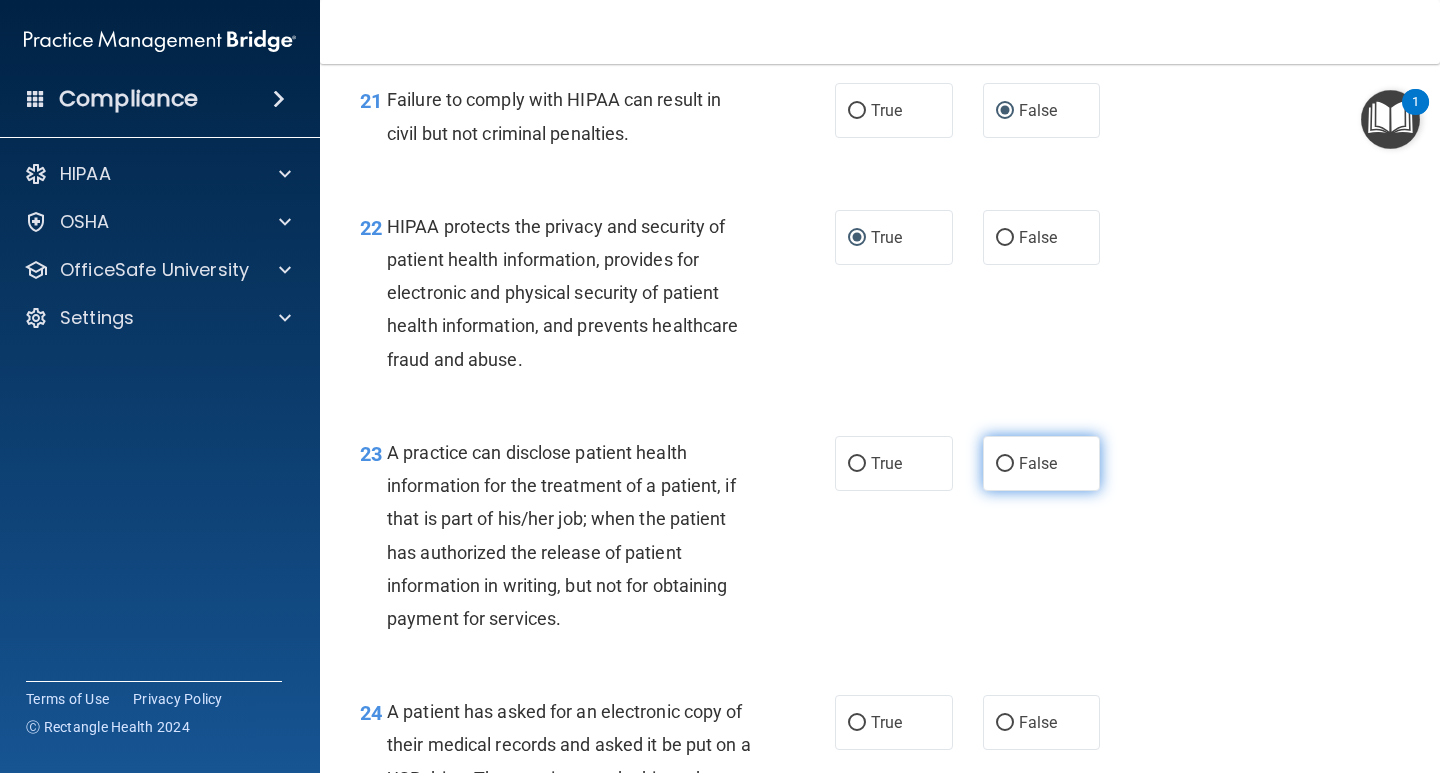 click on "False" at bounding box center (1005, 464) 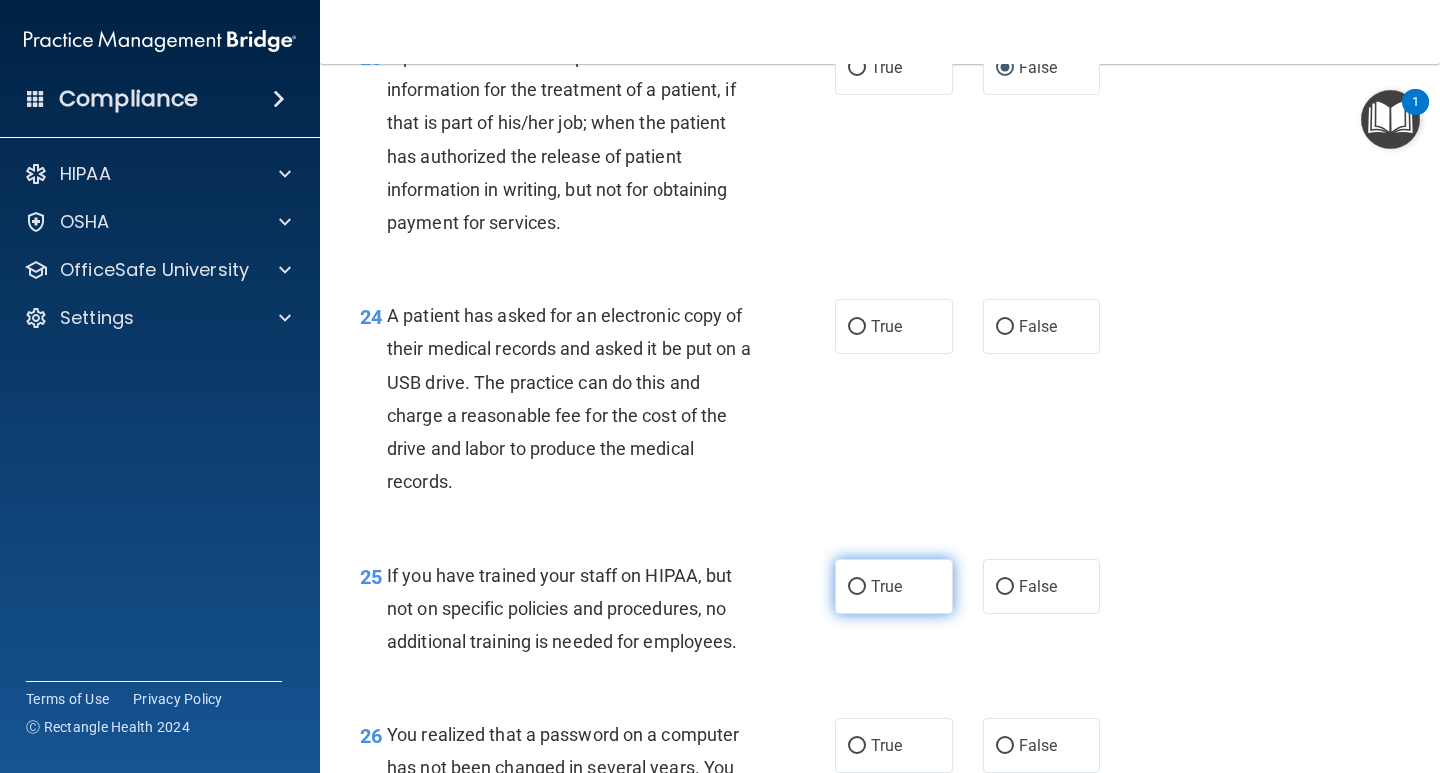 scroll, scrollTop: 4100, scrollLeft: 0, axis: vertical 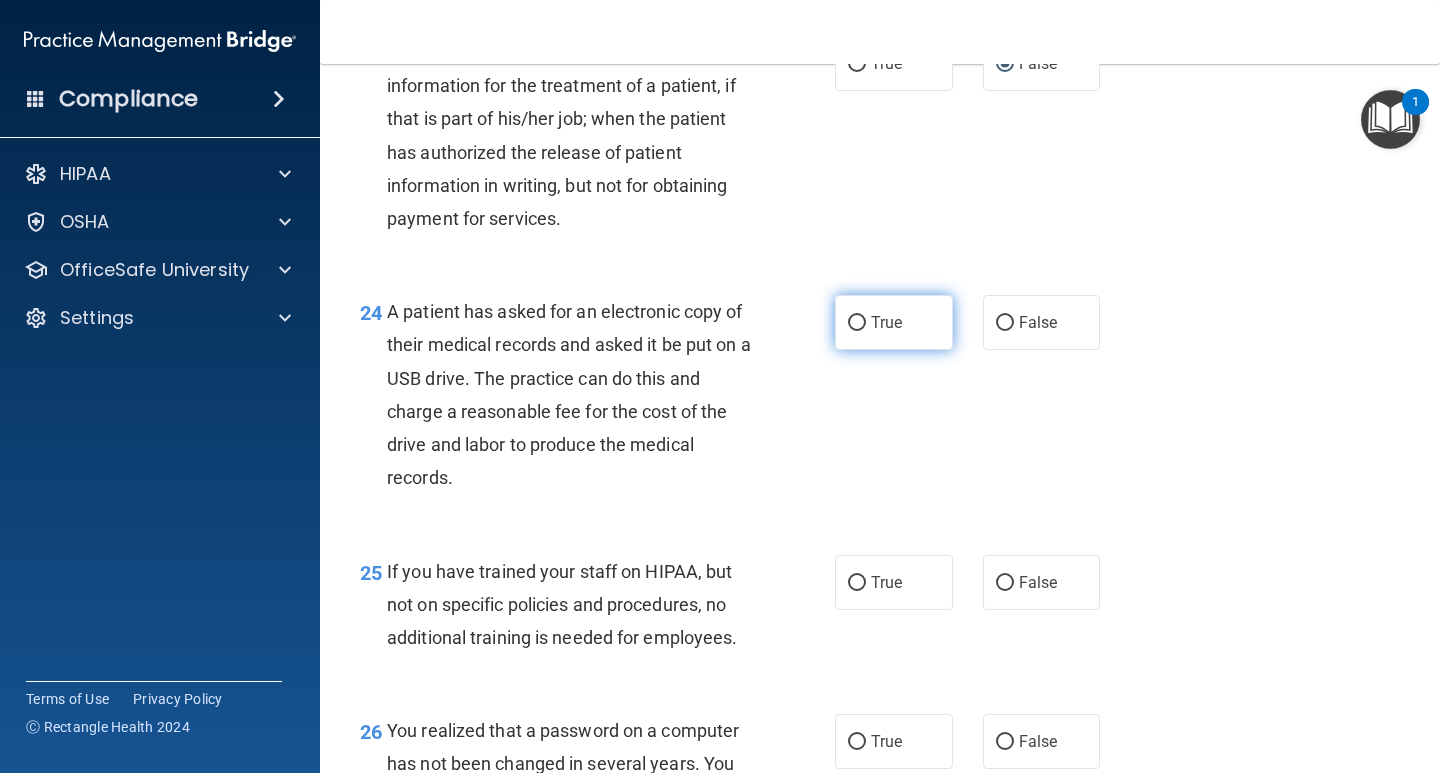 click on "True" at bounding box center (857, 323) 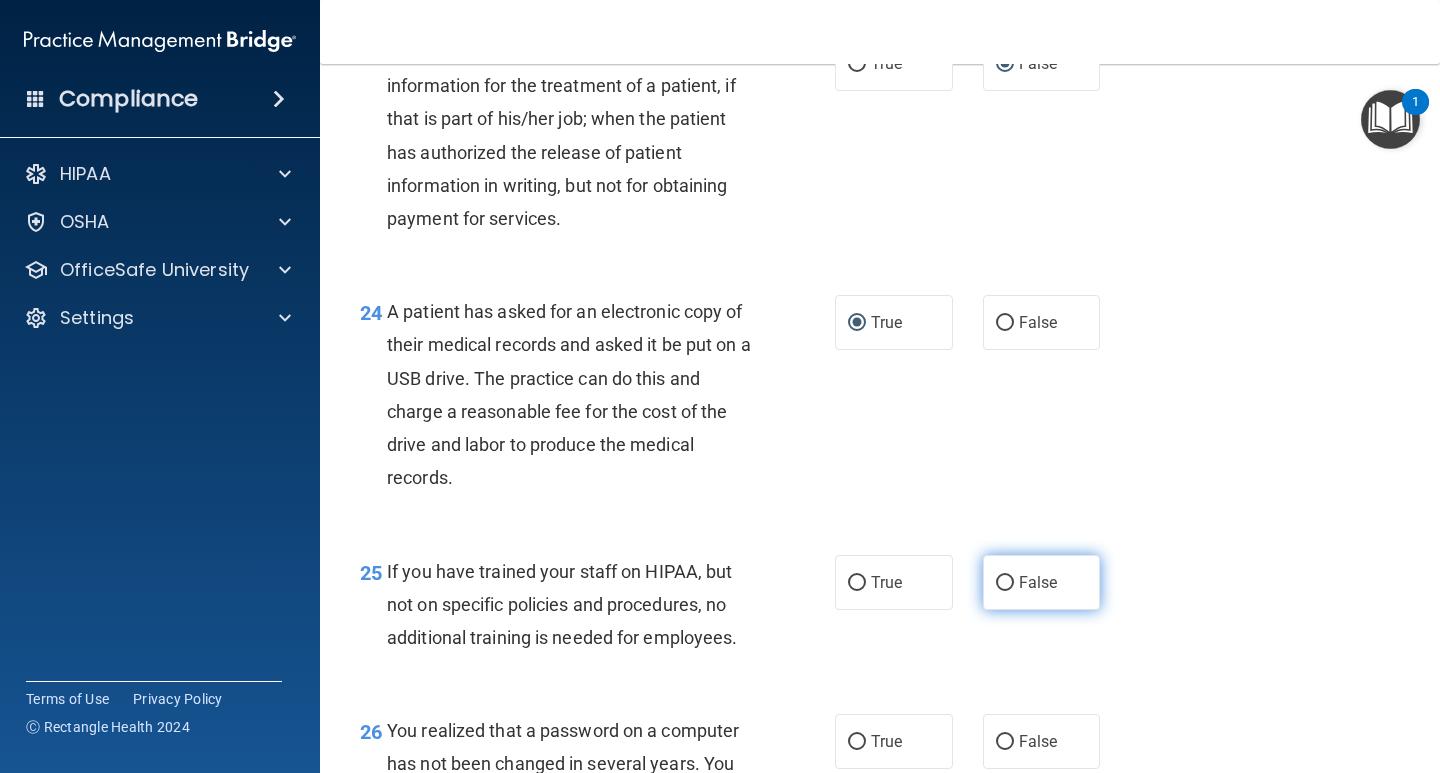 click on "False" at bounding box center (1005, 583) 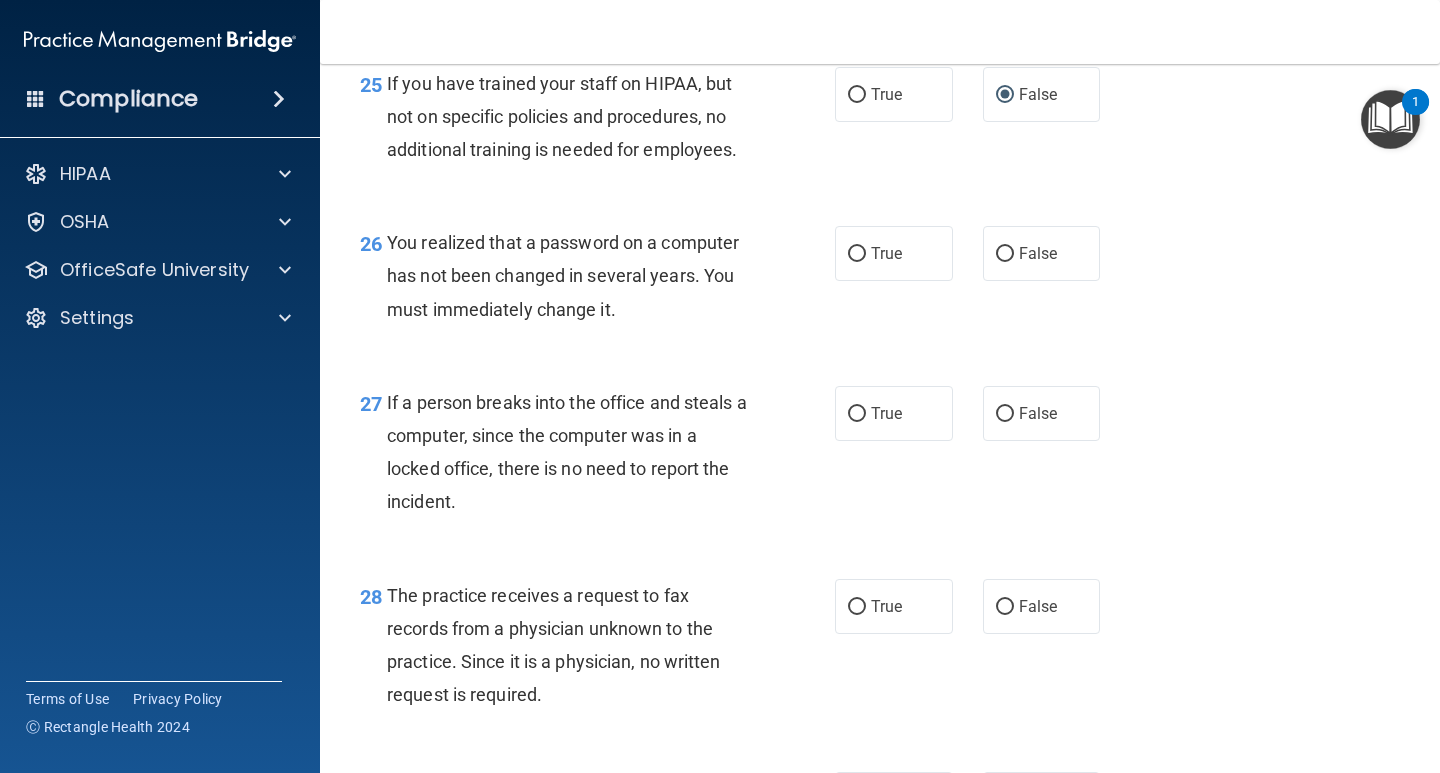 scroll, scrollTop: 4600, scrollLeft: 0, axis: vertical 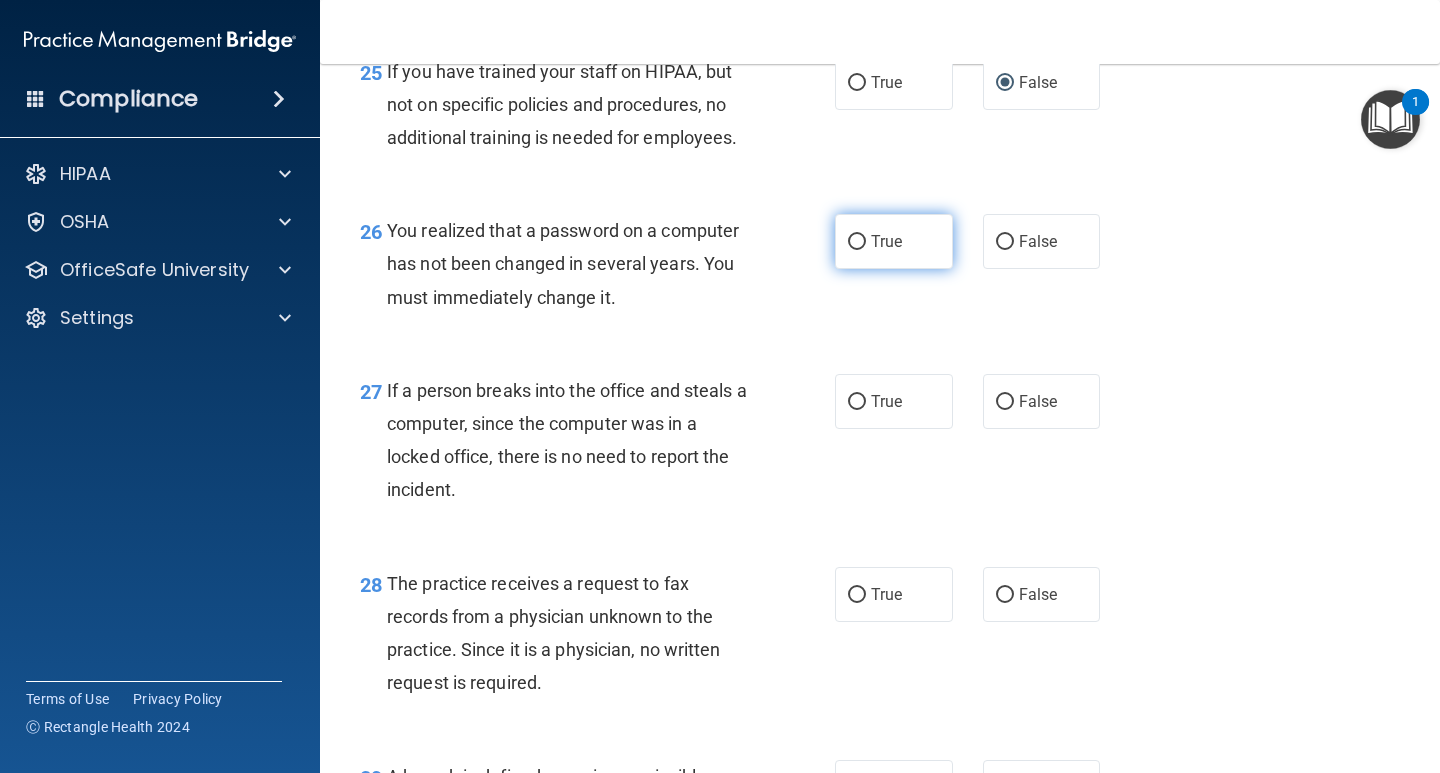 click on "True" at bounding box center (857, 242) 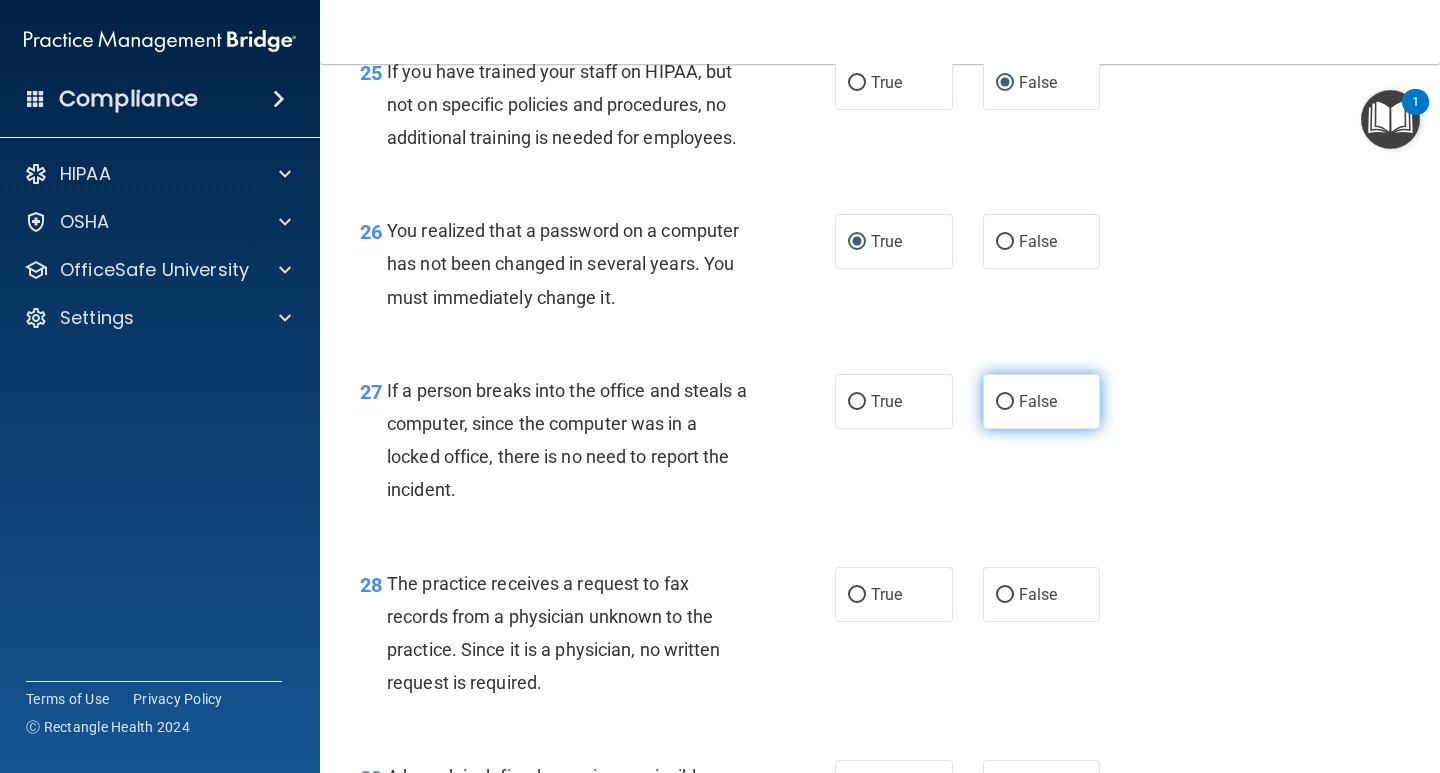 click on "False" at bounding box center (1005, 402) 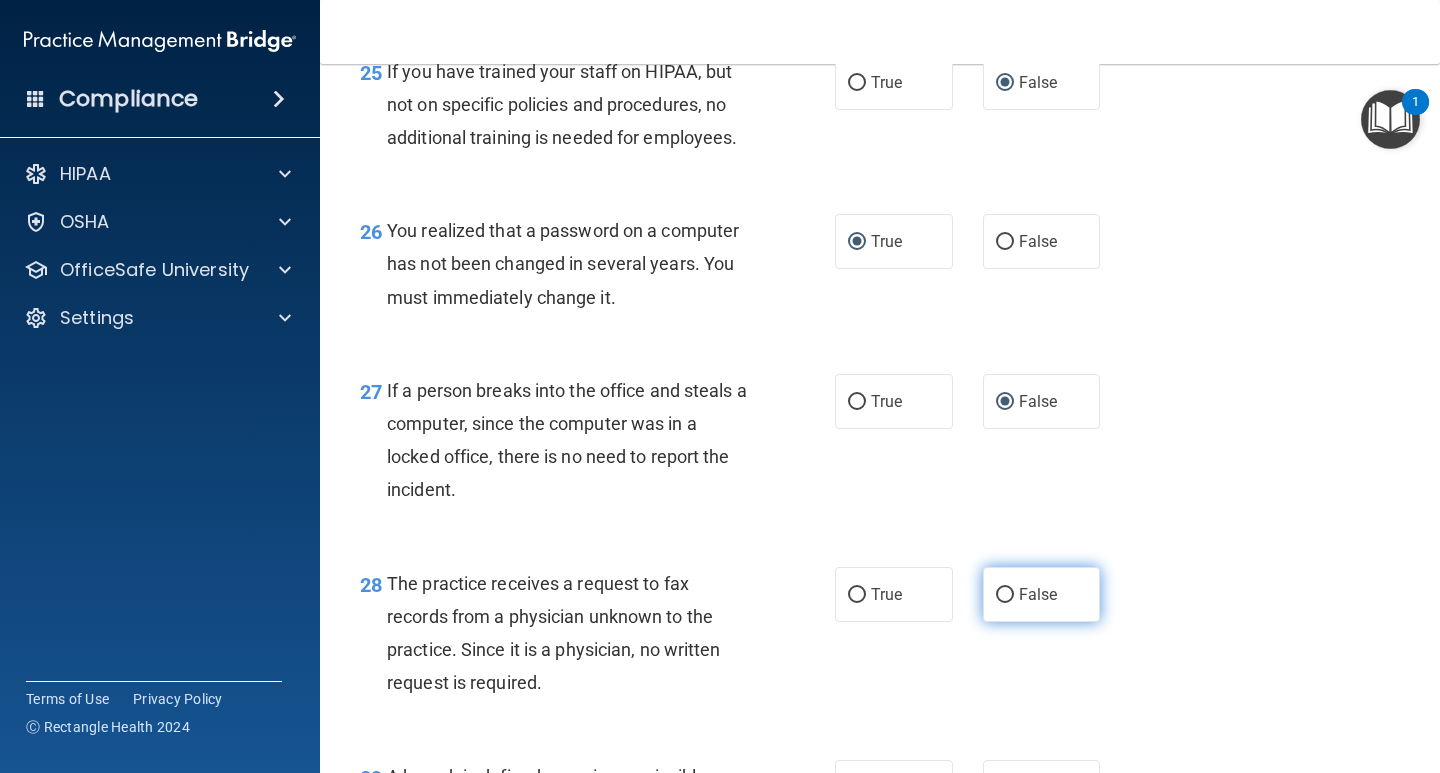 click on "False" at bounding box center (1005, 595) 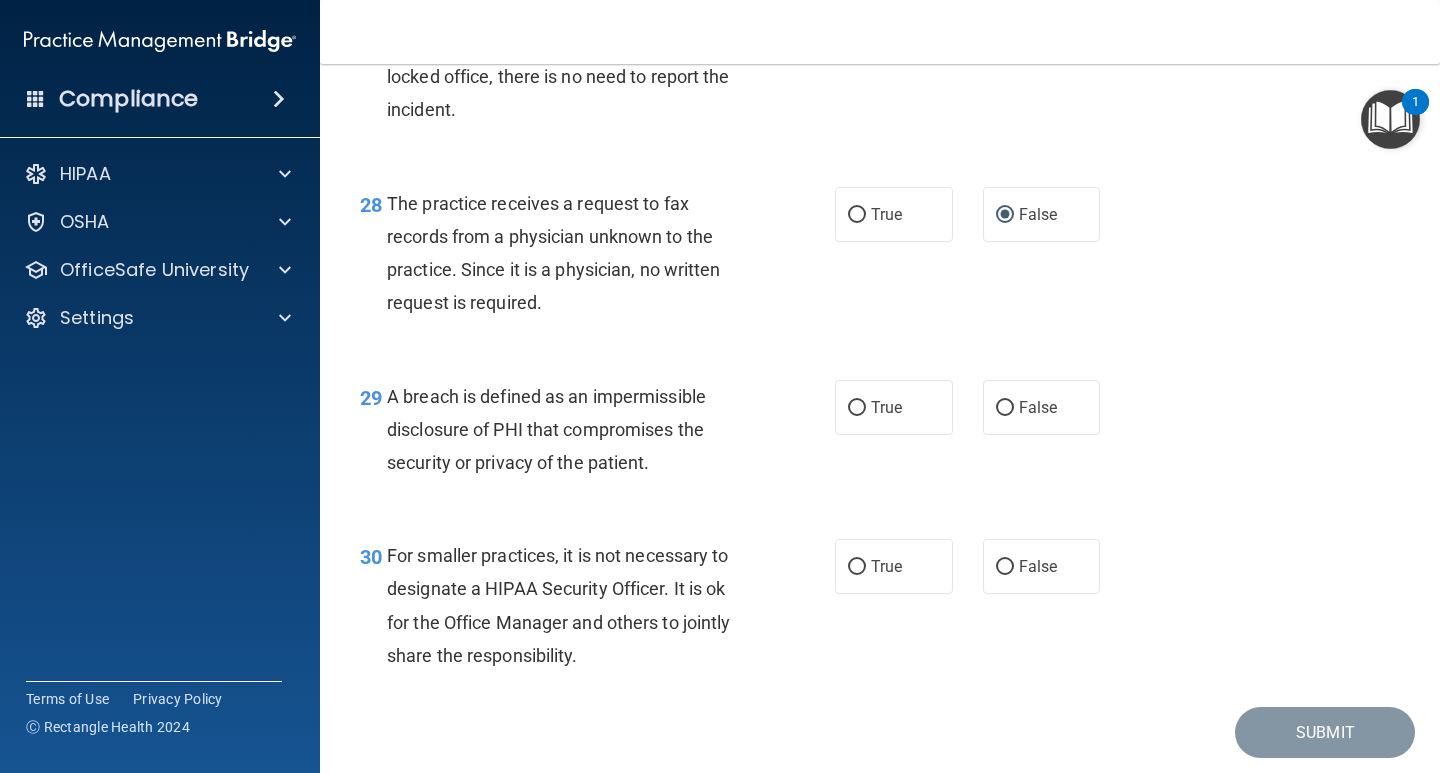 scroll, scrollTop: 5078, scrollLeft: 0, axis: vertical 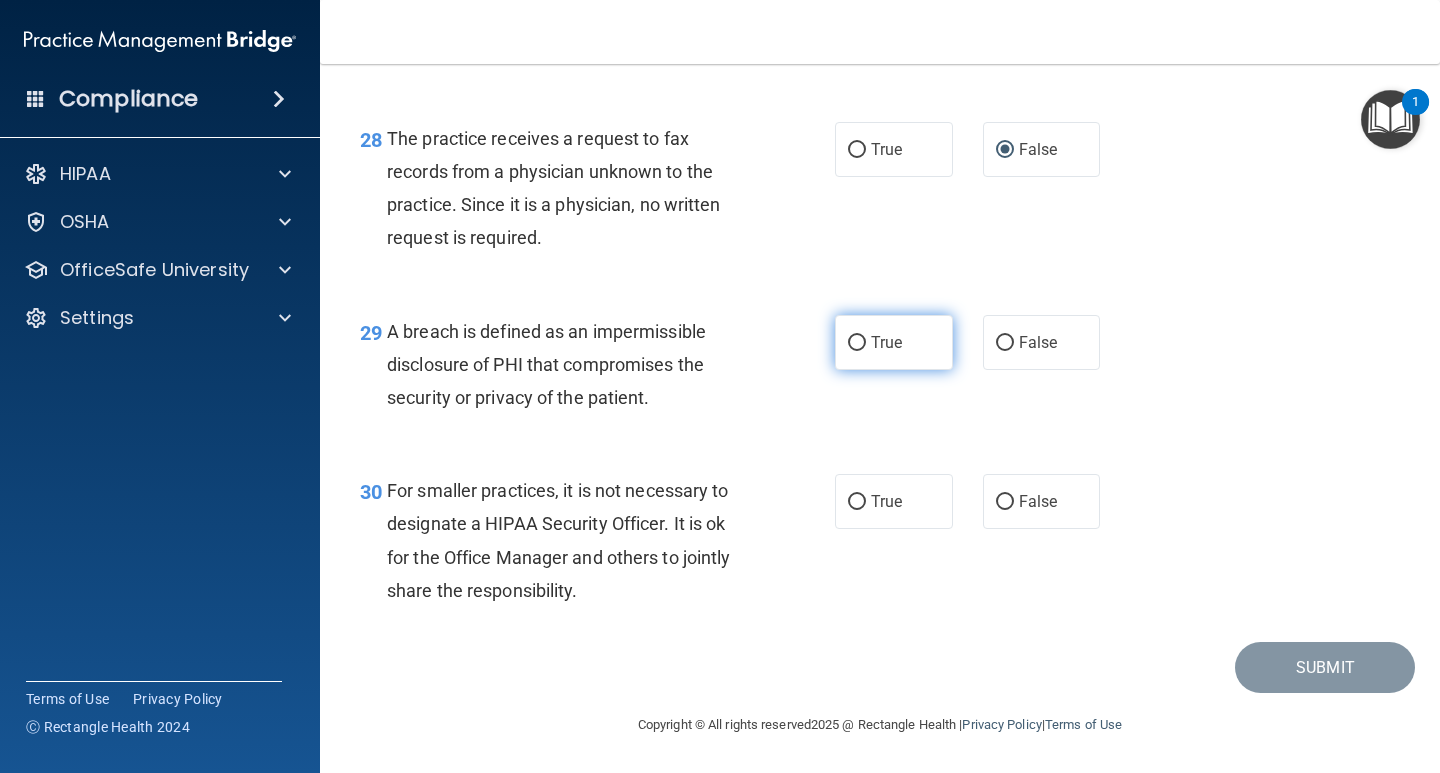 click on "True" at bounding box center [857, 343] 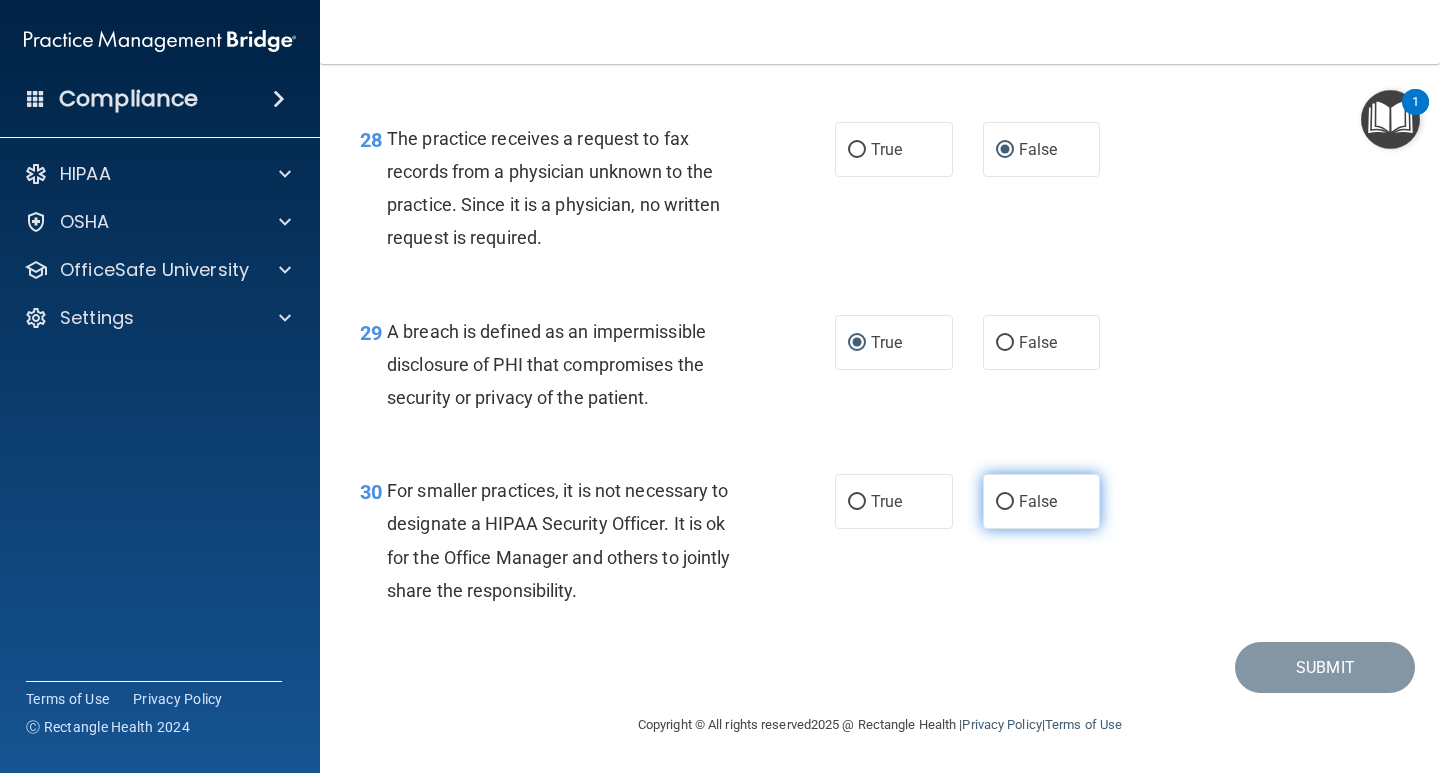 click on "False" at bounding box center [1005, 502] 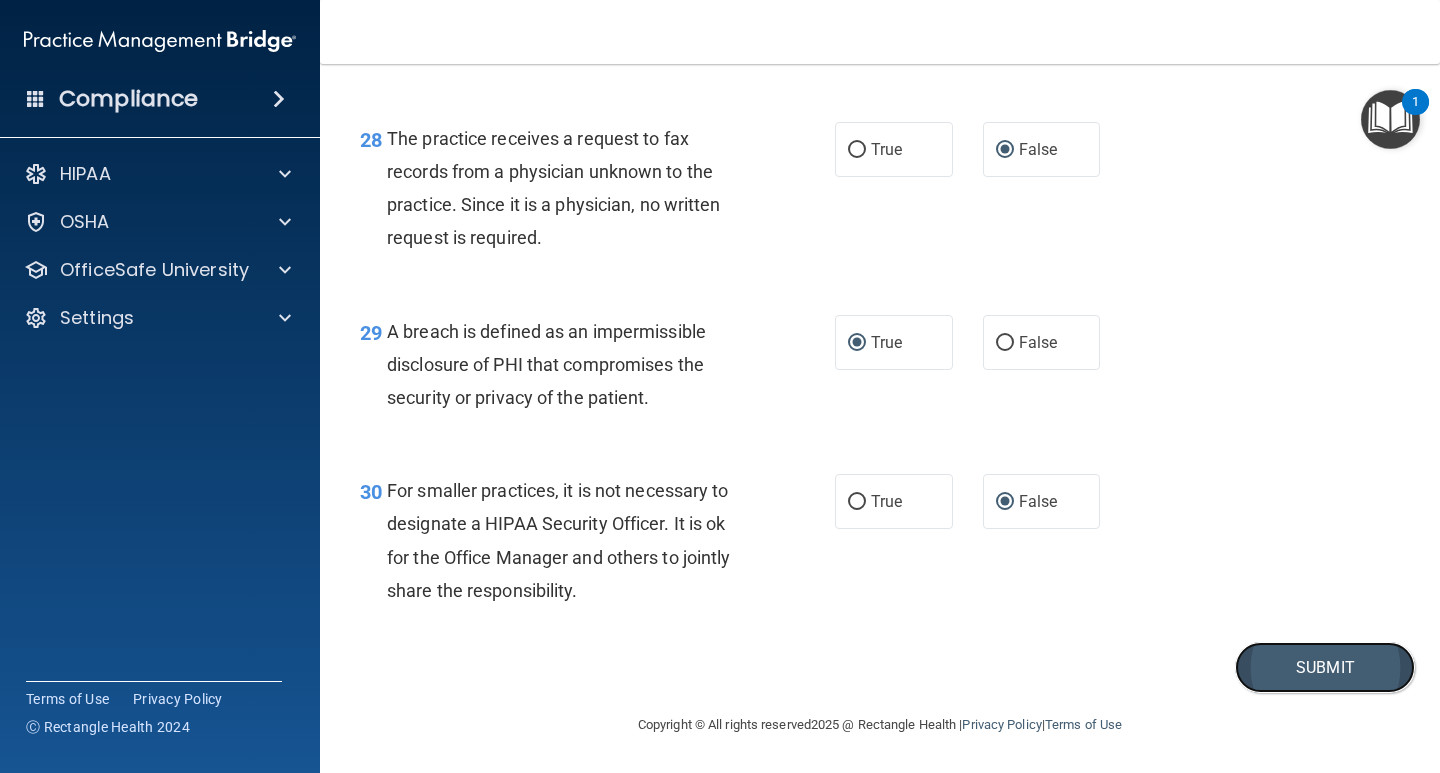 click on "Submit" at bounding box center [1325, 667] 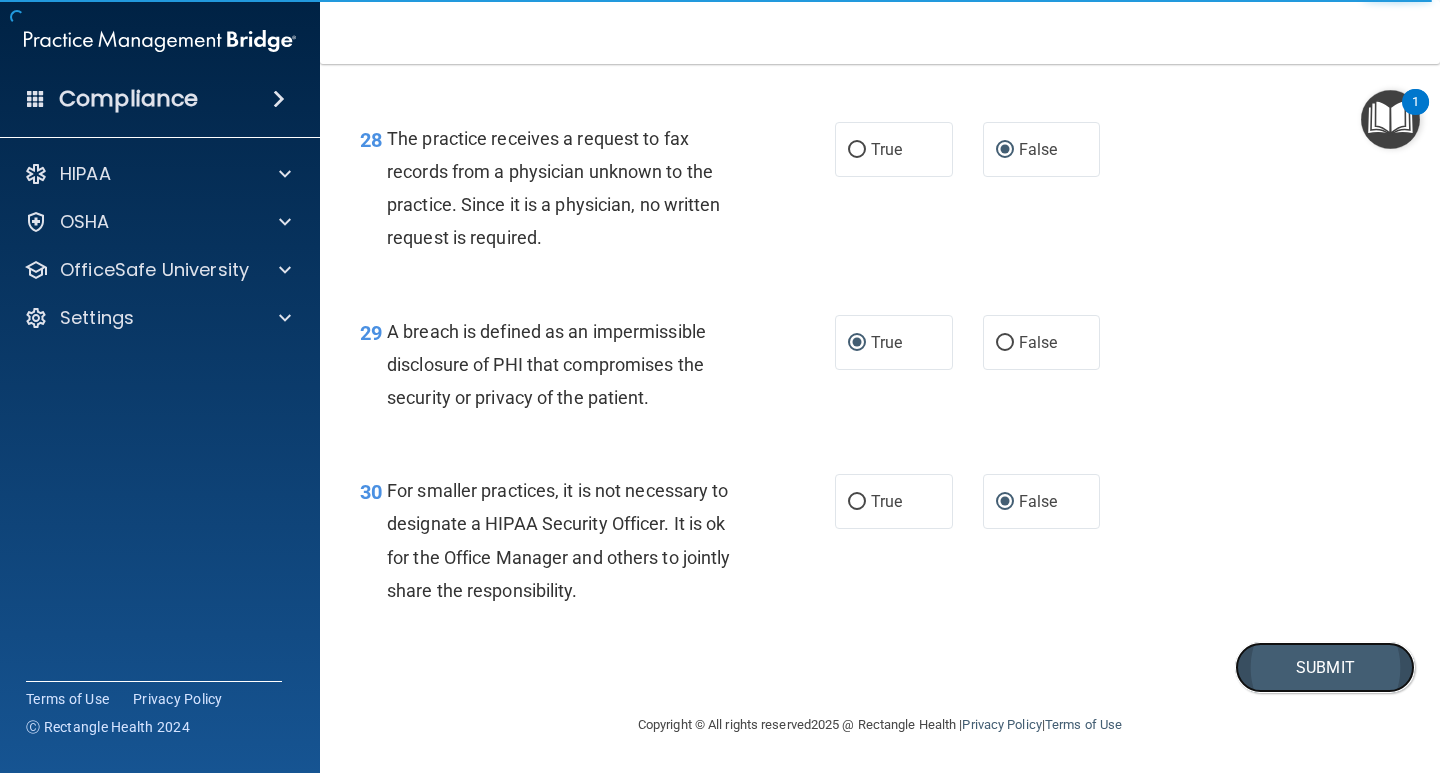 click on "Submit" at bounding box center (1325, 667) 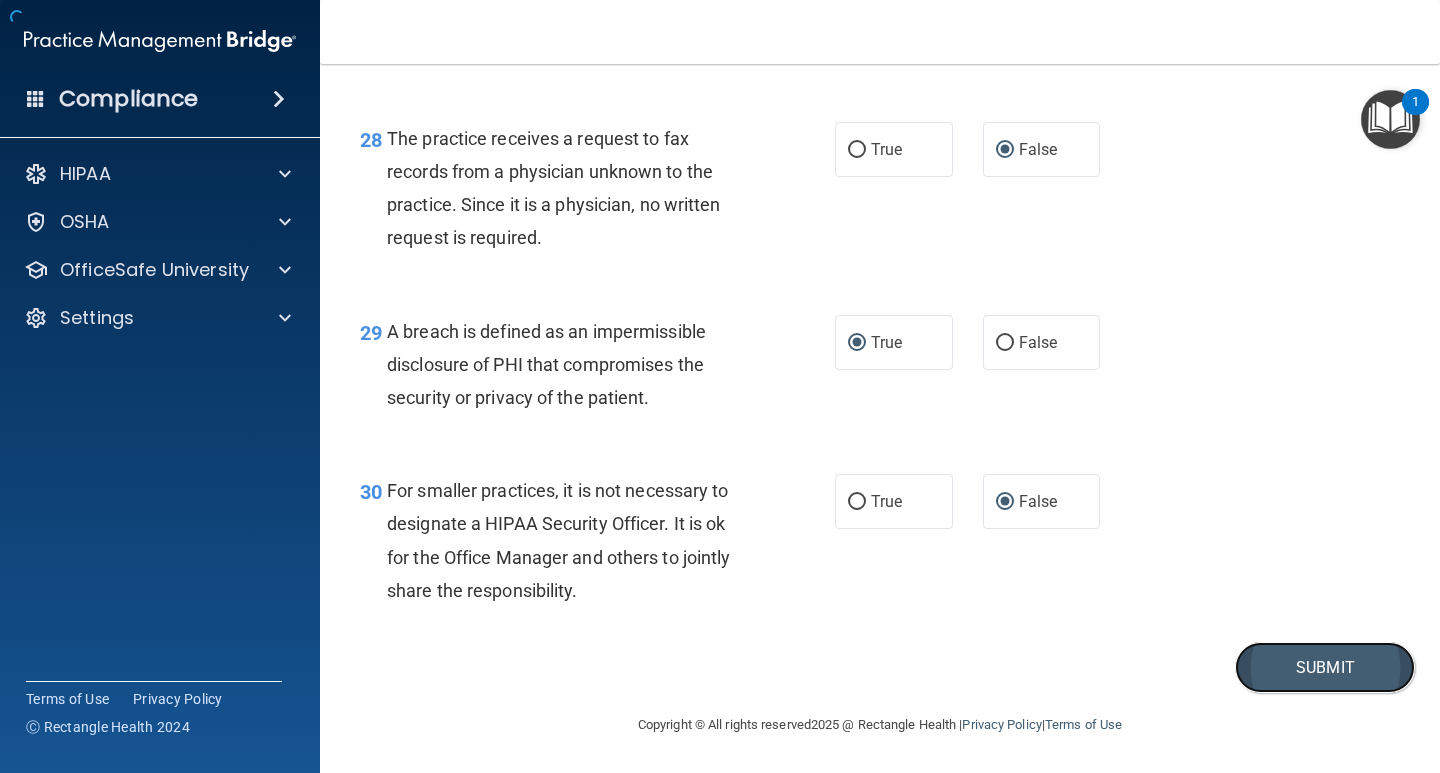 click on "Submit" at bounding box center [1325, 667] 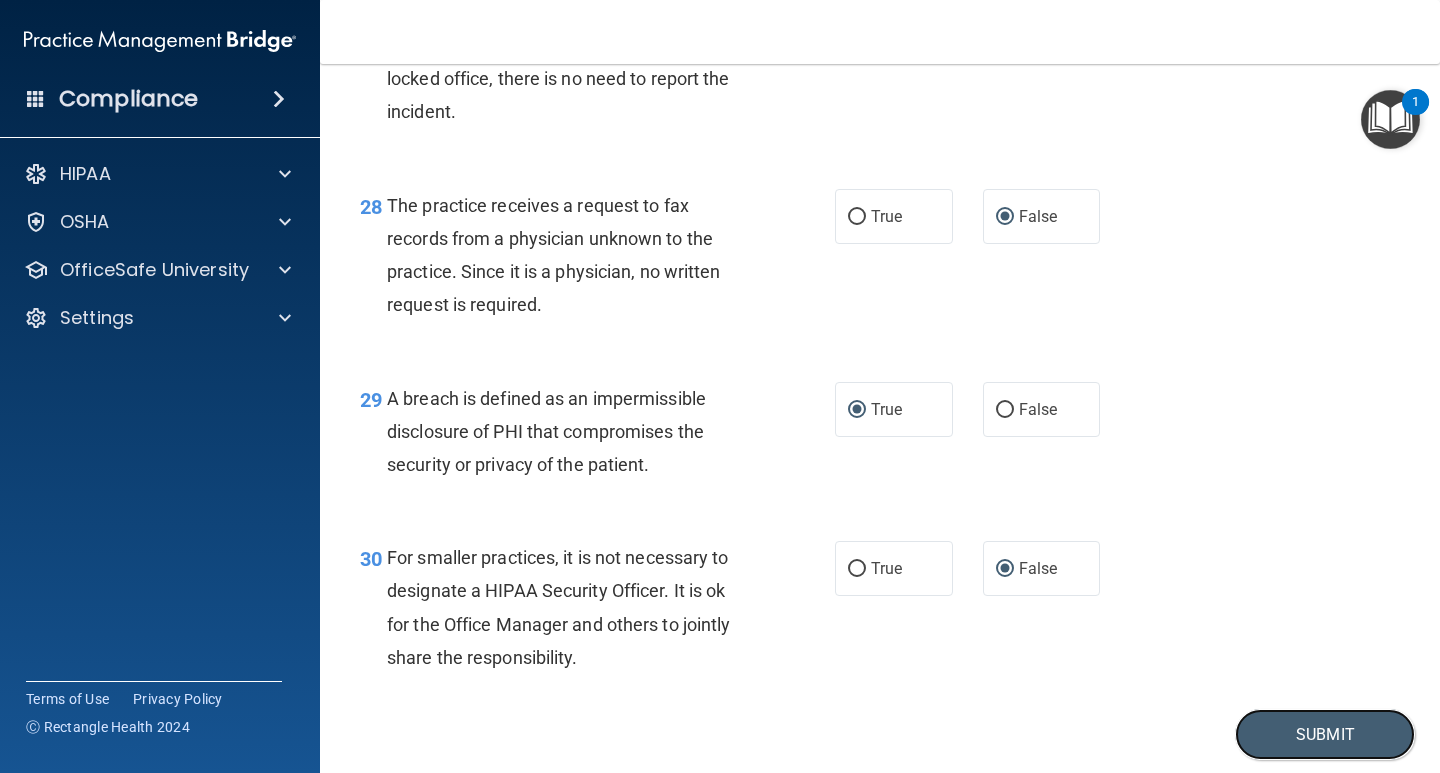 scroll, scrollTop: 5078, scrollLeft: 0, axis: vertical 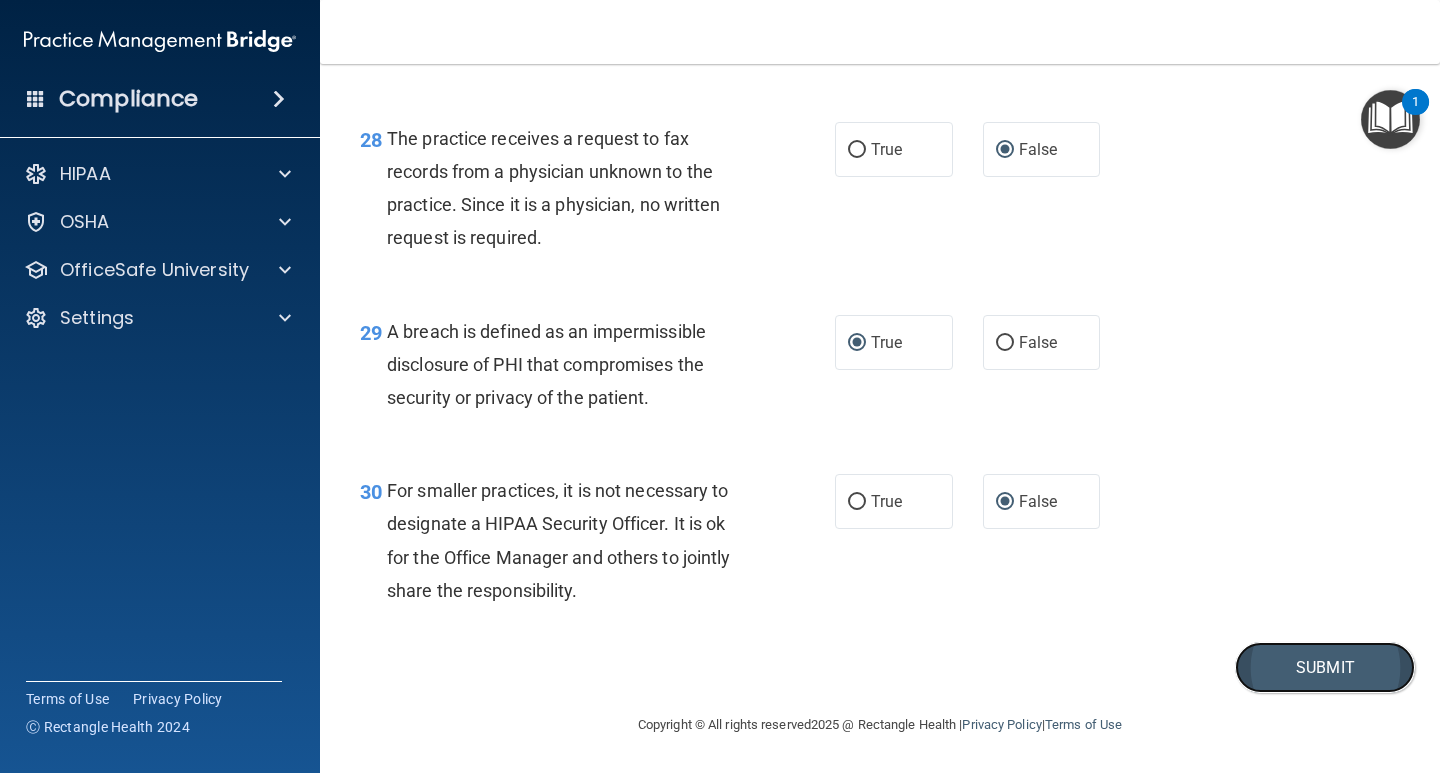 click on "Submit" at bounding box center [1325, 667] 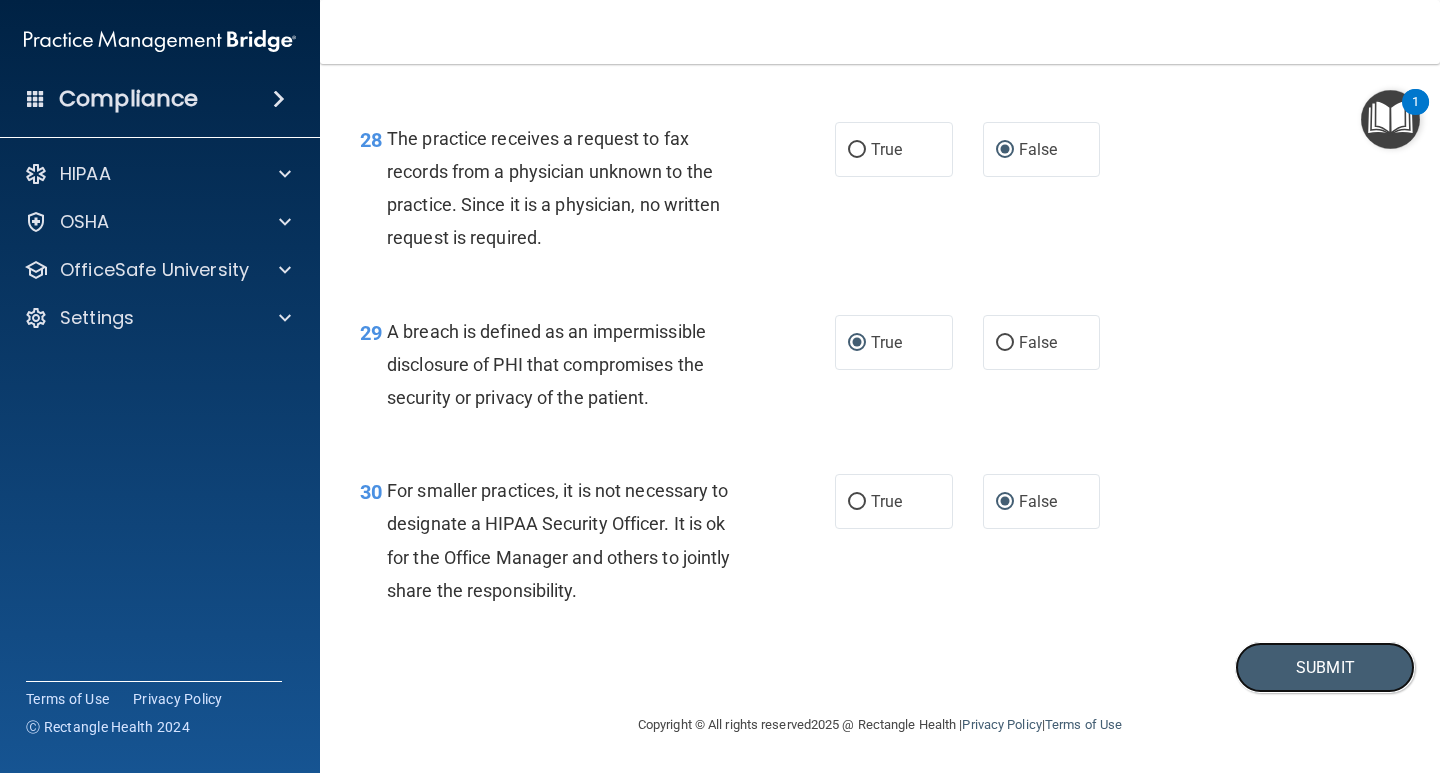 scroll, scrollTop: 5078, scrollLeft: 0, axis: vertical 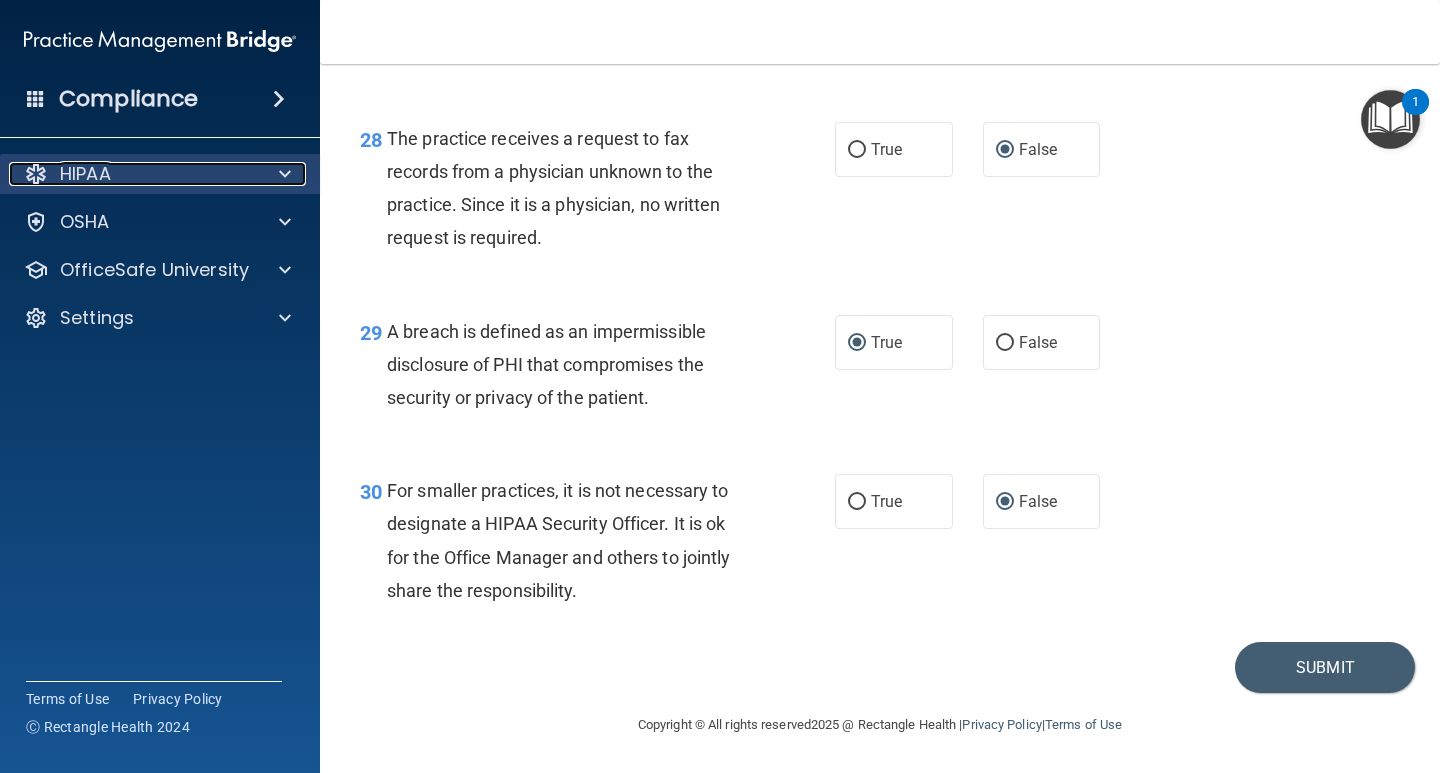 click at bounding box center (285, 174) 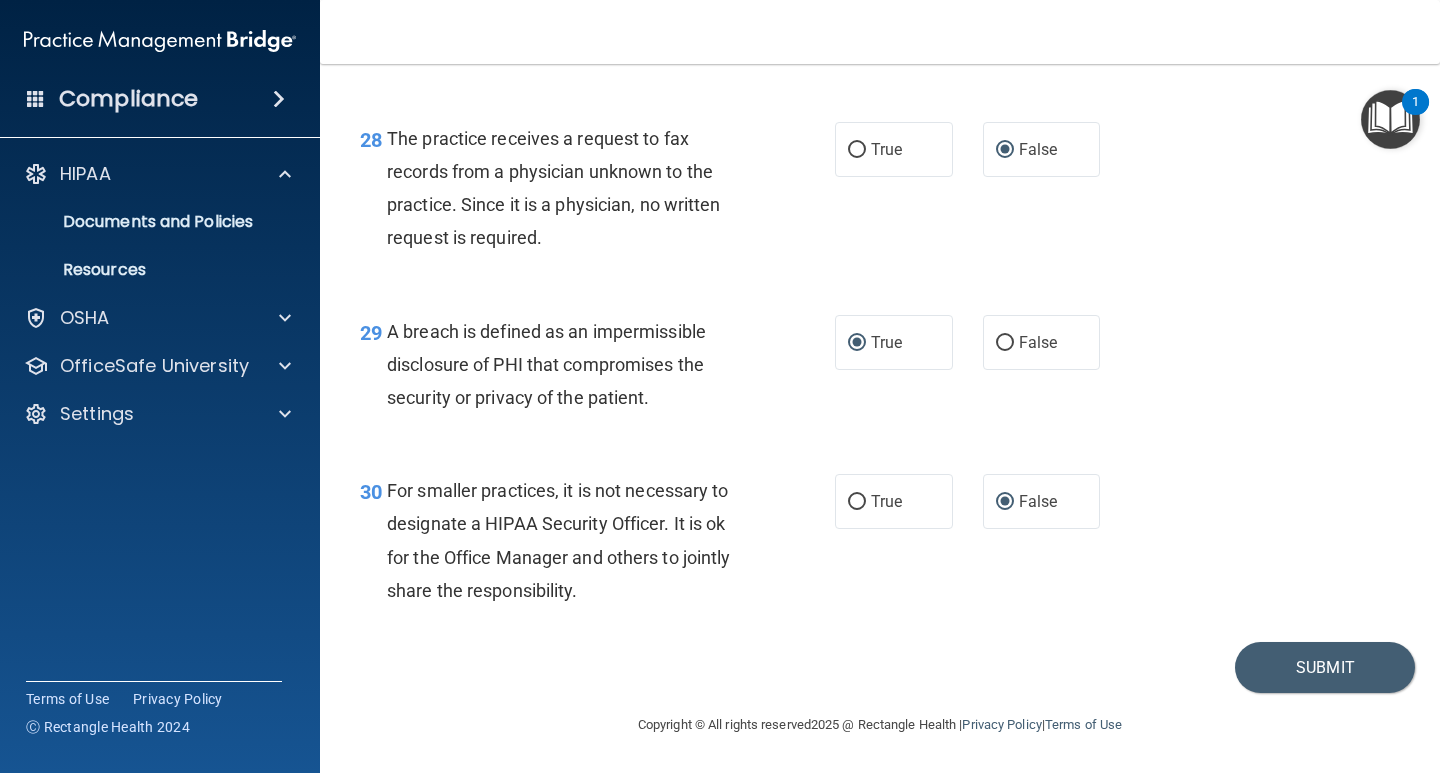 click on "-                The HIPAA Quiz         This quiz doesn’t expire until 07/23/2025. Are you sure you want to take this quiz now?   Take the quiz anyway!                       01       Patients who believe that their PHI has been compromised have the right to make a complaint to the federal government.                 True           False                       02       The Privacy Rule requires covered entities to develop and implement reasonable policies and procedures to verify the identity of any person who requests PHI, as well as the authority of the person to have access to the information, if the identity or authority of the person is not already known.                 True           False                       03       It's ok to post  practice’s Notice of Privacy anywhere so long as it is also somewhere in the lobby.                 True           False                       04                       True           False                       05                       True           False" at bounding box center (880, 418) 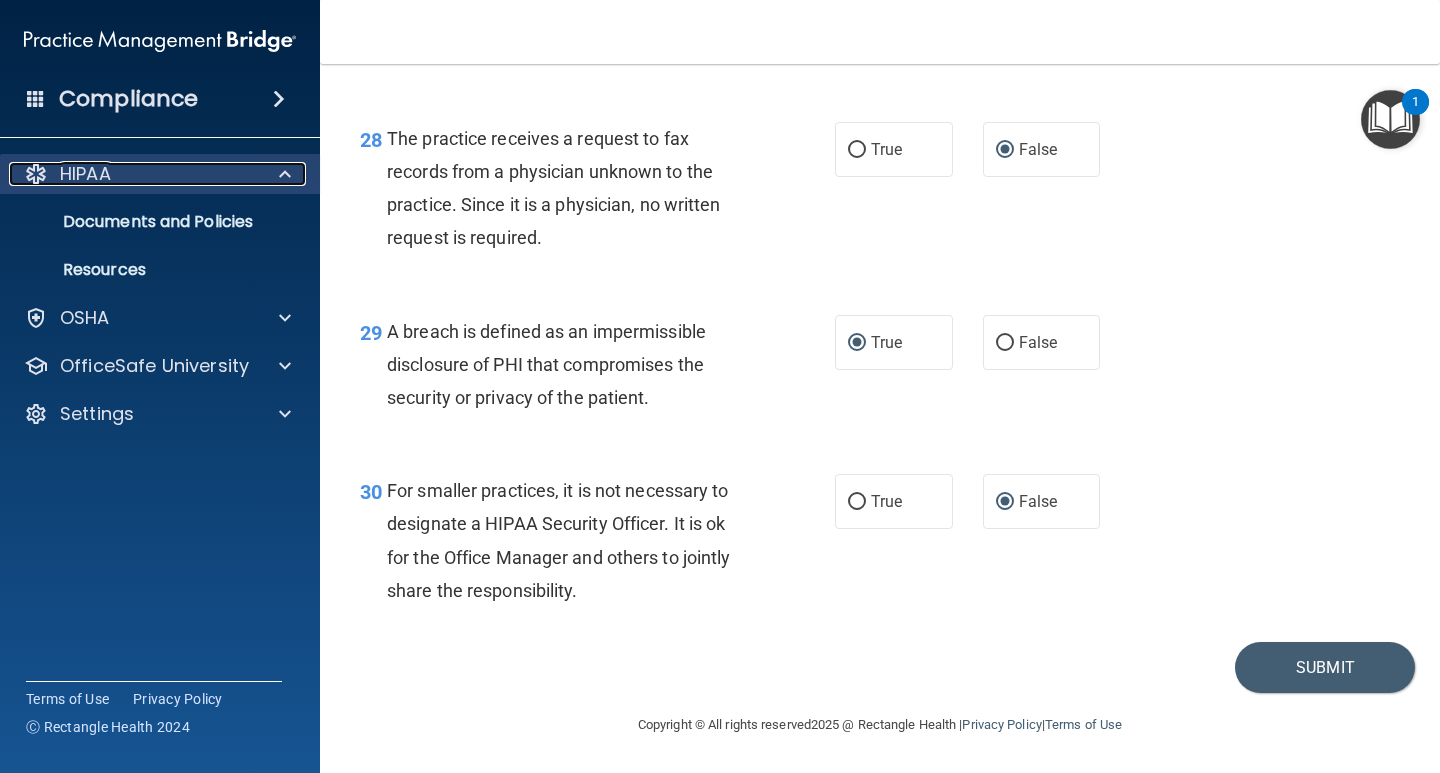 click on "HIPAA" at bounding box center (85, 174) 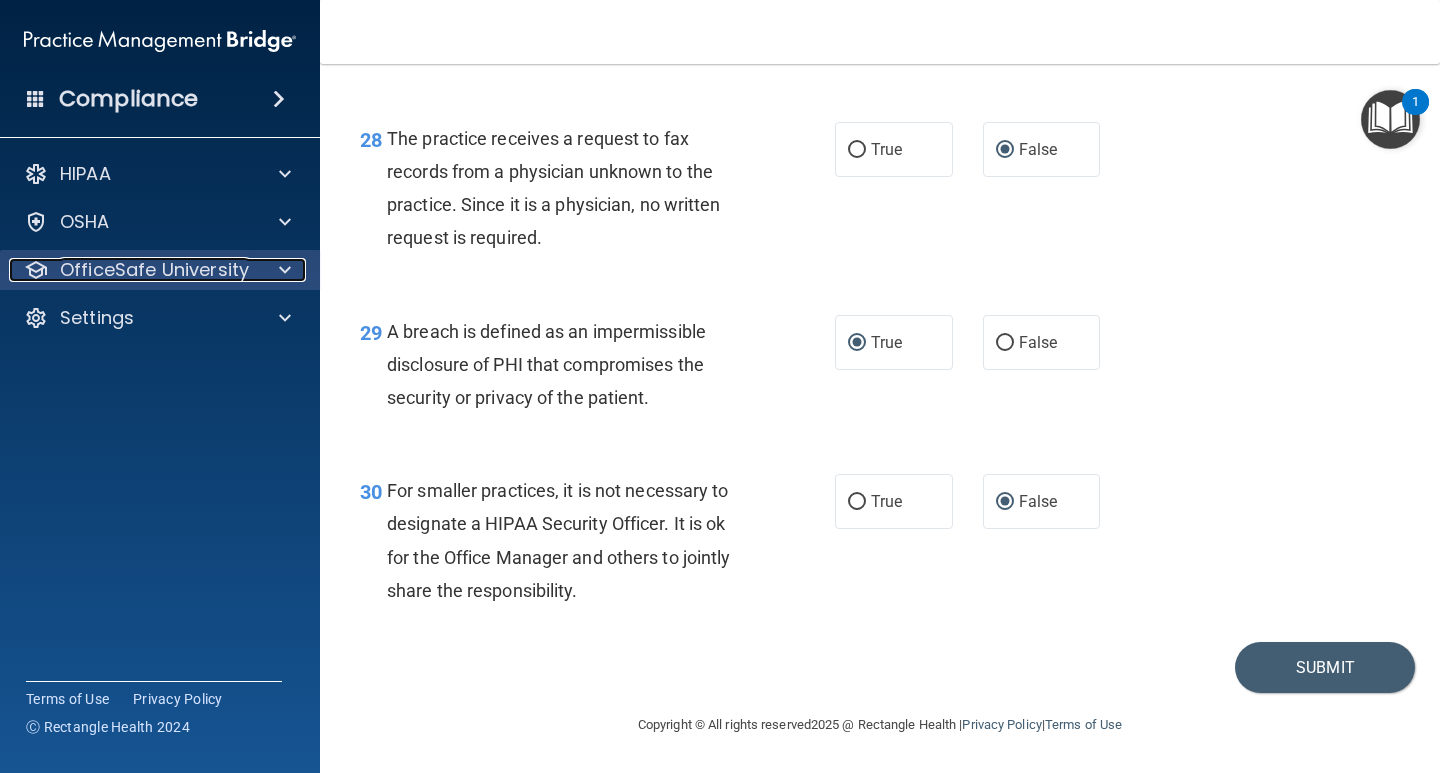 click on "OfficeSafe University" at bounding box center (154, 270) 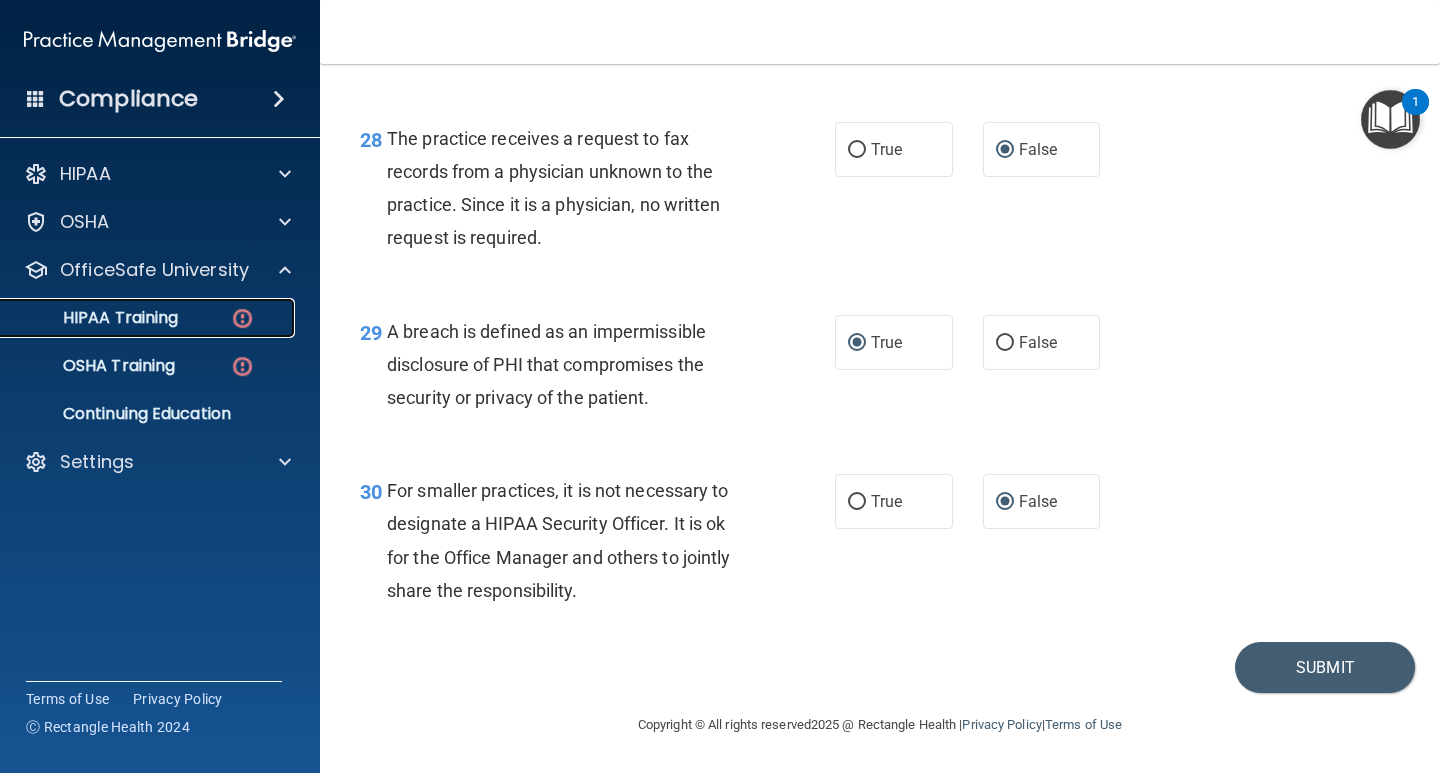 click at bounding box center (242, 318) 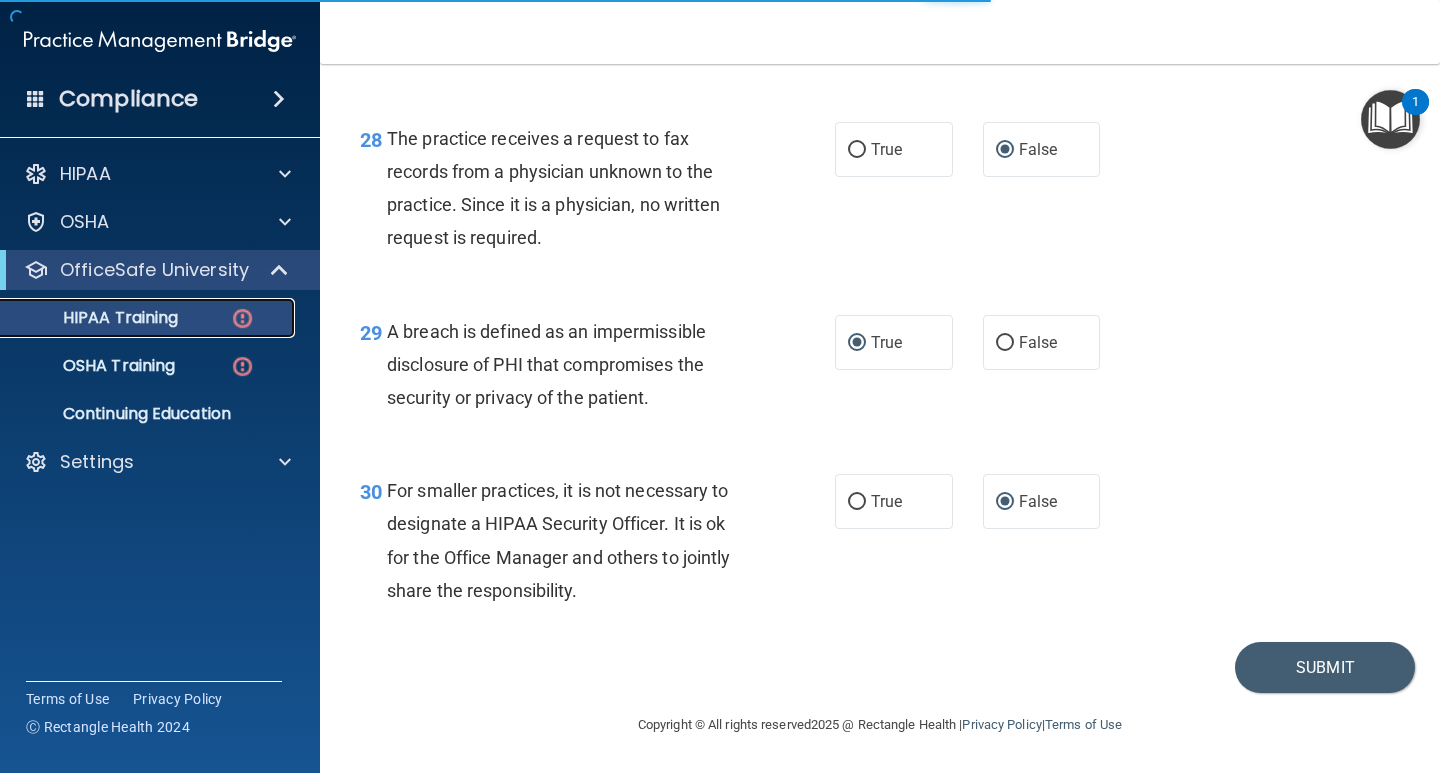 click on "HIPAA Training" at bounding box center [95, 318] 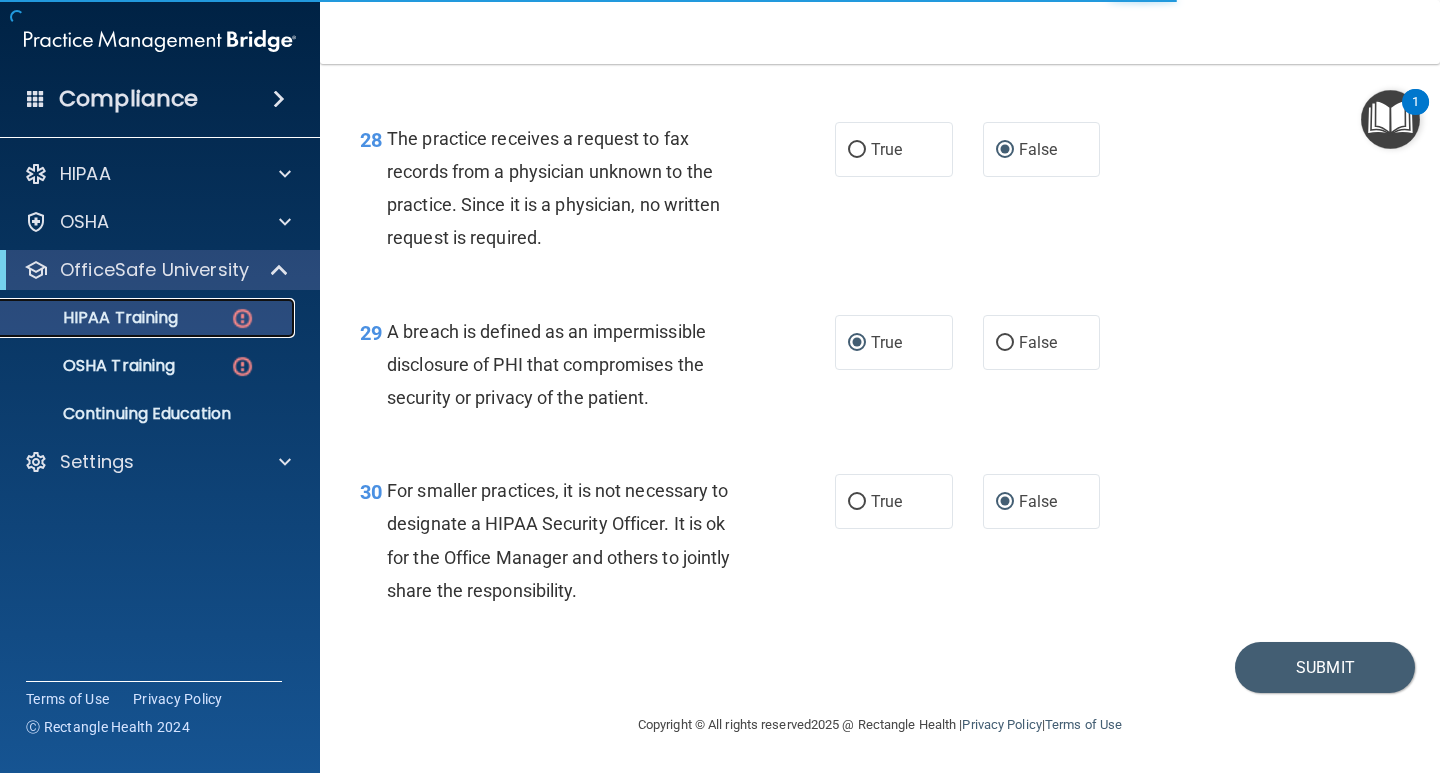 click at bounding box center (242, 318) 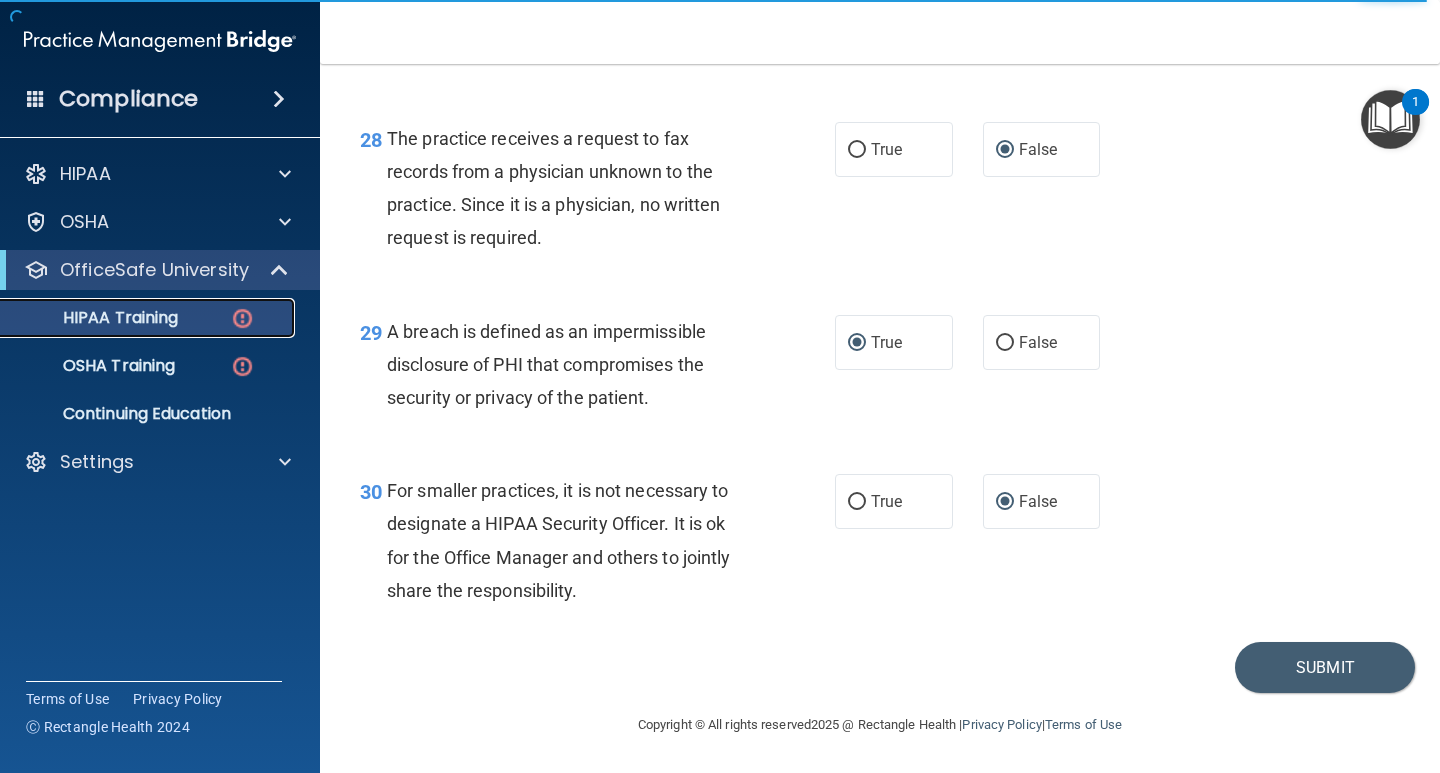 click at bounding box center (242, 318) 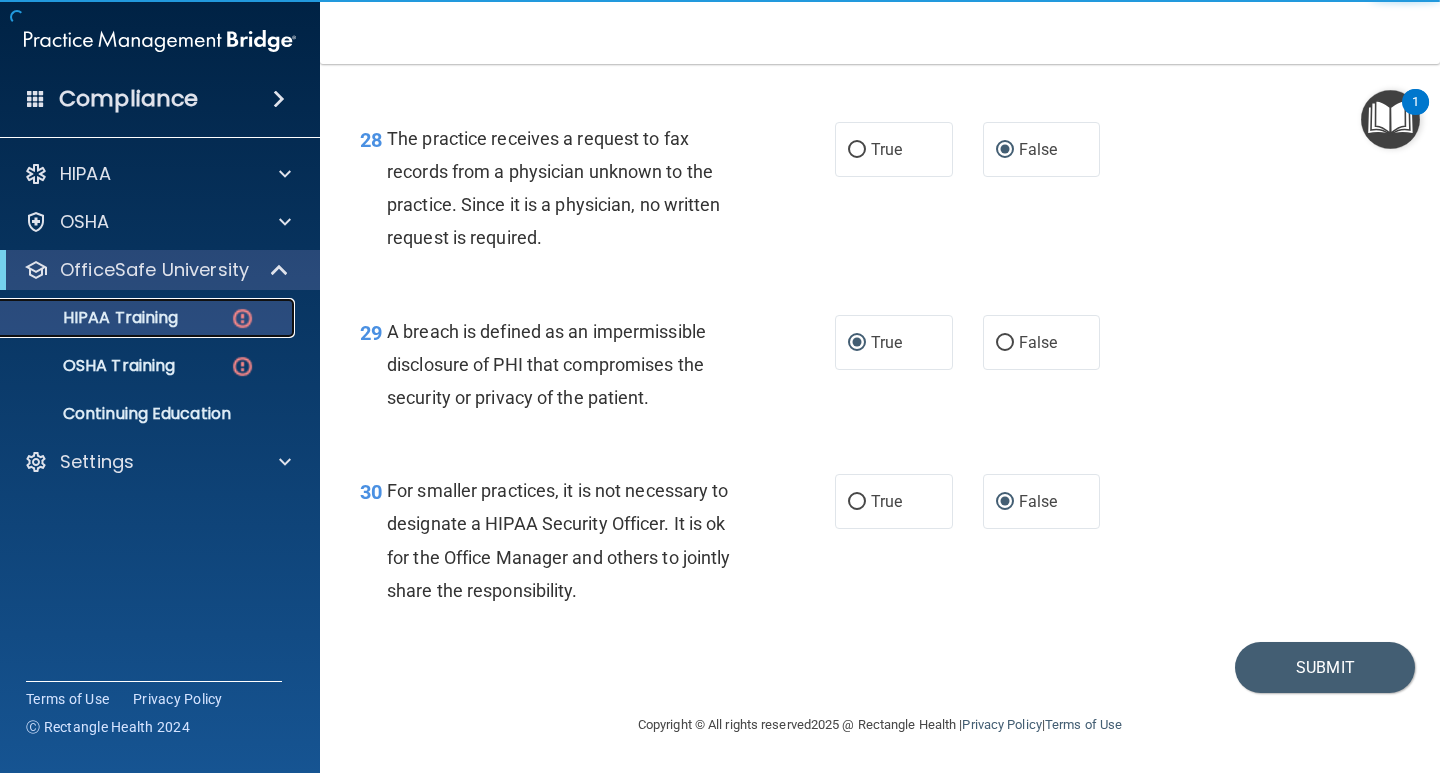 click on "HIPAA Training" at bounding box center (95, 318) 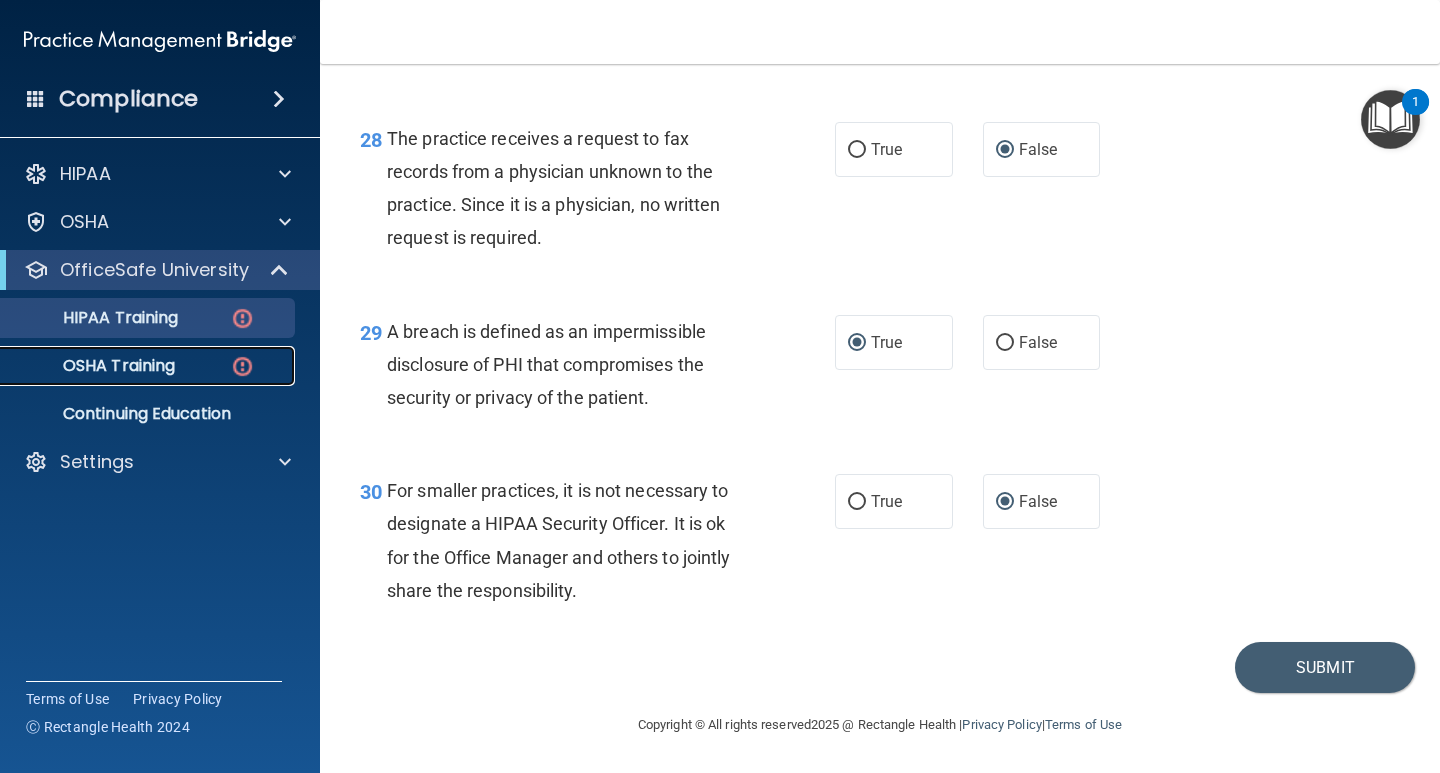 click at bounding box center (242, 366) 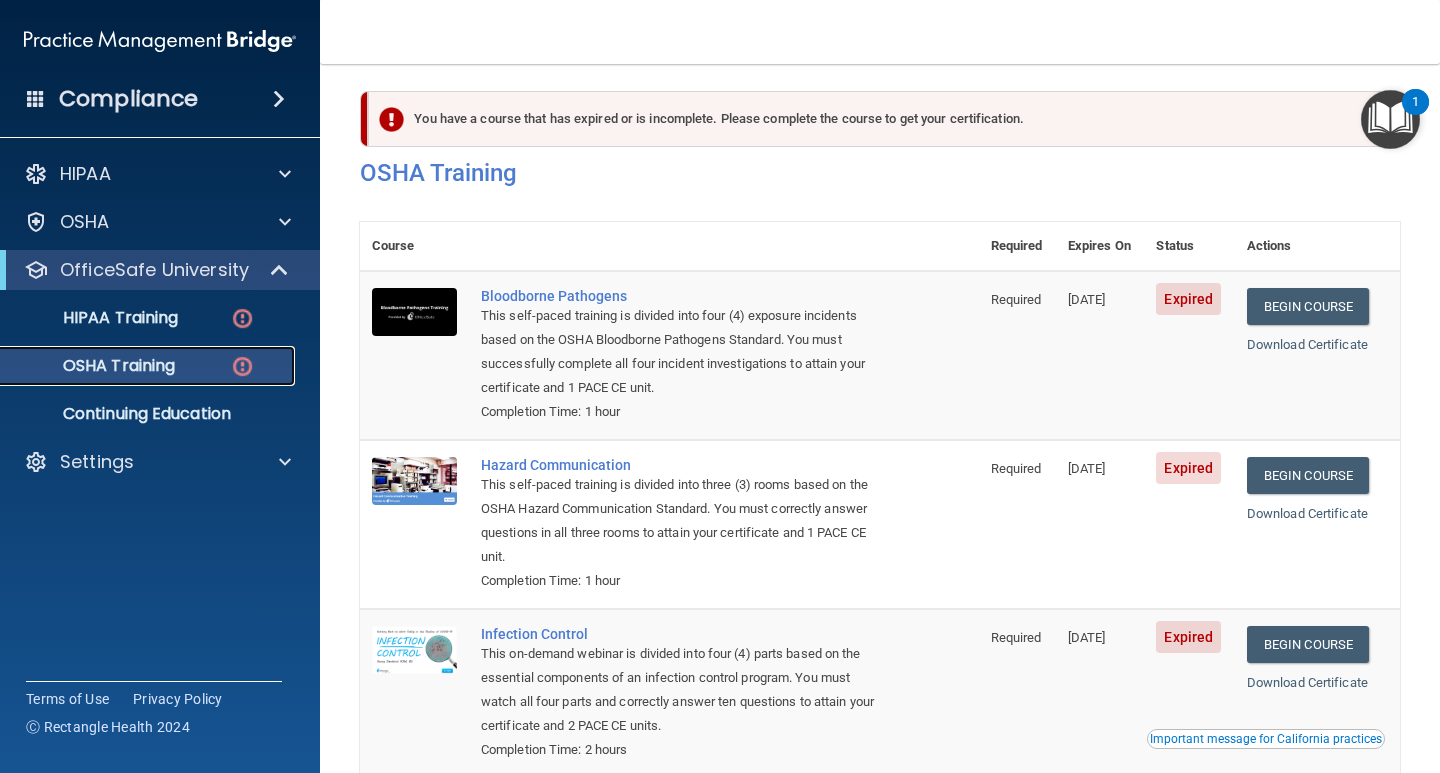 scroll, scrollTop: 0, scrollLeft: 0, axis: both 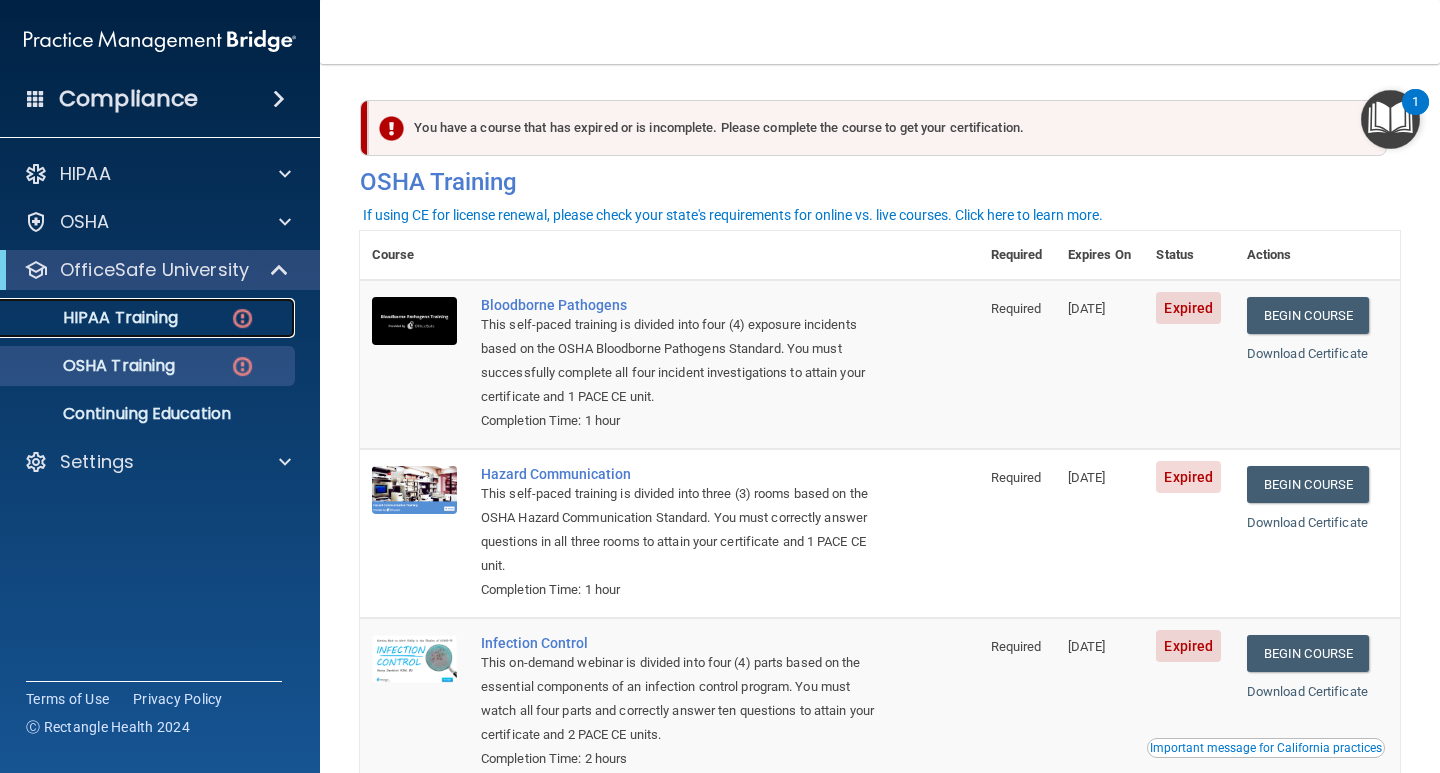 click at bounding box center [242, 318] 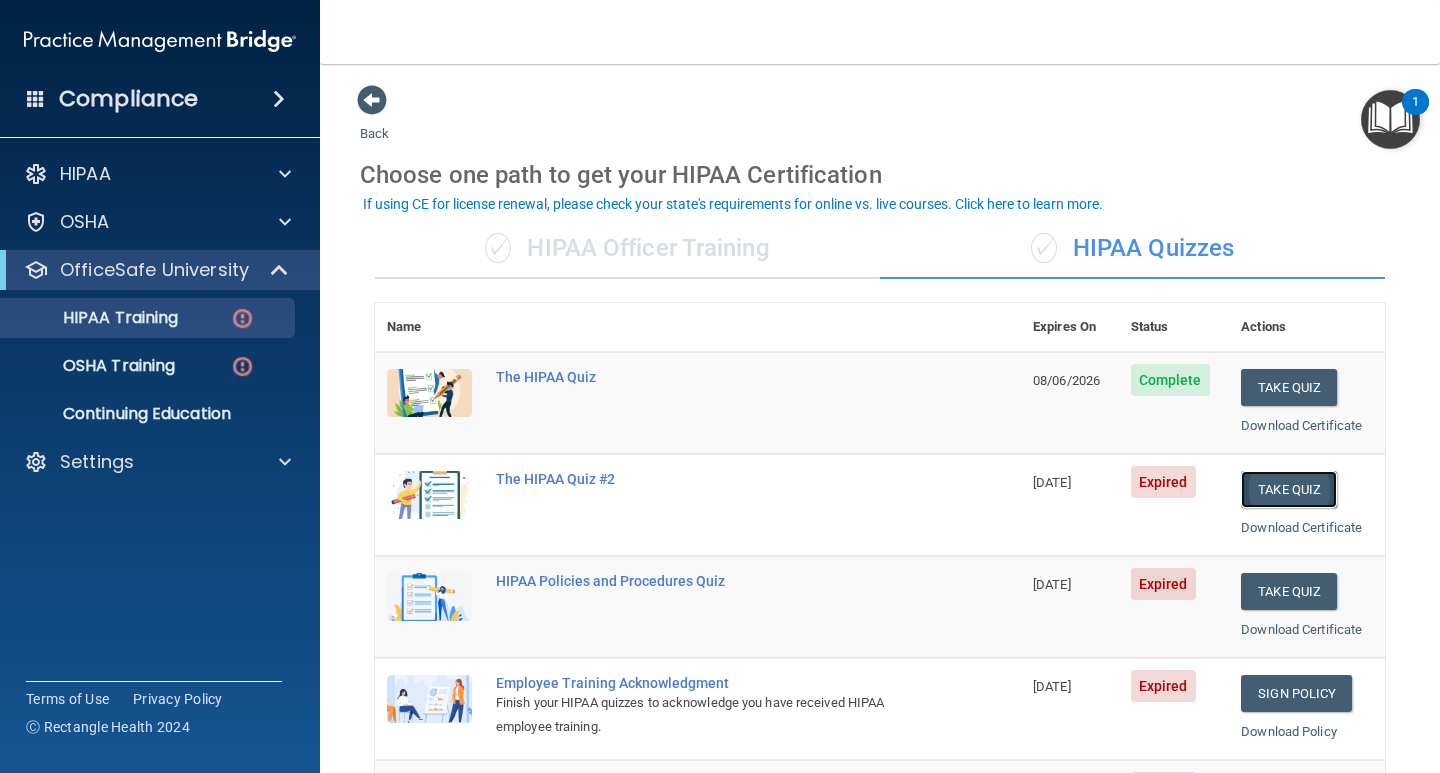 click on "Take Quiz" at bounding box center (1289, 489) 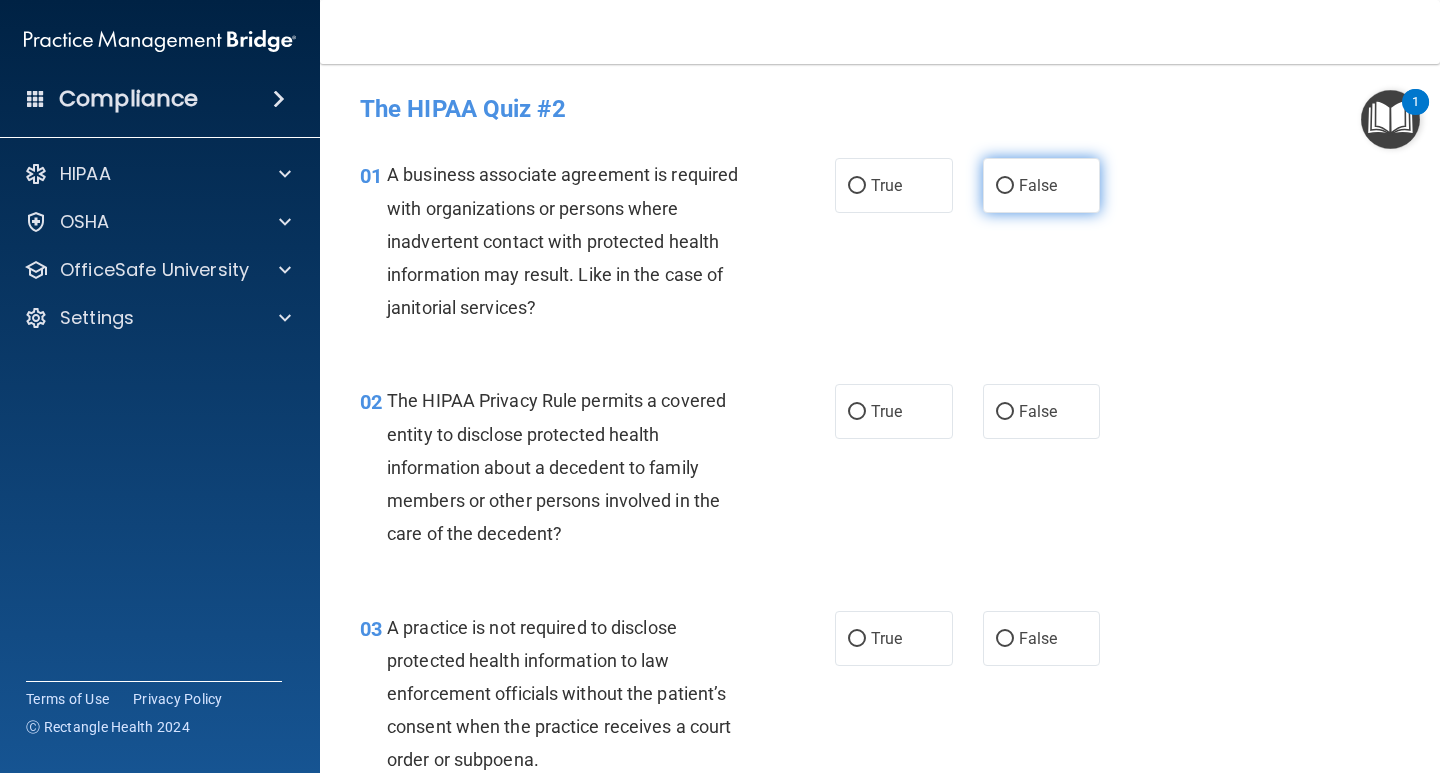 click on "False" at bounding box center [1005, 186] 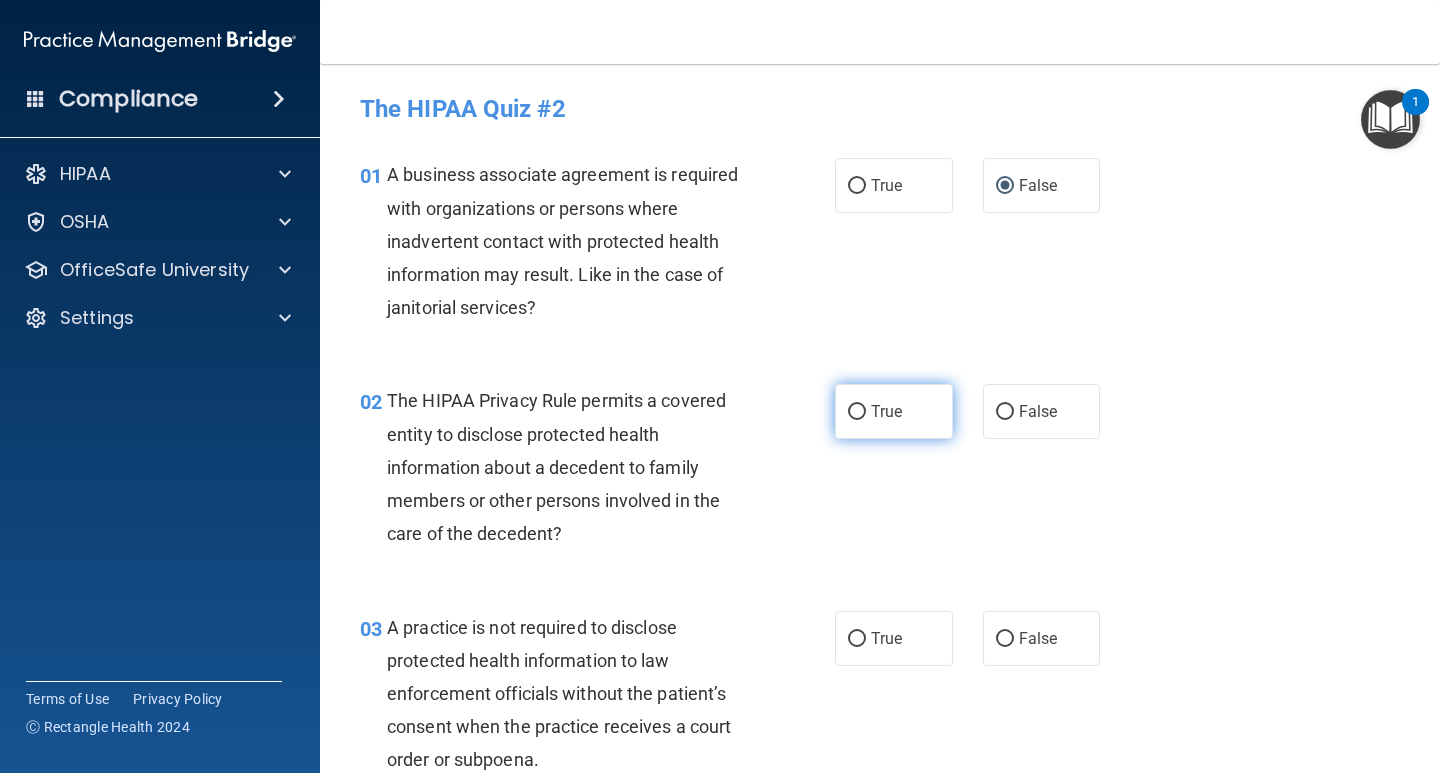 click on "True" at bounding box center [857, 412] 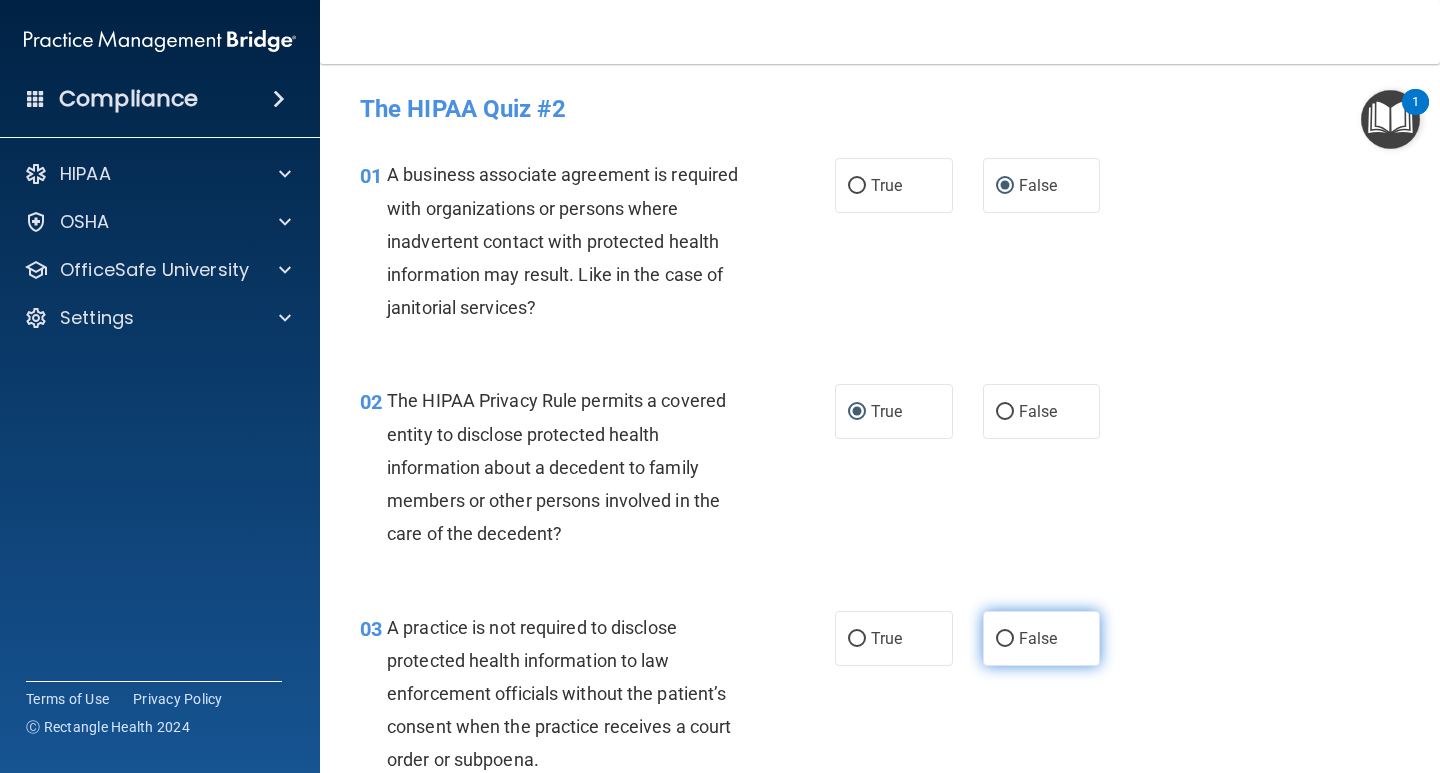 click on "False" at bounding box center [1005, 639] 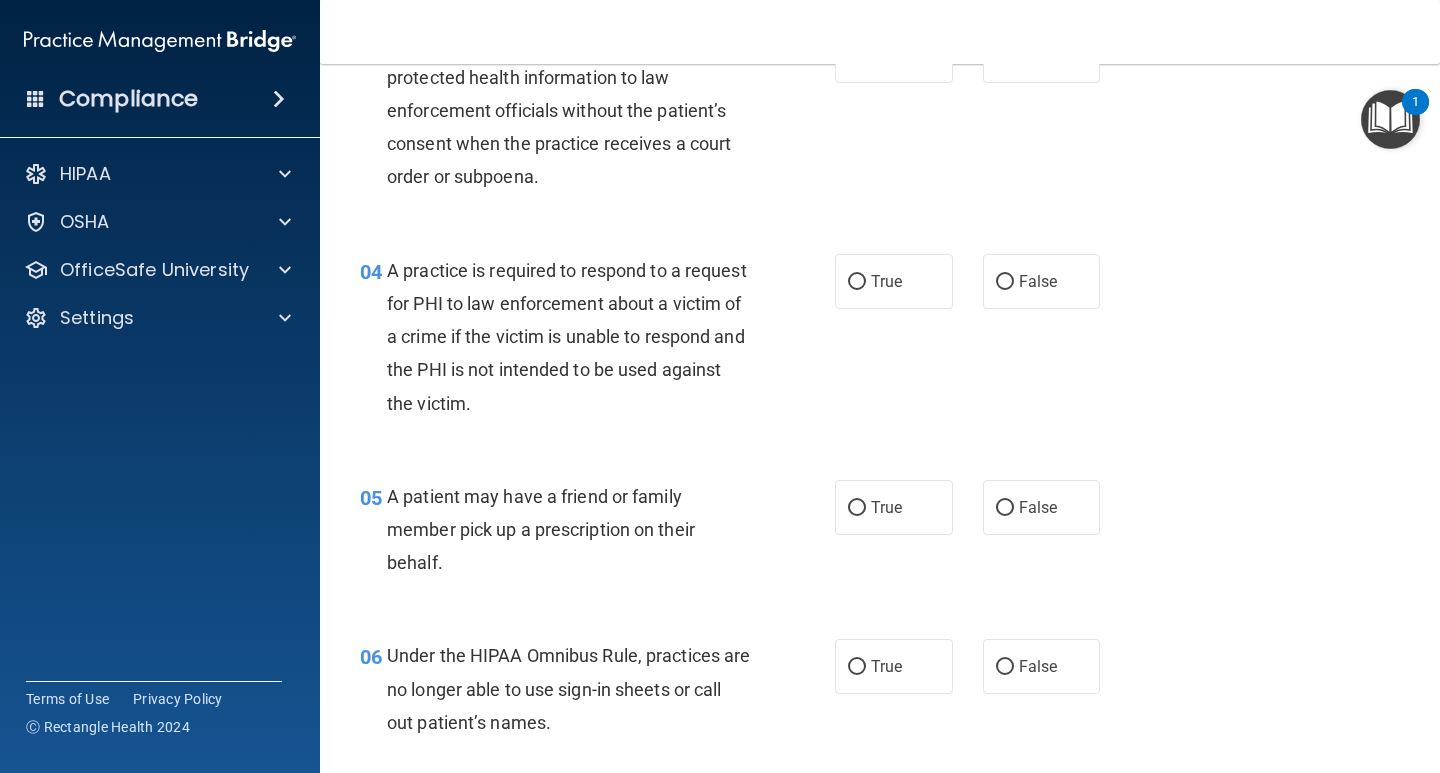 scroll, scrollTop: 600, scrollLeft: 0, axis: vertical 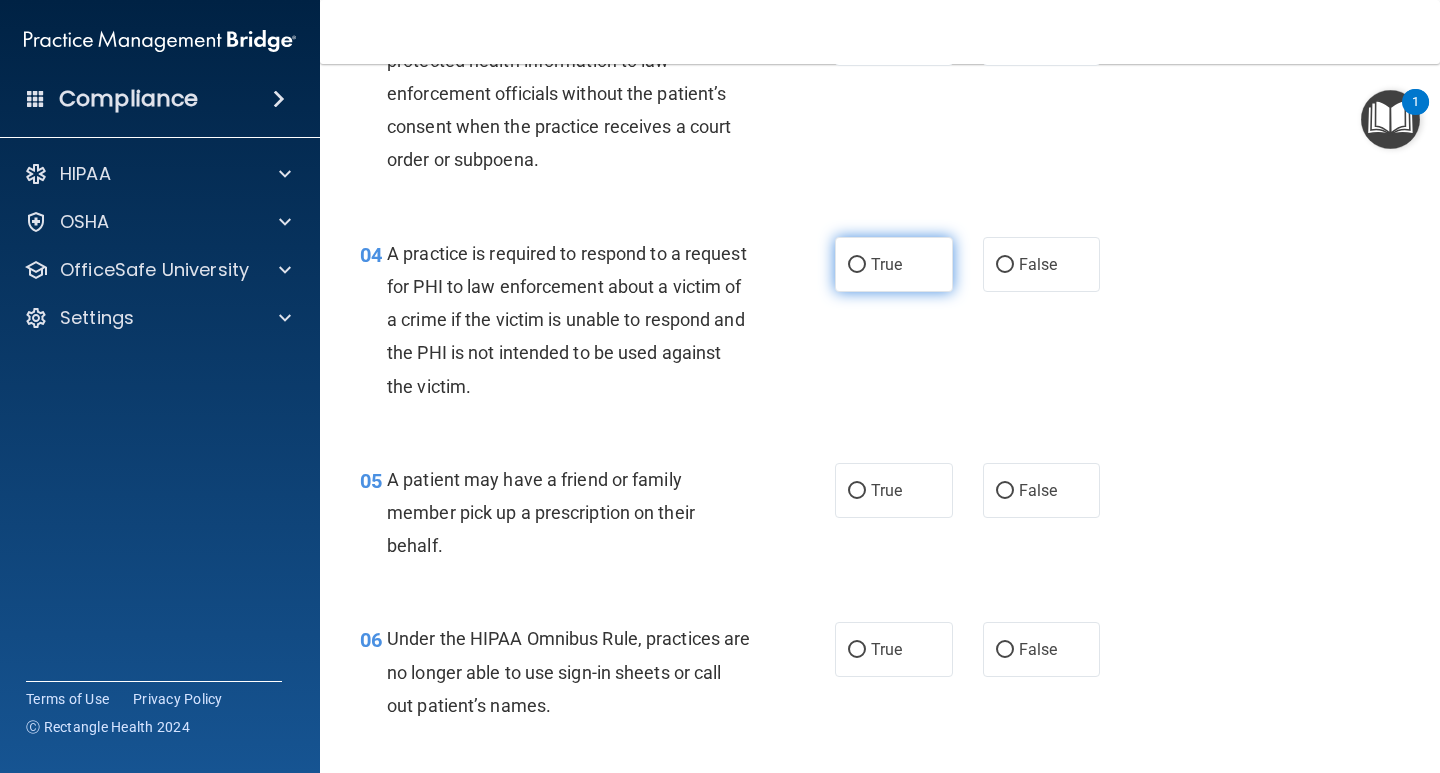 click on "True" at bounding box center (857, 265) 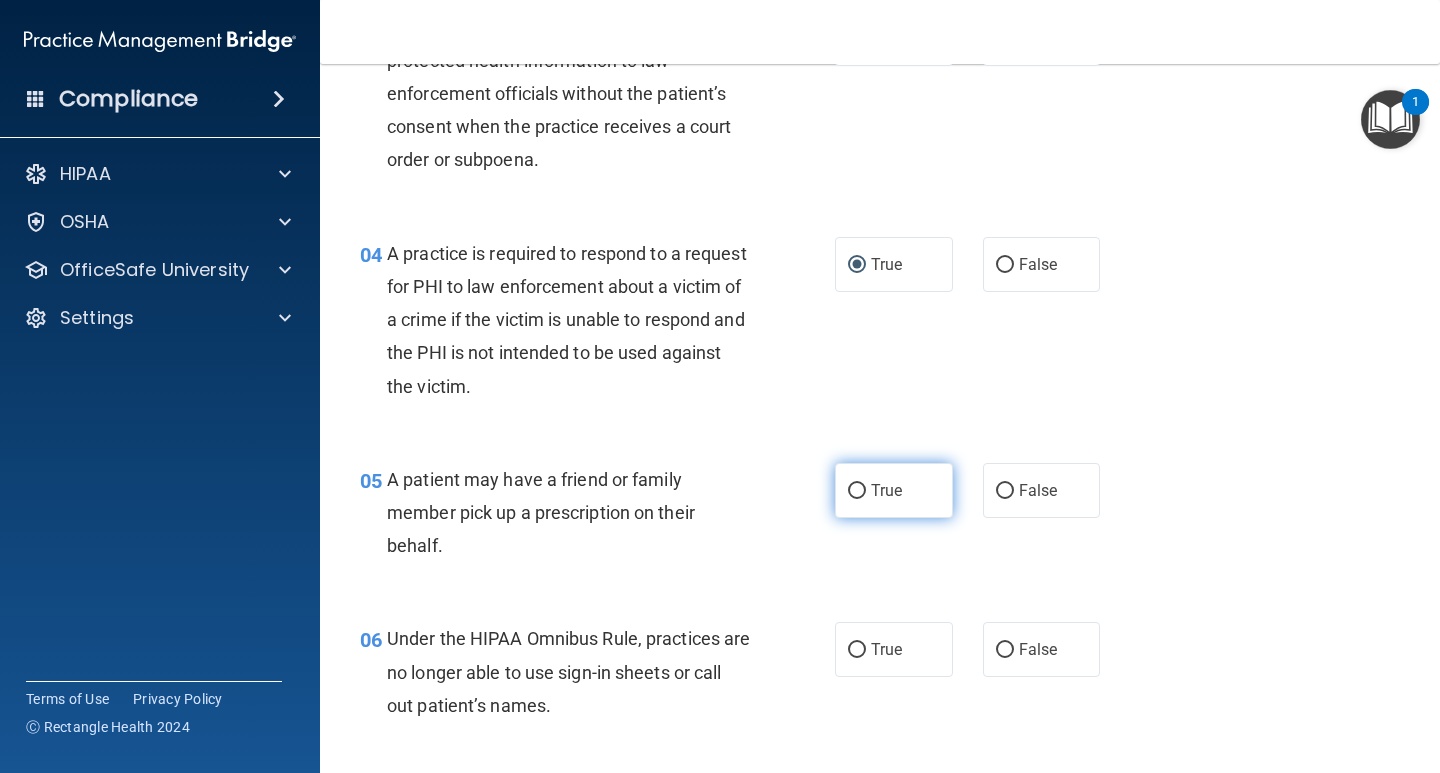 click on "True" at bounding box center [857, 491] 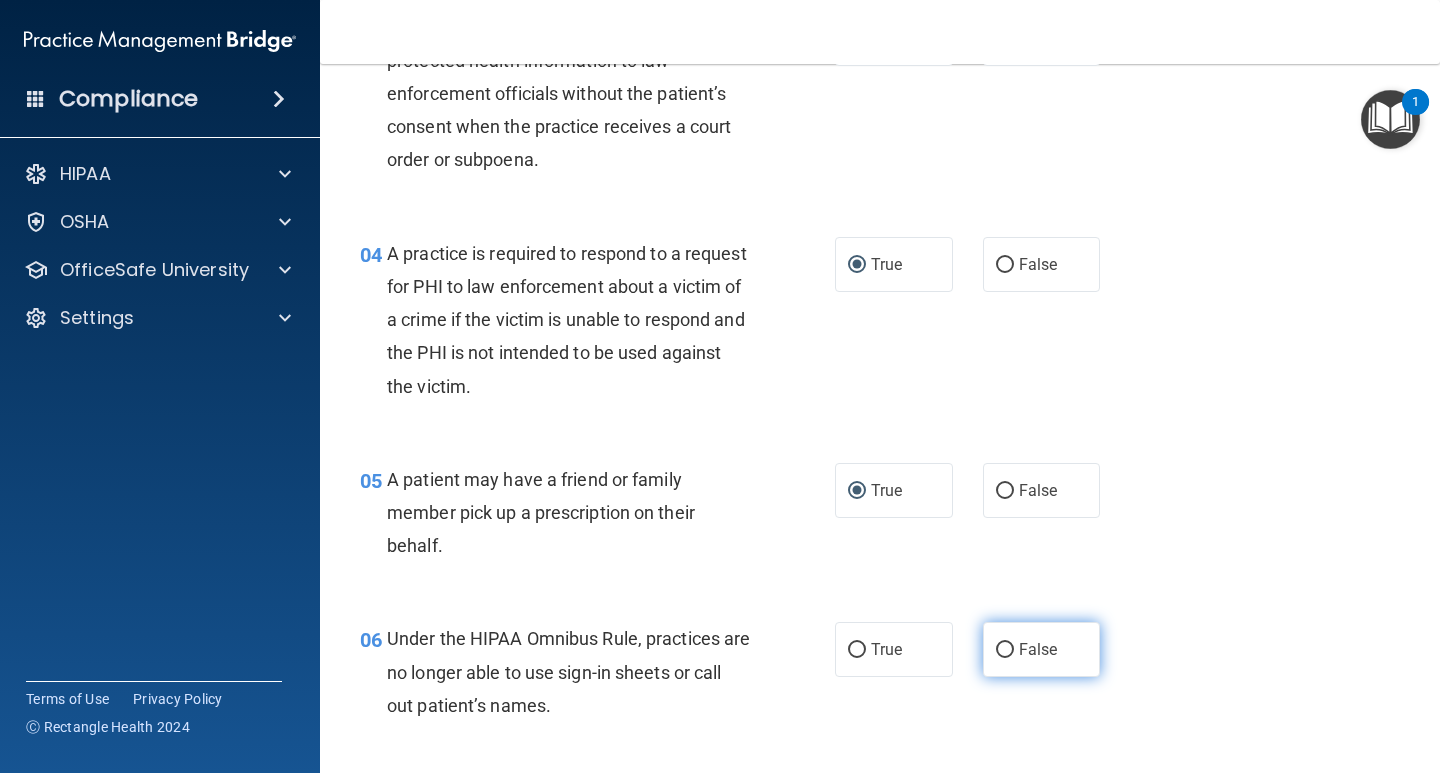 click on "False" at bounding box center [1005, 650] 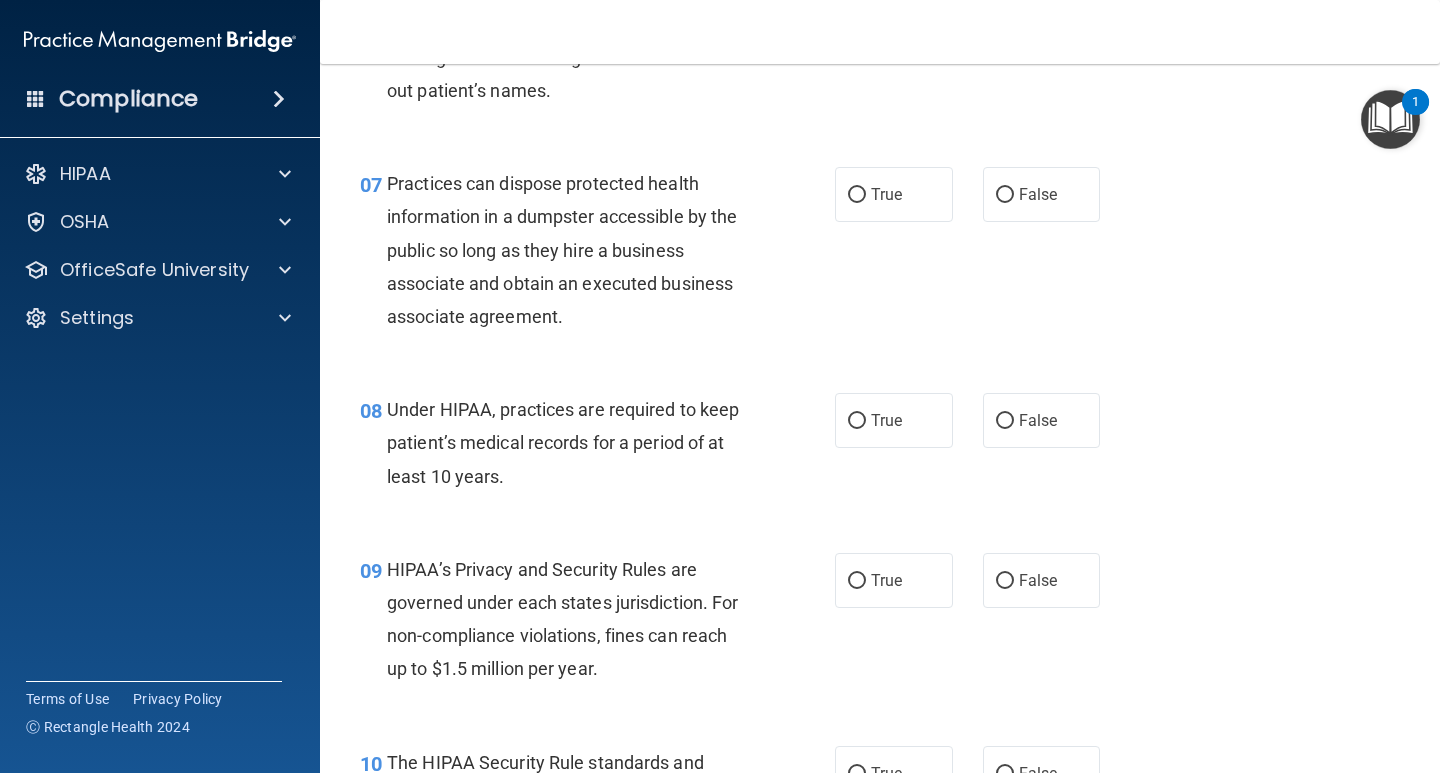 scroll, scrollTop: 1300, scrollLeft: 0, axis: vertical 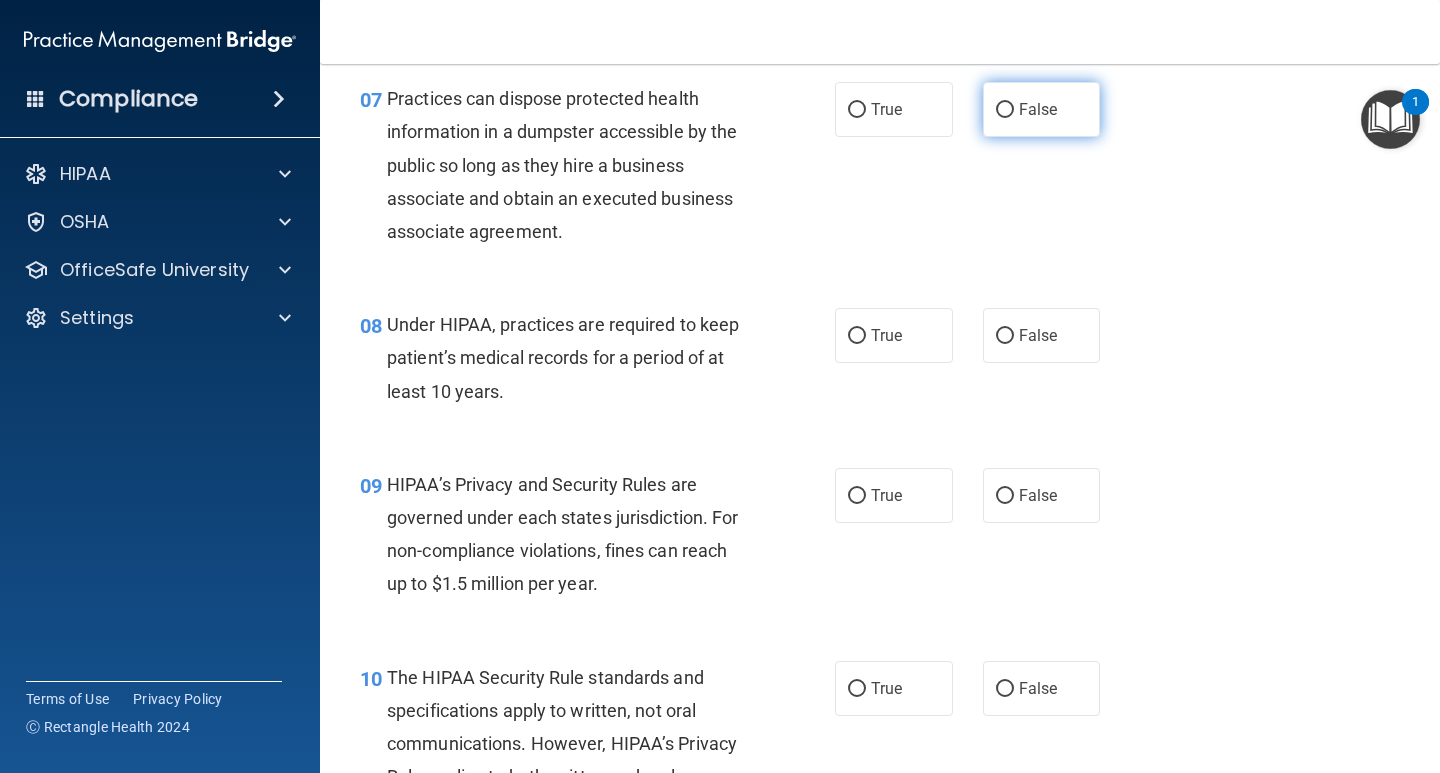 click on "False" at bounding box center (1005, 110) 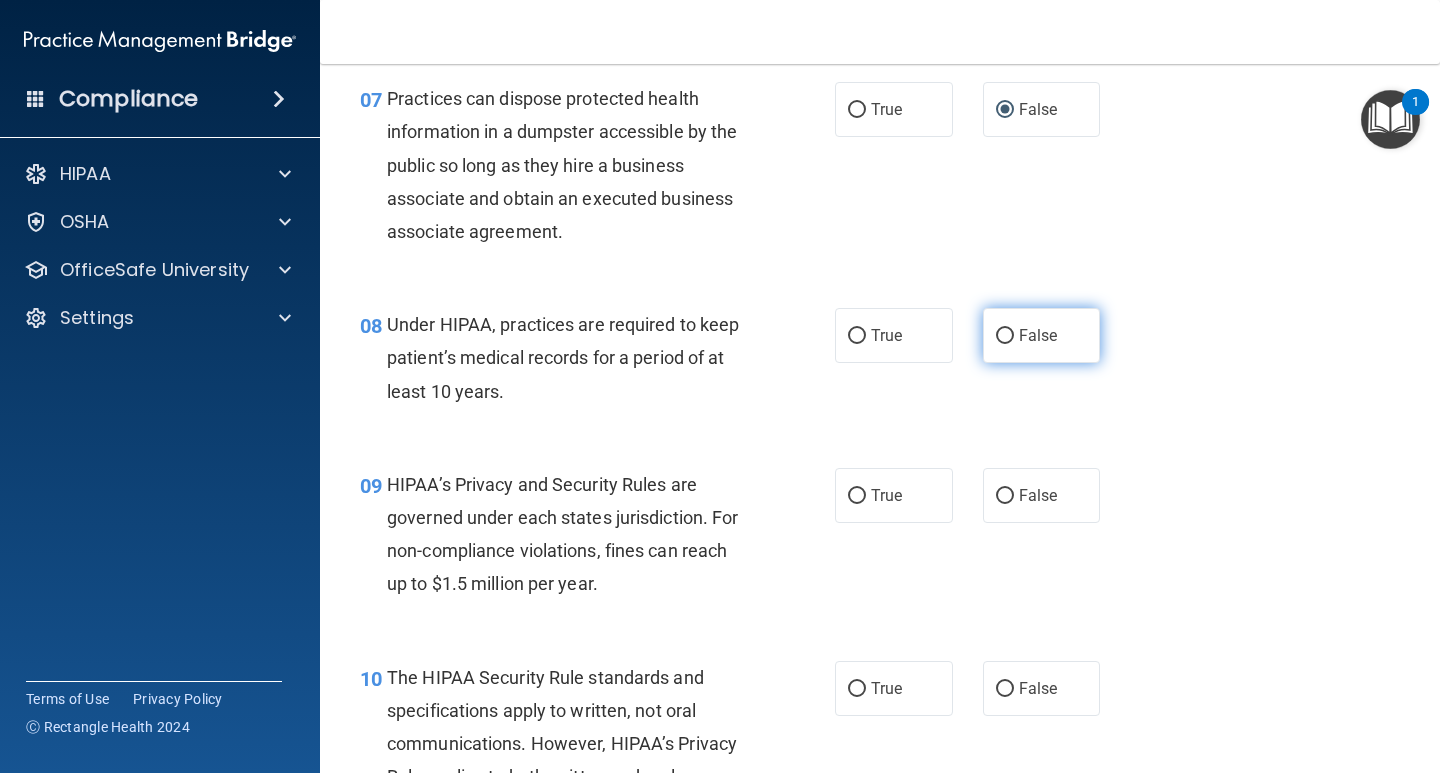 click on "False" at bounding box center (1005, 336) 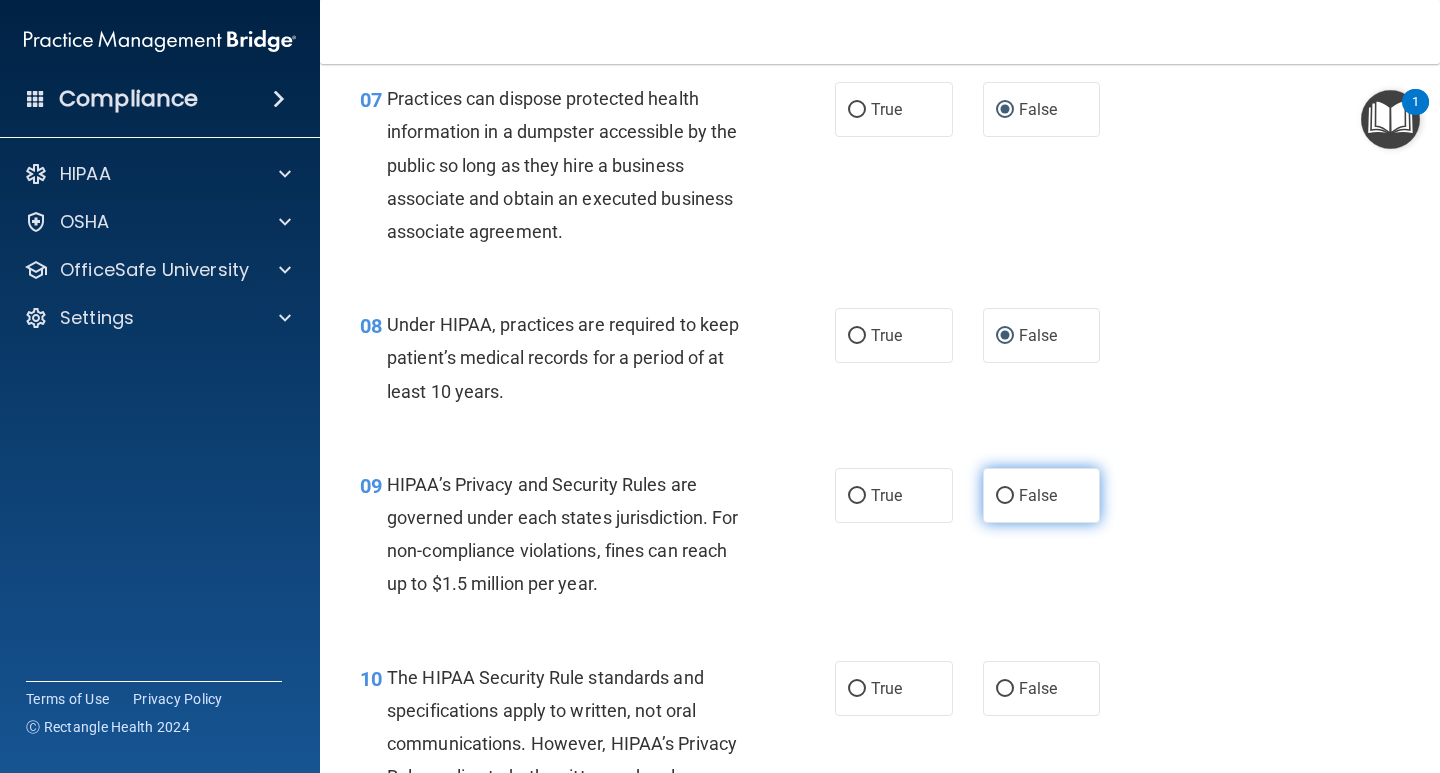 click on "False" at bounding box center (1005, 496) 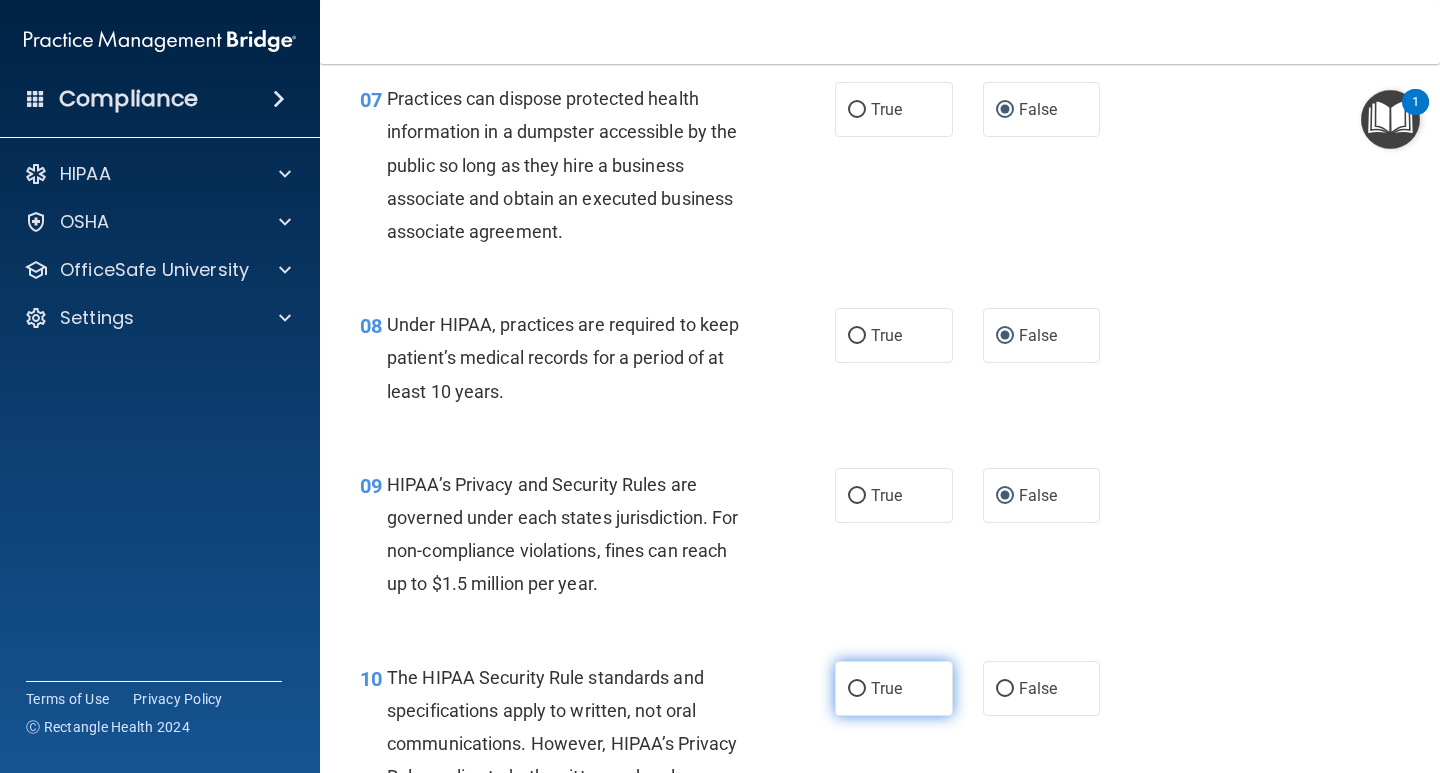 click on "True" at bounding box center [857, 689] 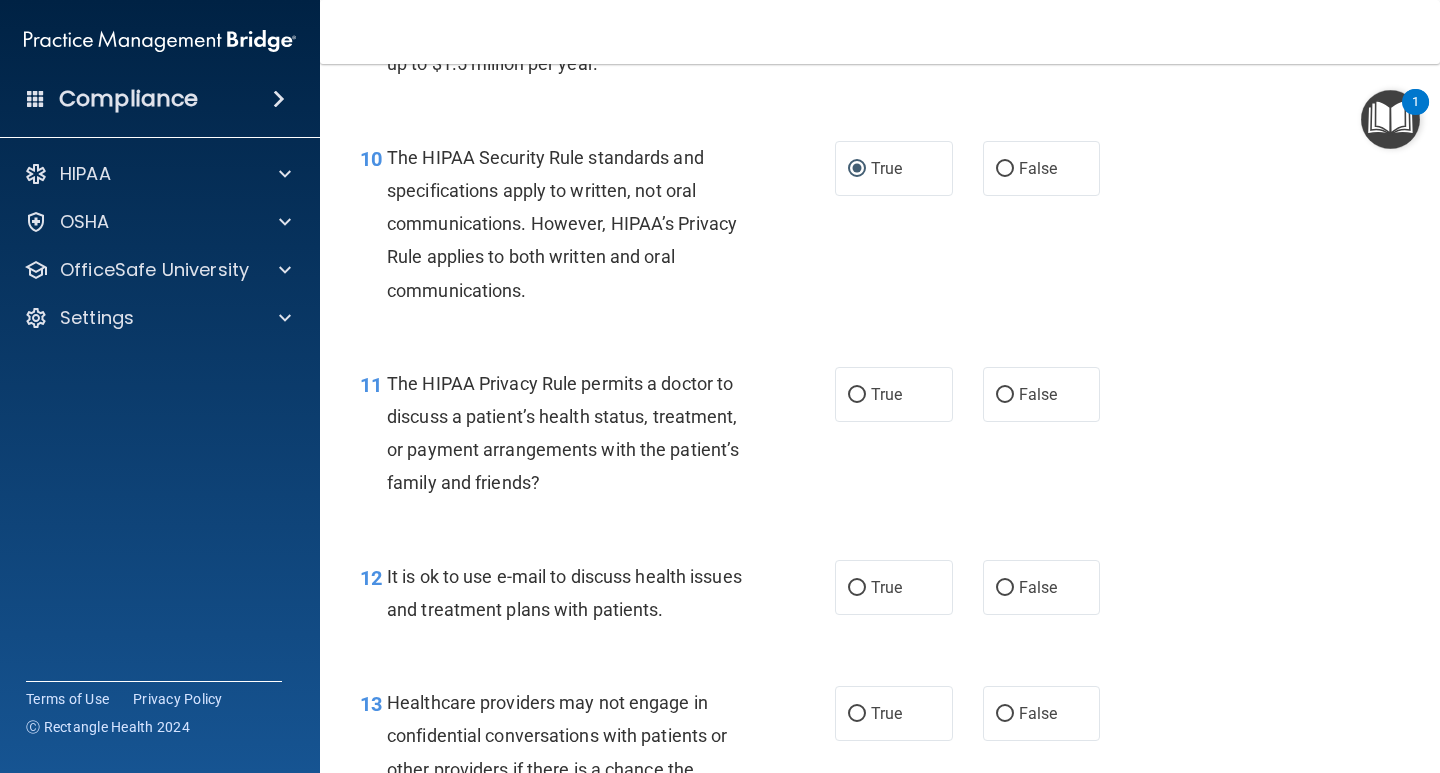 scroll, scrollTop: 1900, scrollLeft: 0, axis: vertical 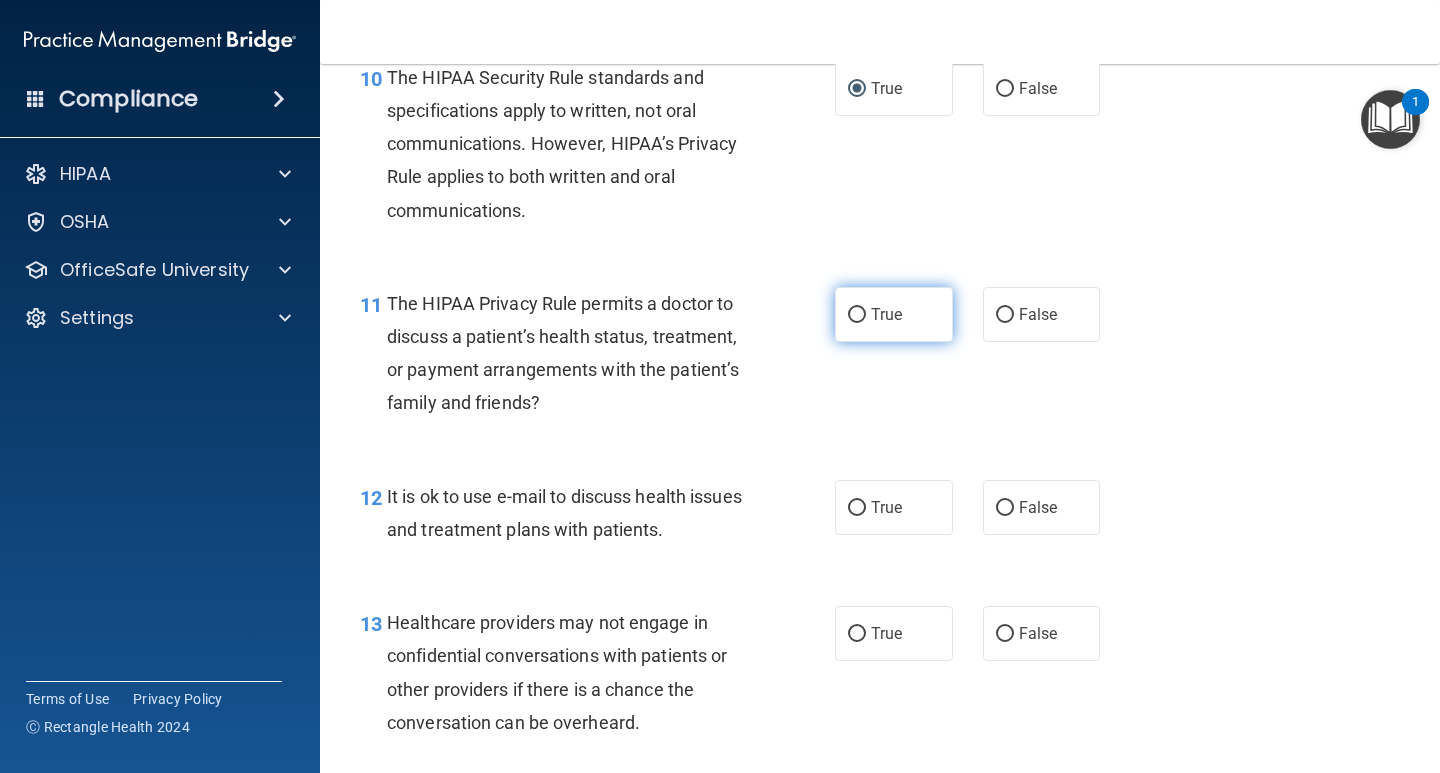 click on "True" at bounding box center (857, 315) 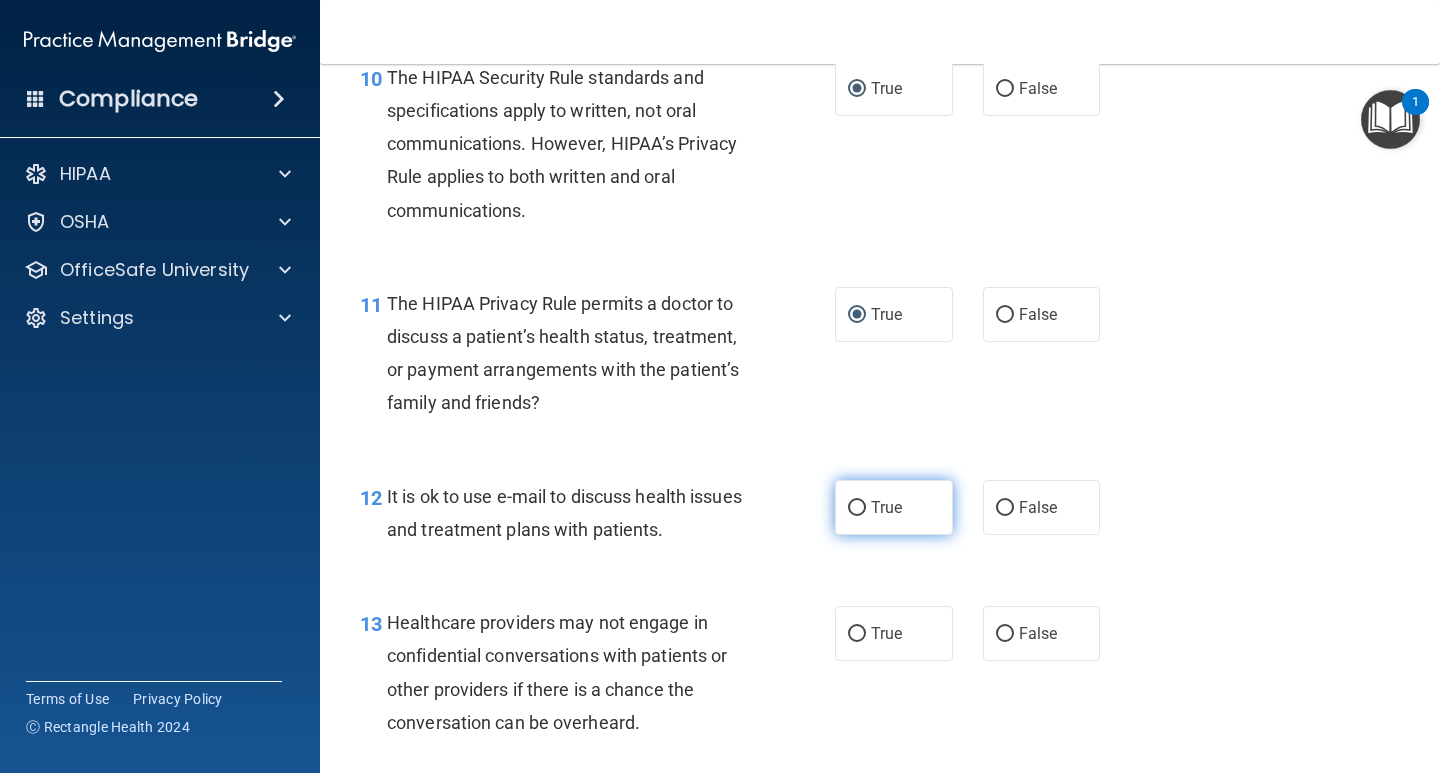 click on "True" at bounding box center [857, 508] 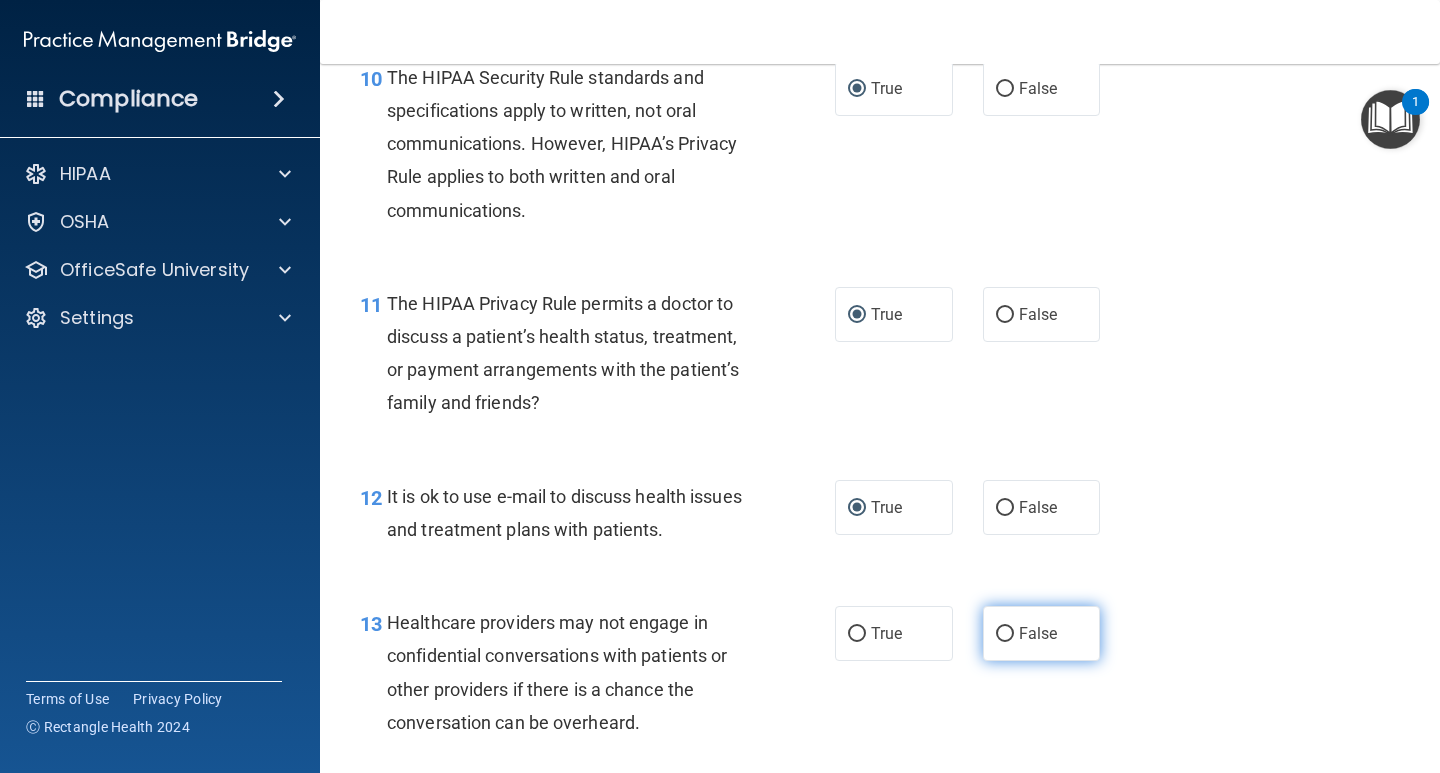 click on "False" at bounding box center [1005, 634] 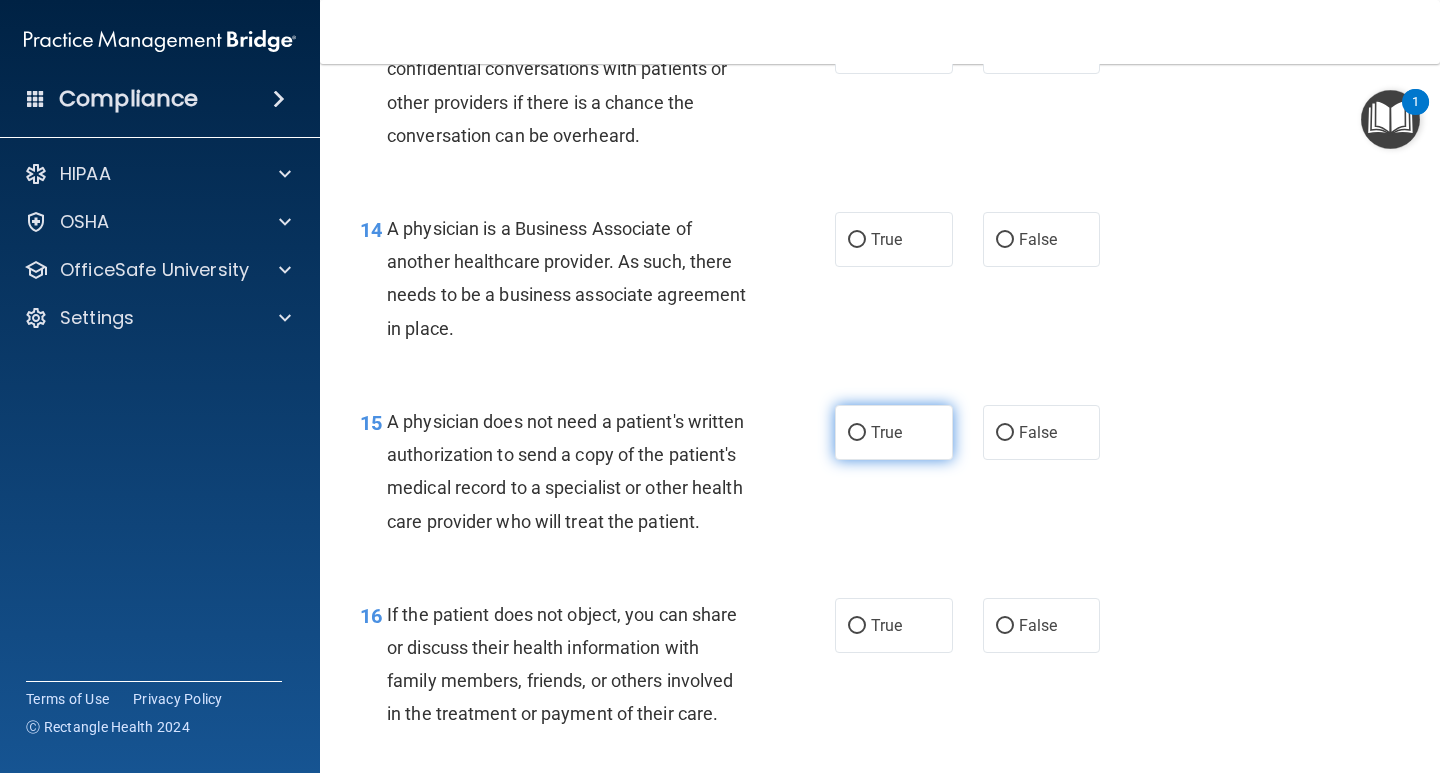 scroll, scrollTop: 2400, scrollLeft: 0, axis: vertical 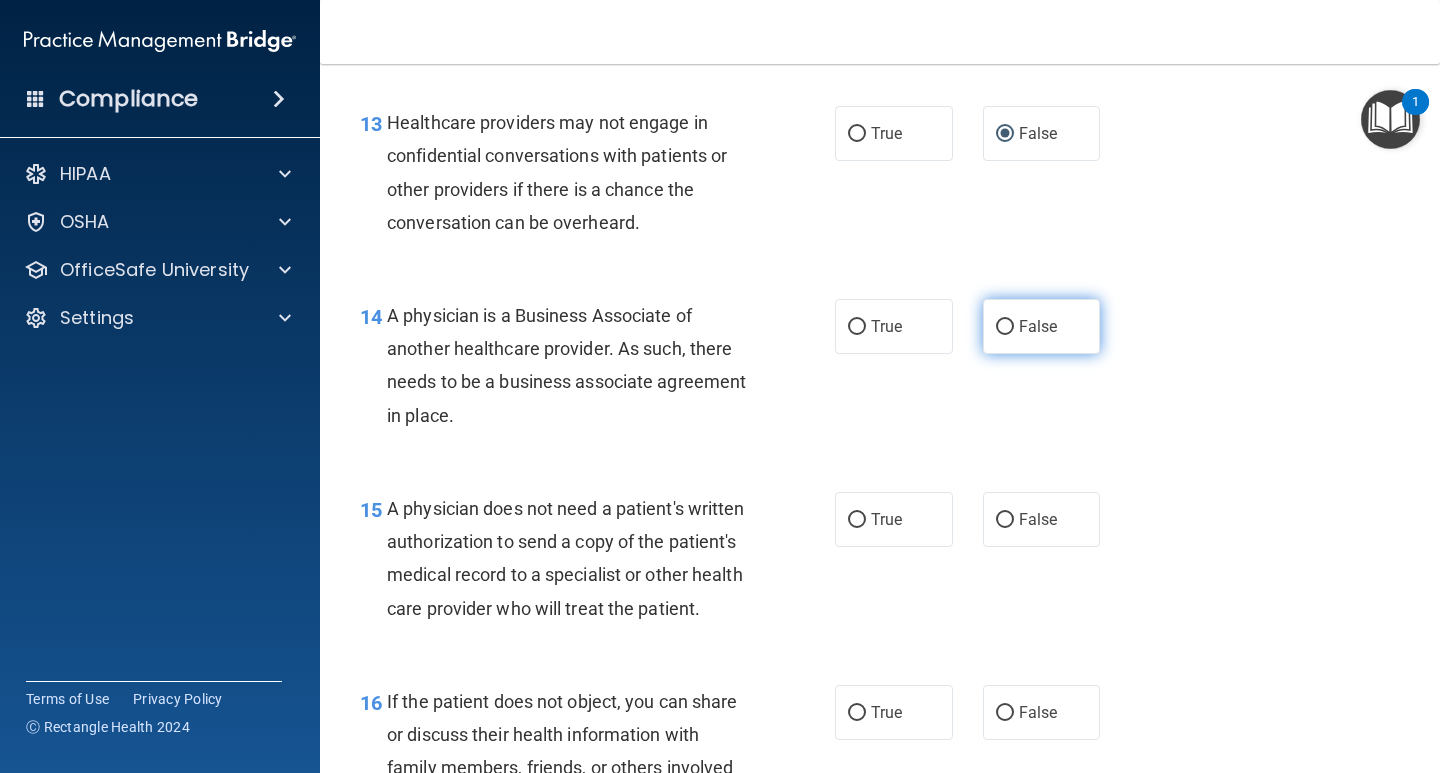 click on "False" at bounding box center [1005, 327] 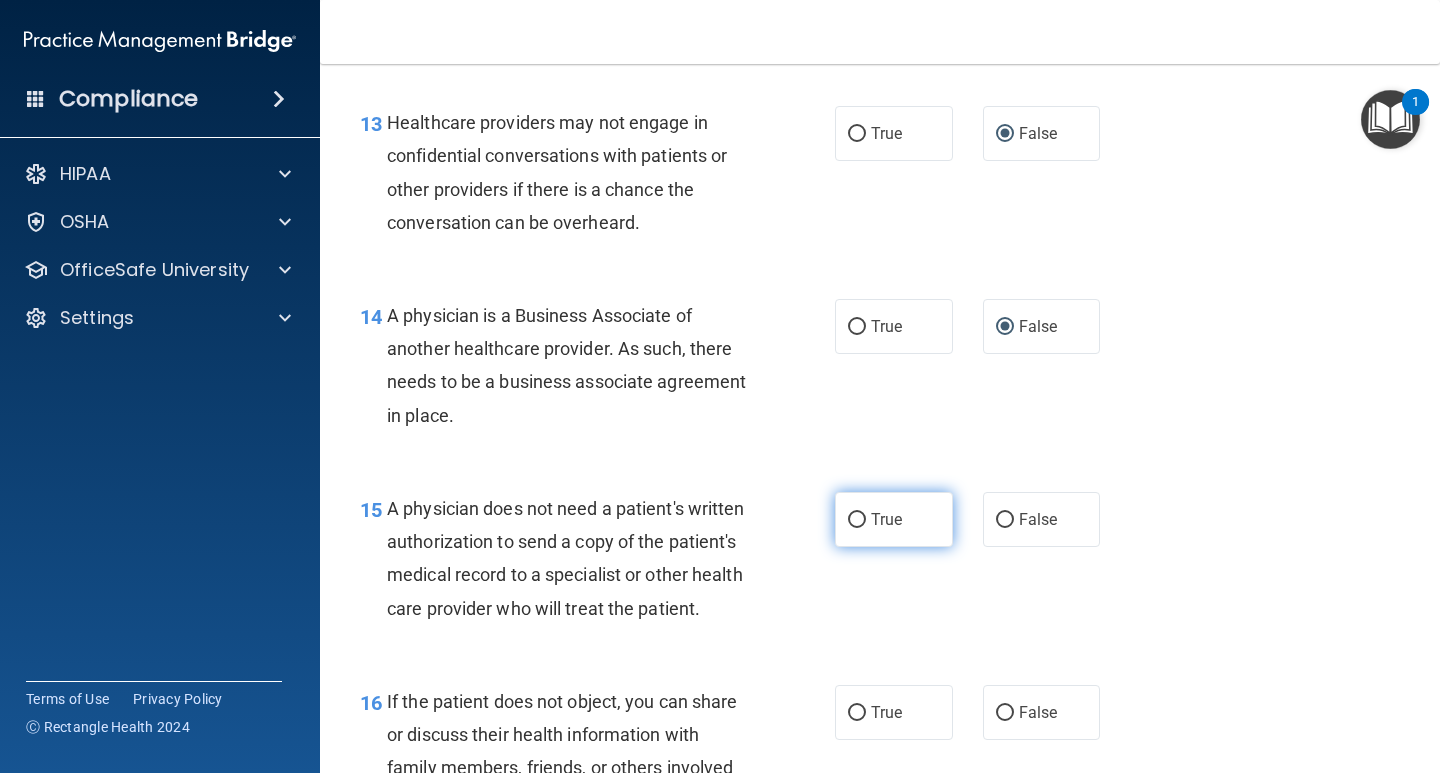 click on "True" at bounding box center [857, 520] 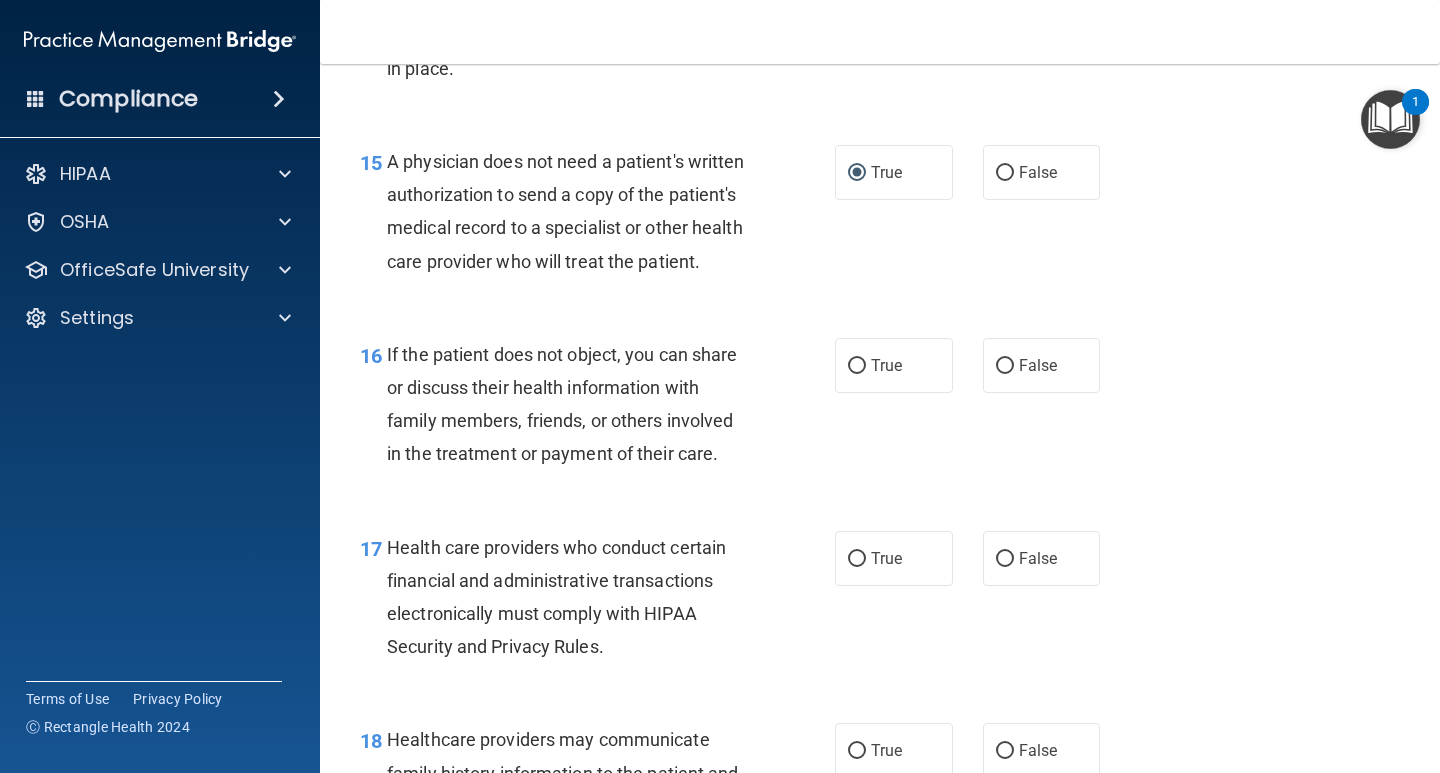 scroll, scrollTop: 2800, scrollLeft: 0, axis: vertical 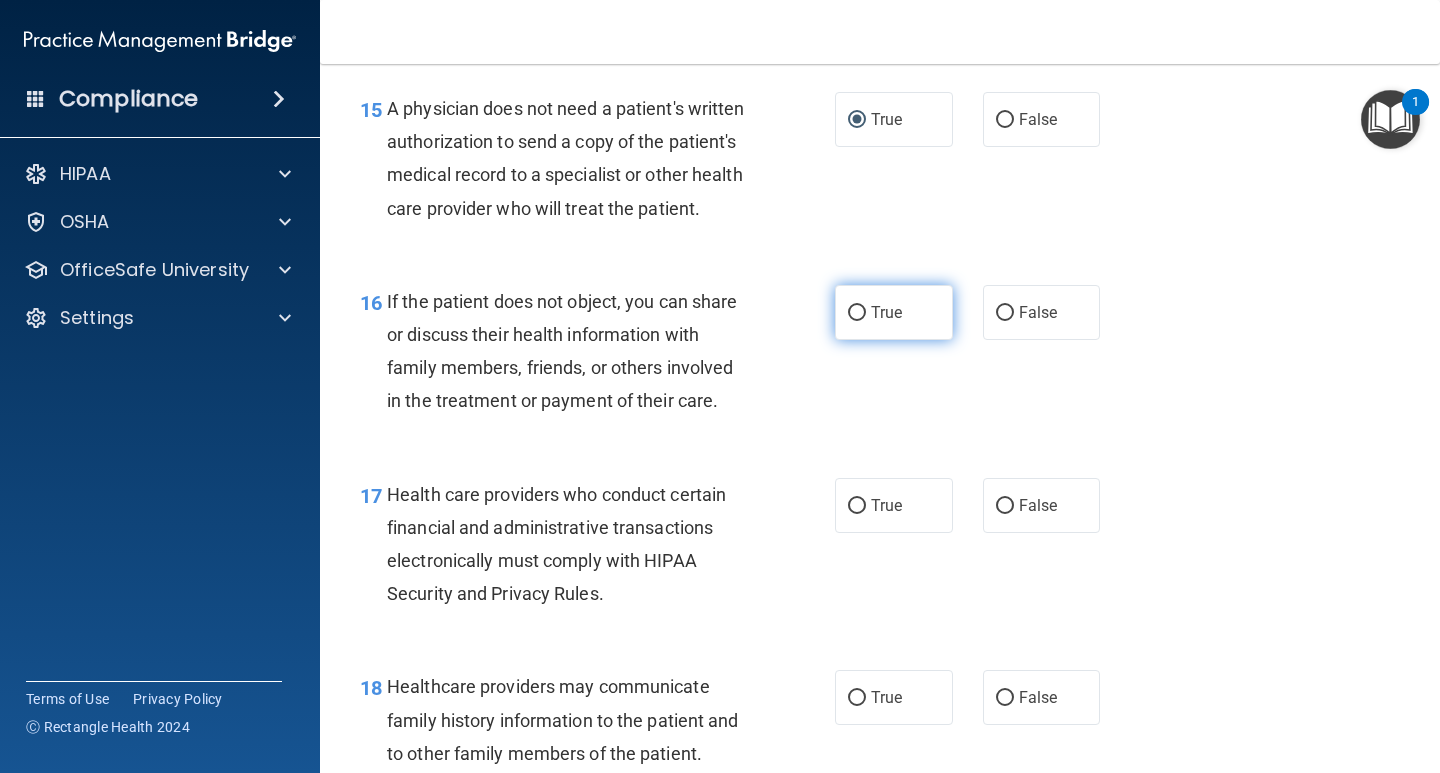 click on "True" at bounding box center (857, 313) 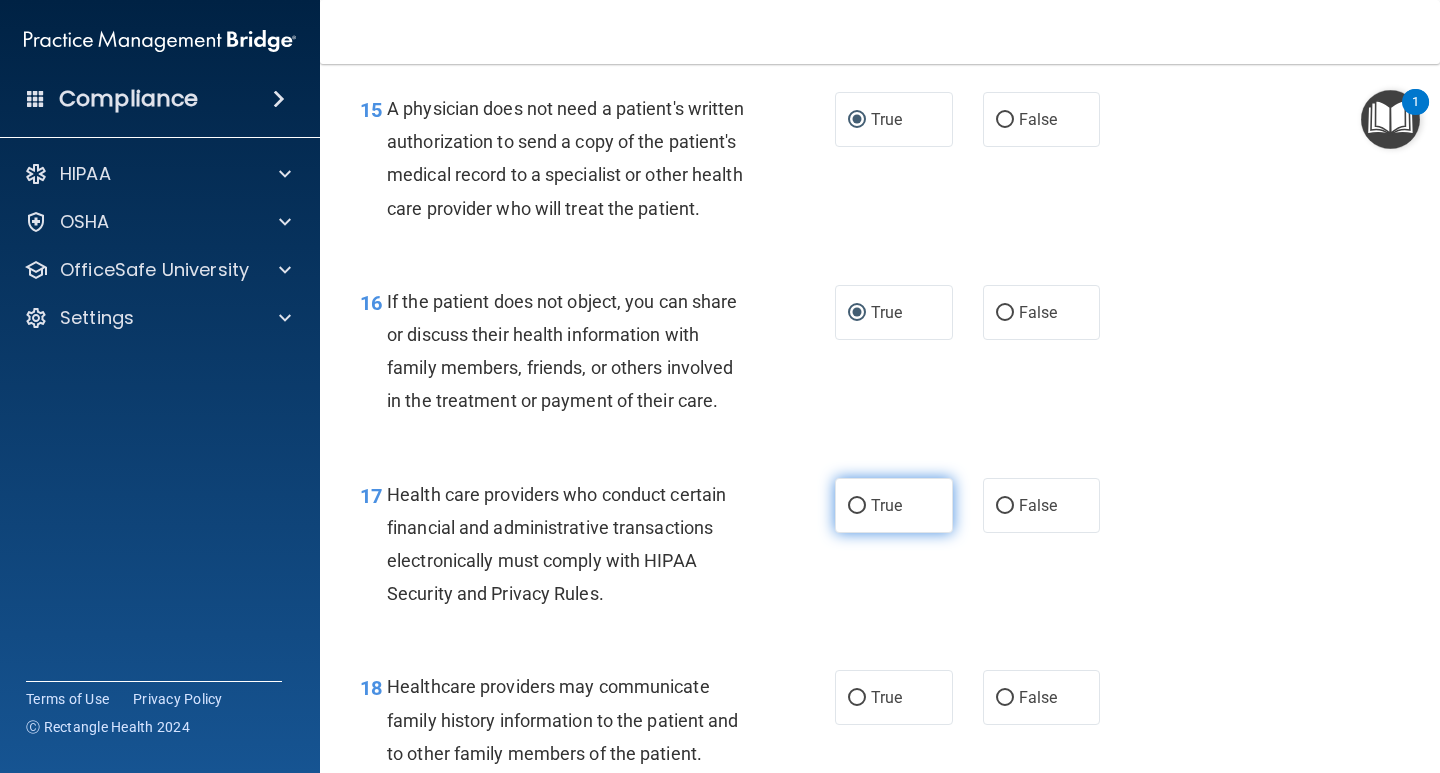 click on "True" at bounding box center [857, 506] 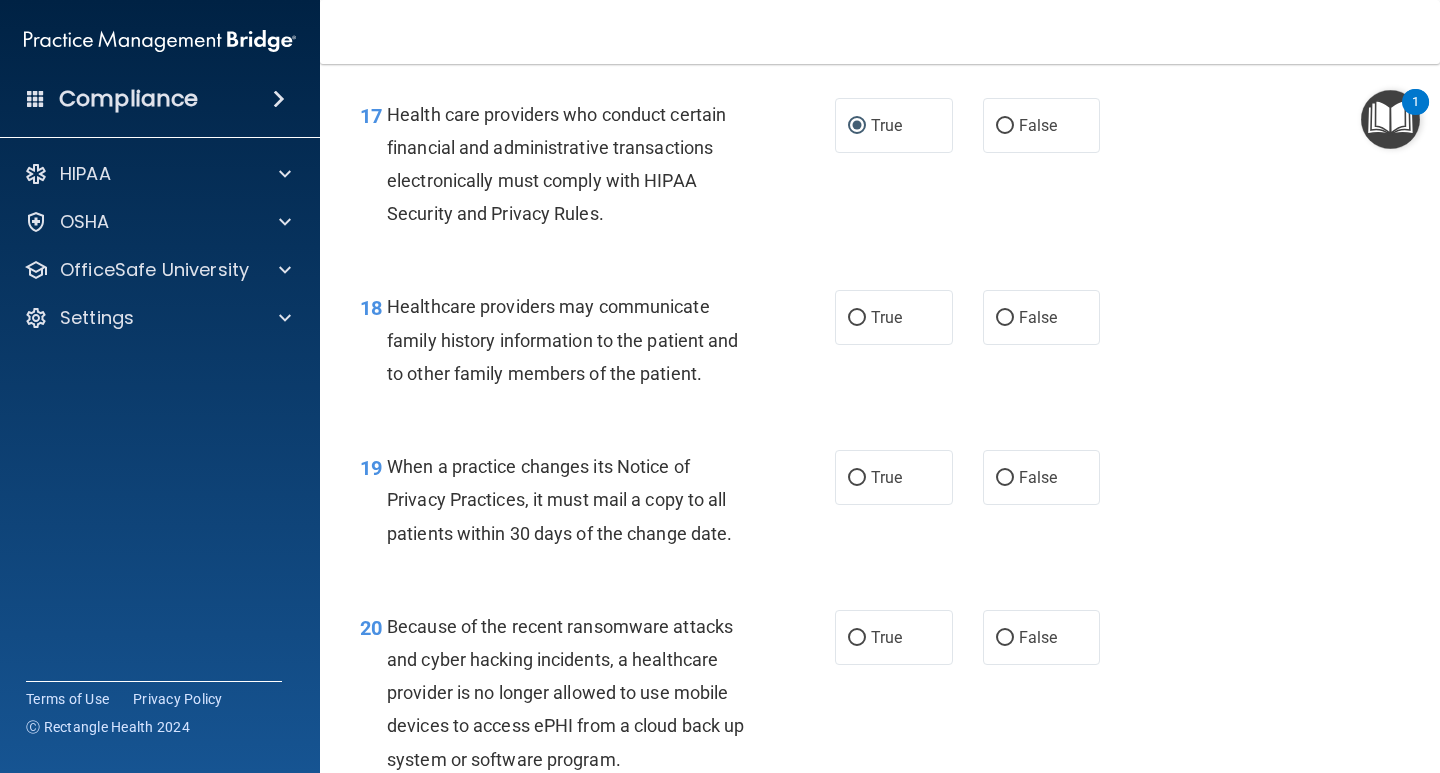 scroll, scrollTop: 3200, scrollLeft: 0, axis: vertical 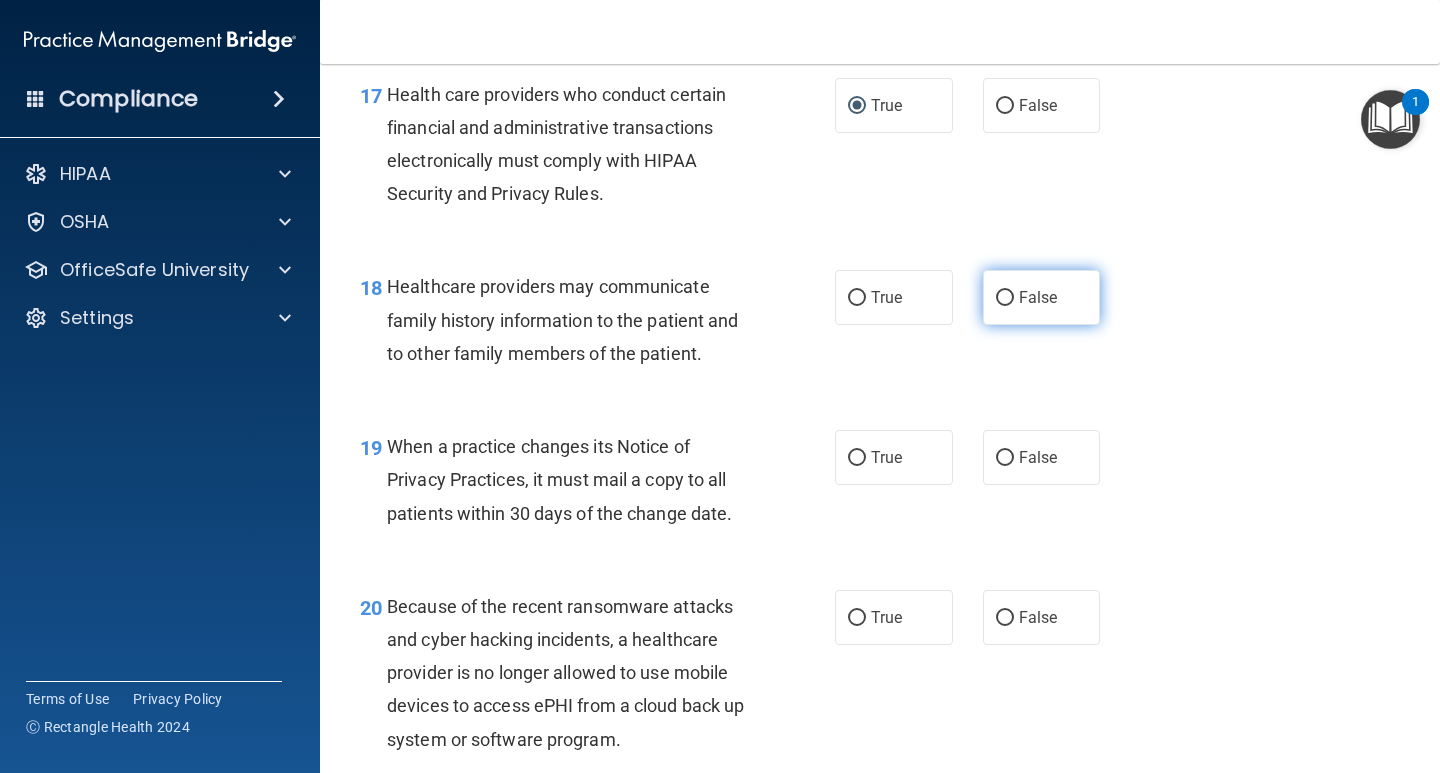 click on "False" at bounding box center [1005, 298] 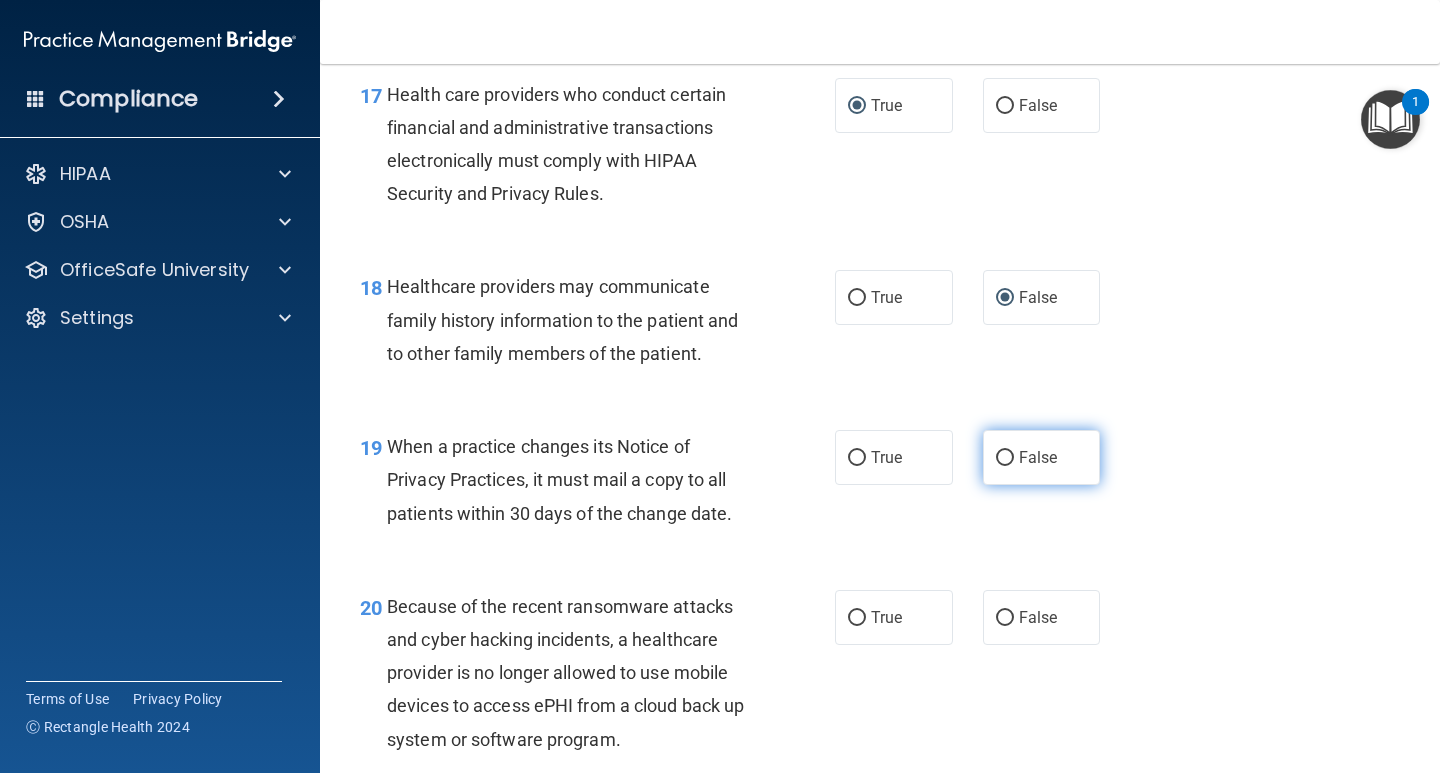 click on "False" at bounding box center [1005, 458] 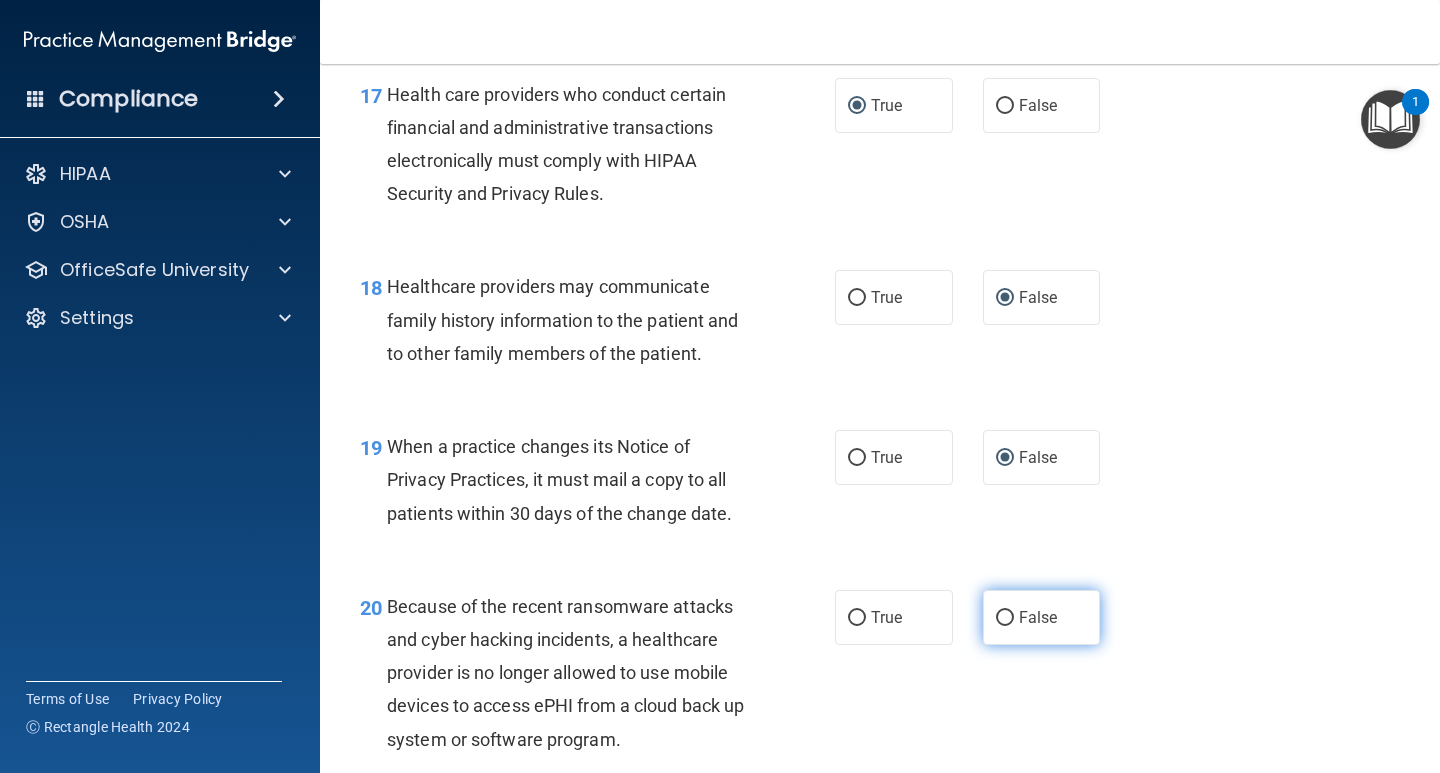 click on "False" at bounding box center [1005, 618] 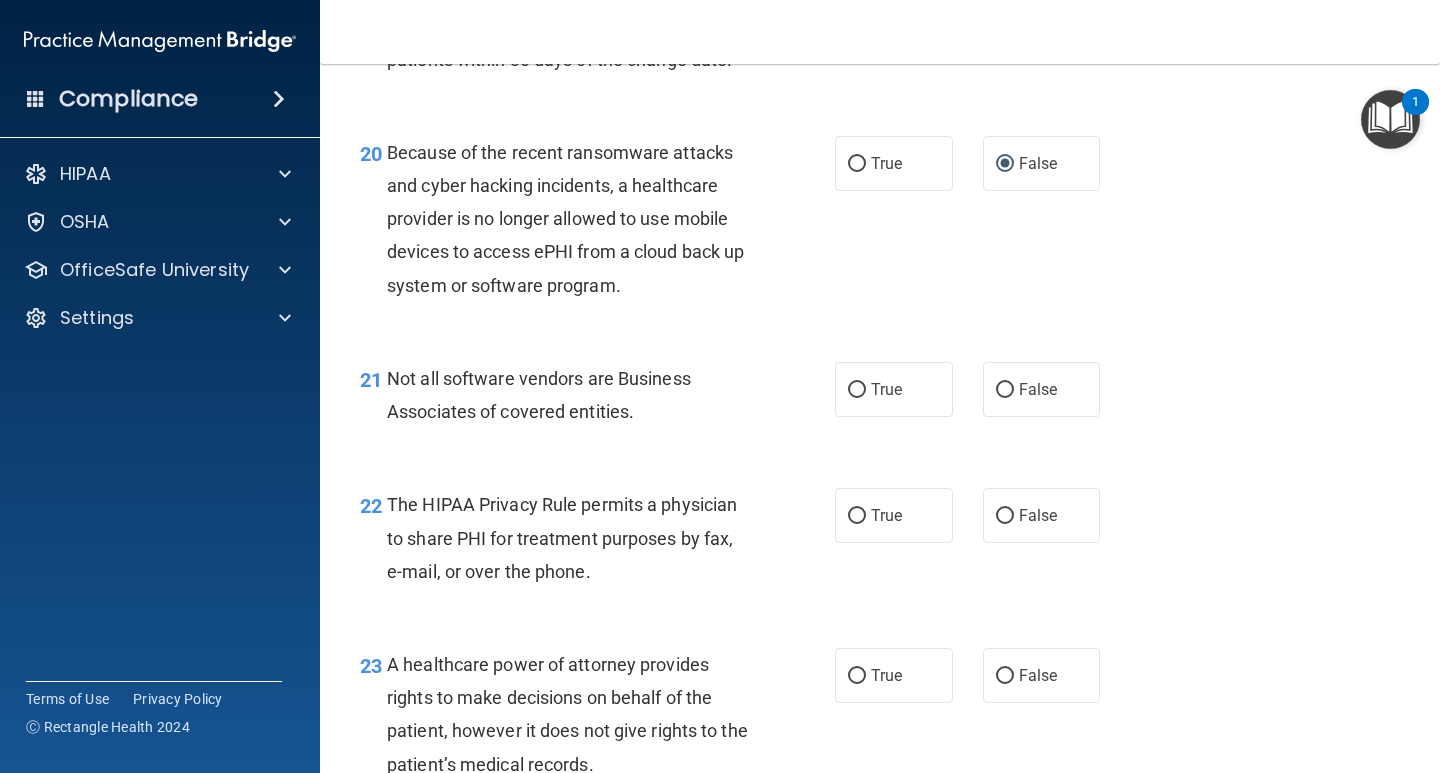 scroll, scrollTop: 3700, scrollLeft: 0, axis: vertical 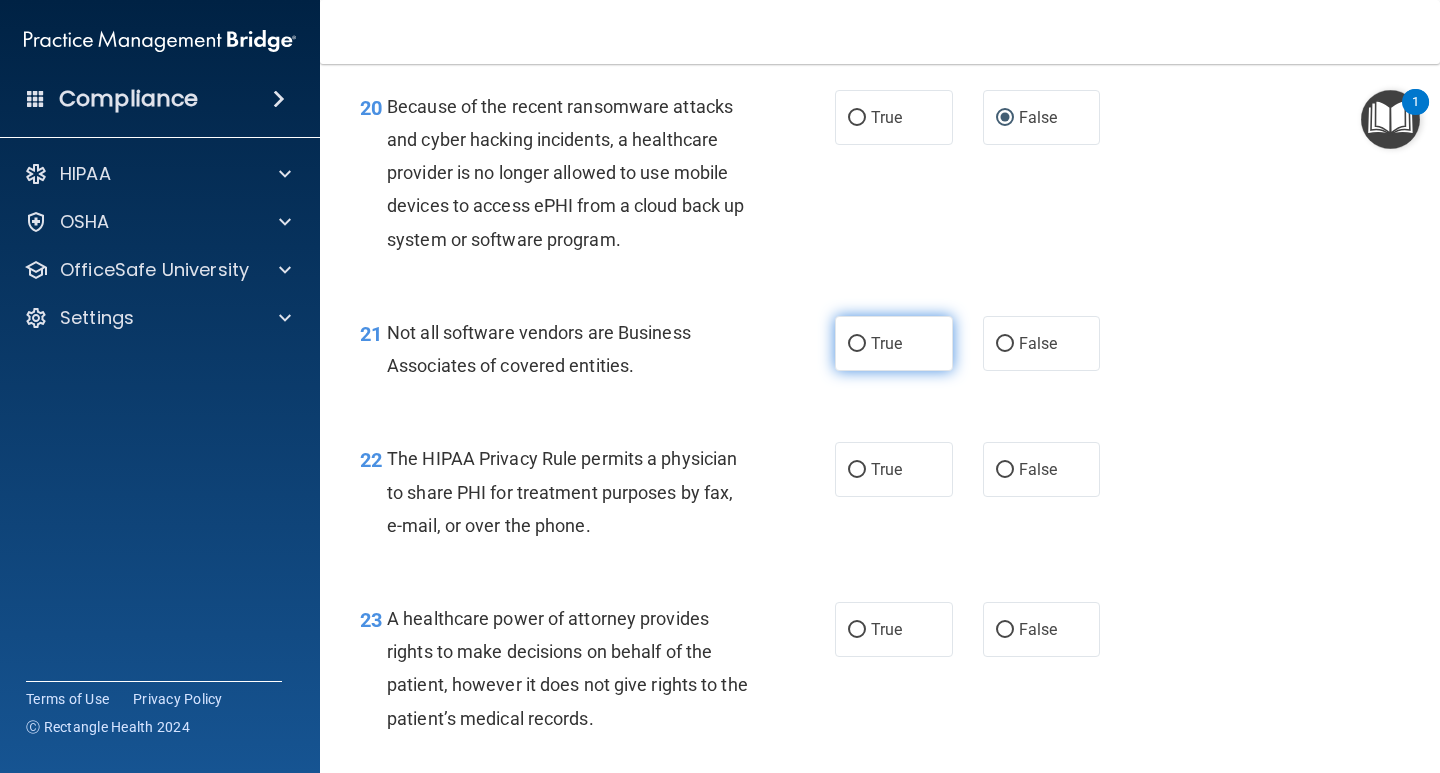 click on "True" at bounding box center [857, 344] 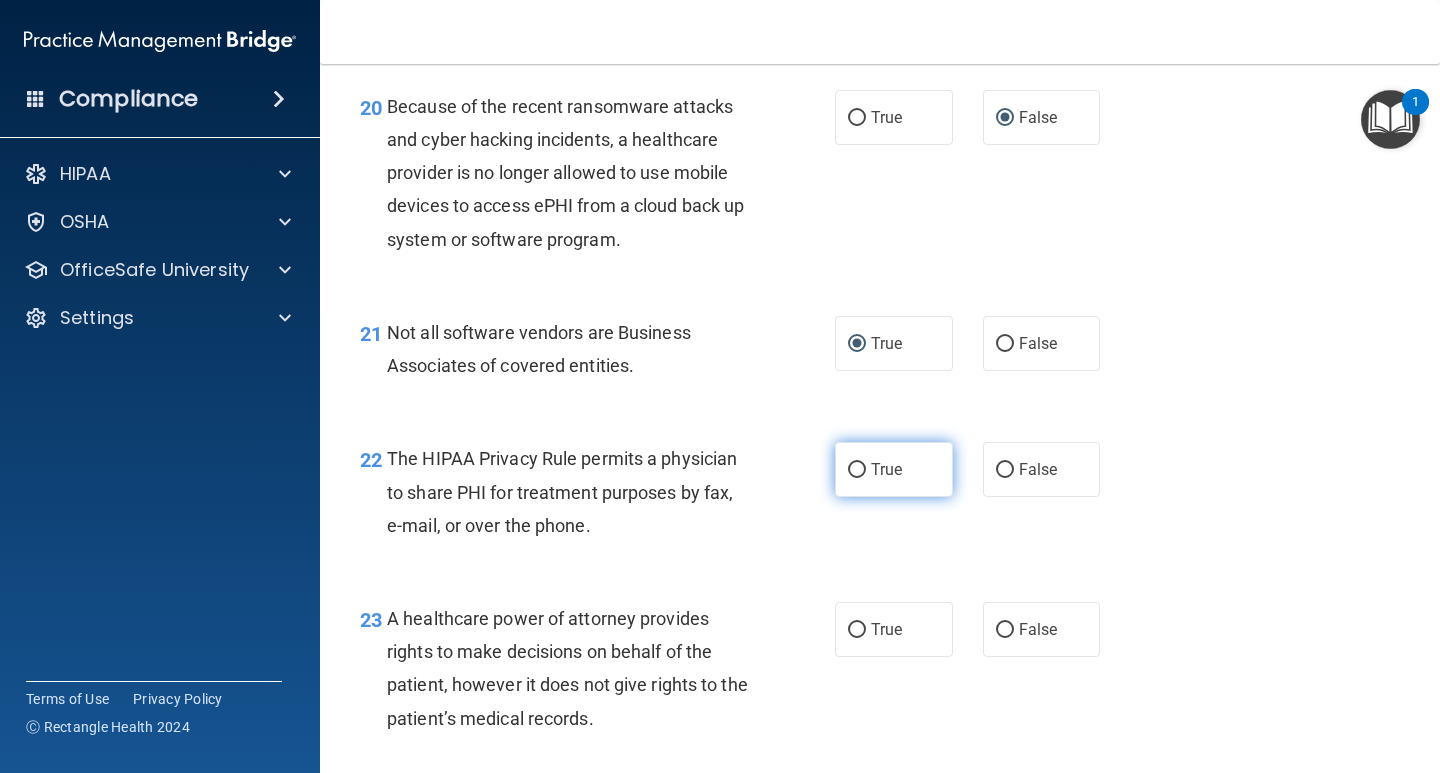 click on "True" at bounding box center (857, 470) 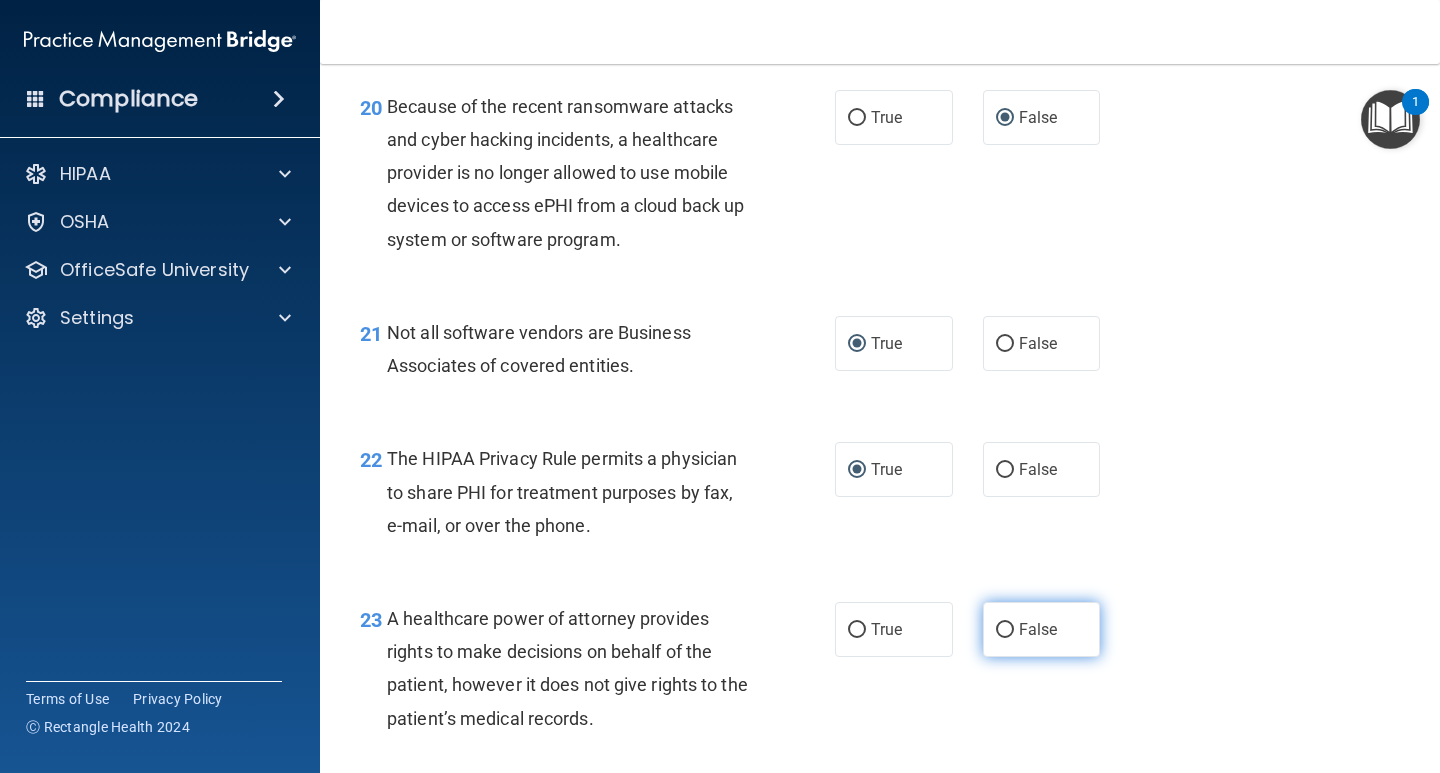 click on "False" at bounding box center [1005, 630] 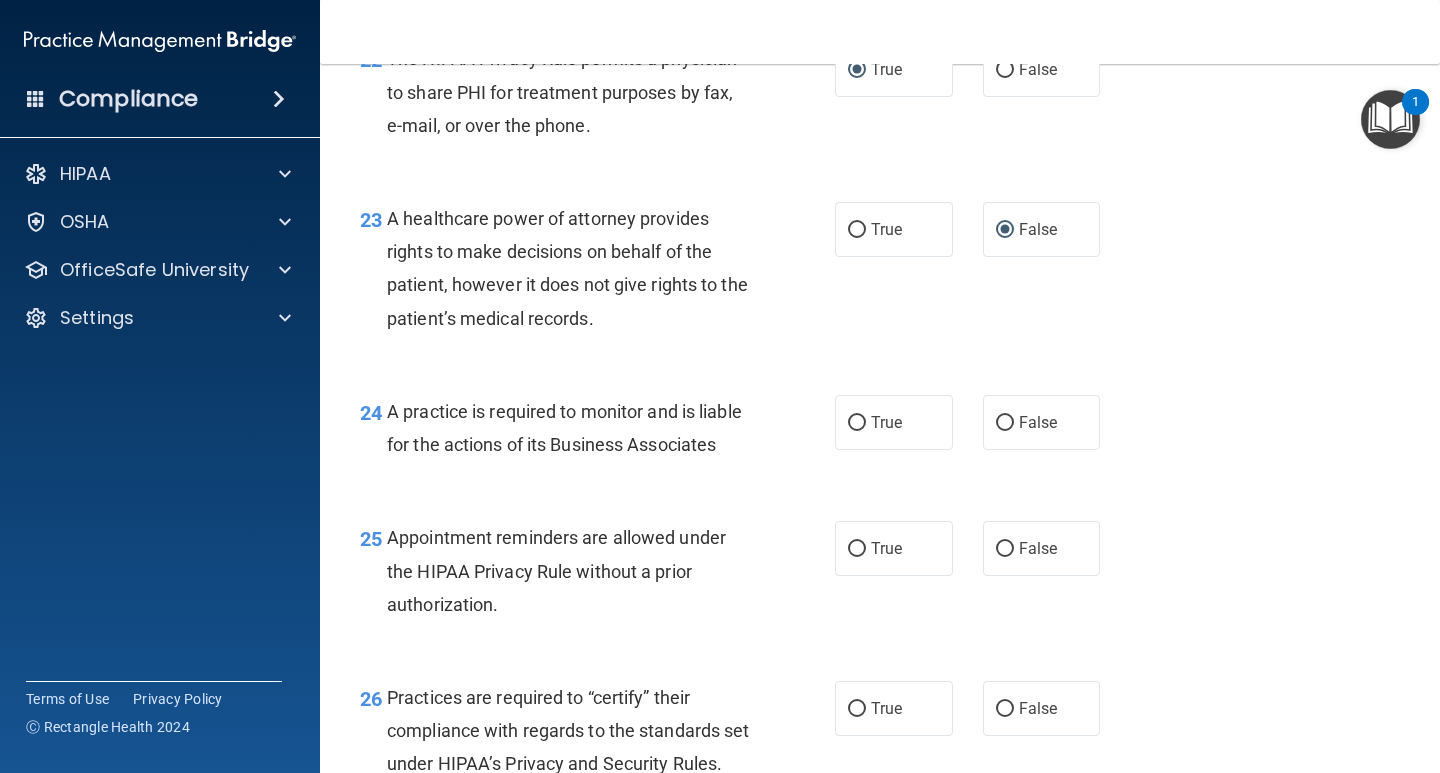 scroll, scrollTop: 4200, scrollLeft: 0, axis: vertical 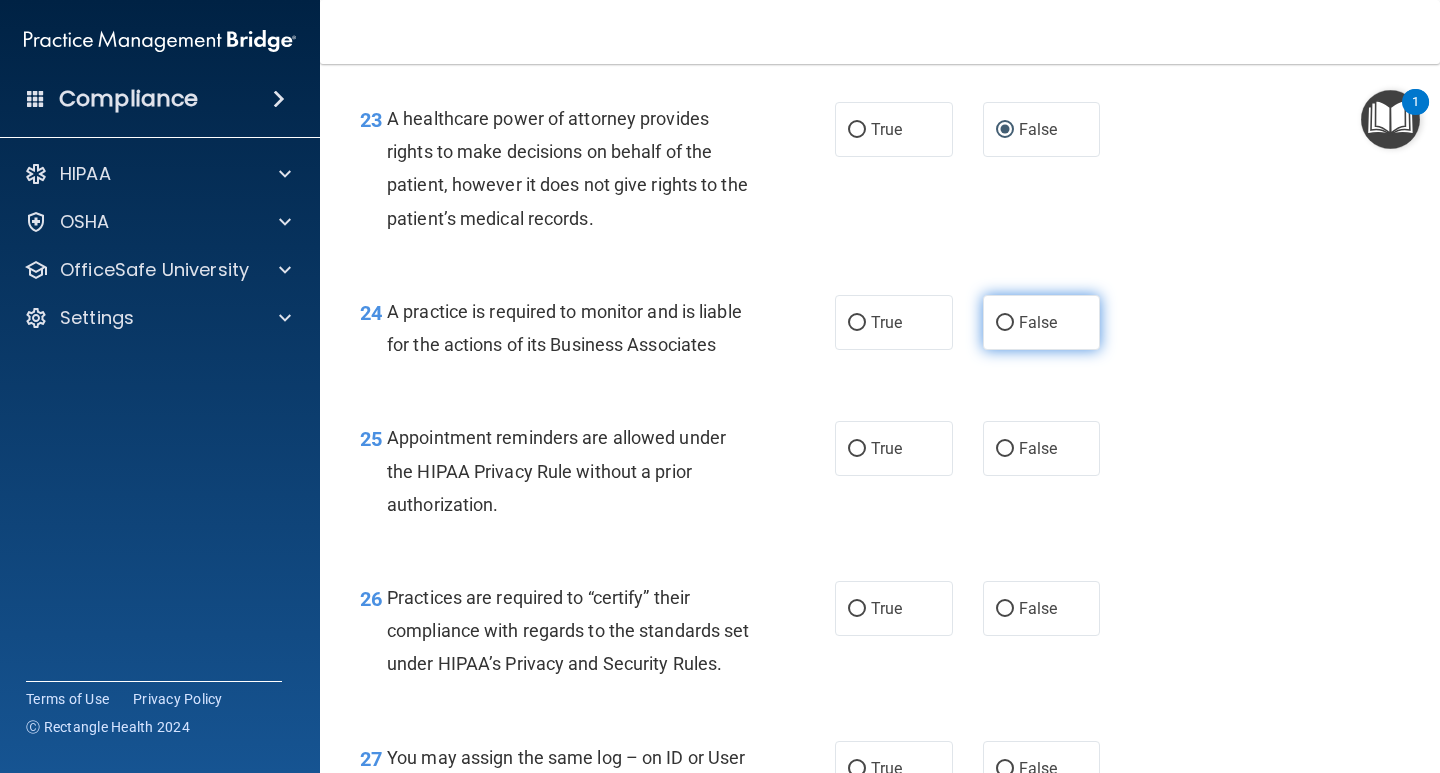 click on "False" at bounding box center [1005, 323] 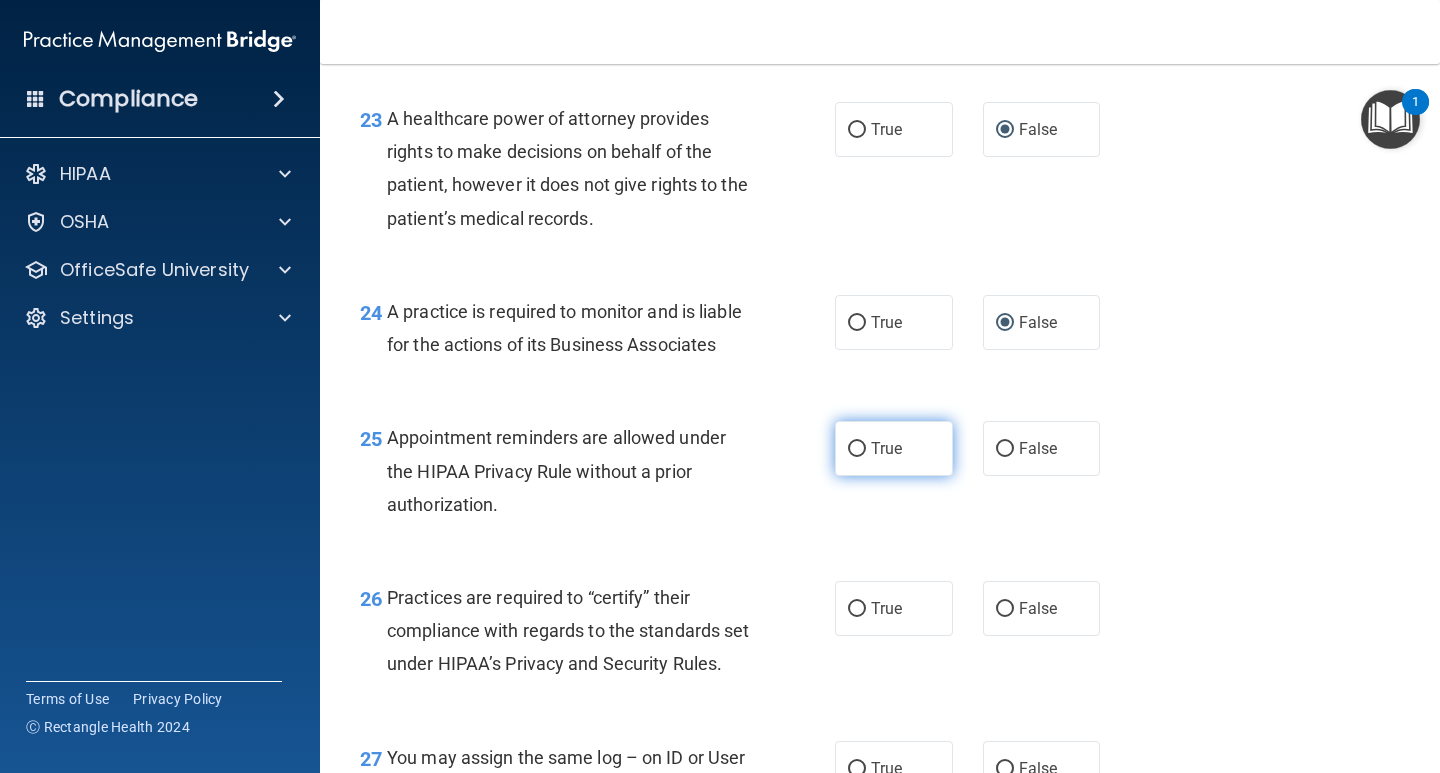 click on "True" at bounding box center [857, 449] 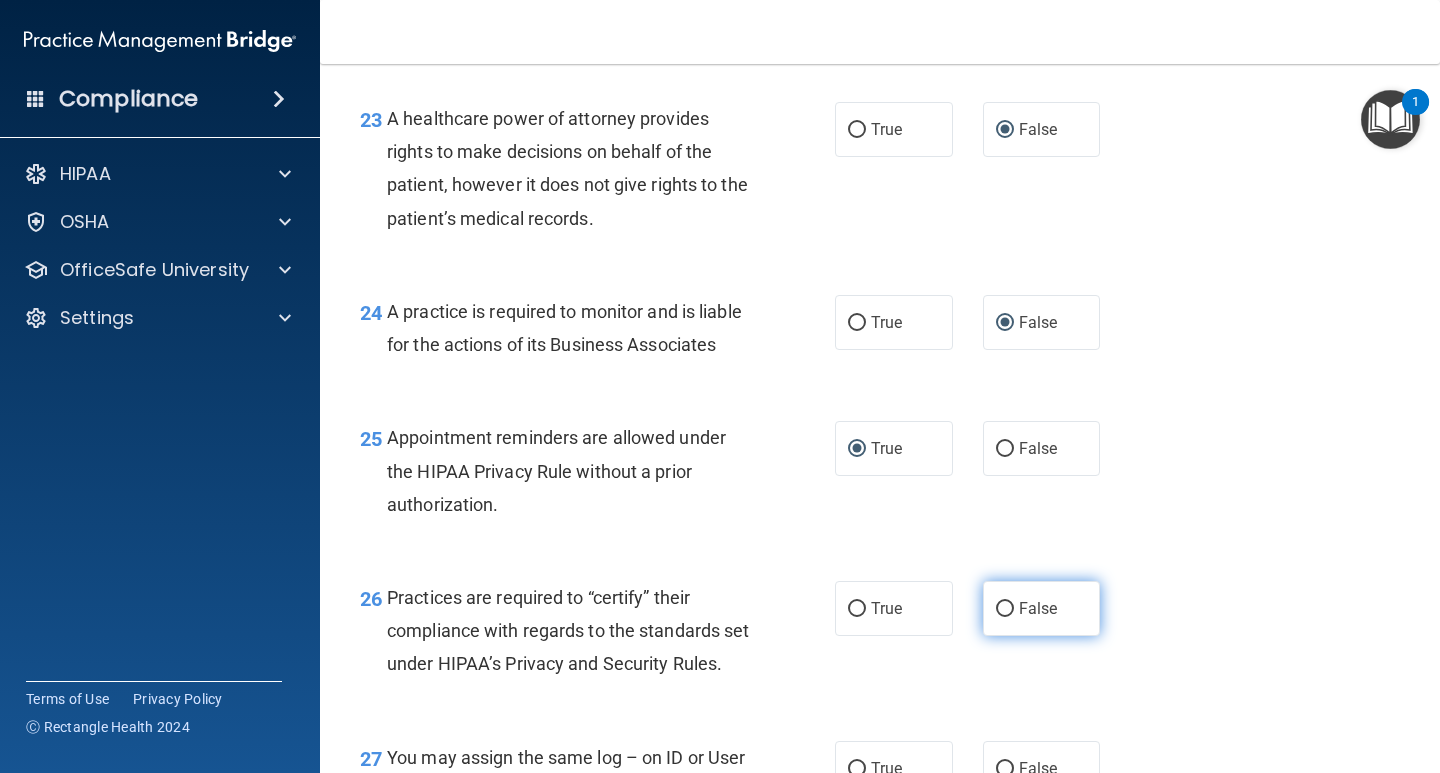 click on "False" at bounding box center [1005, 609] 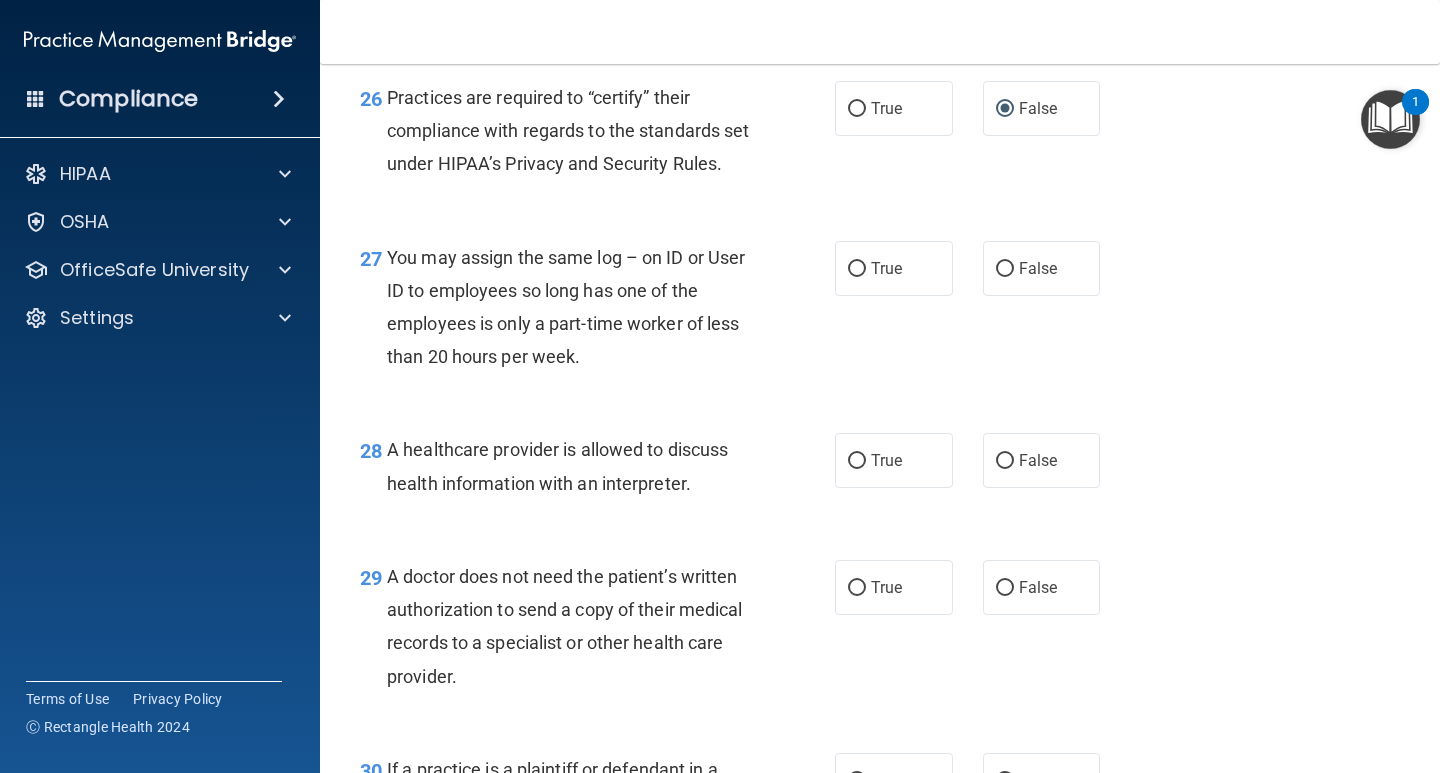 scroll, scrollTop: 4800, scrollLeft: 0, axis: vertical 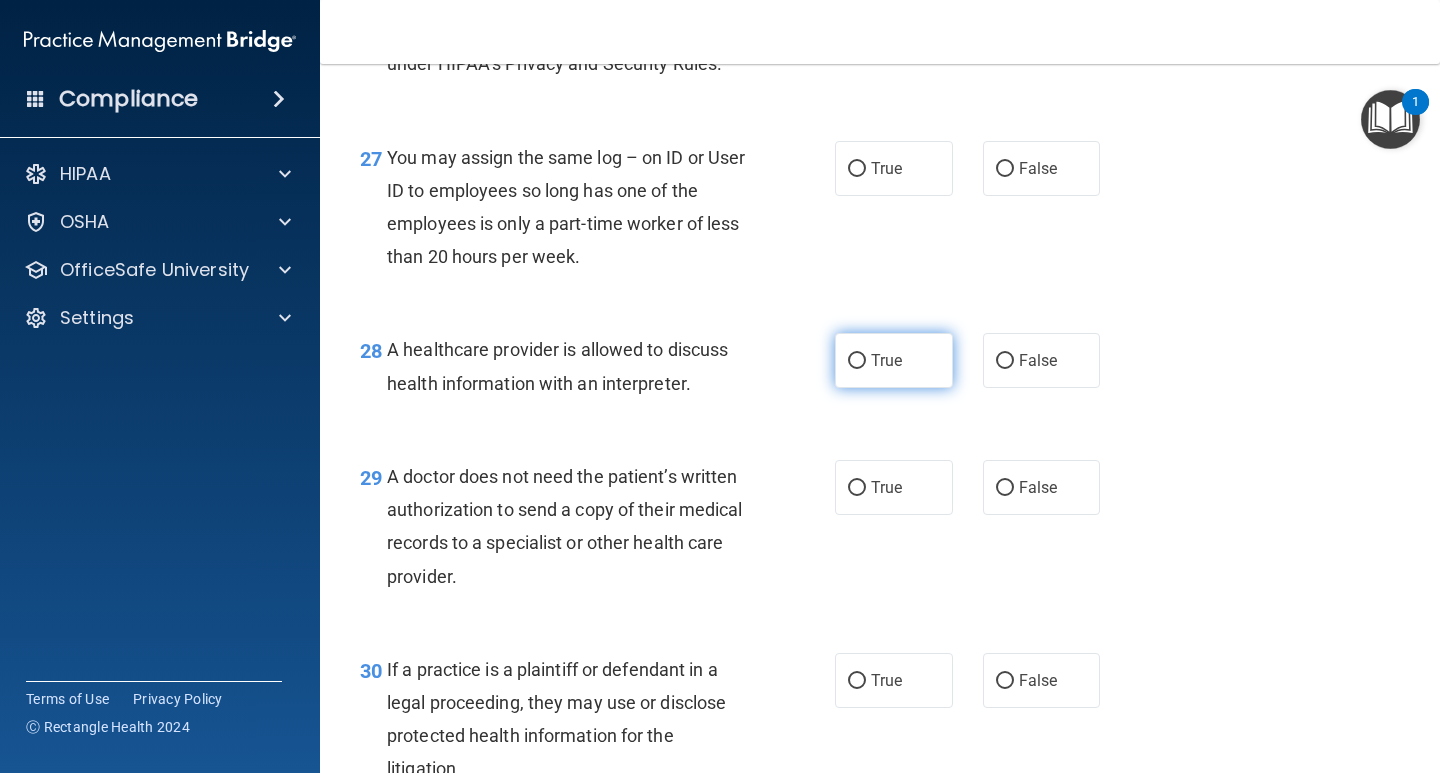 click on "True" at bounding box center [857, 361] 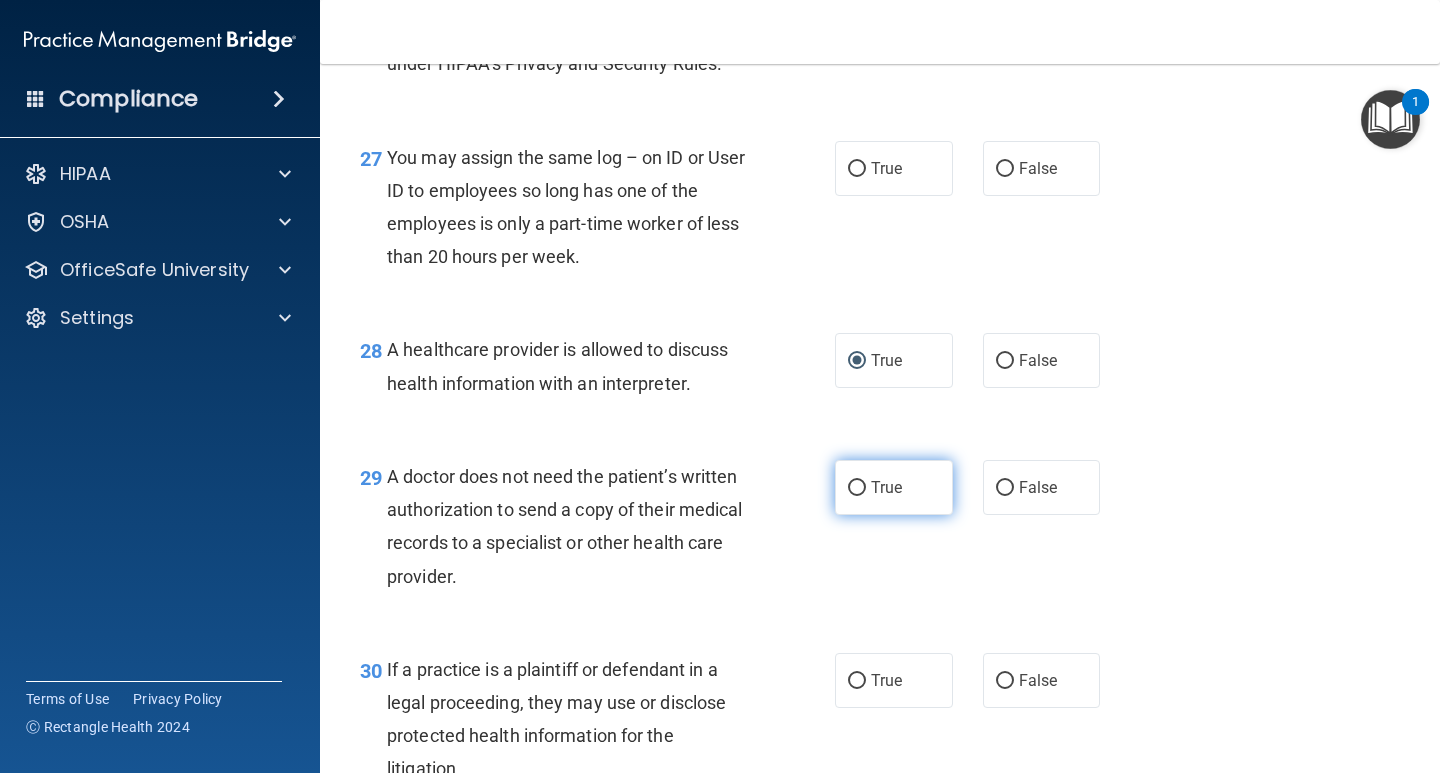 click on "True" at bounding box center (857, 488) 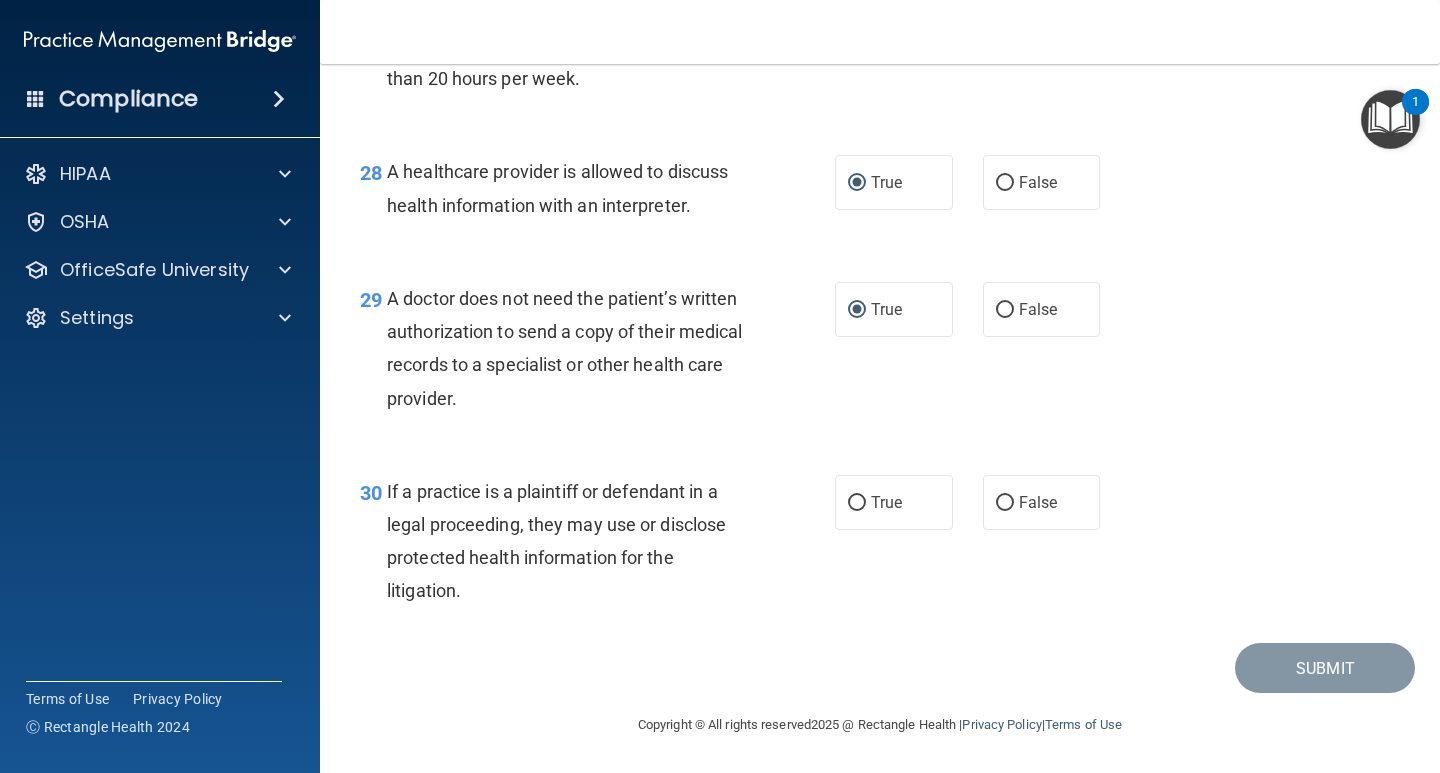 scroll, scrollTop: 5078, scrollLeft: 0, axis: vertical 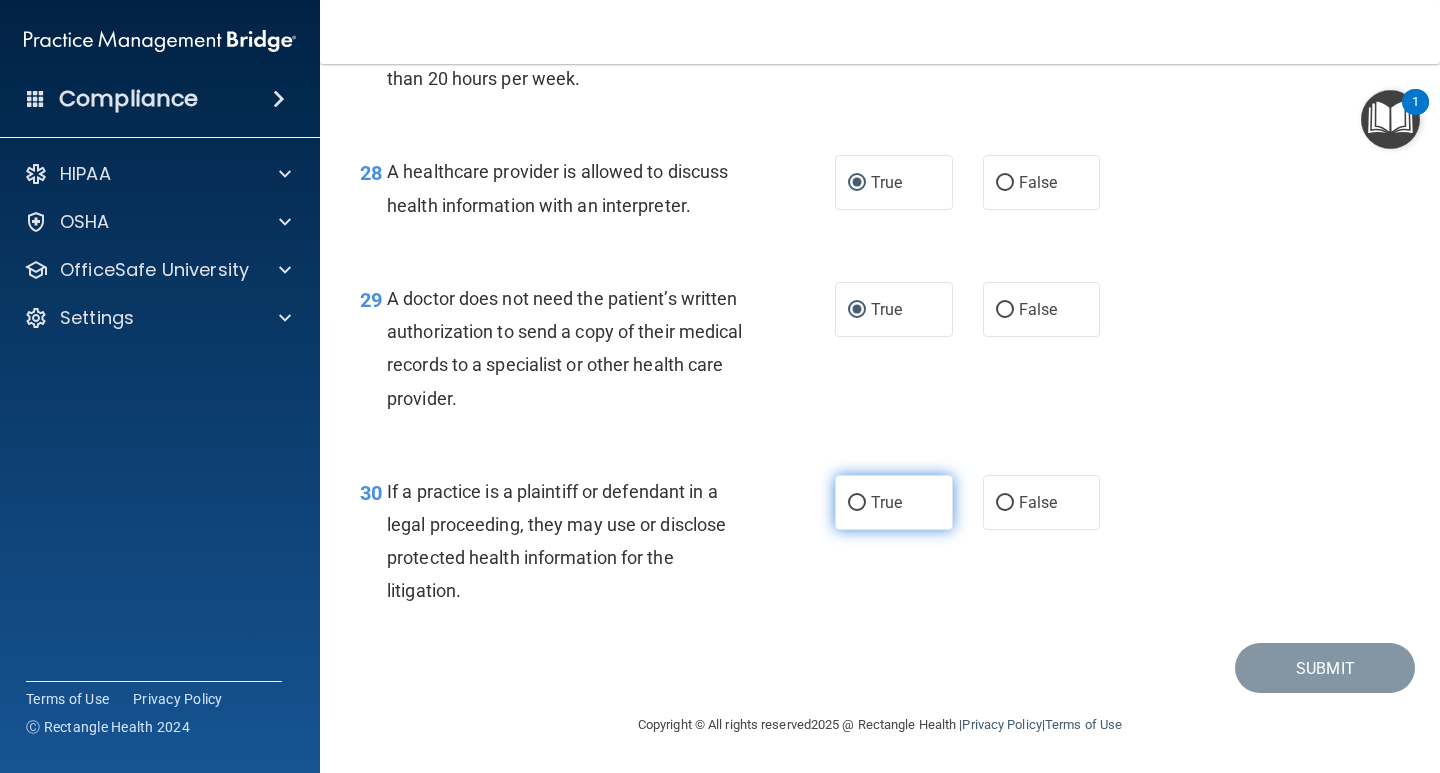 click on "True" at bounding box center (857, 503) 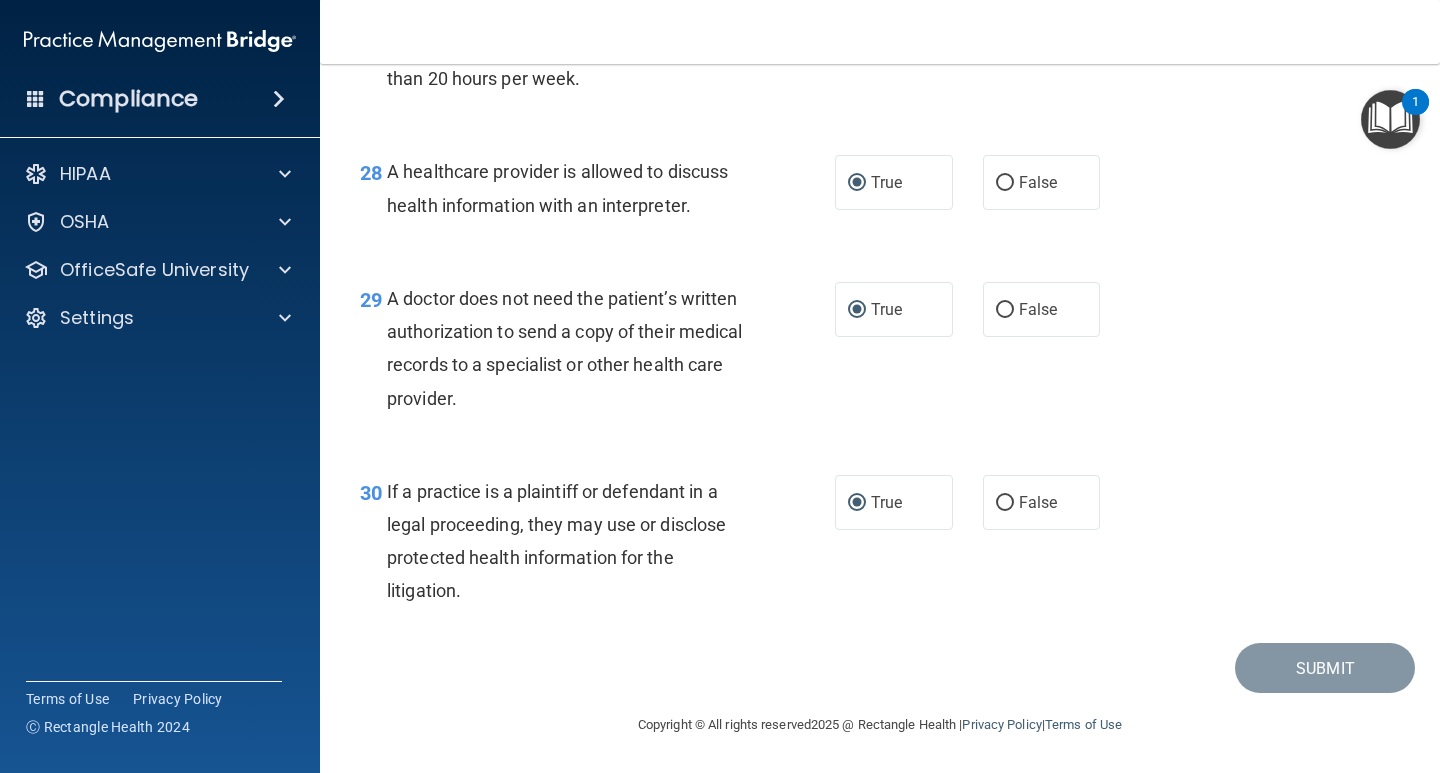 click on "30       If a practice is a plaintiff or defendant in a legal proceeding, they may use or disclose protected health information for the litigation.                 True           False" at bounding box center [880, 546] 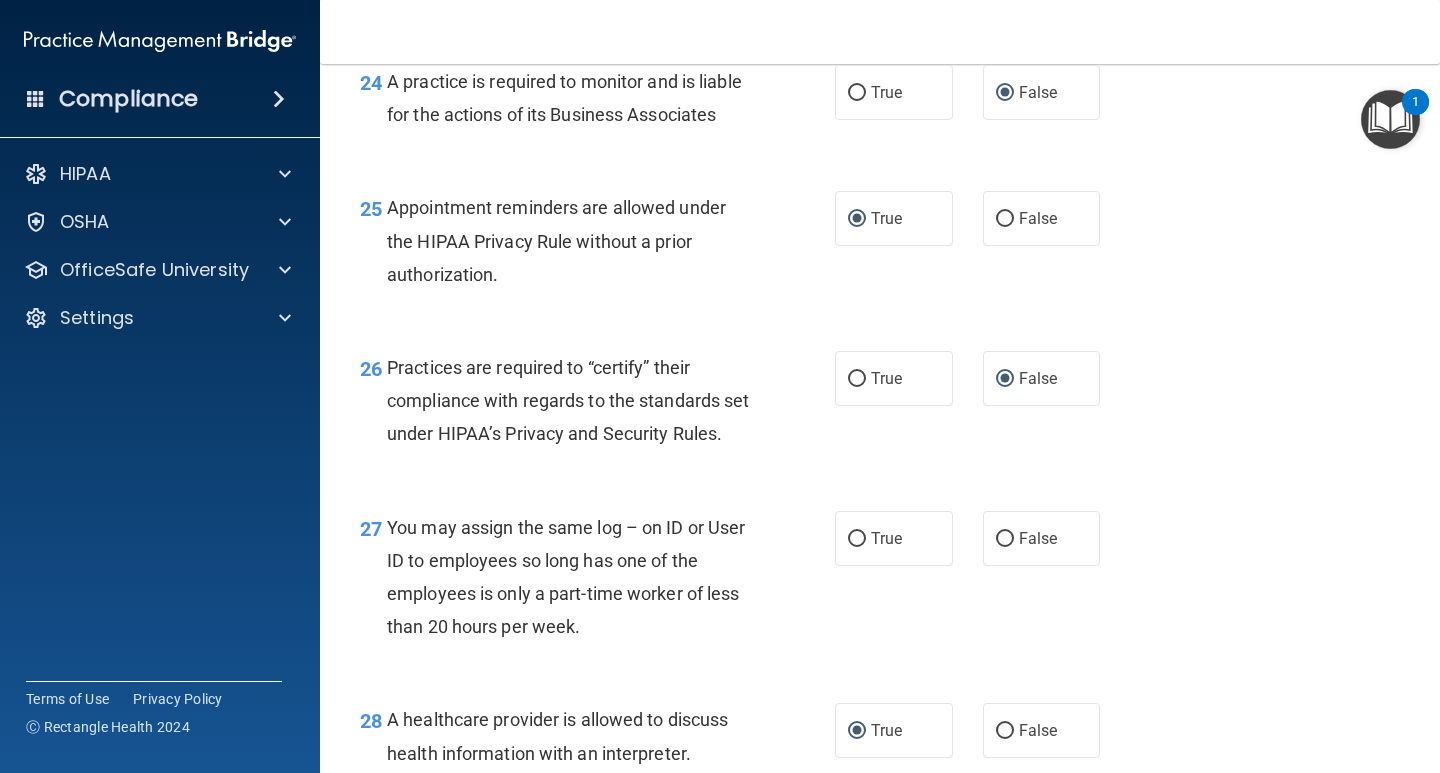 scroll, scrollTop: 4478, scrollLeft: 0, axis: vertical 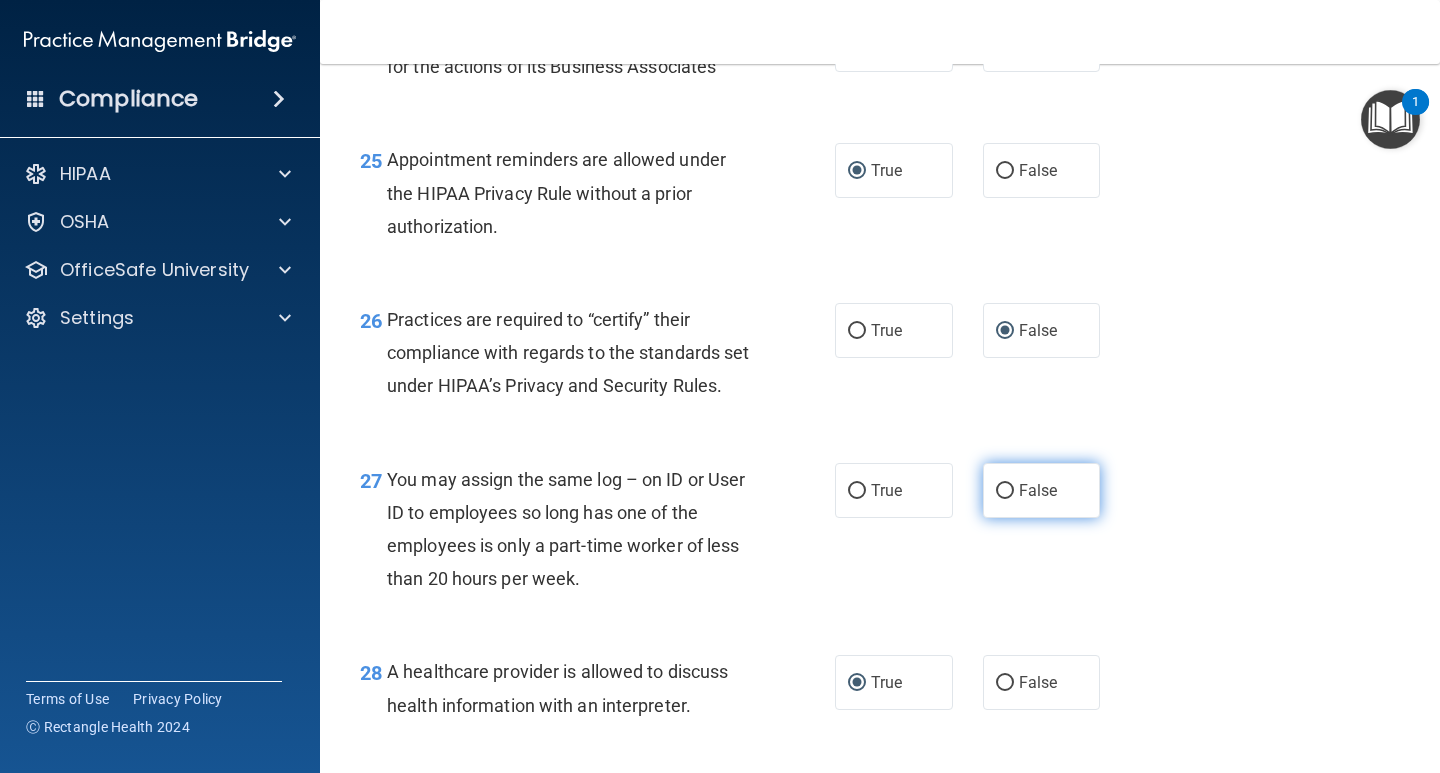 click on "False" at bounding box center (1005, 491) 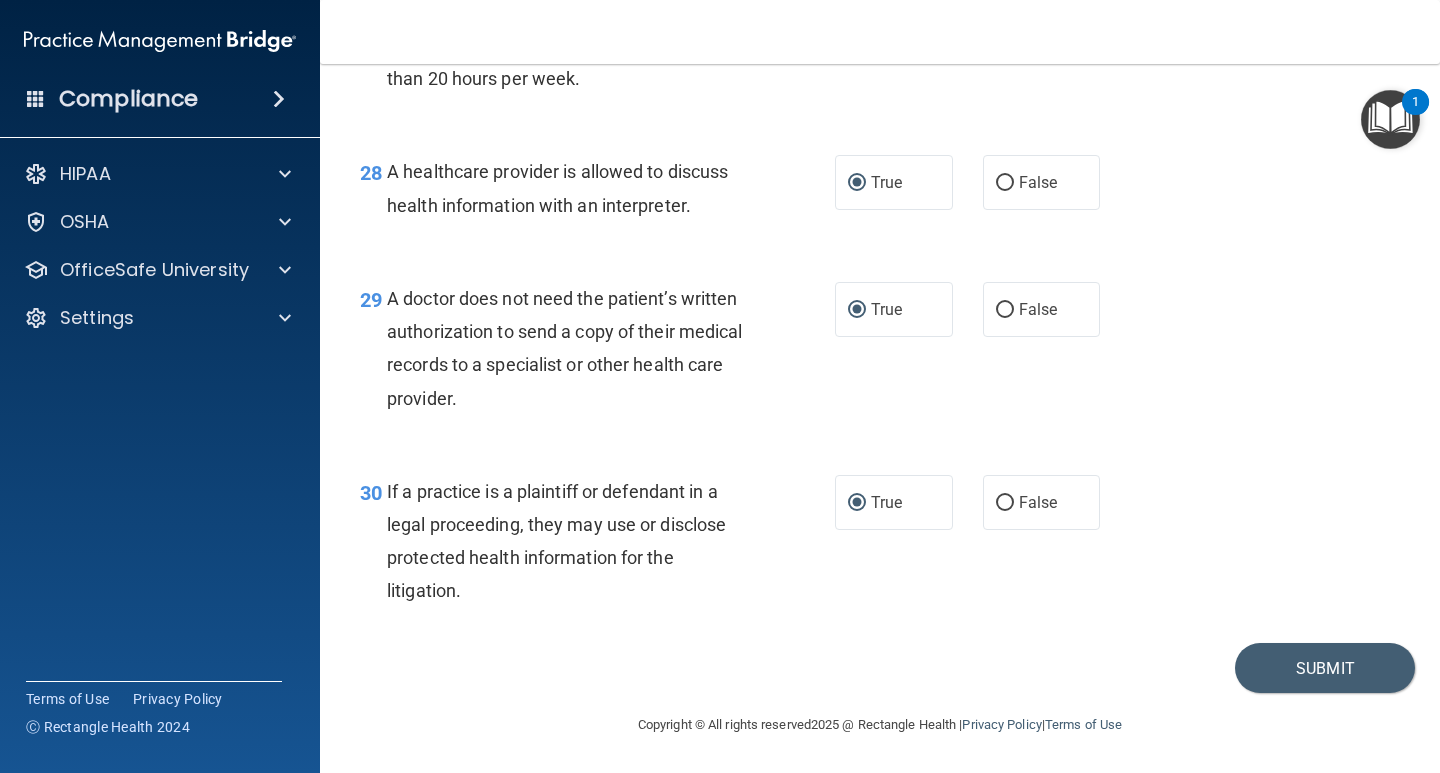 scroll, scrollTop: 5078, scrollLeft: 0, axis: vertical 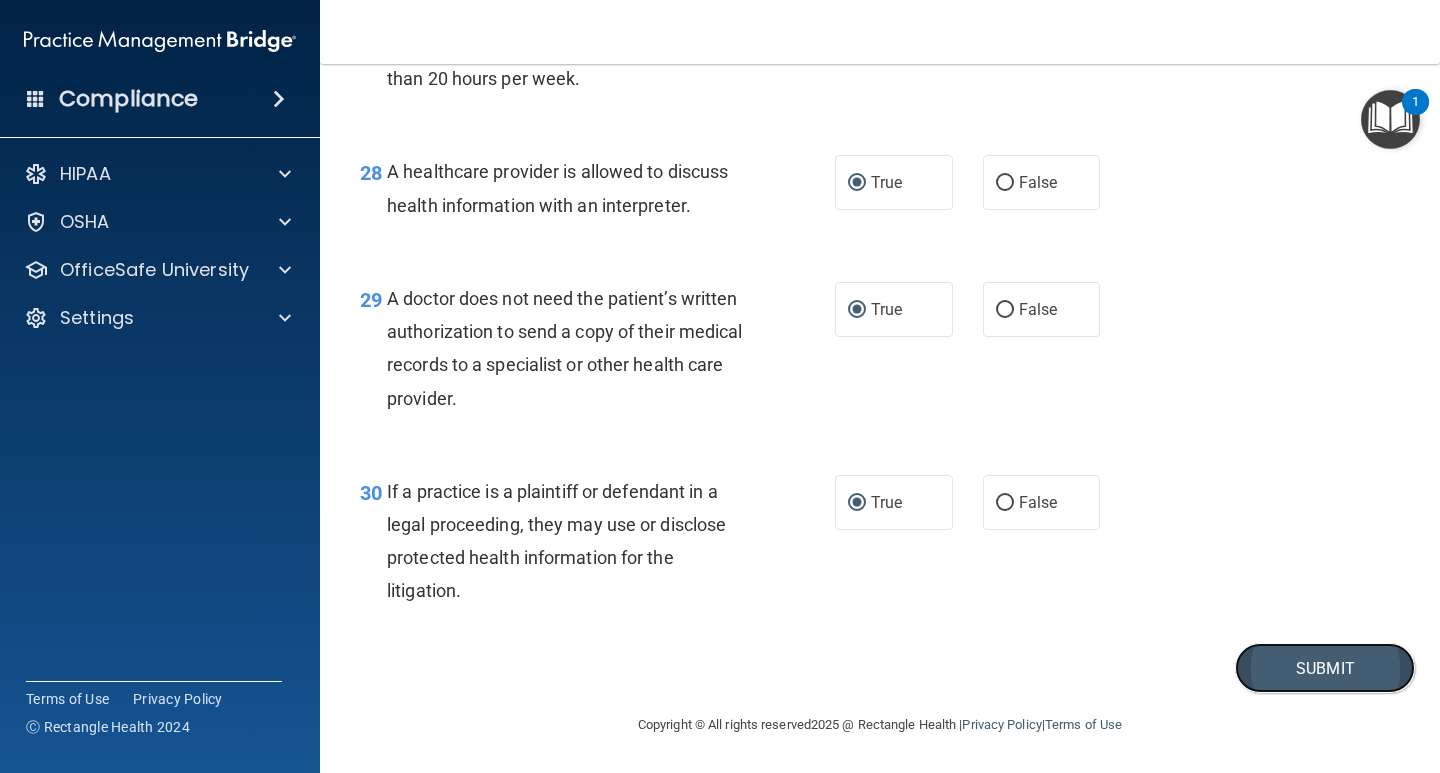 click on "Submit" at bounding box center (1325, 668) 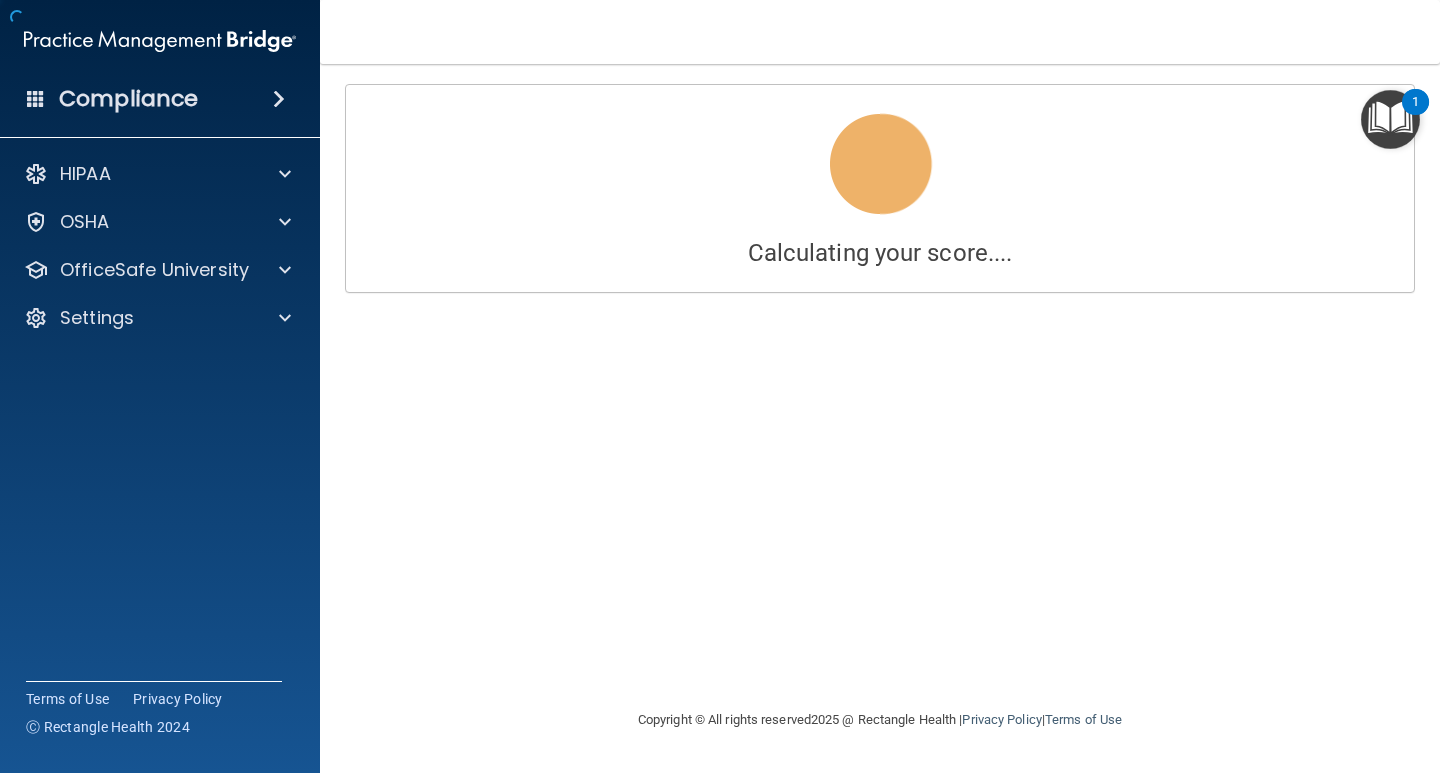 scroll, scrollTop: 0, scrollLeft: 0, axis: both 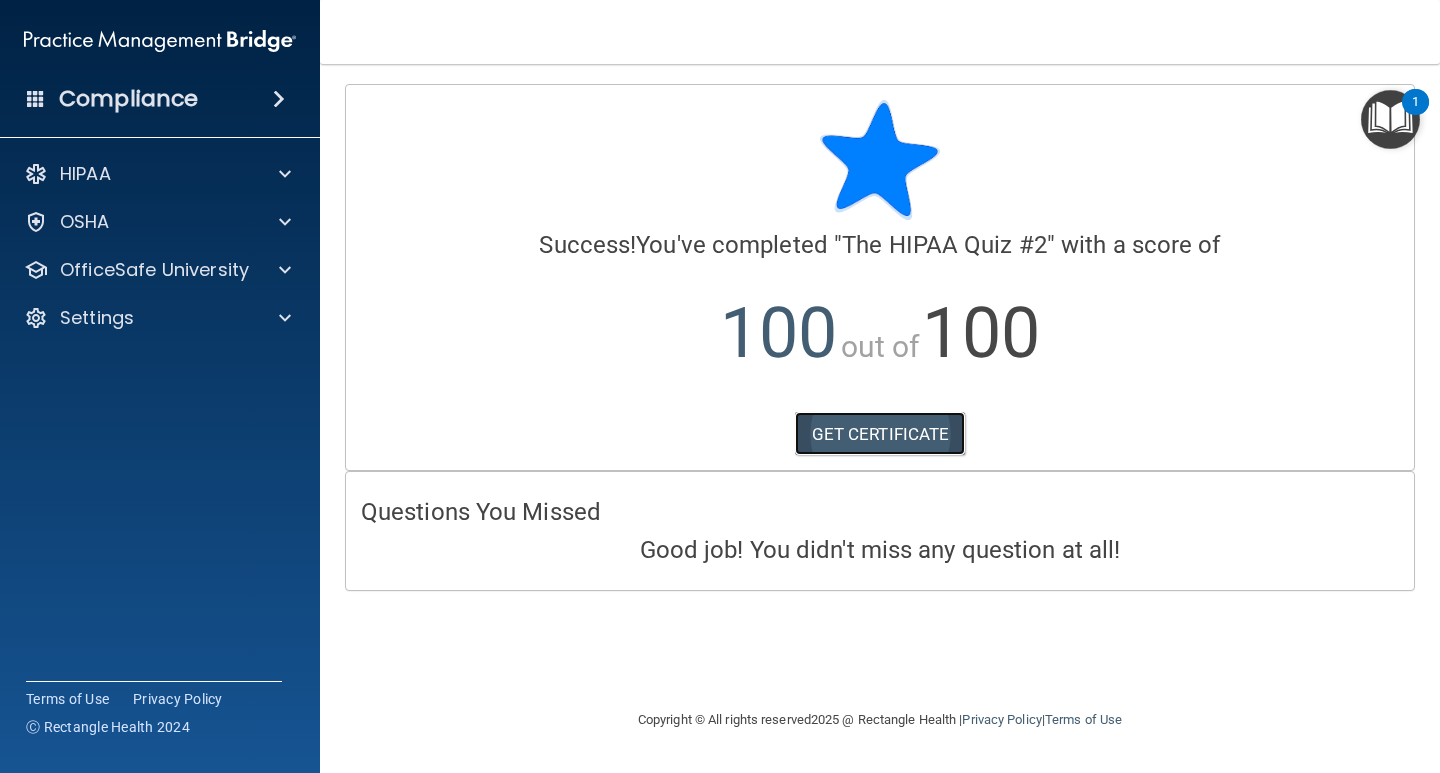click on "GET CERTIFICATE" at bounding box center (880, 434) 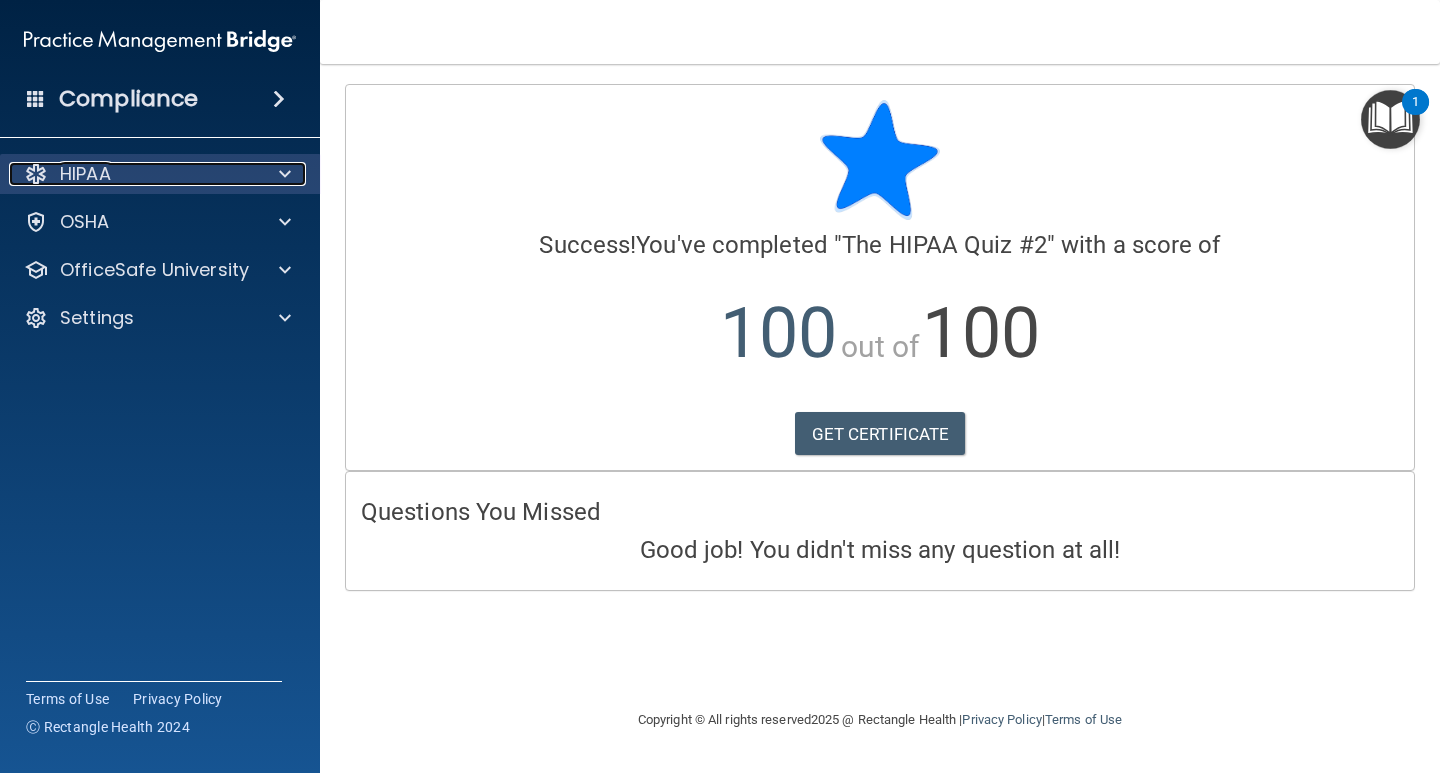 click on "HIPAA" at bounding box center [85, 174] 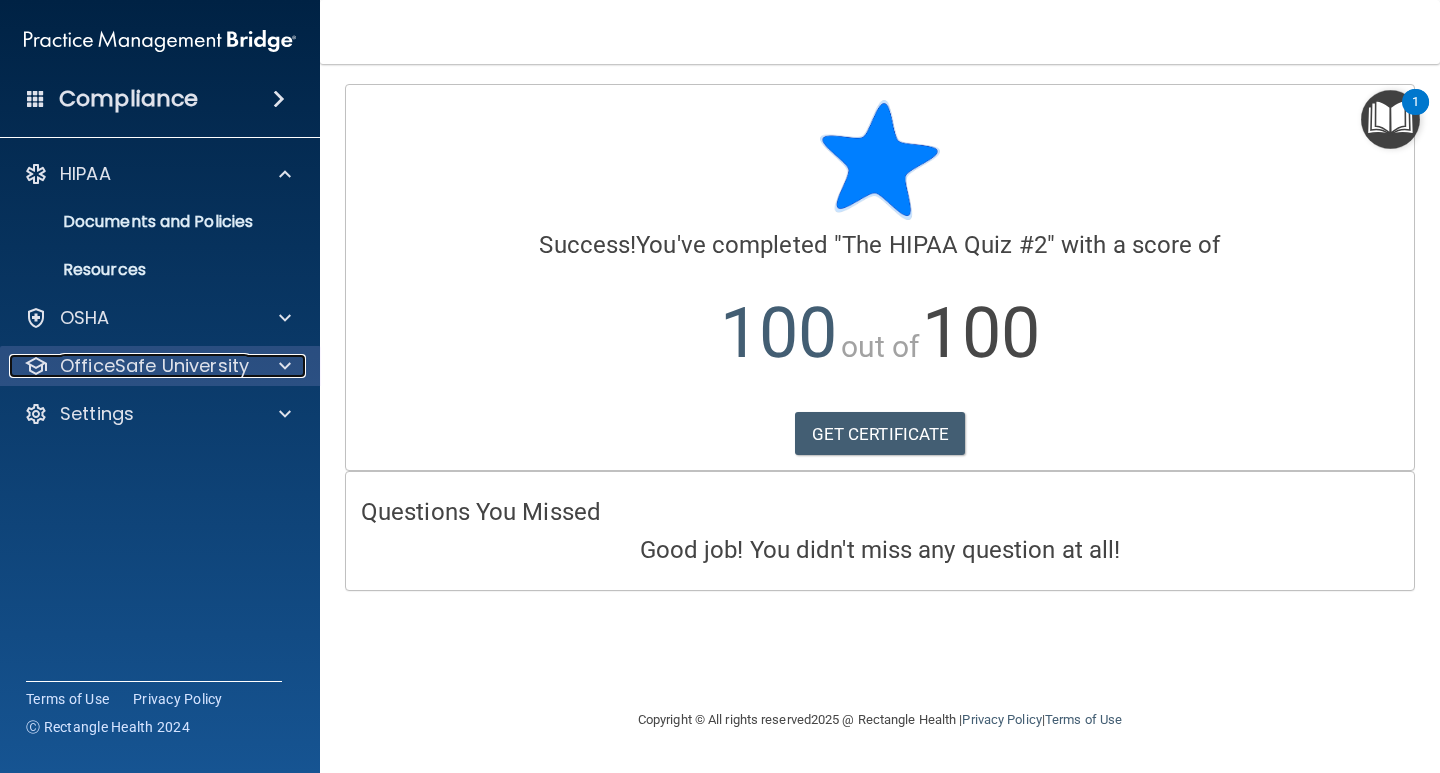 click on "OfficeSafe University" at bounding box center [154, 366] 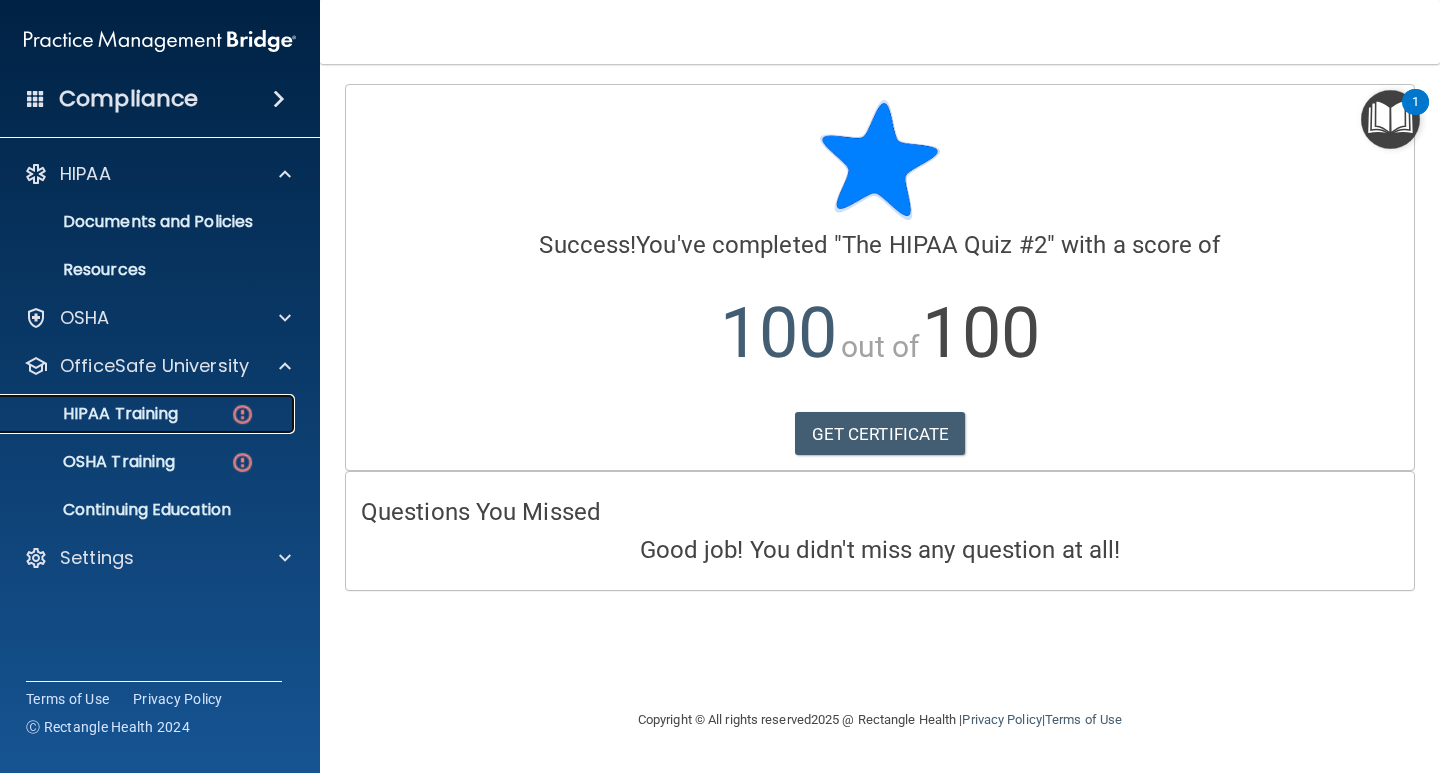 click at bounding box center (242, 414) 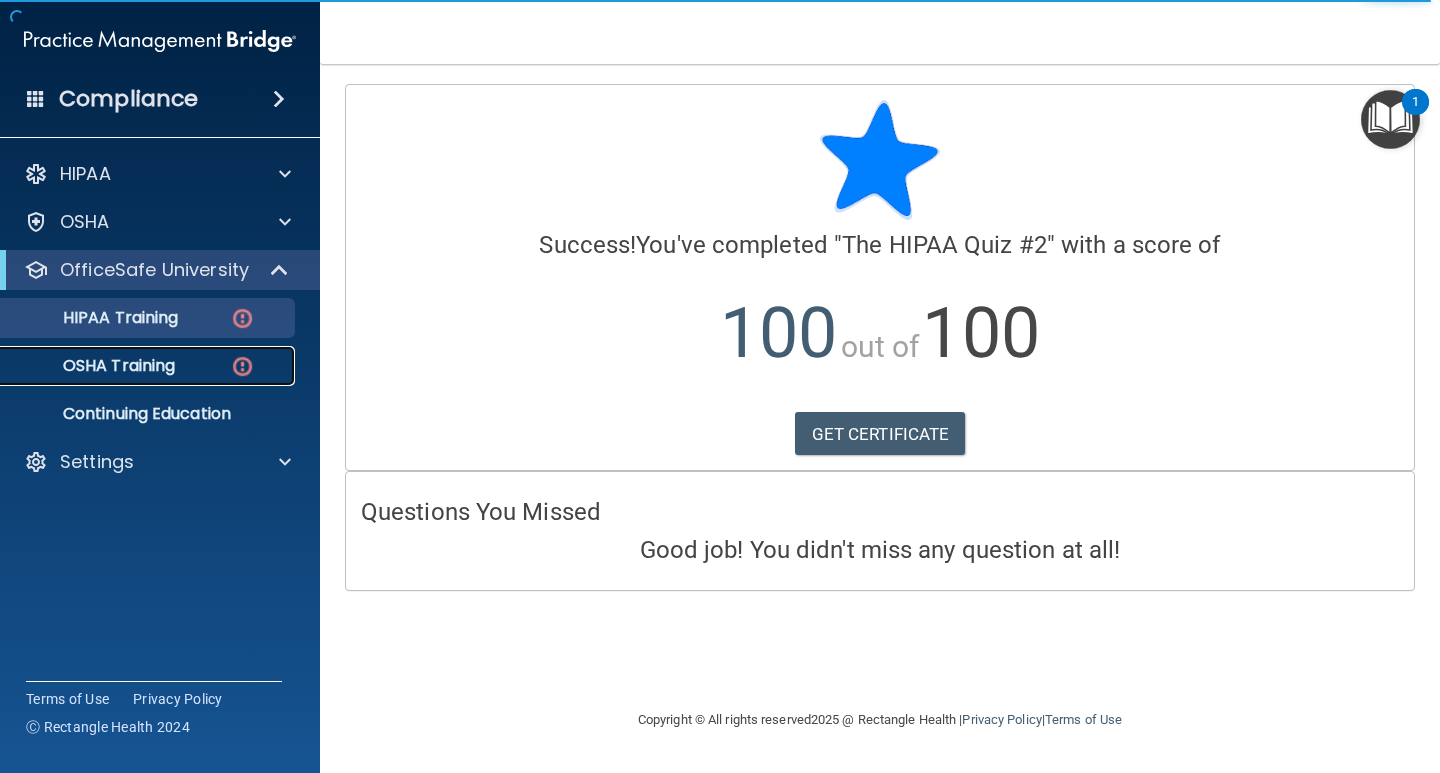 click on "OSHA Training" at bounding box center (94, 366) 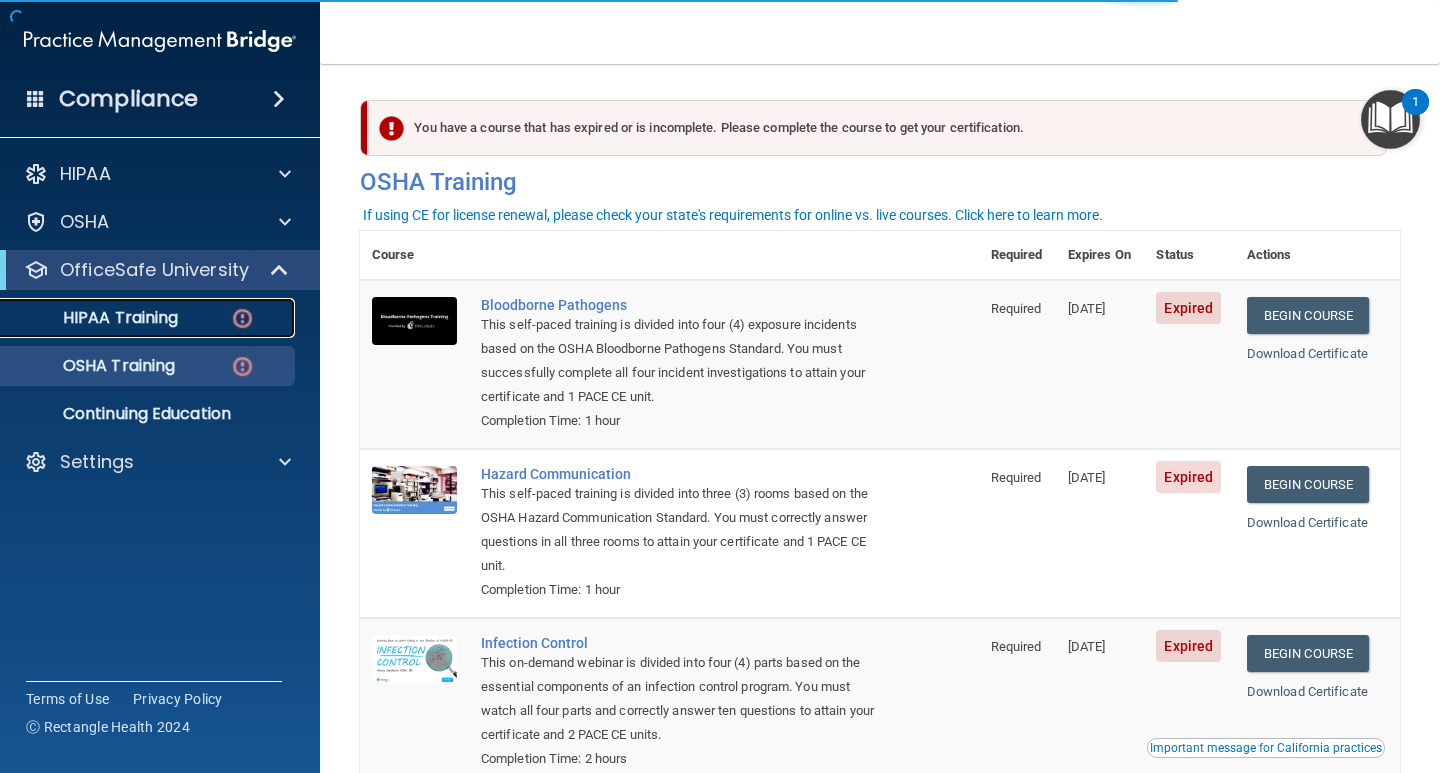 click on "HIPAA Training" at bounding box center [95, 318] 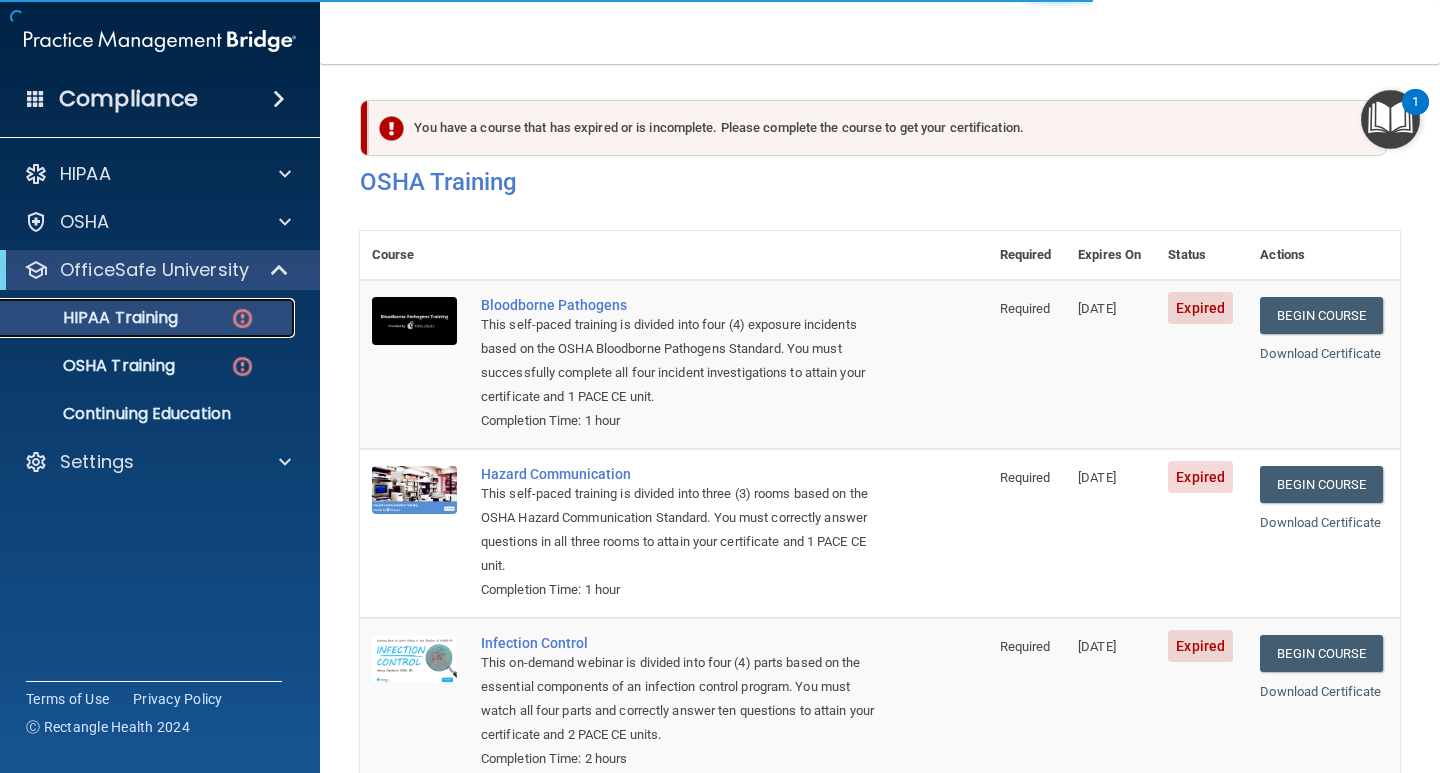 click on "HIPAA Training" at bounding box center [95, 318] 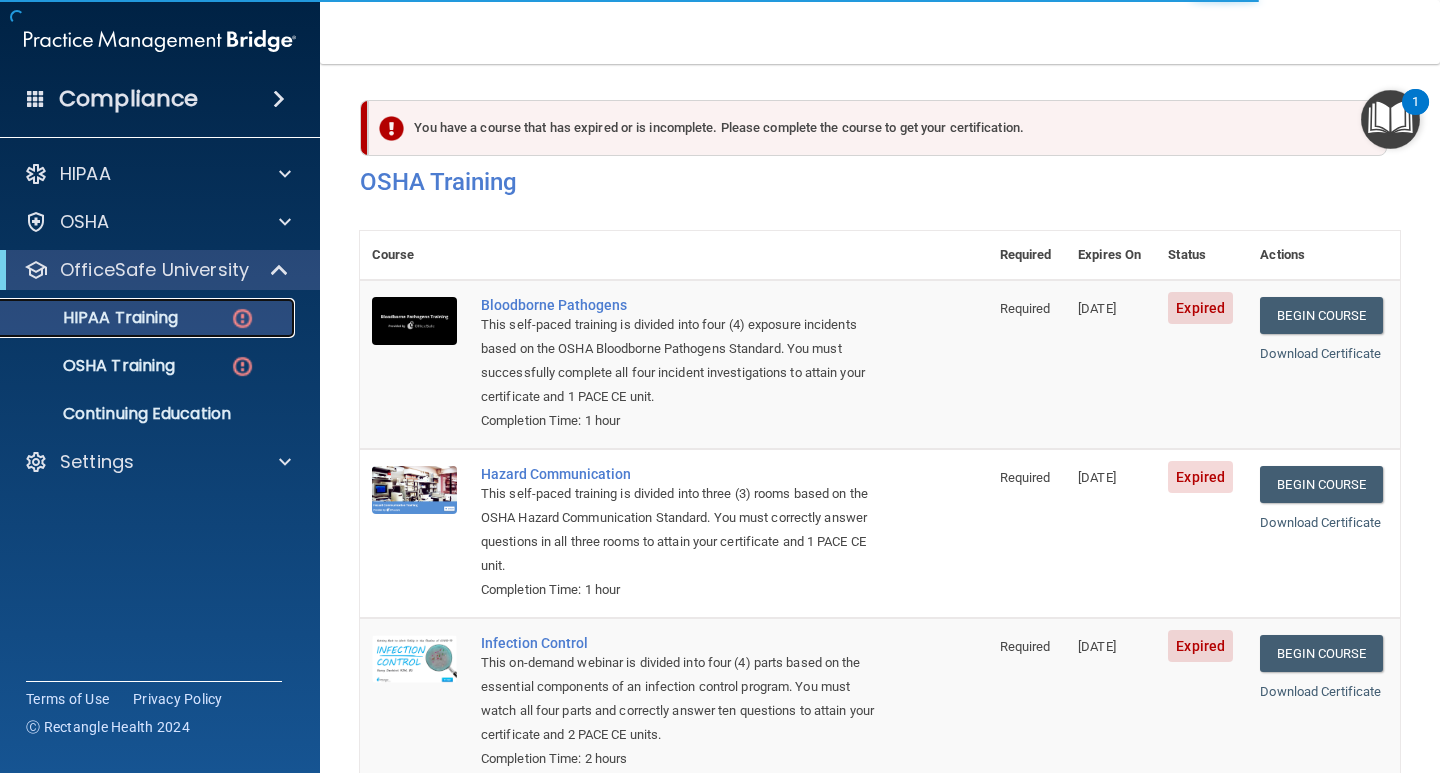 click on "HIPAA Training" at bounding box center (95, 318) 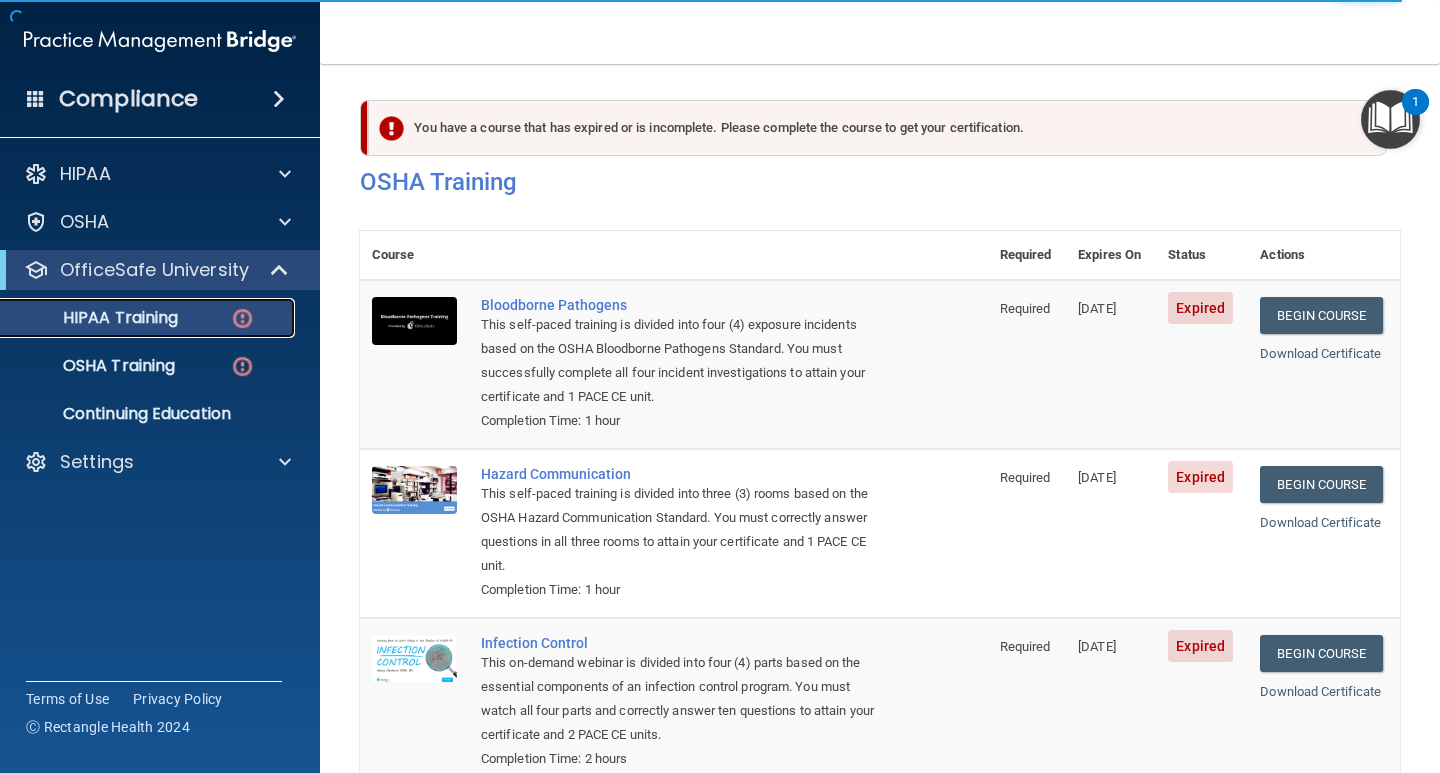 click at bounding box center (242, 318) 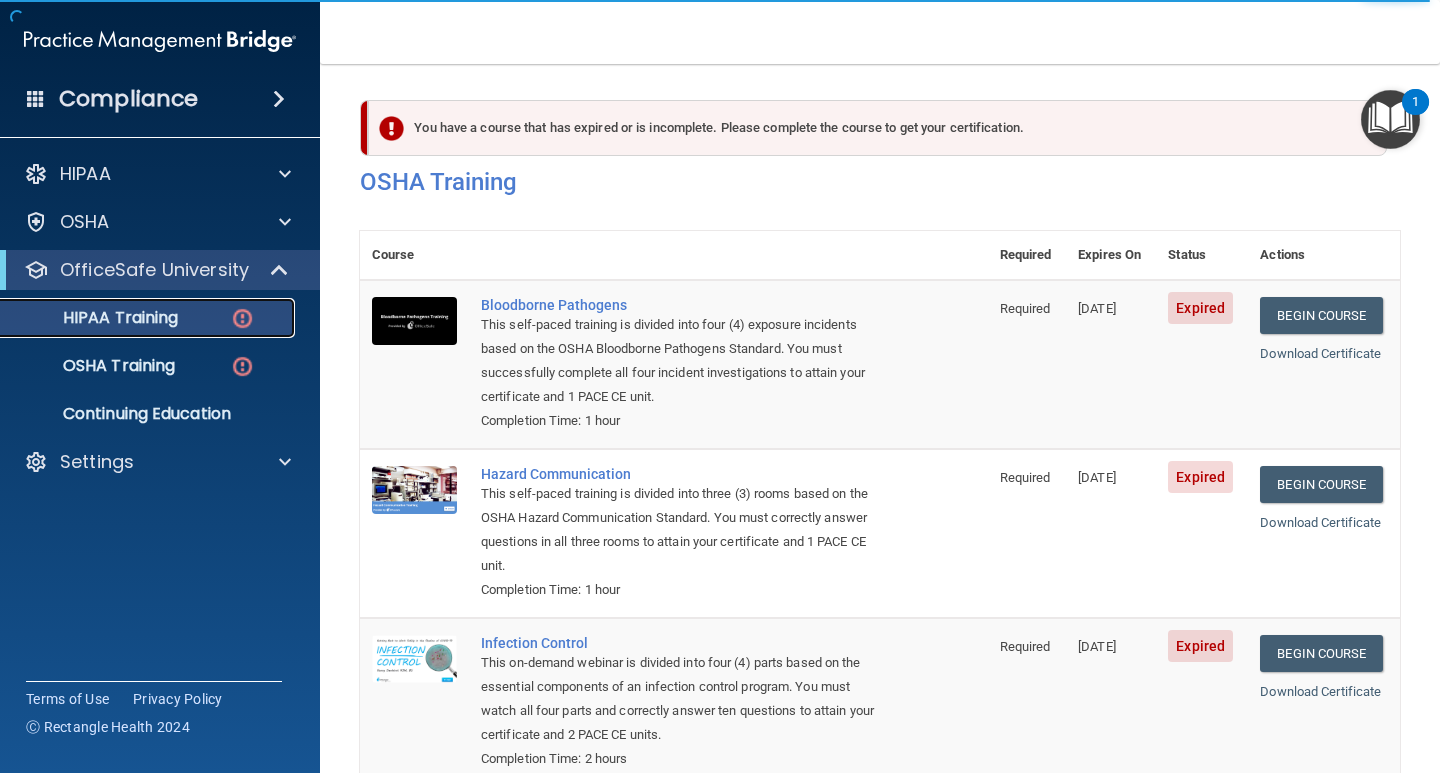 click on "HIPAA Training" at bounding box center (95, 318) 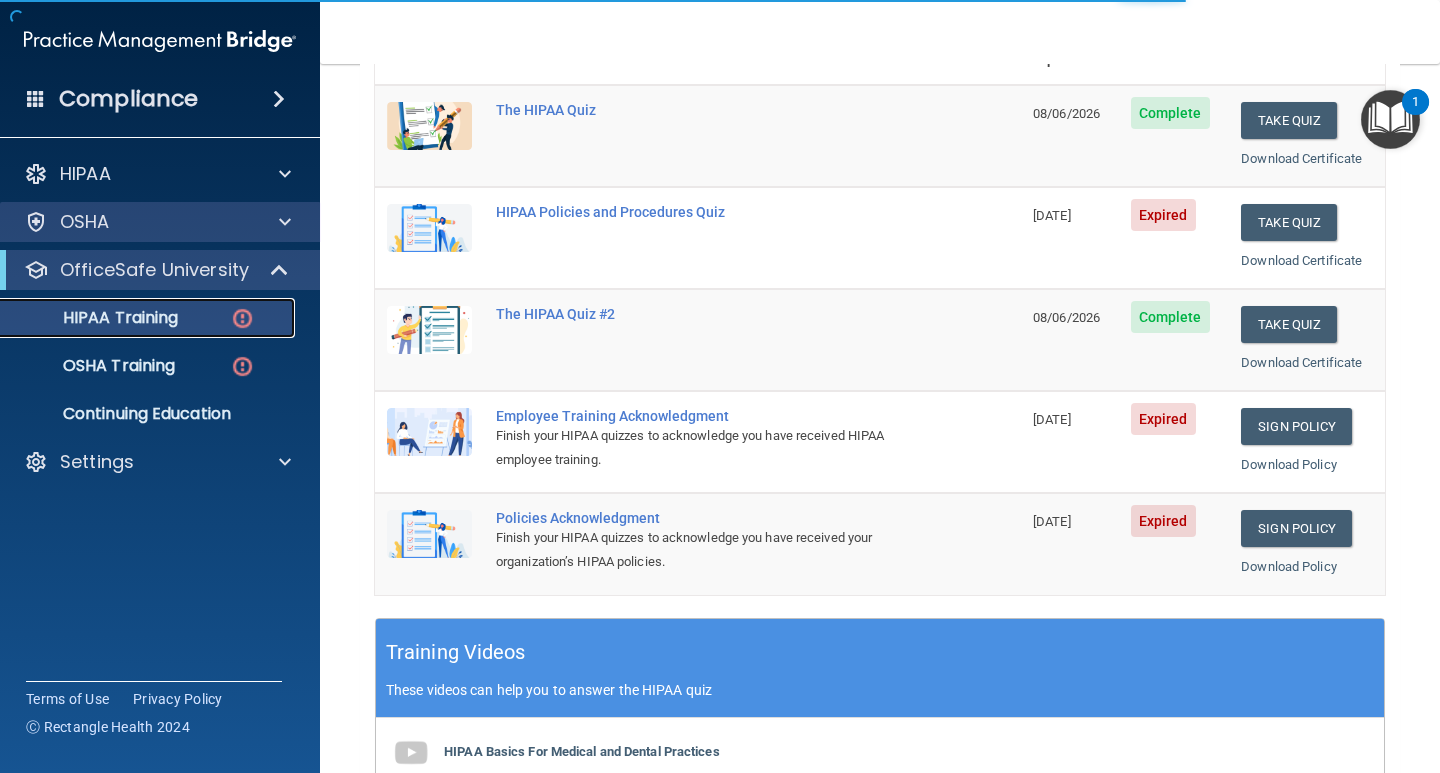 scroll, scrollTop: 733, scrollLeft: 0, axis: vertical 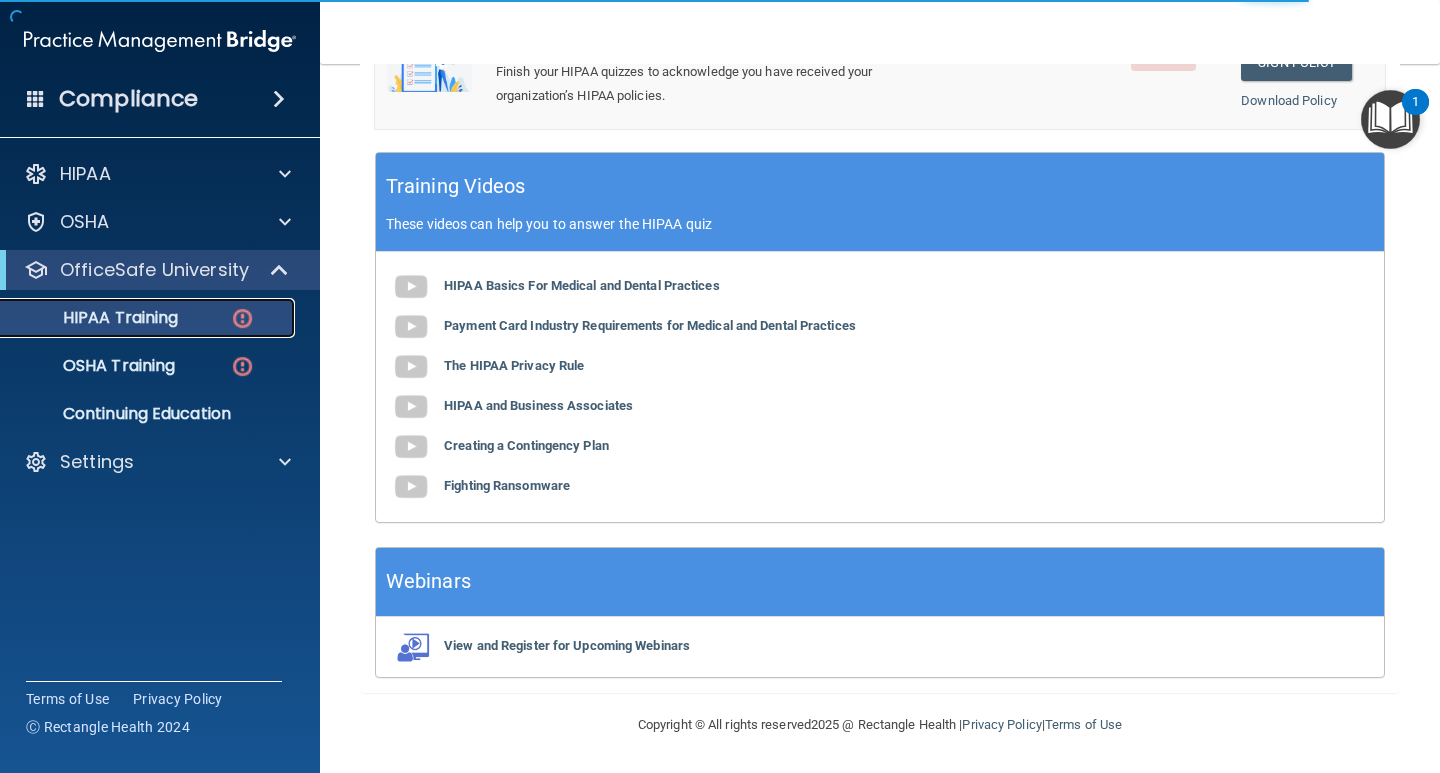 click on "HIPAA Training" at bounding box center (95, 318) 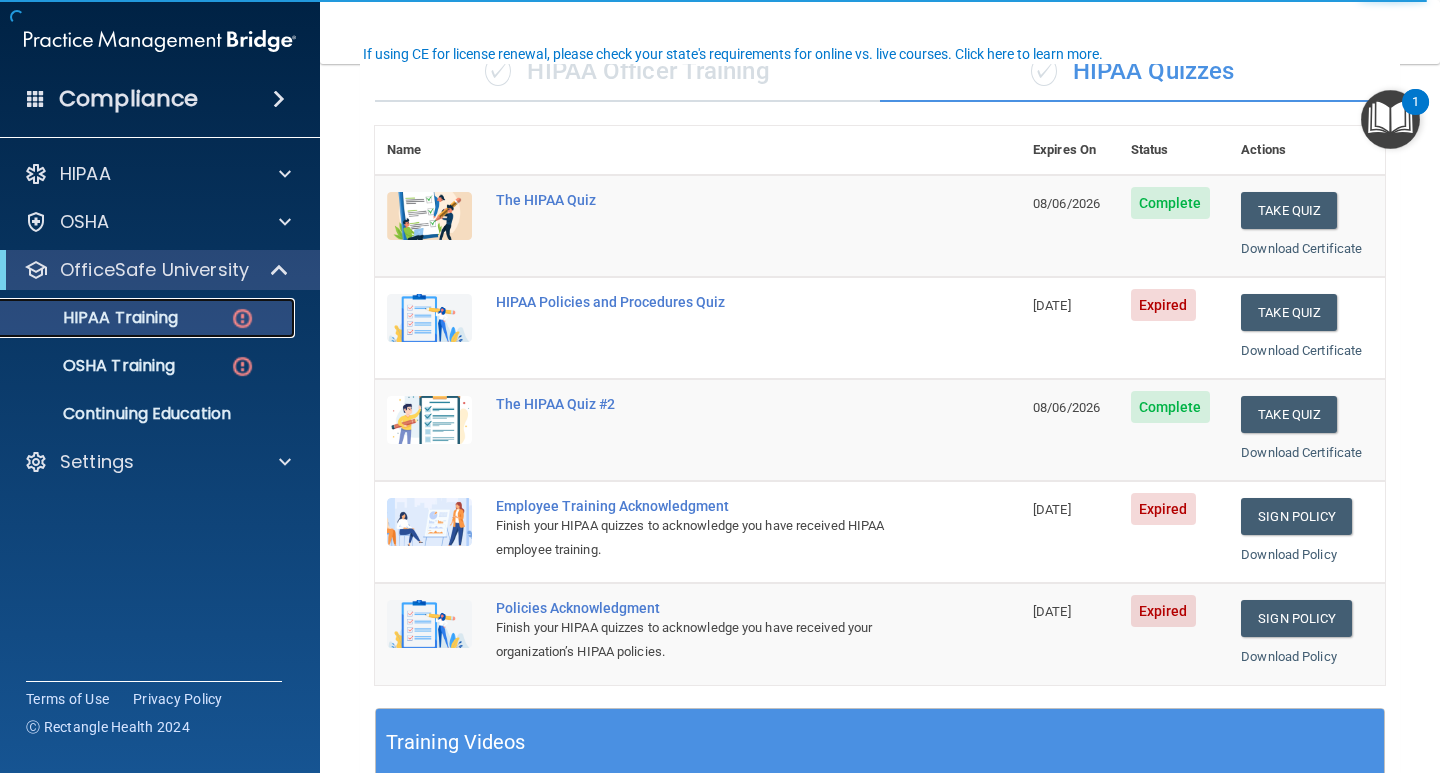 scroll, scrollTop: 200, scrollLeft: 0, axis: vertical 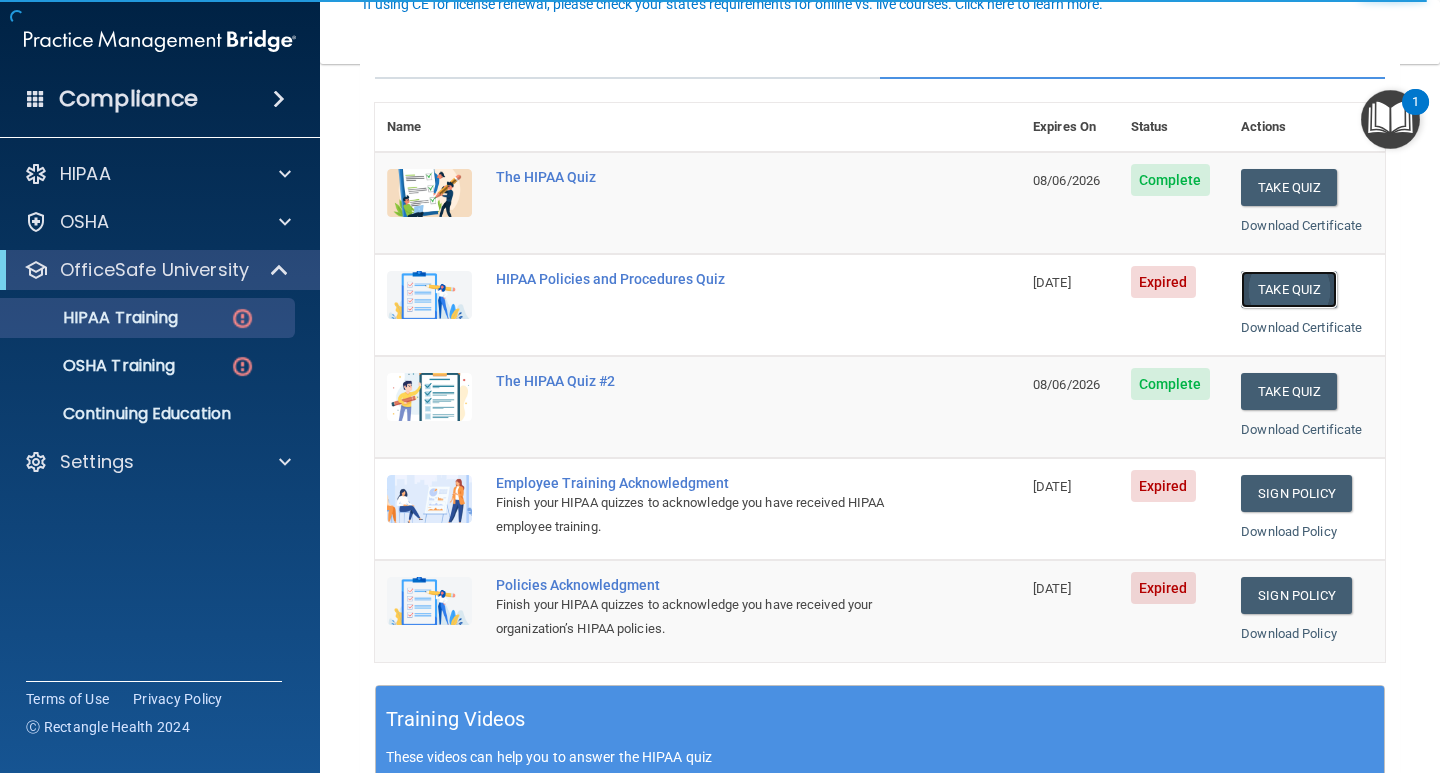 click on "Take Quiz" at bounding box center (1289, 289) 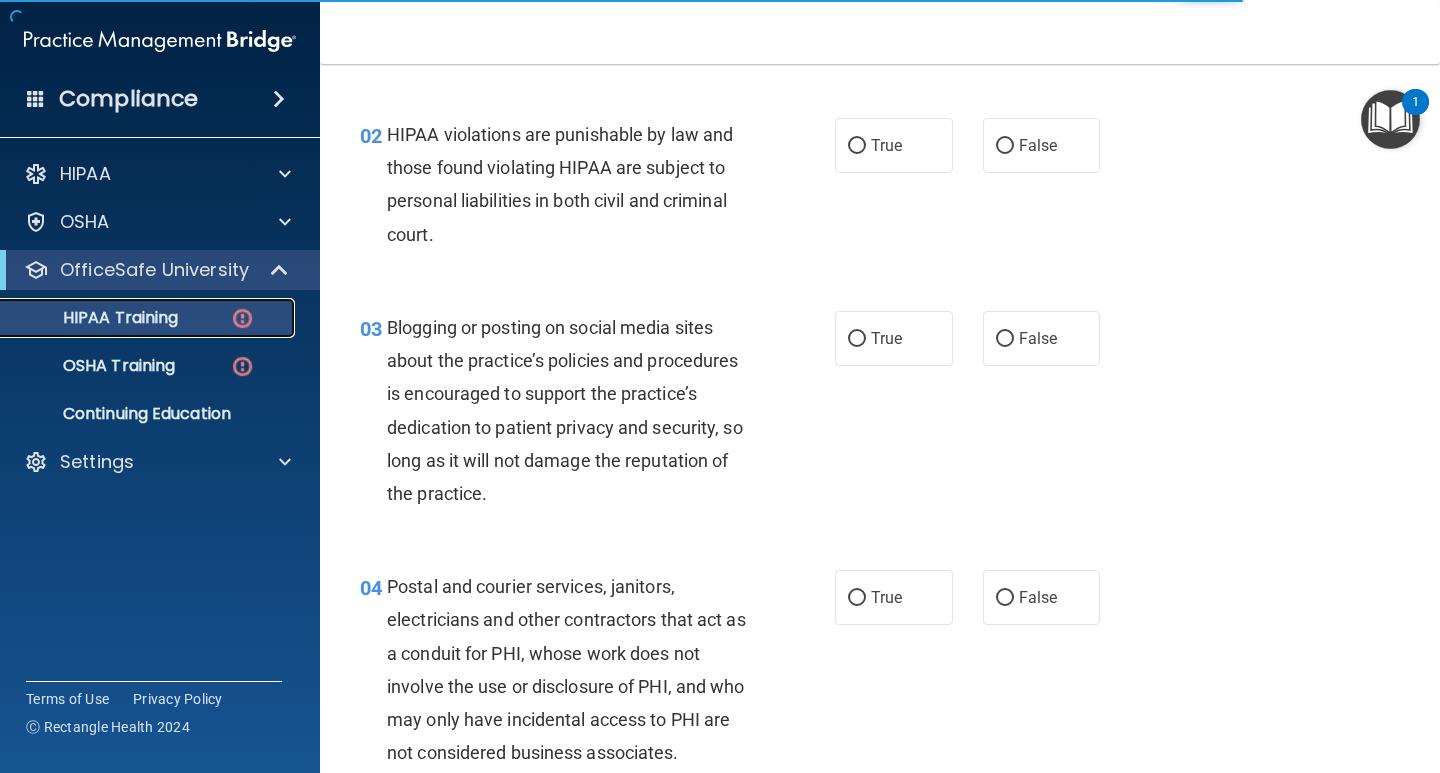click on "HIPAA Training" at bounding box center [95, 318] 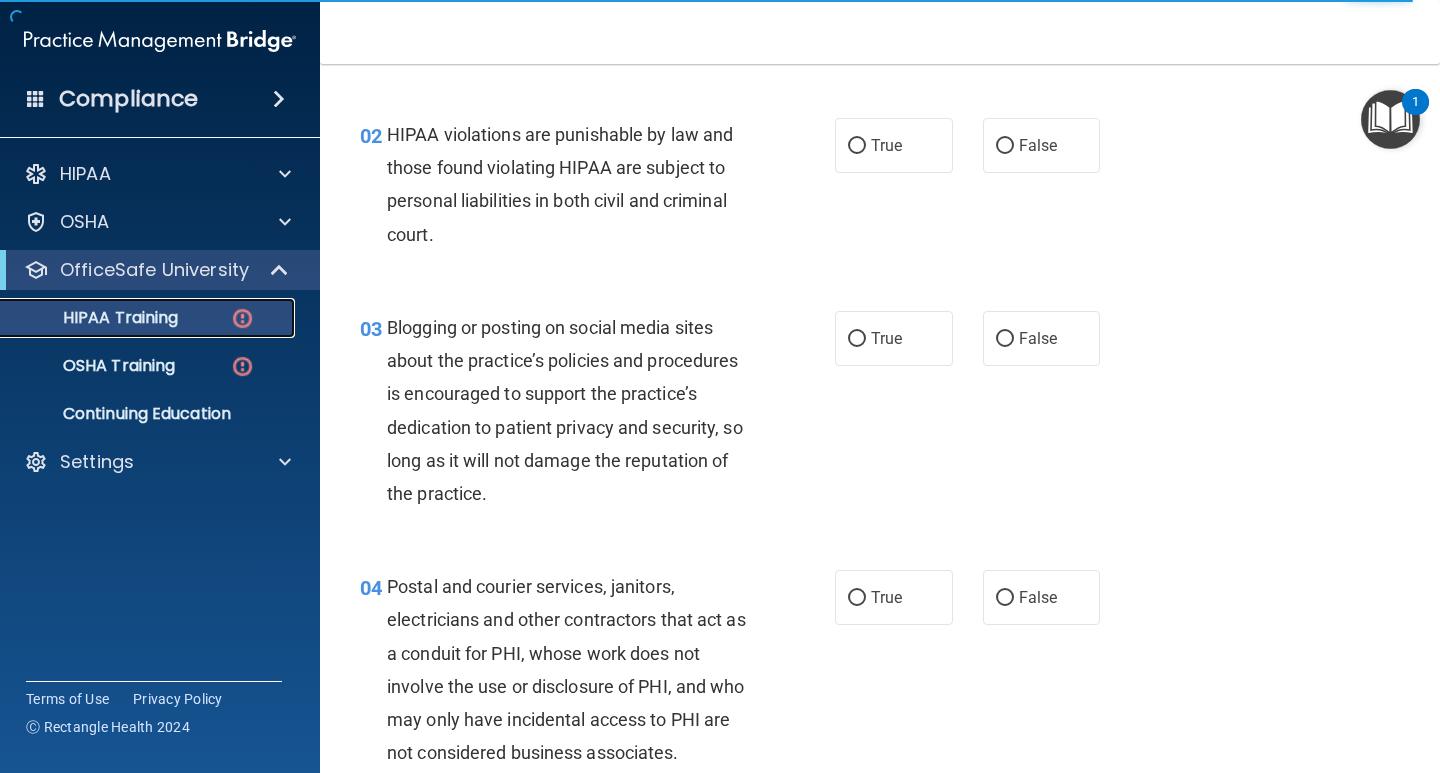 scroll, scrollTop: 0, scrollLeft: 0, axis: both 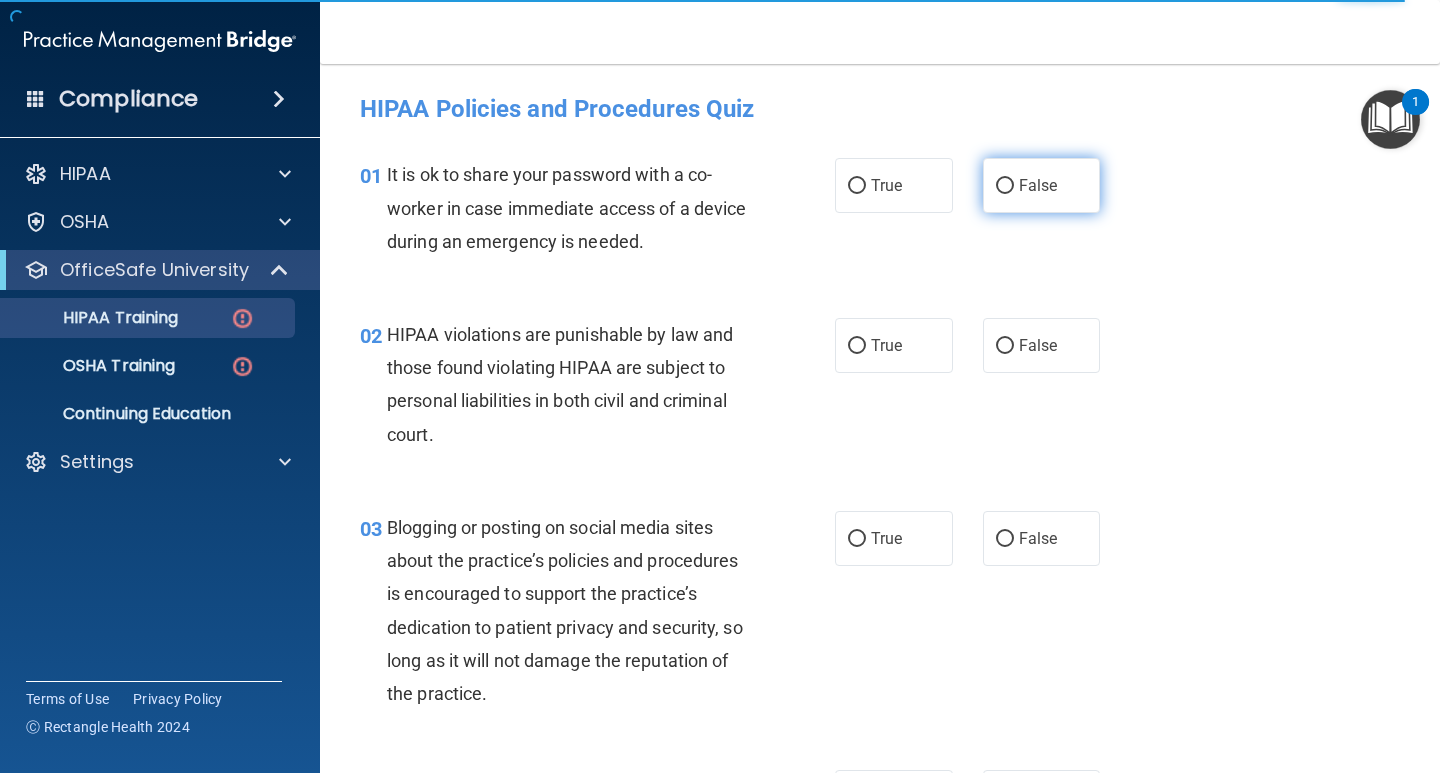 click on "False" at bounding box center [1005, 186] 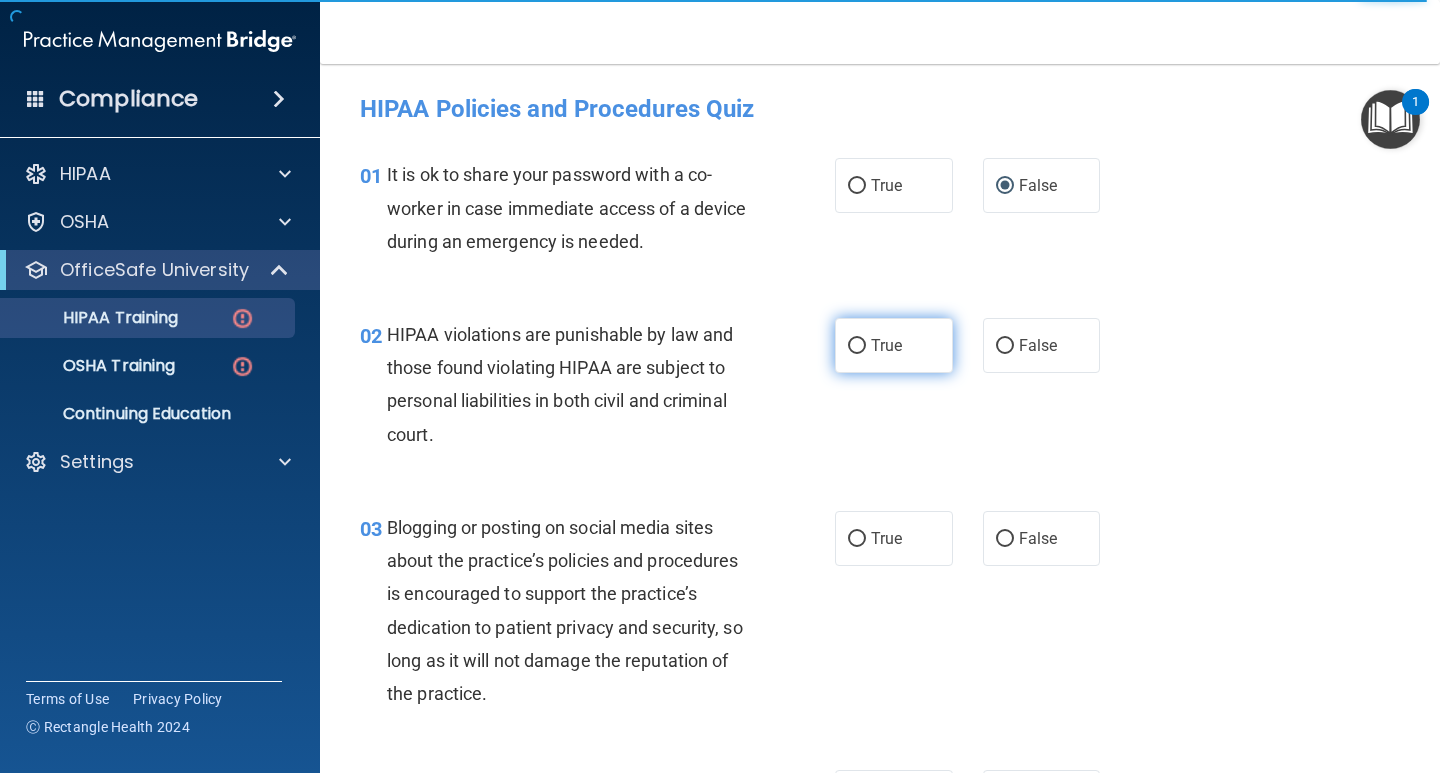 click on "True" at bounding box center (857, 346) 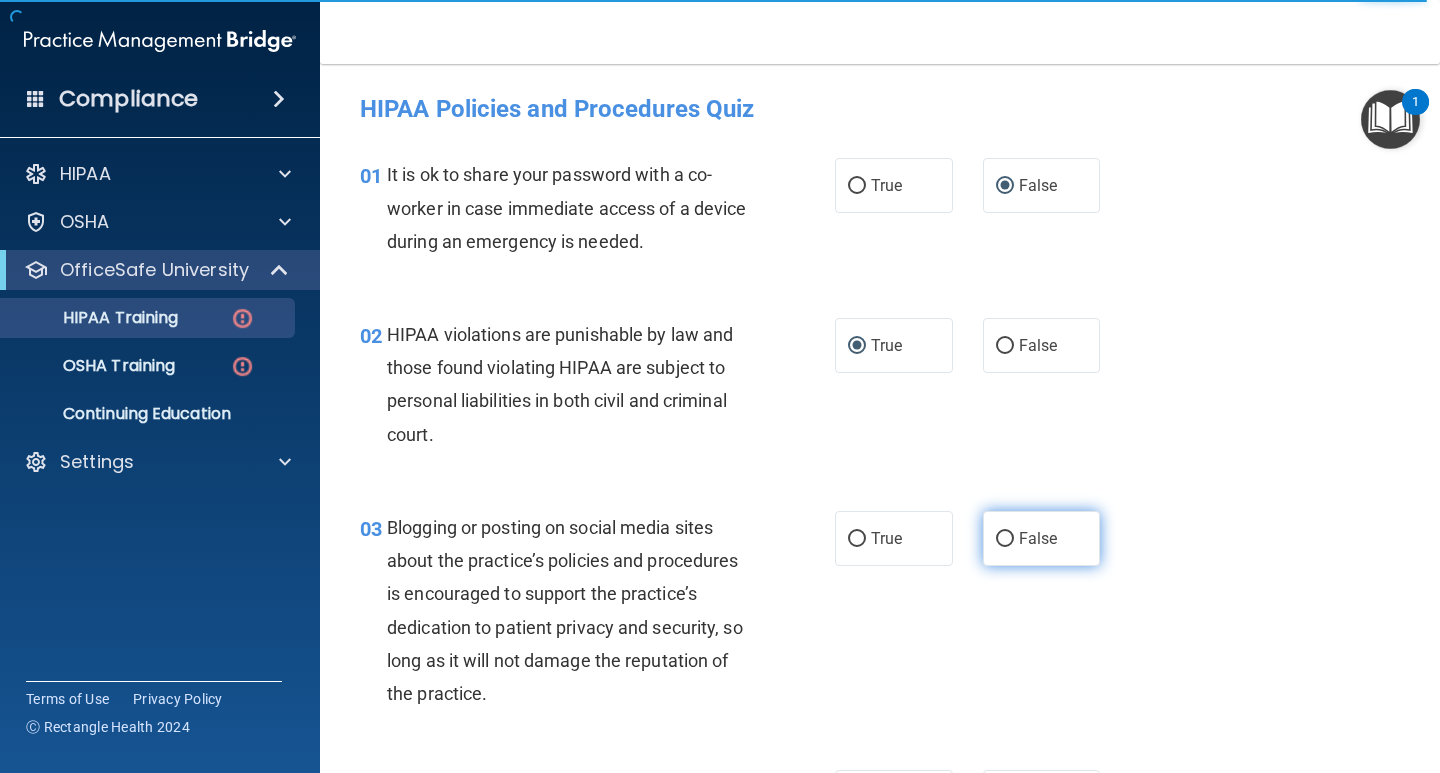 click on "False" at bounding box center (1005, 539) 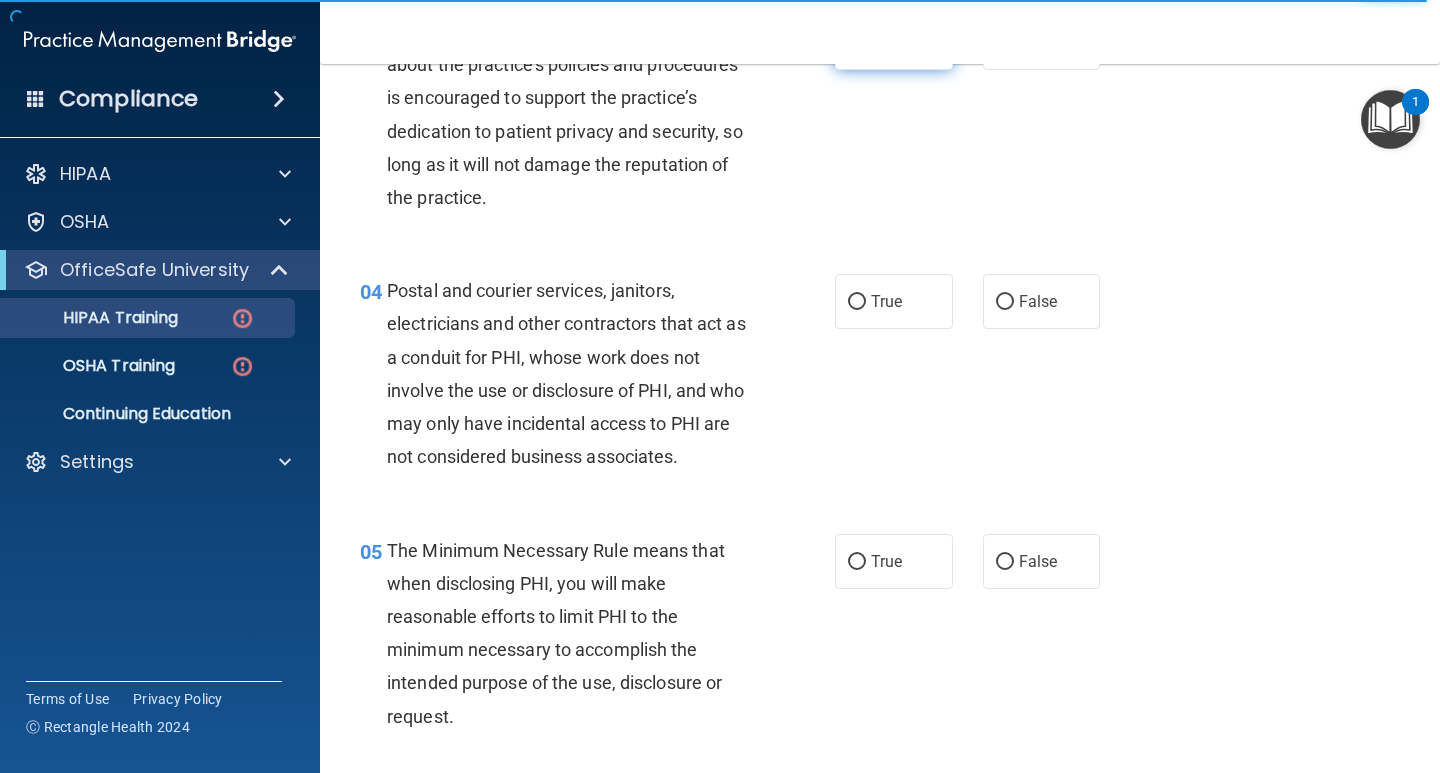scroll, scrollTop: 500, scrollLeft: 0, axis: vertical 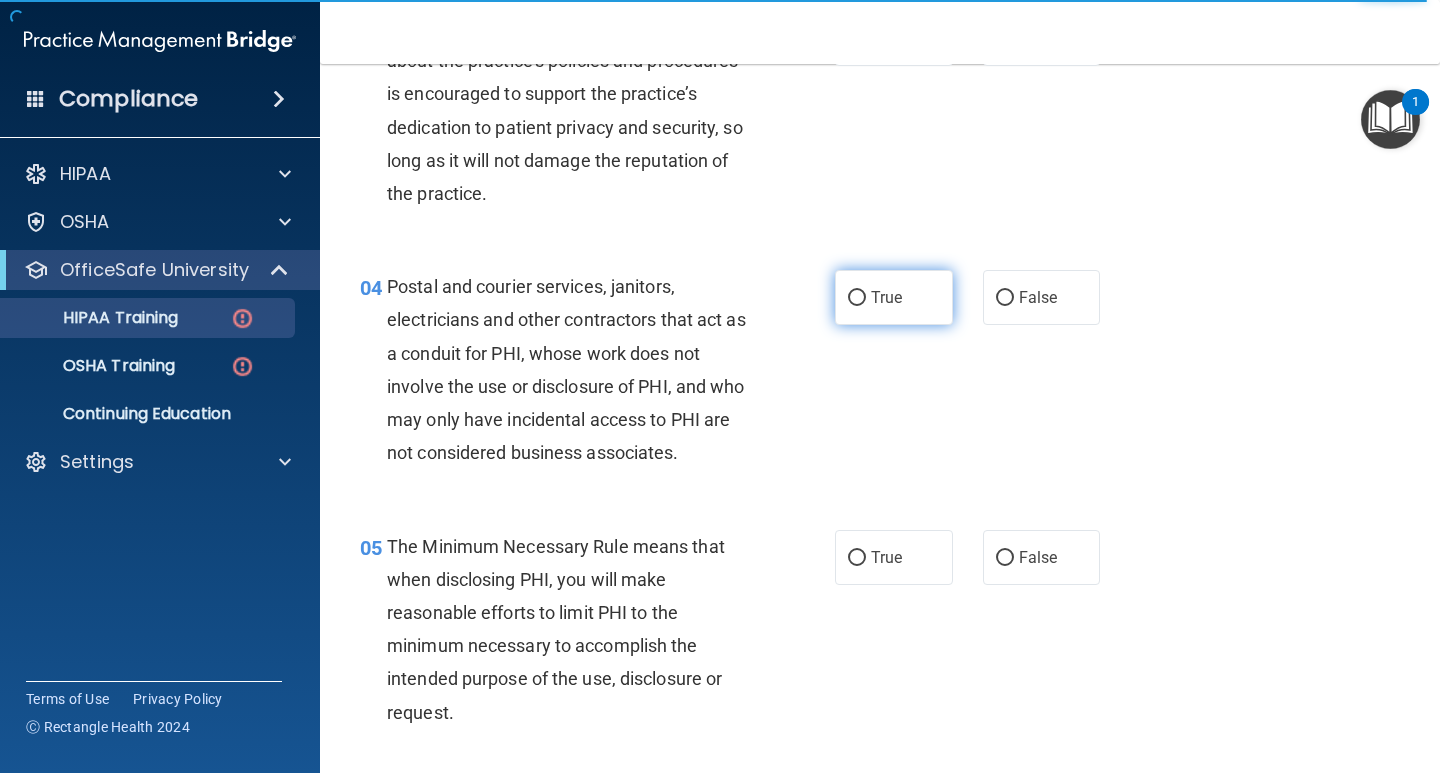 click on "True" at bounding box center (857, 298) 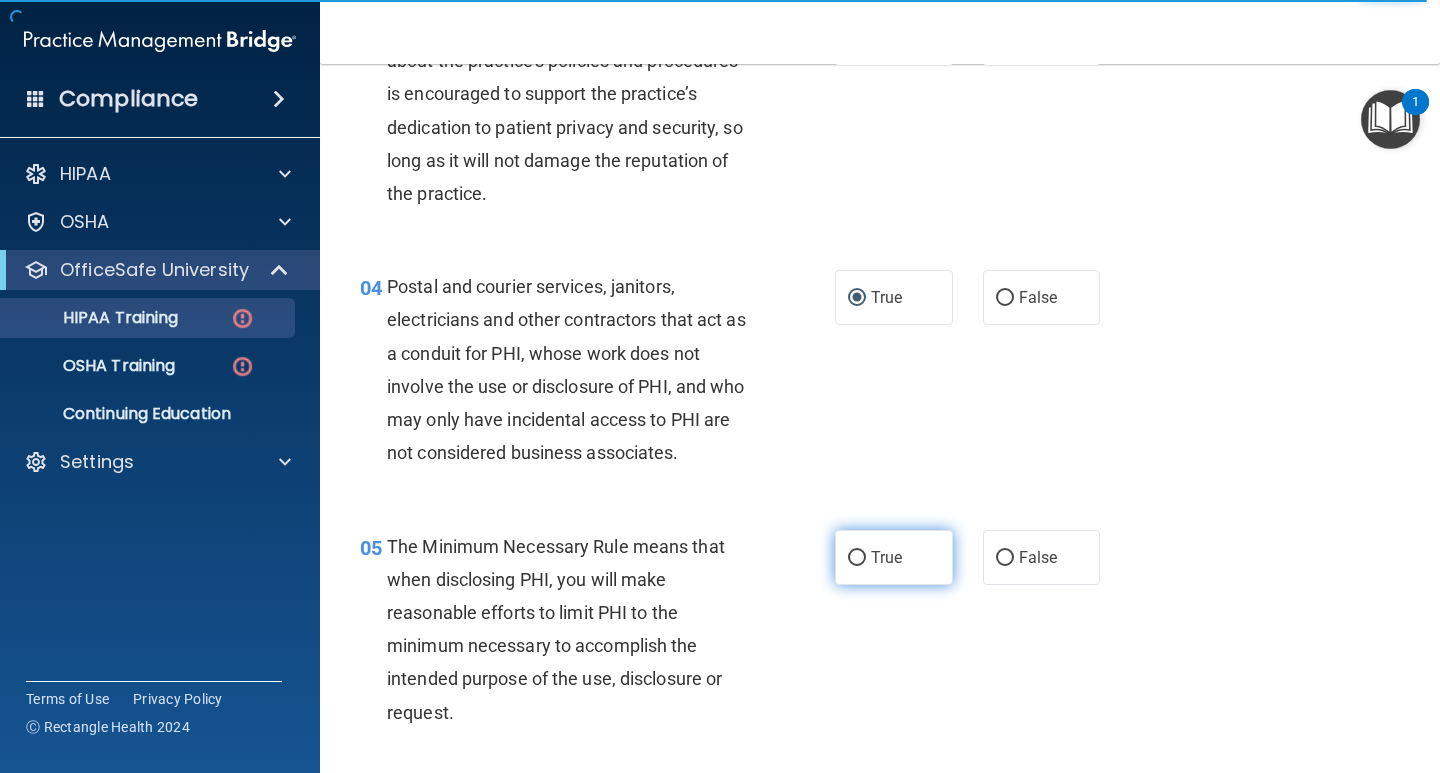 click on "True" at bounding box center [857, 558] 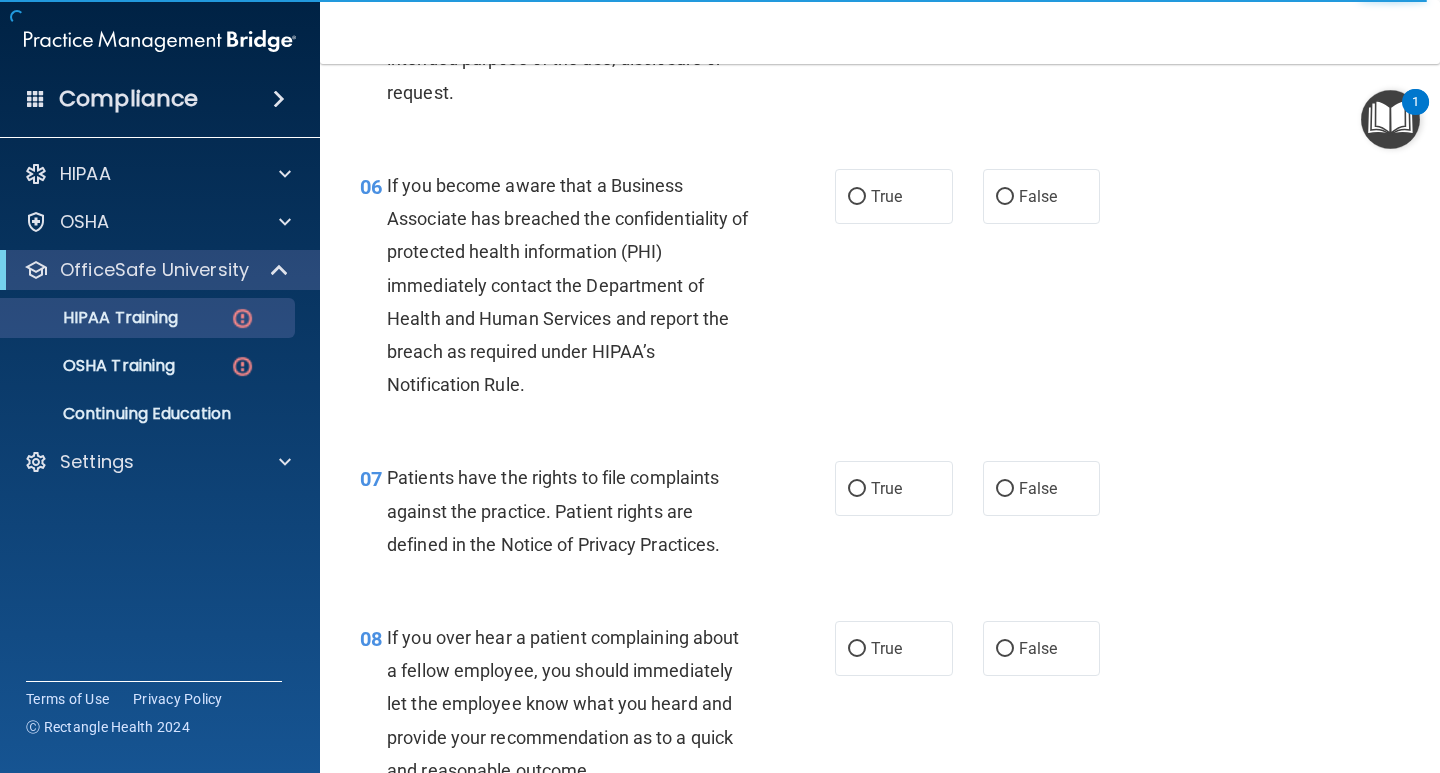 scroll, scrollTop: 1200, scrollLeft: 0, axis: vertical 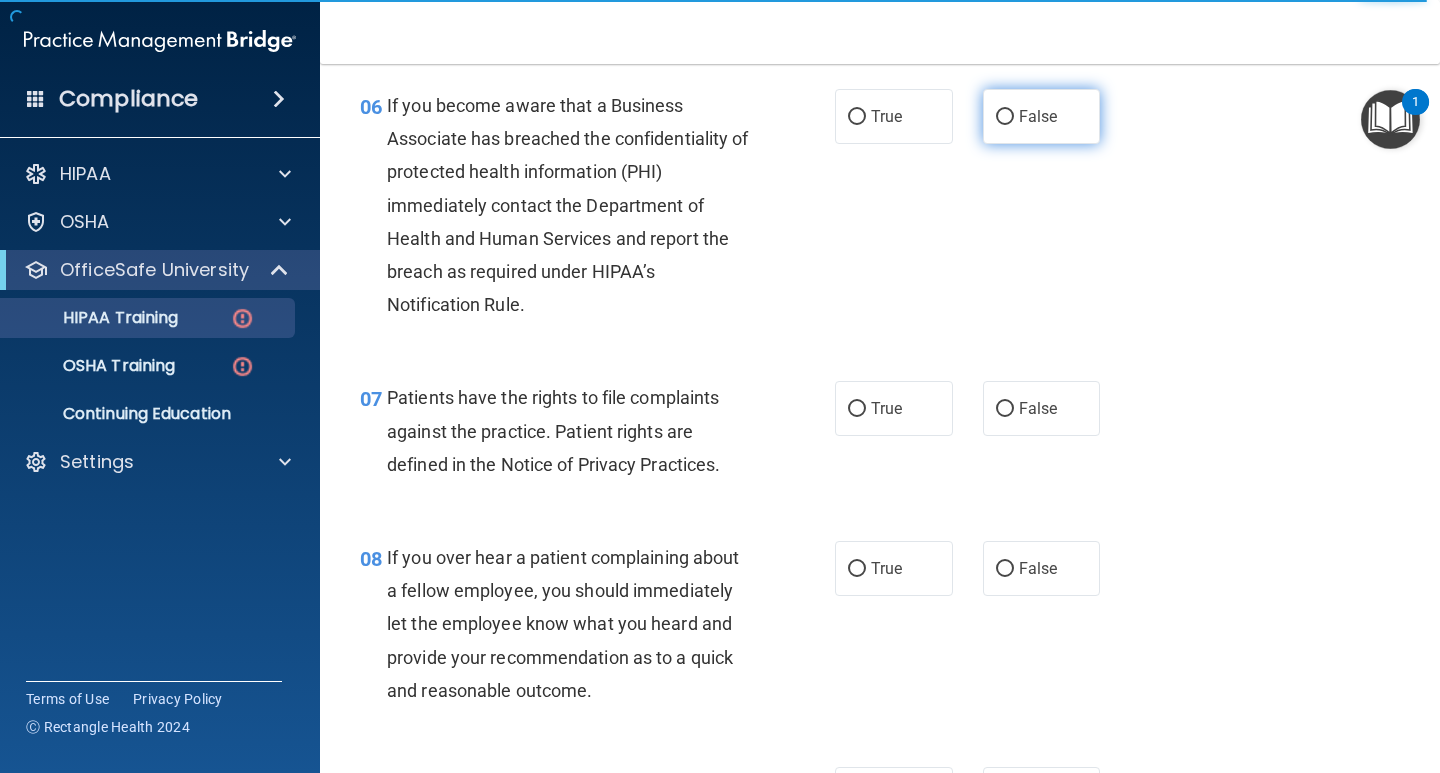 click on "False" at bounding box center [1005, 117] 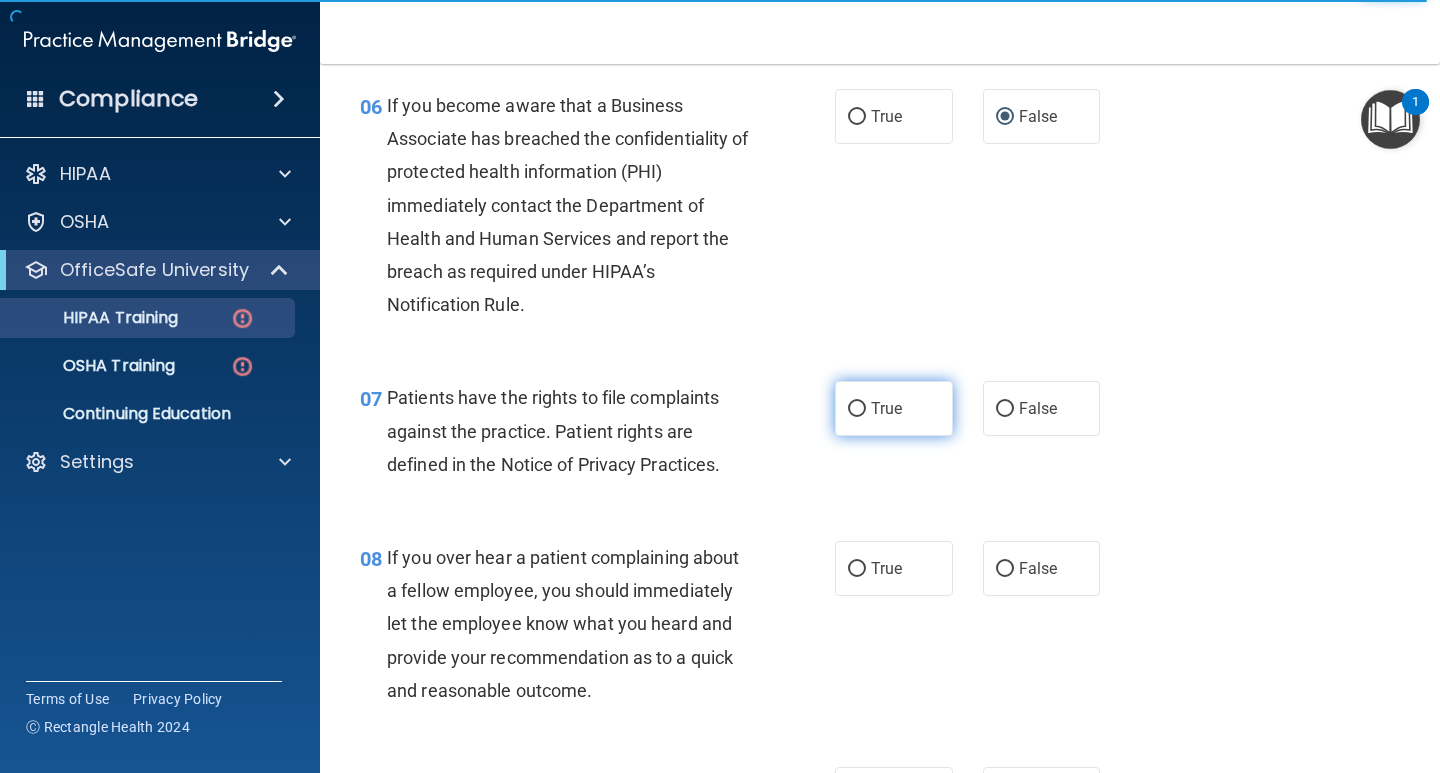 click on "True" at bounding box center (857, 409) 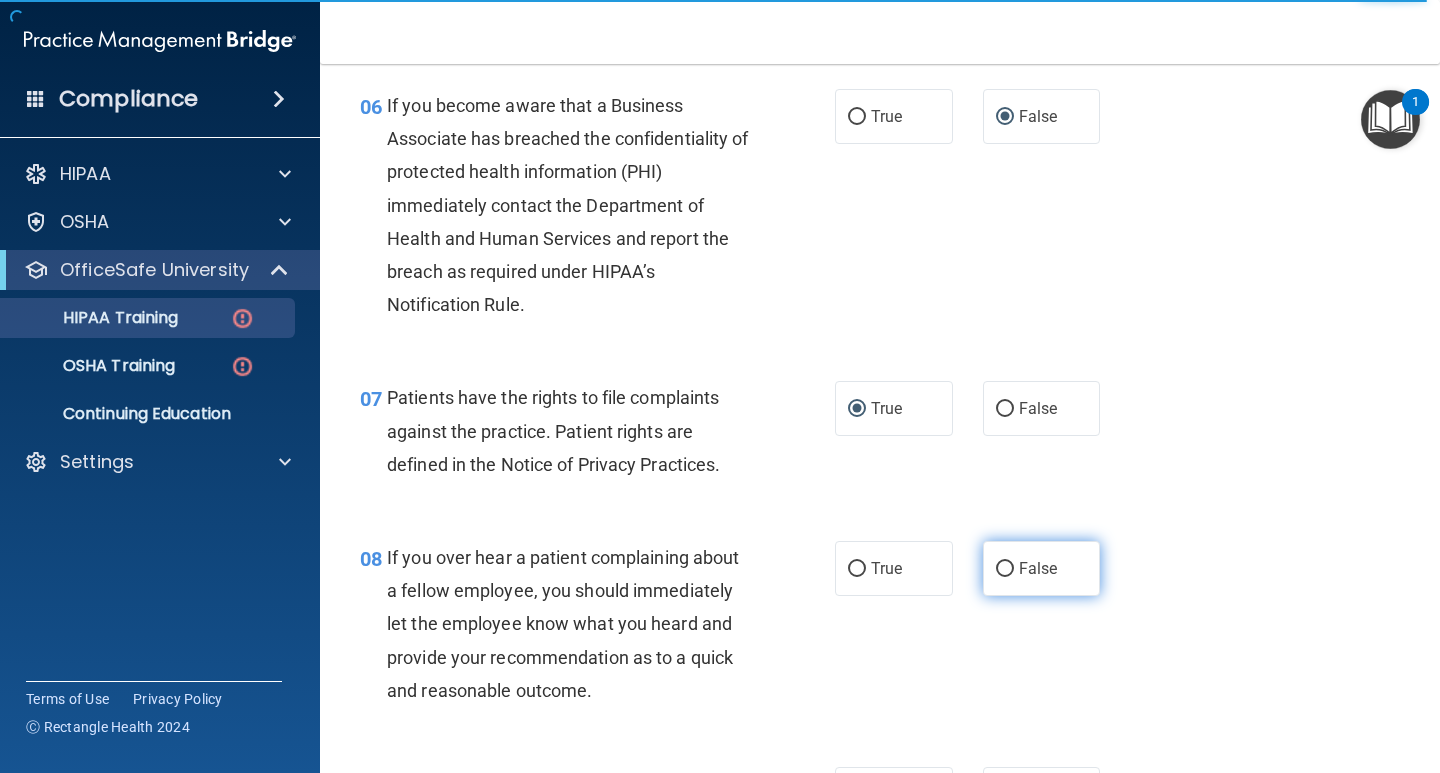 click on "False" at bounding box center (1005, 569) 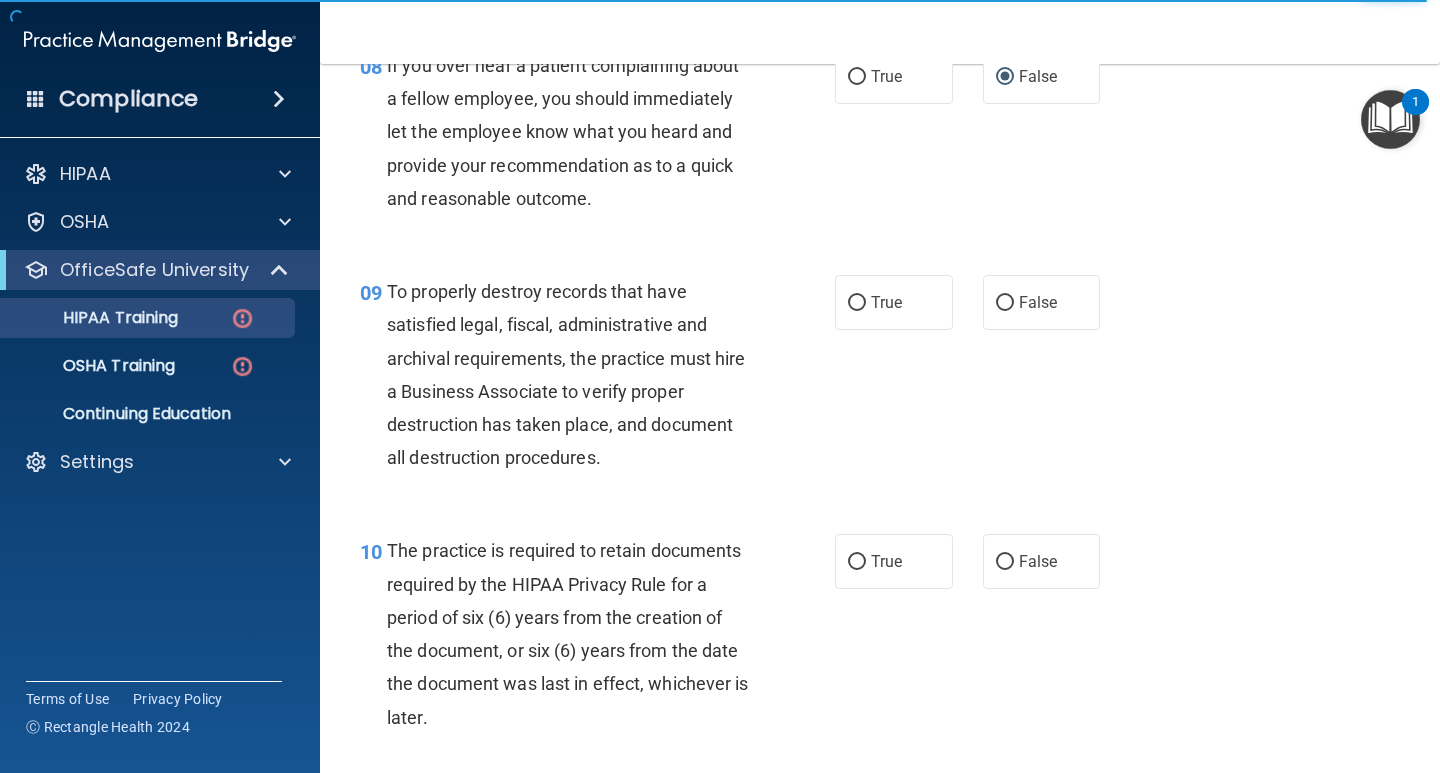 scroll, scrollTop: 1700, scrollLeft: 0, axis: vertical 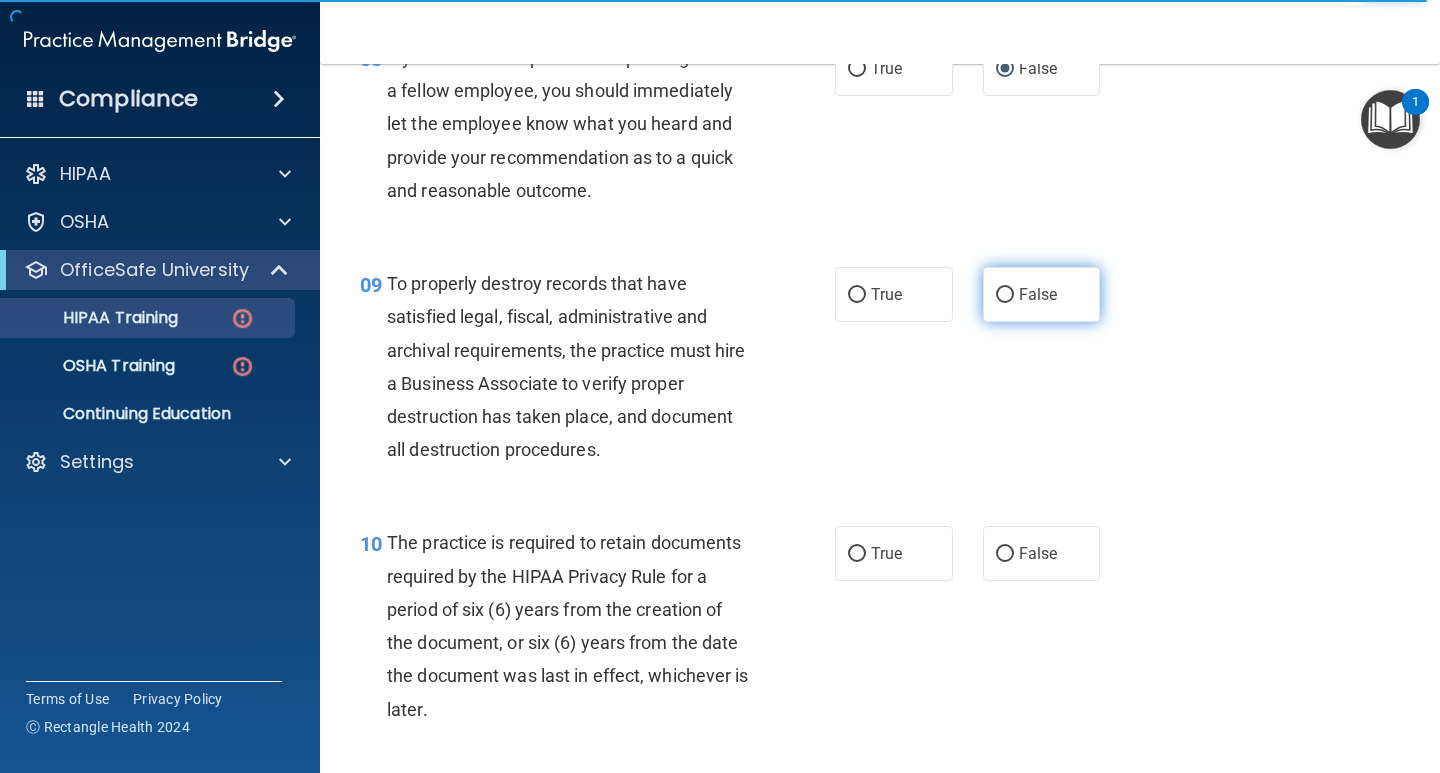 click on "False" at bounding box center [1005, 295] 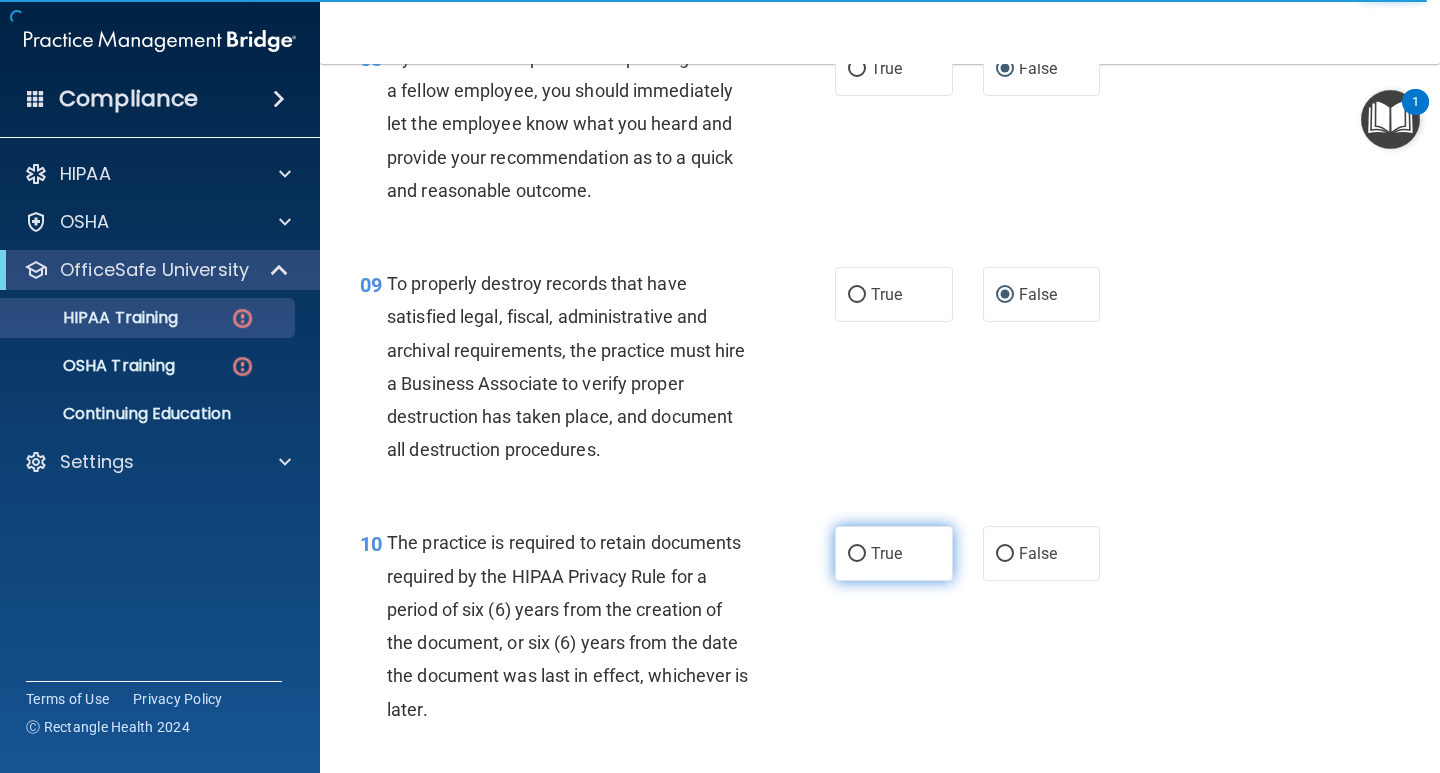 click on "True" at bounding box center [857, 554] 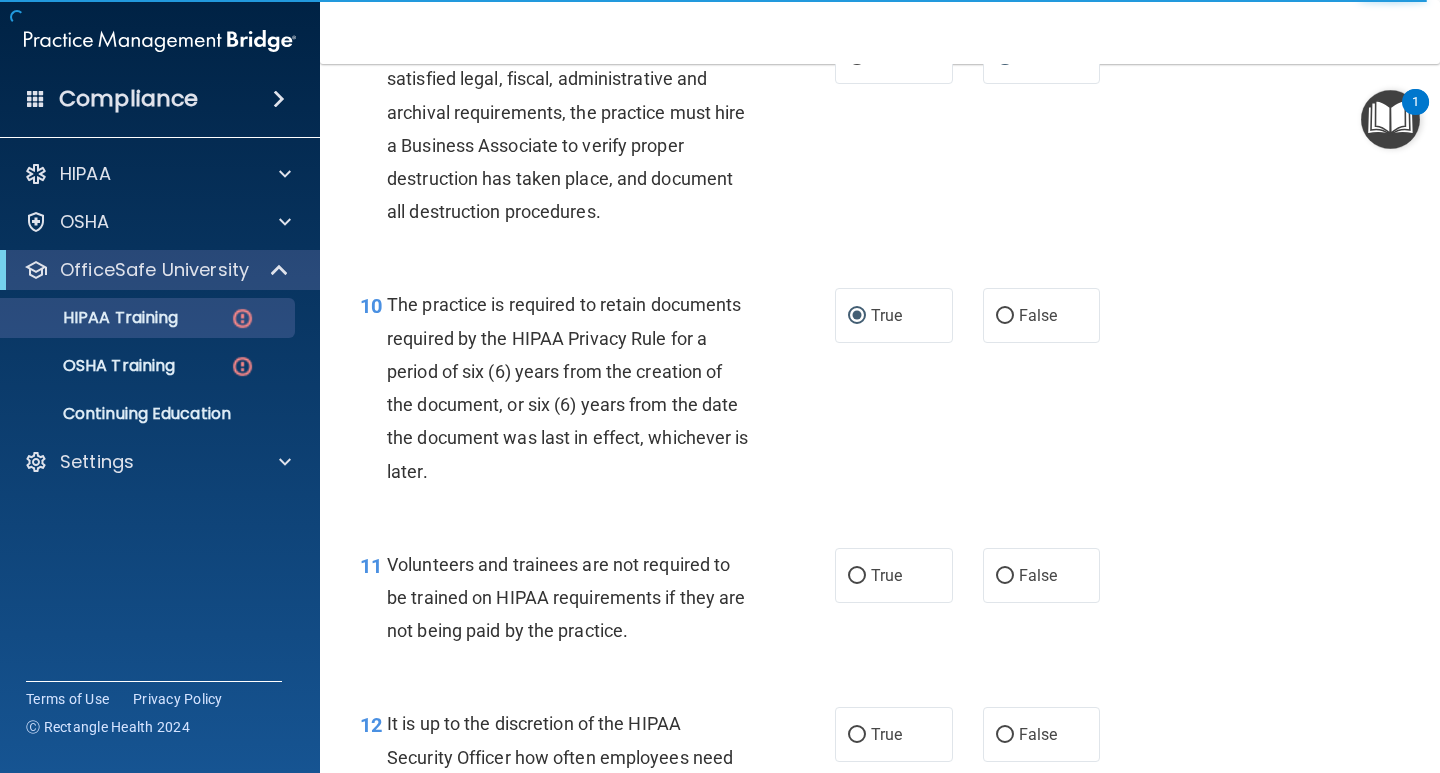 scroll, scrollTop: 2000, scrollLeft: 0, axis: vertical 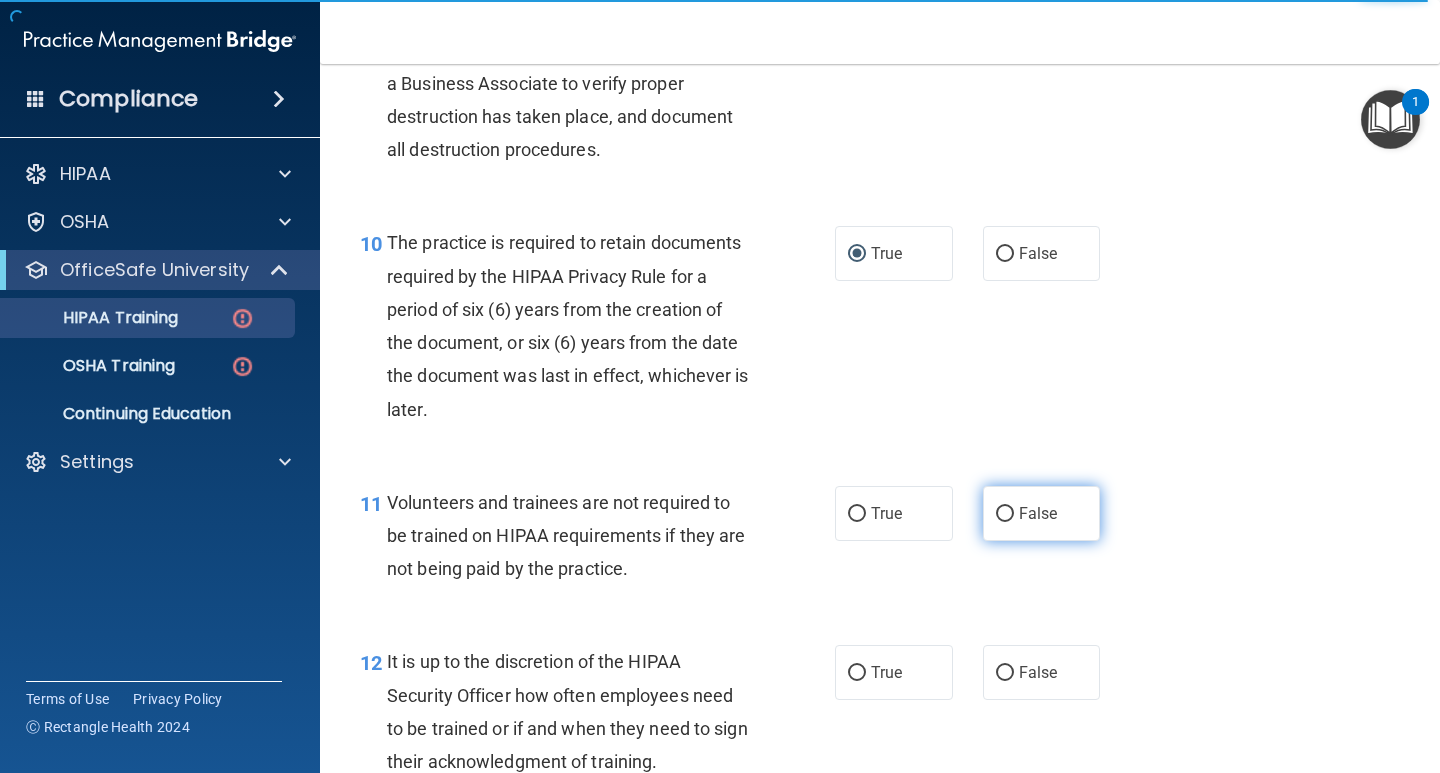 click on "False" at bounding box center (1005, 514) 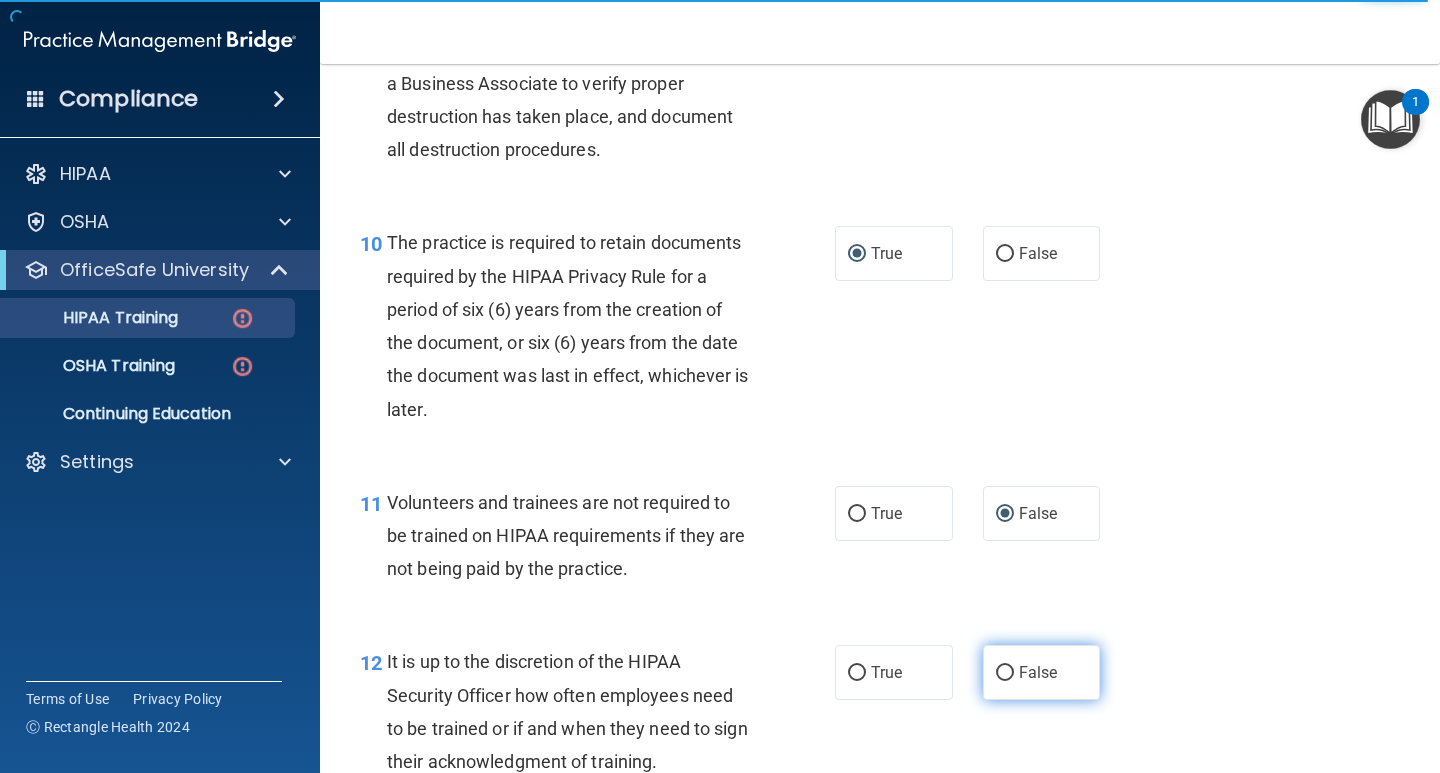 click on "False" at bounding box center (1005, 673) 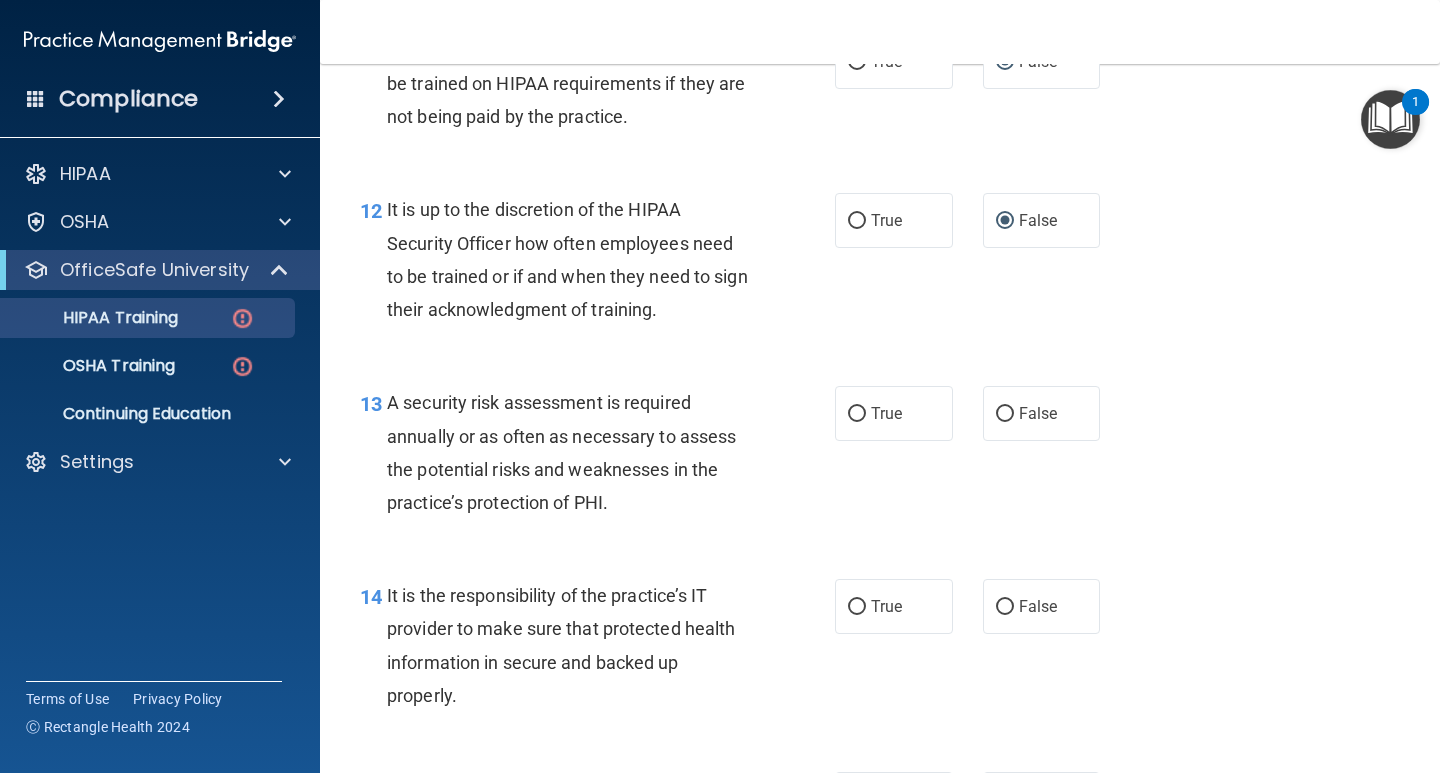 scroll, scrollTop: 2500, scrollLeft: 0, axis: vertical 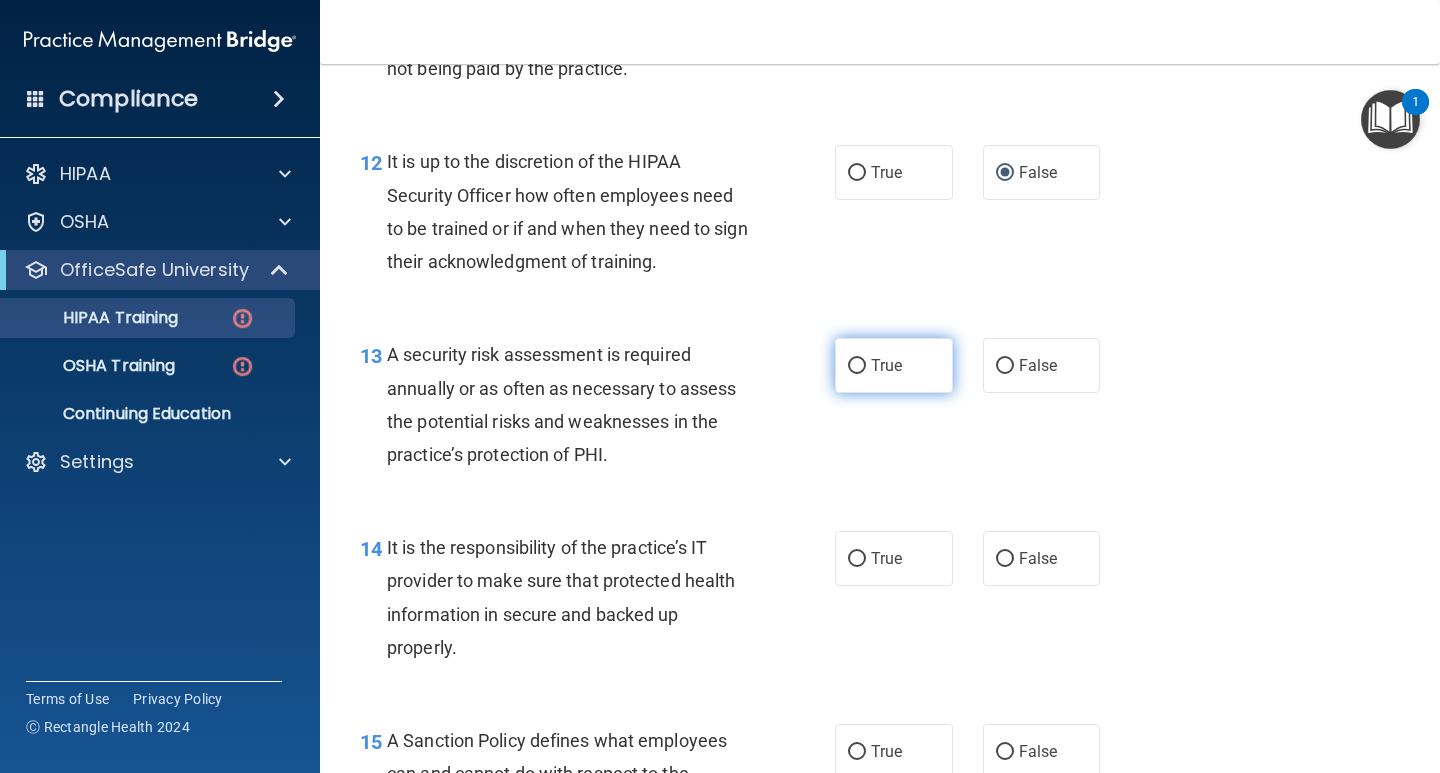 click on "True" at bounding box center [857, 366] 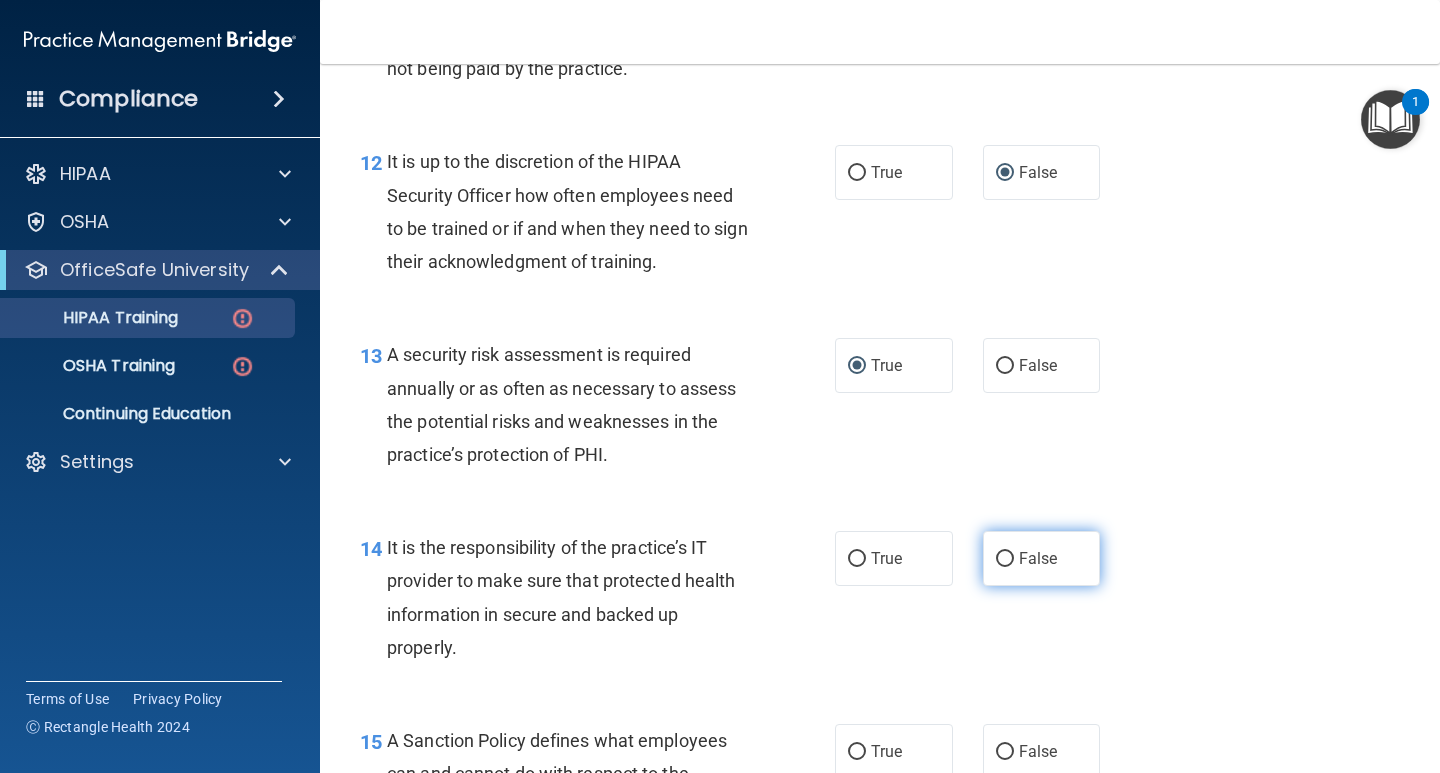 click on "False" at bounding box center [1005, 559] 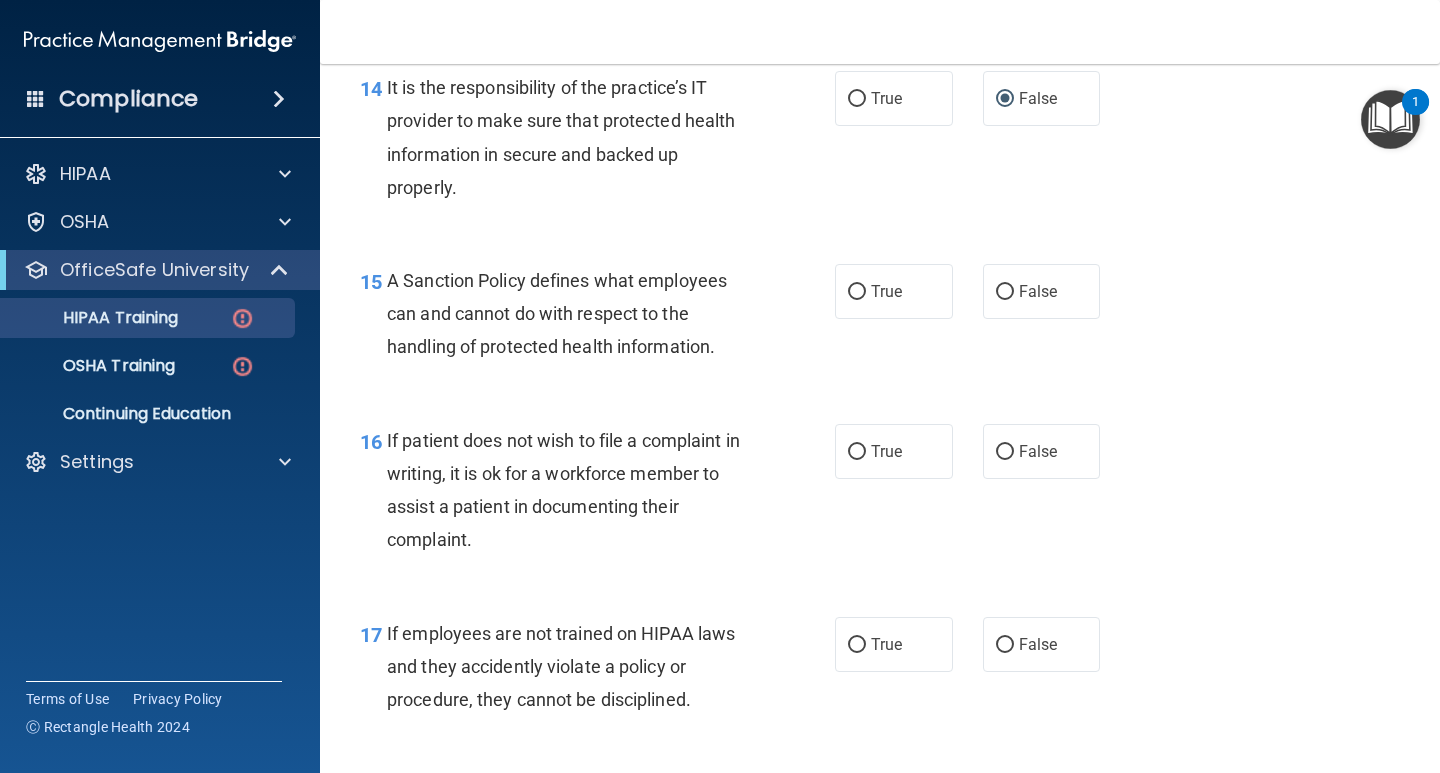 scroll, scrollTop: 3000, scrollLeft: 0, axis: vertical 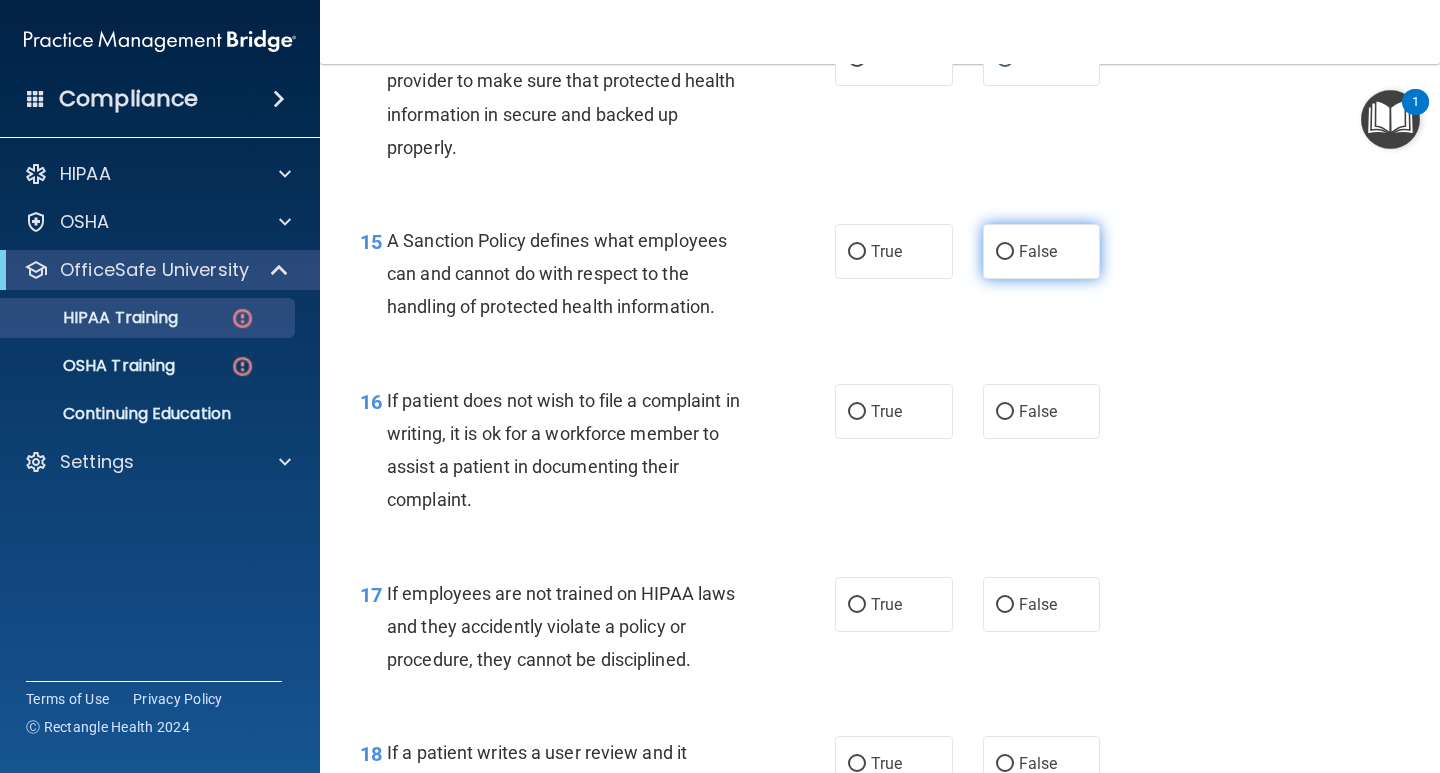 click on "False" at bounding box center [1005, 252] 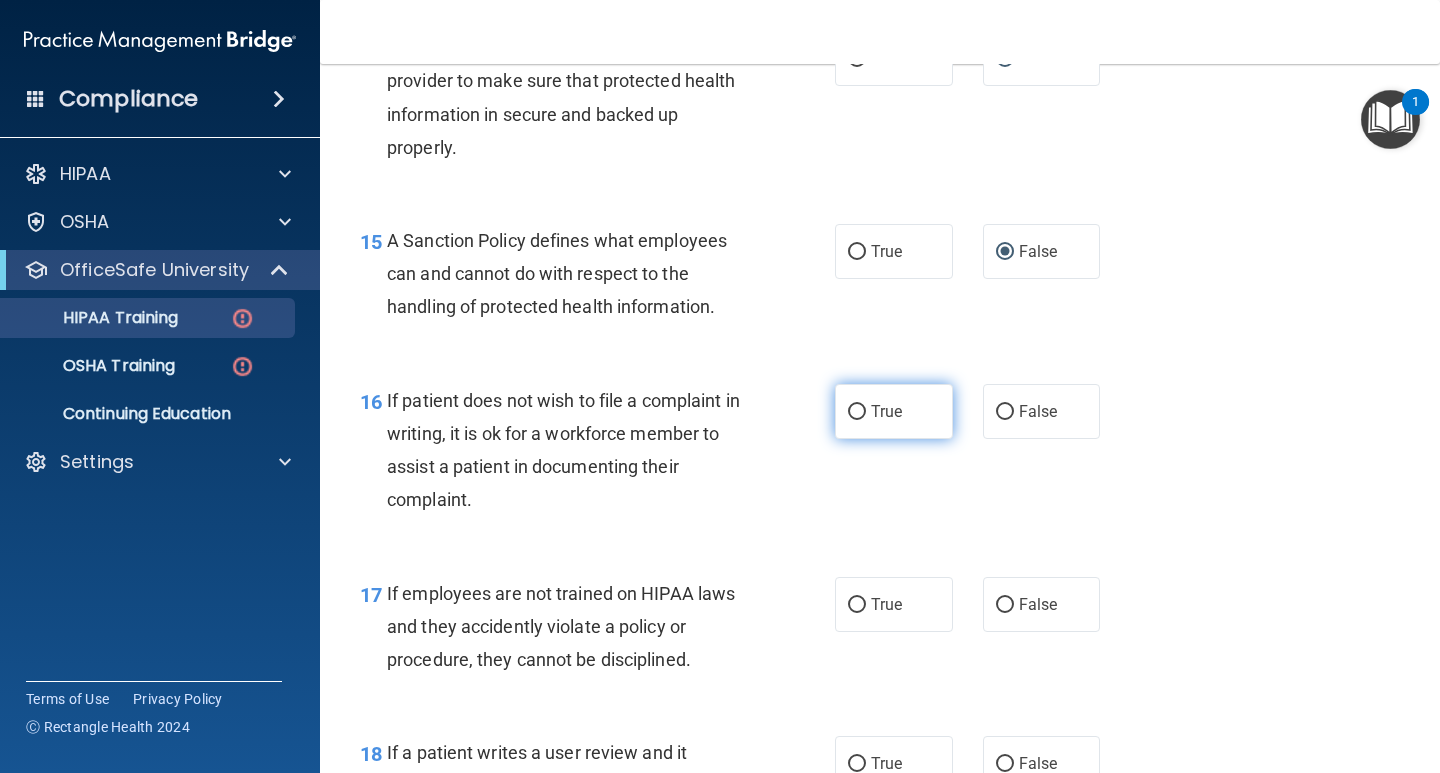 click on "True" at bounding box center (857, 412) 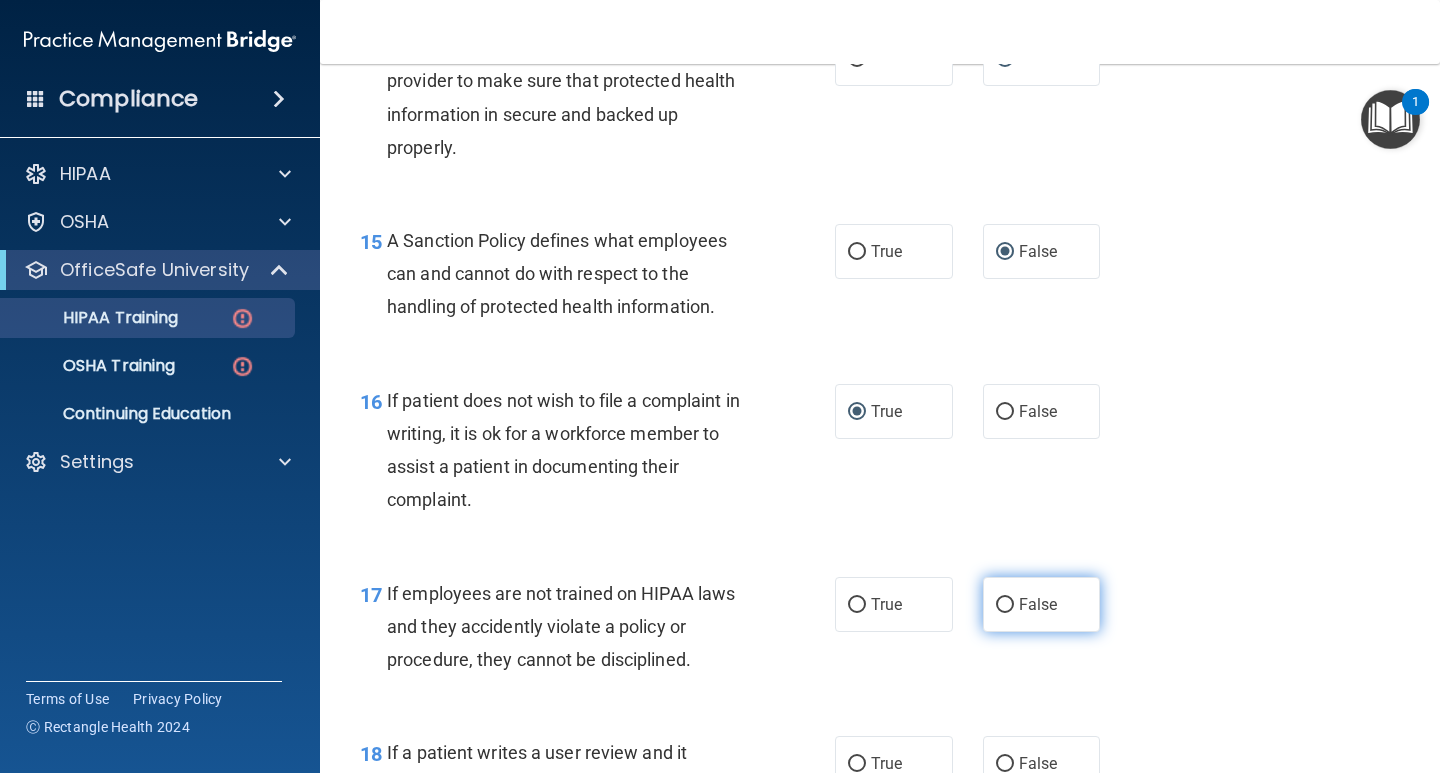click on "False" at bounding box center (1005, 605) 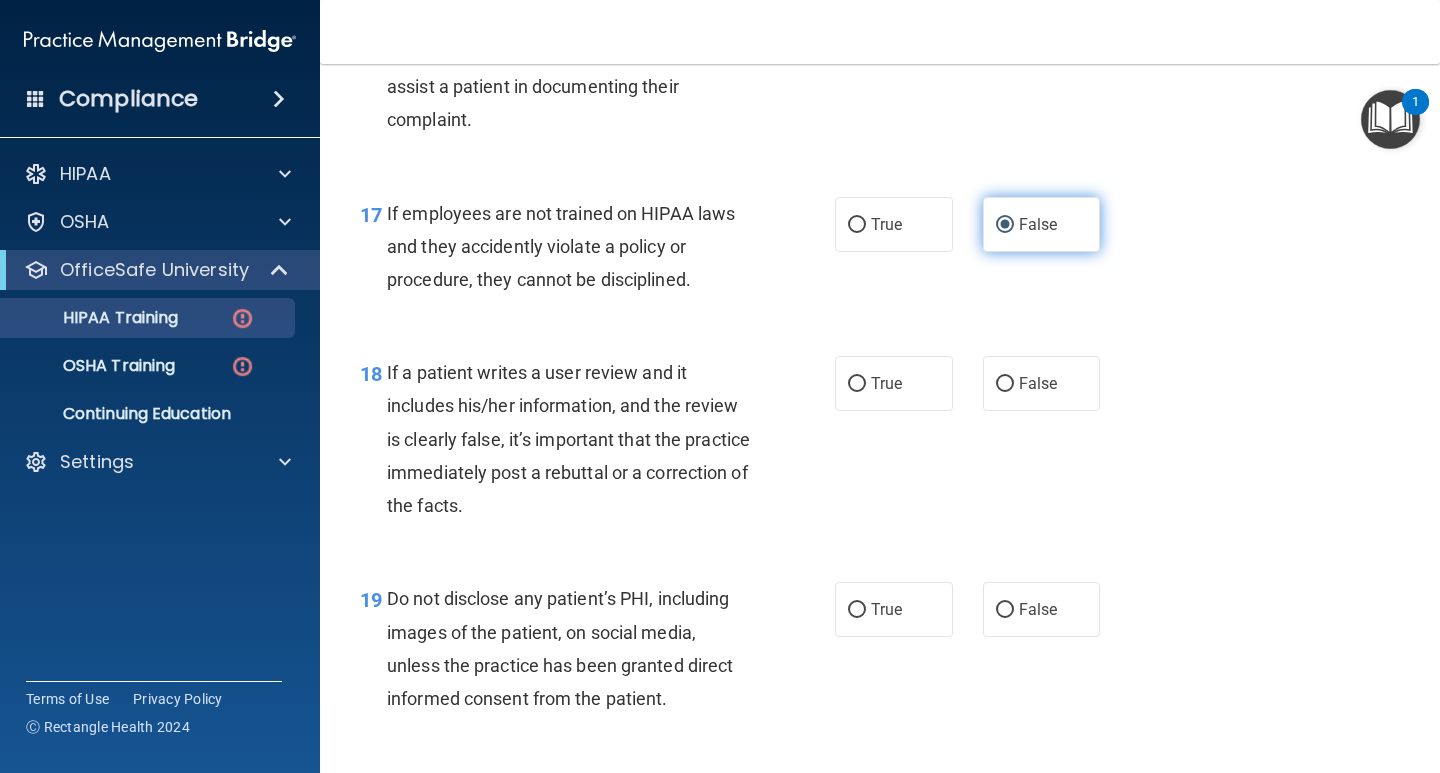 scroll, scrollTop: 3400, scrollLeft: 0, axis: vertical 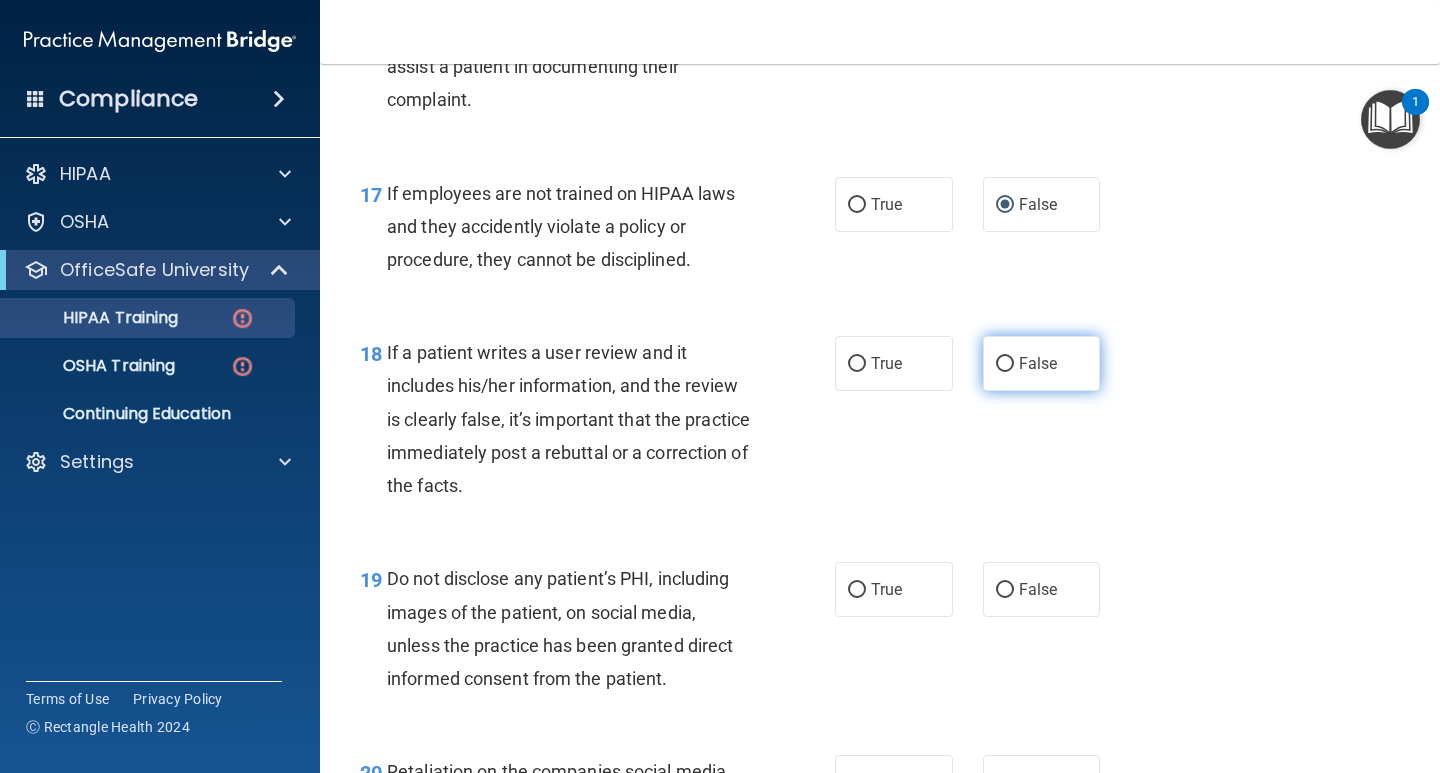 click on "False" at bounding box center (1005, 364) 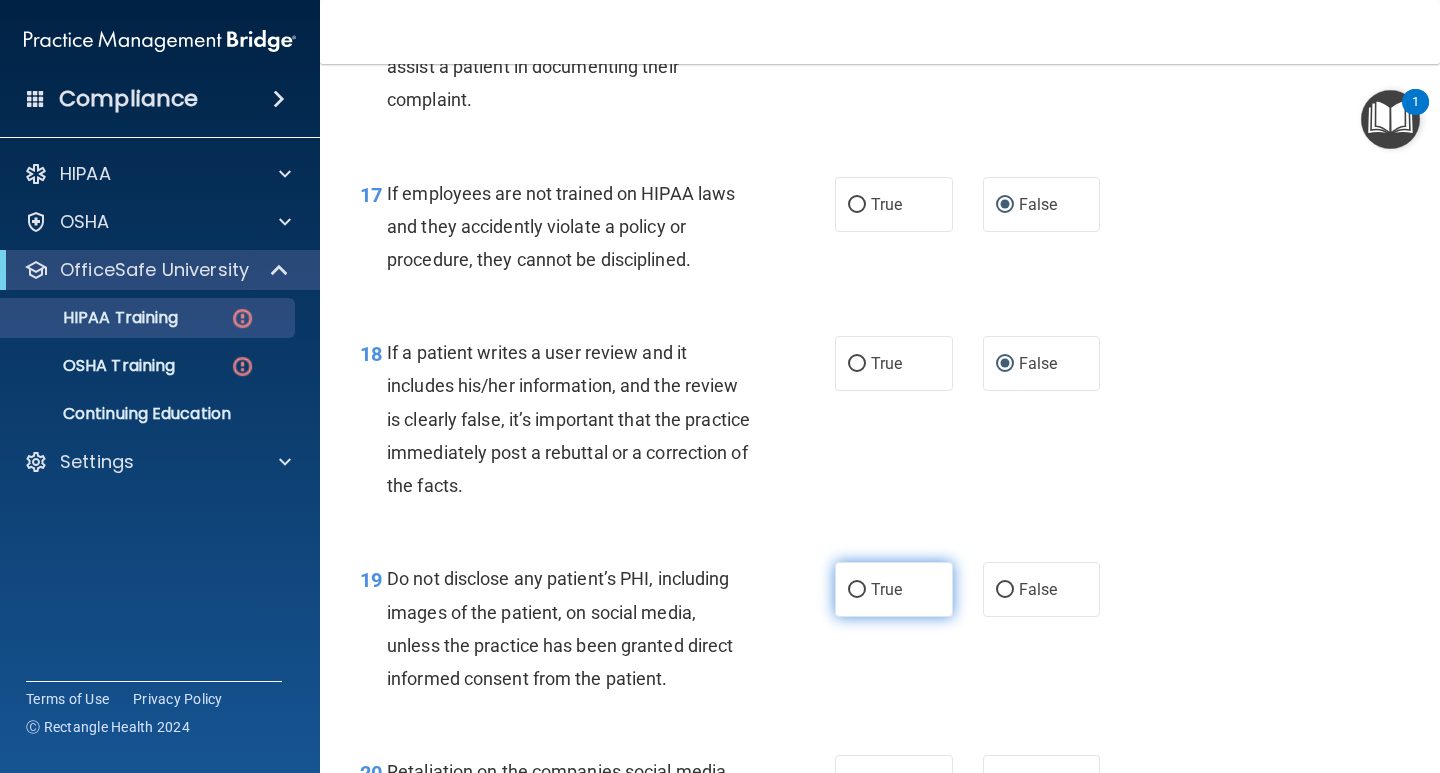 click on "True" at bounding box center (857, 590) 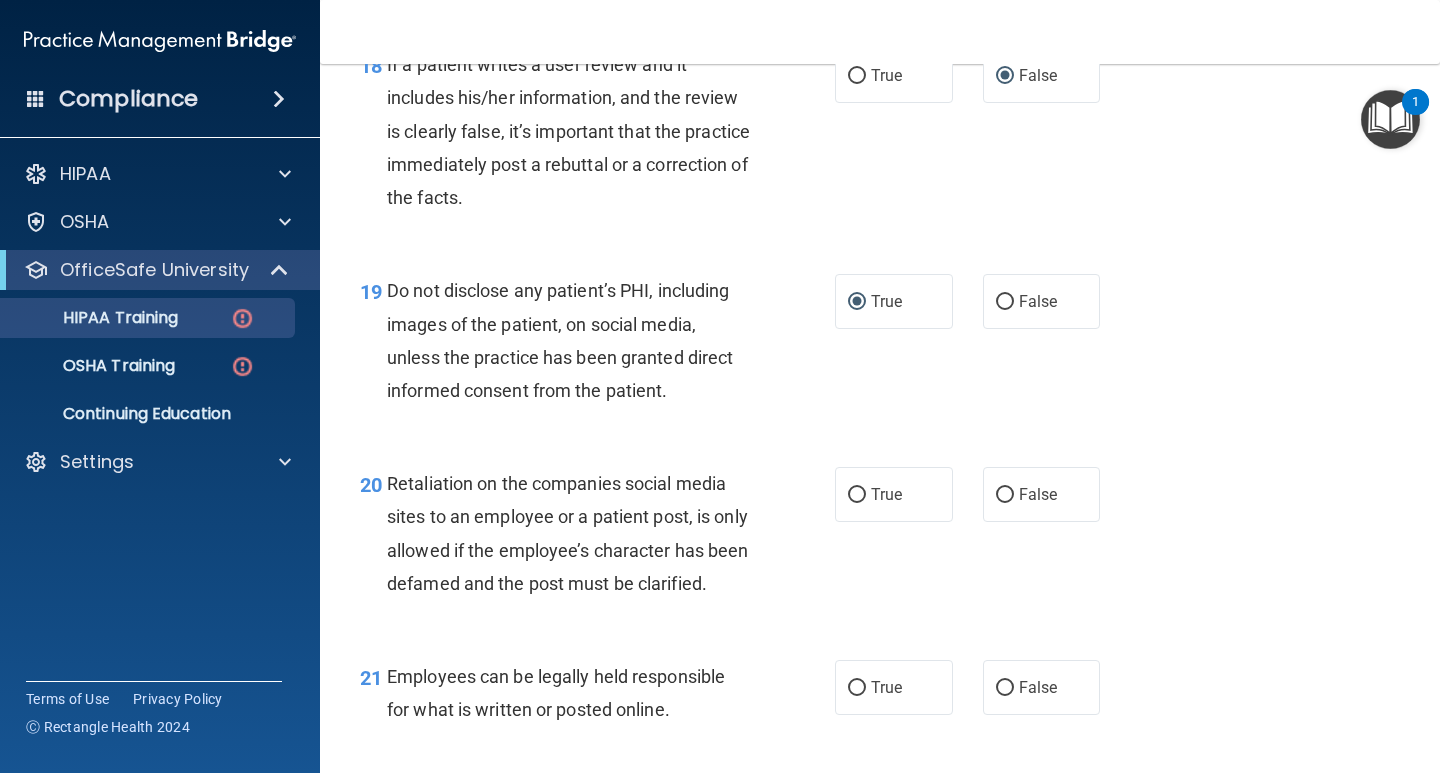 scroll, scrollTop: 3900, scrollLeft: 0, axis: vertical 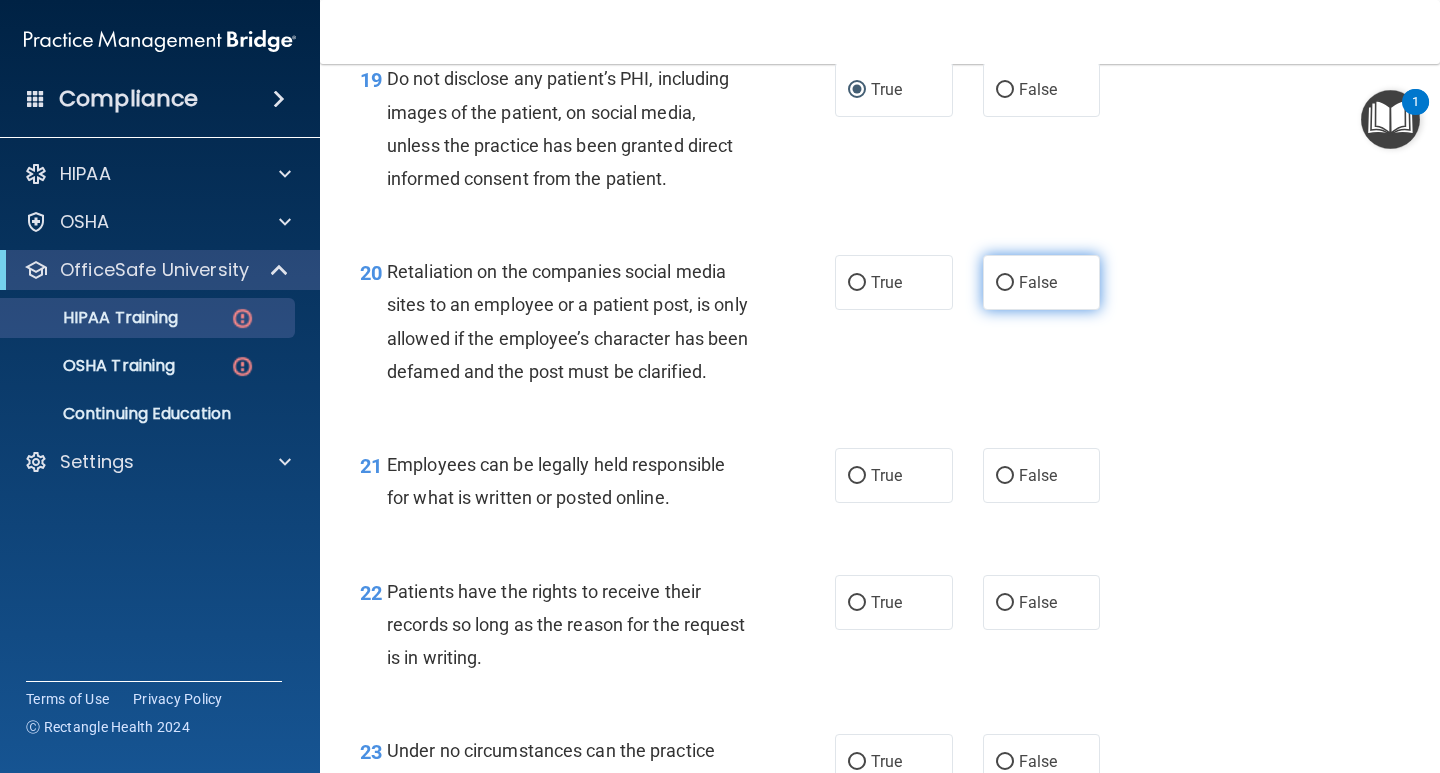 click on "False" at bounding box center (1005, 283) 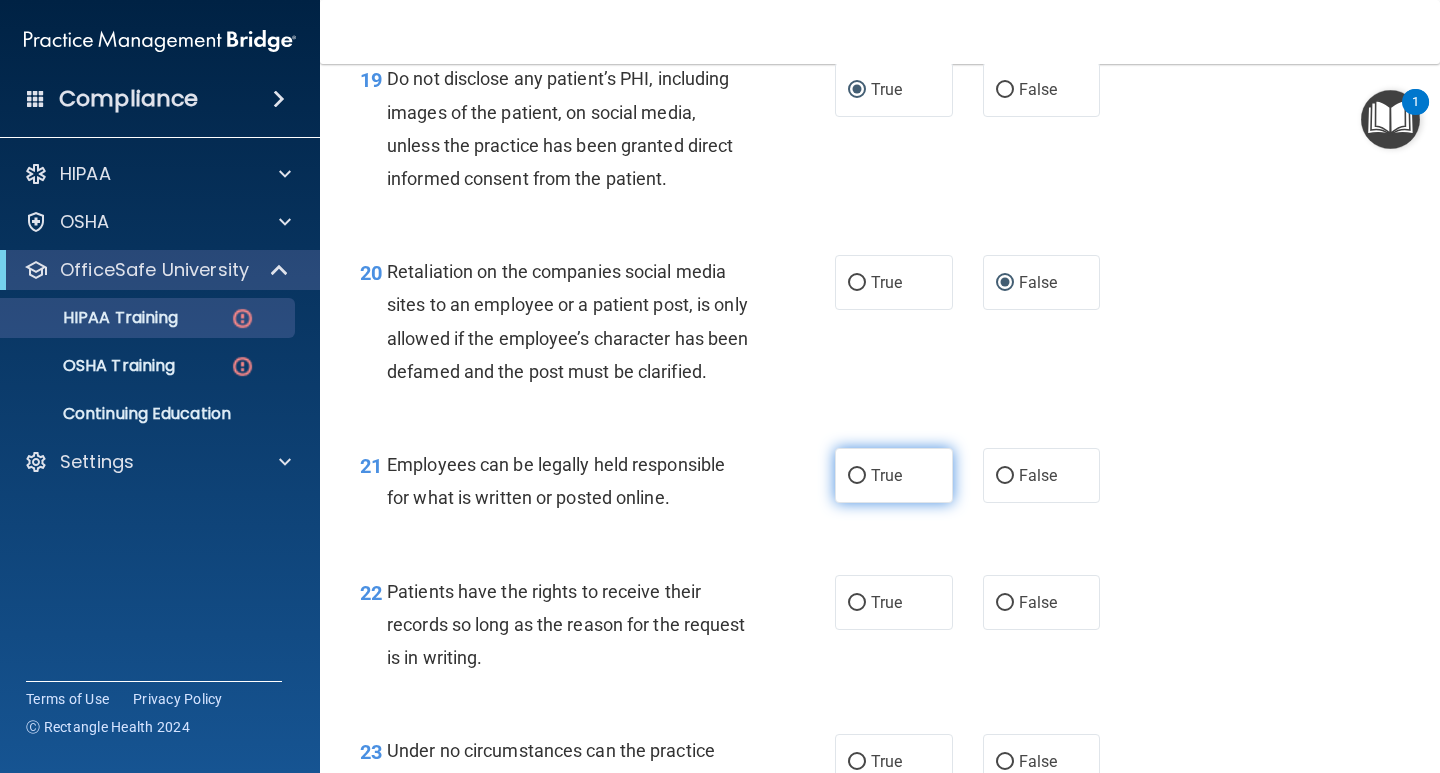 click on "True" at bounding box center (857, 476) 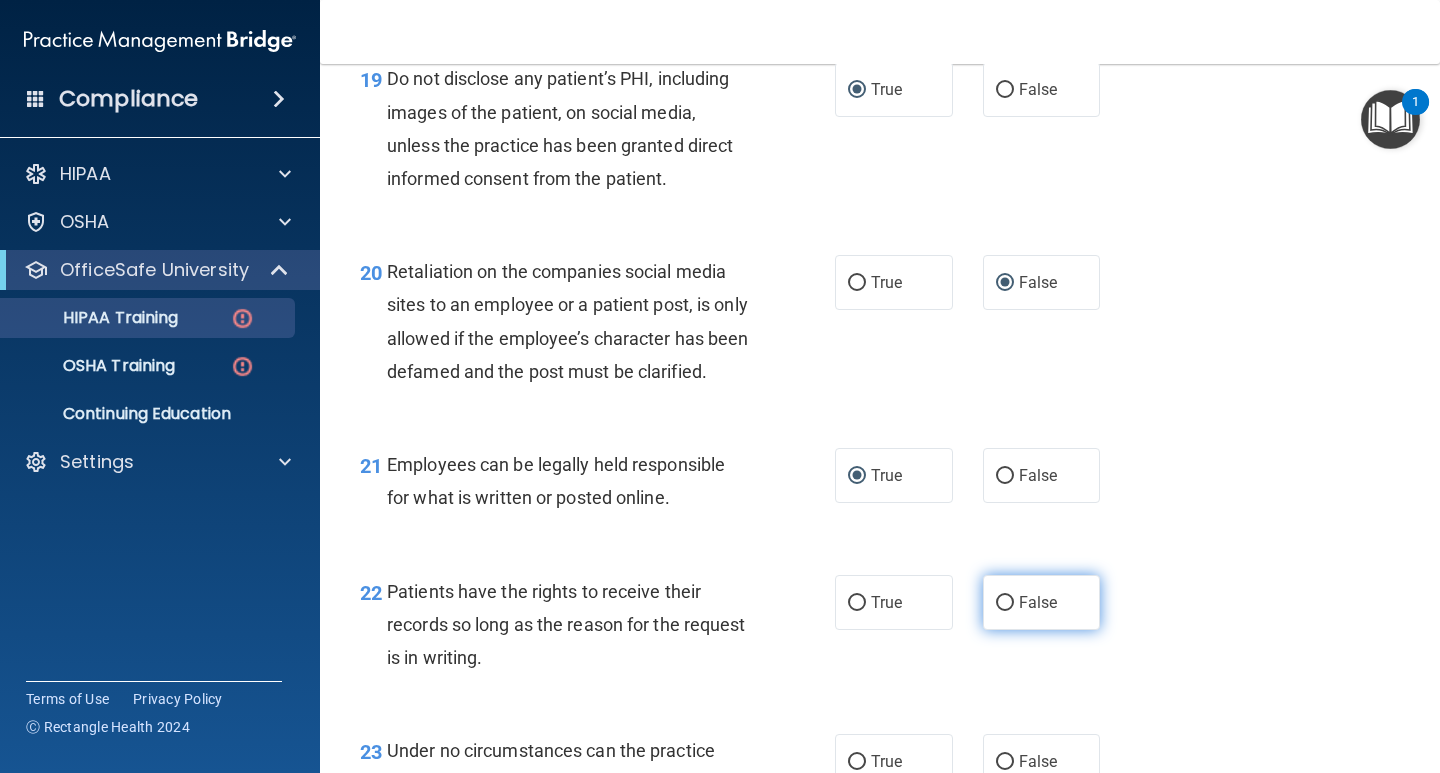 click on "False" at bounding box center (1005, 603) 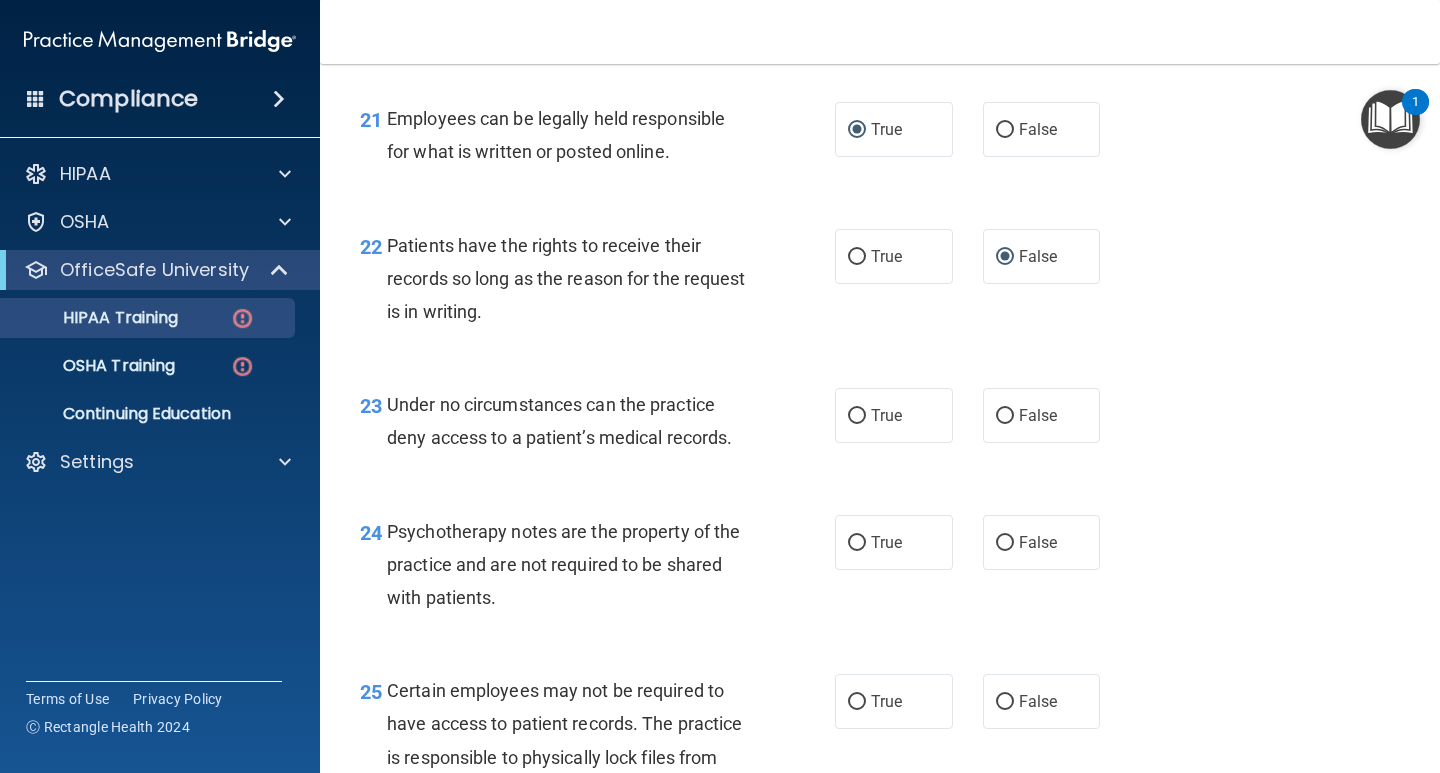 scroll, scrollTop: 4300, scrollLeft: 0, axis: vertical 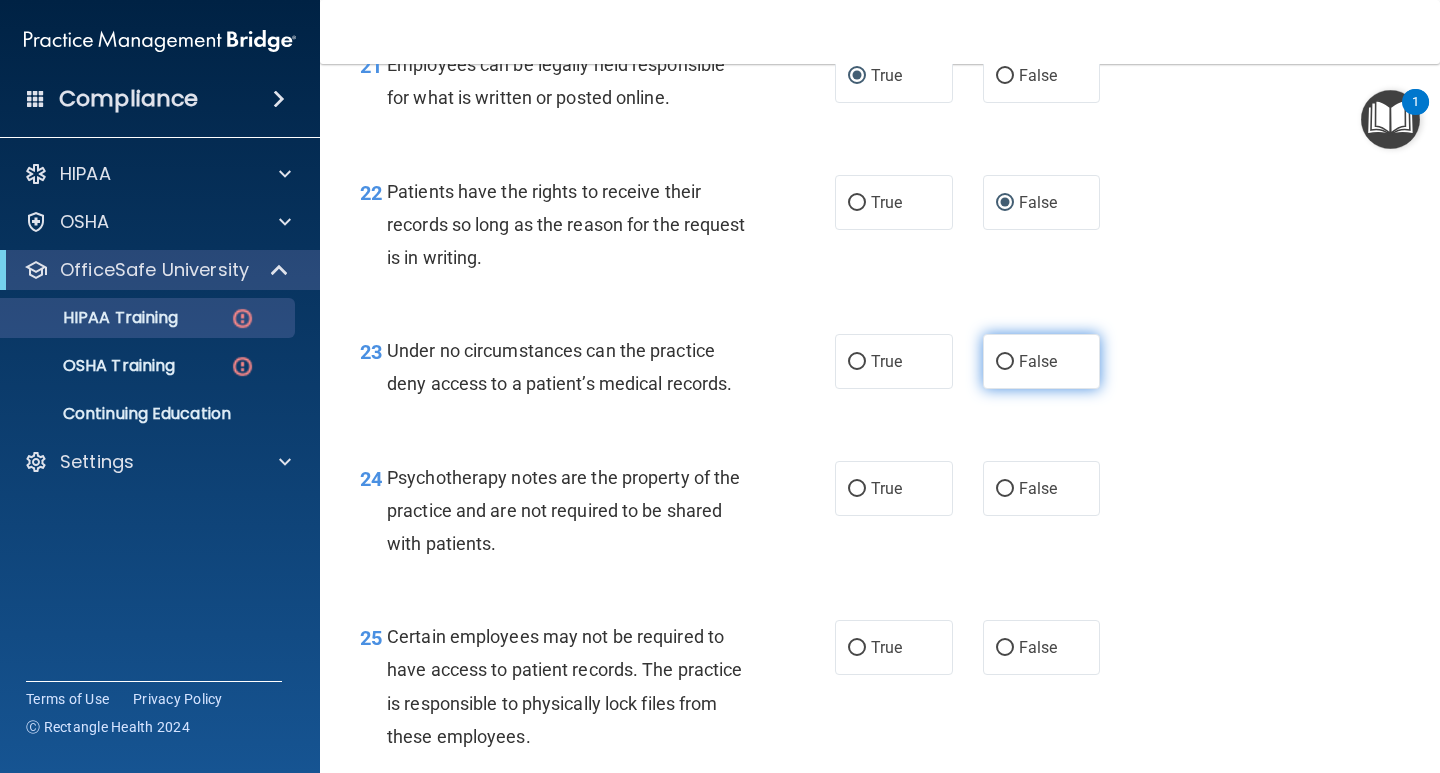 click on "False" at bounding box center [1005, 362] 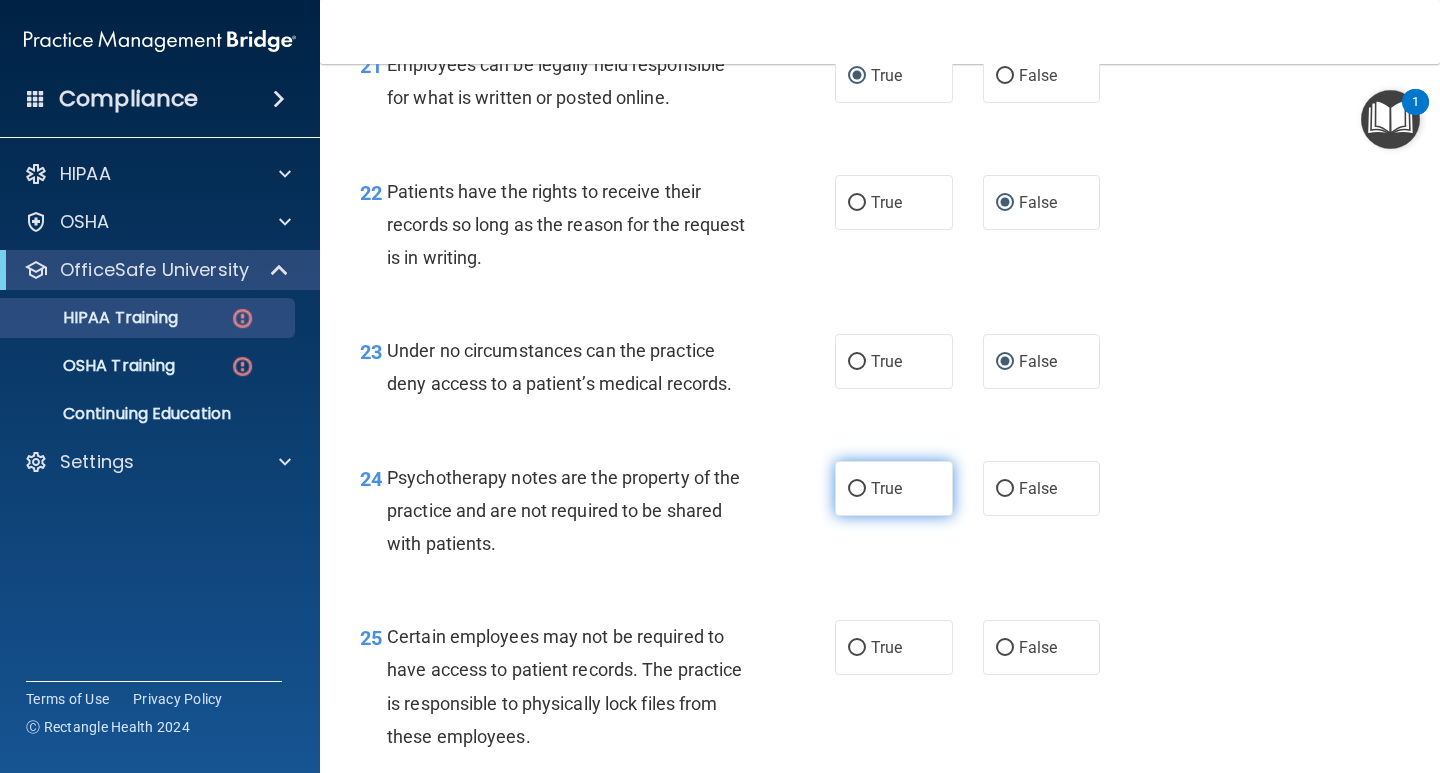 click on "True" at bounding box center (857, 489) 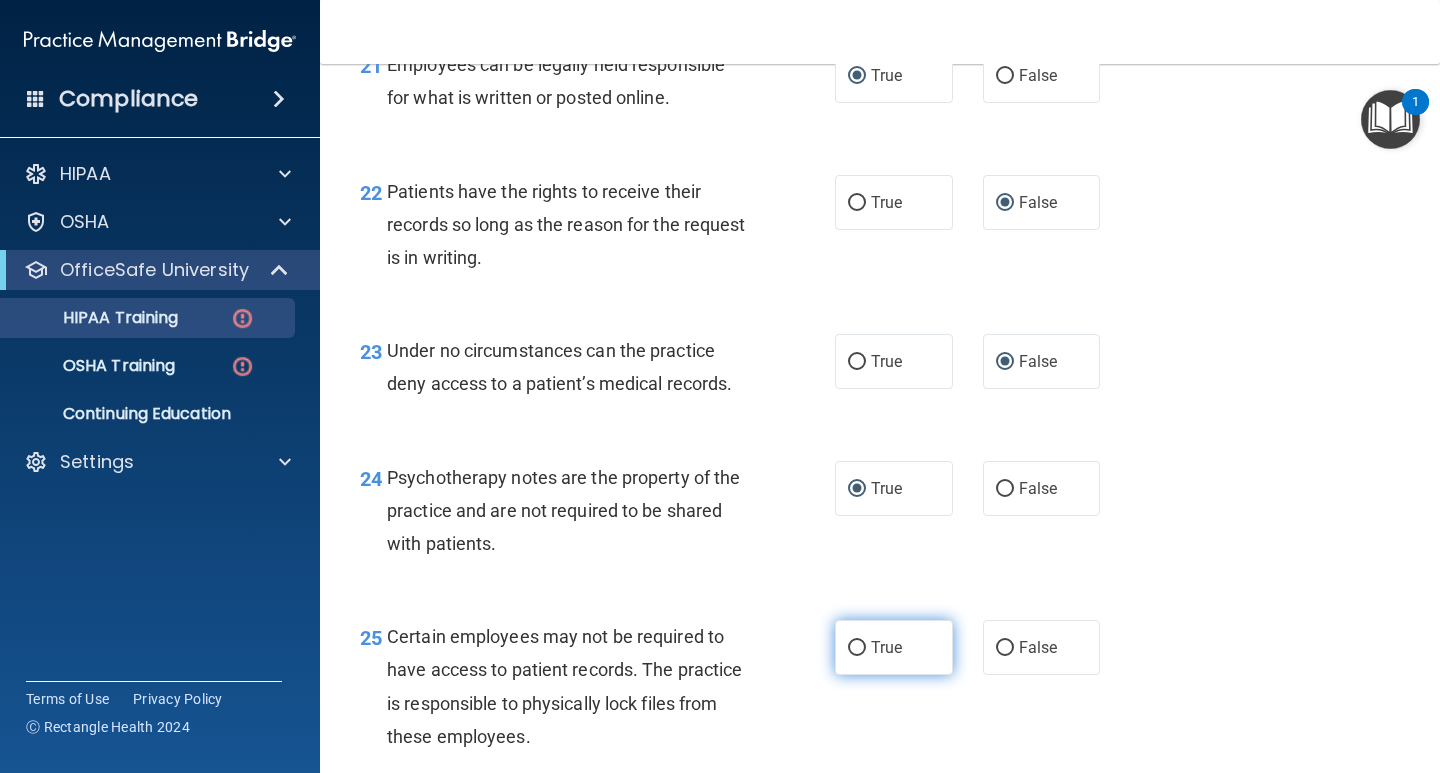 click on "True" at bounding box center (857, 648) 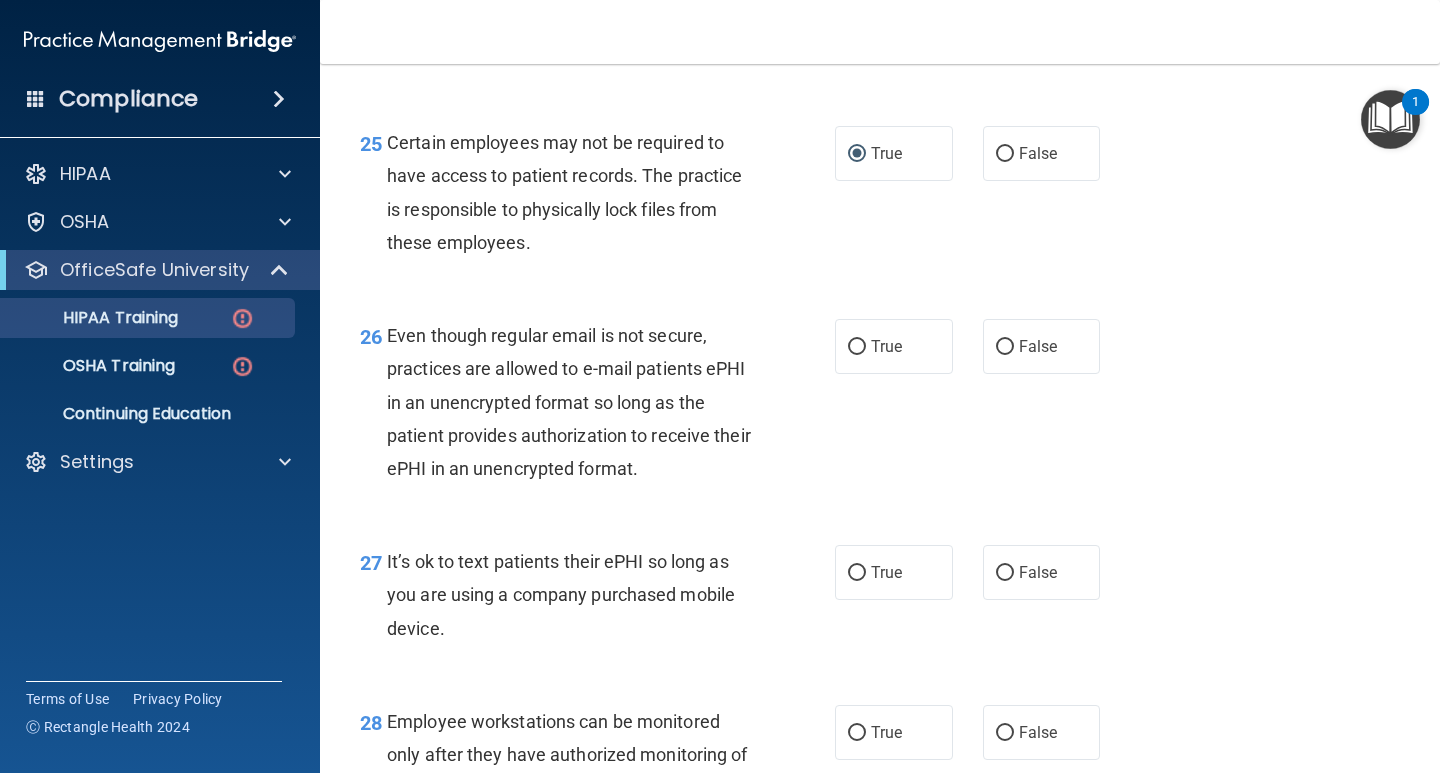 scroll, scrollTop: 4800, scrollLeft: 0, axis: vertical 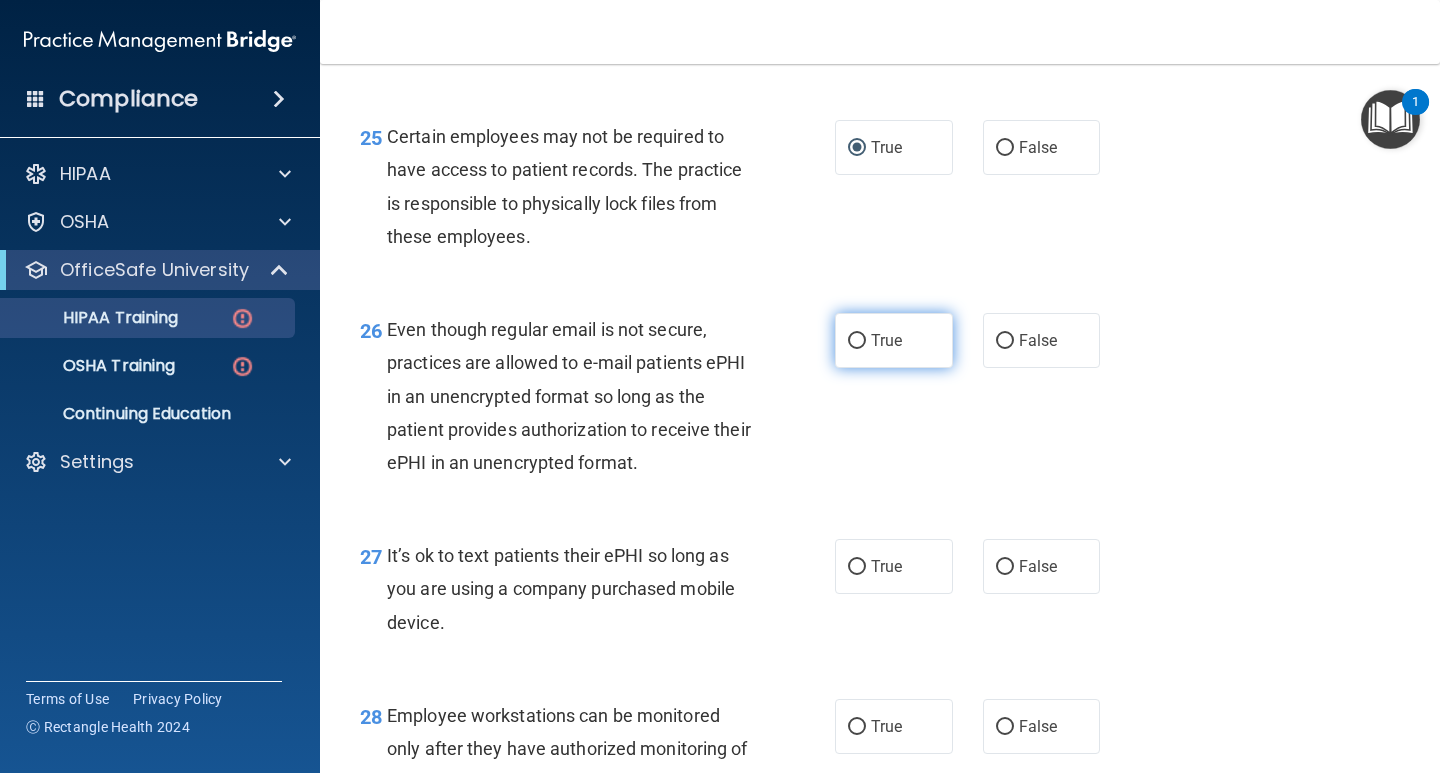 click on "True" at bounding box center [857, 341] 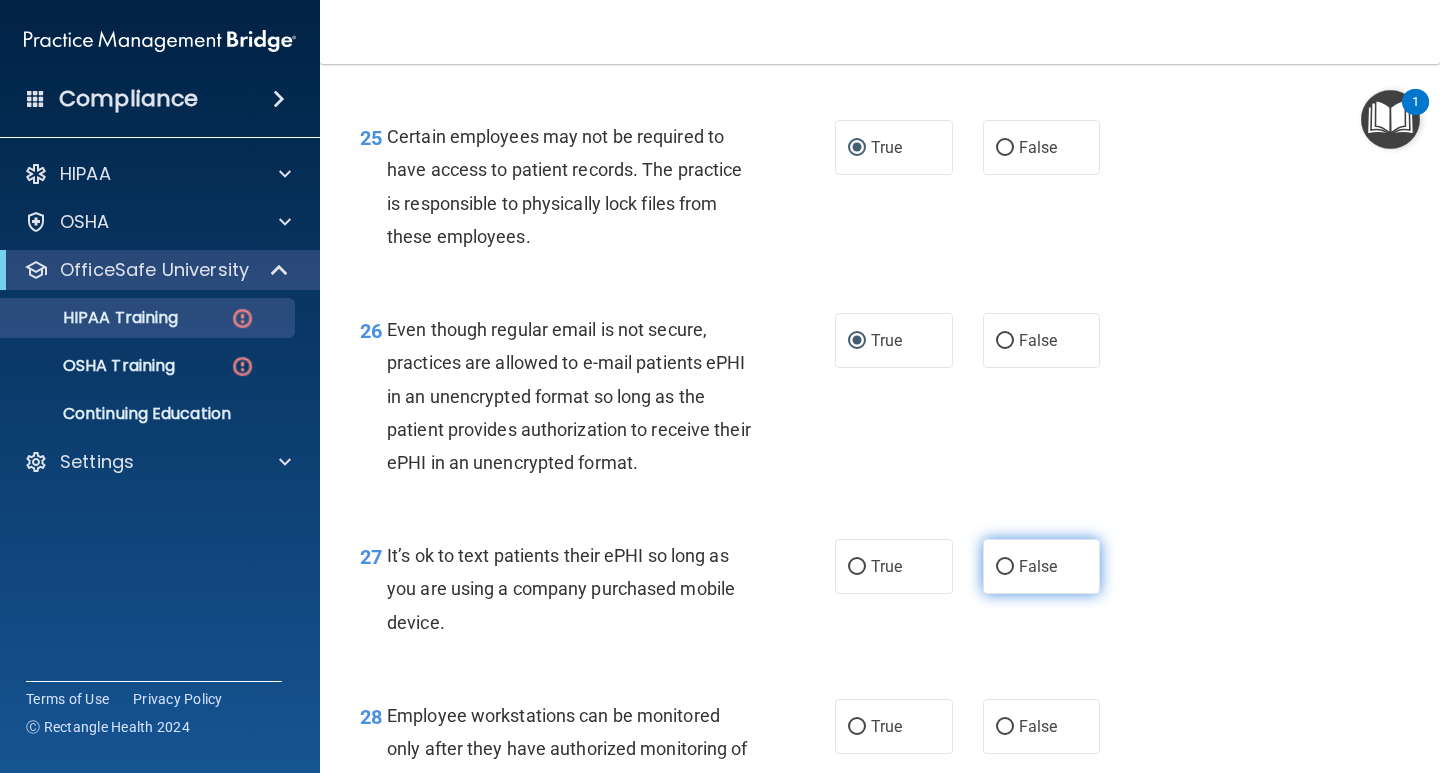 click on "False" at bounding box center (1005, 567) 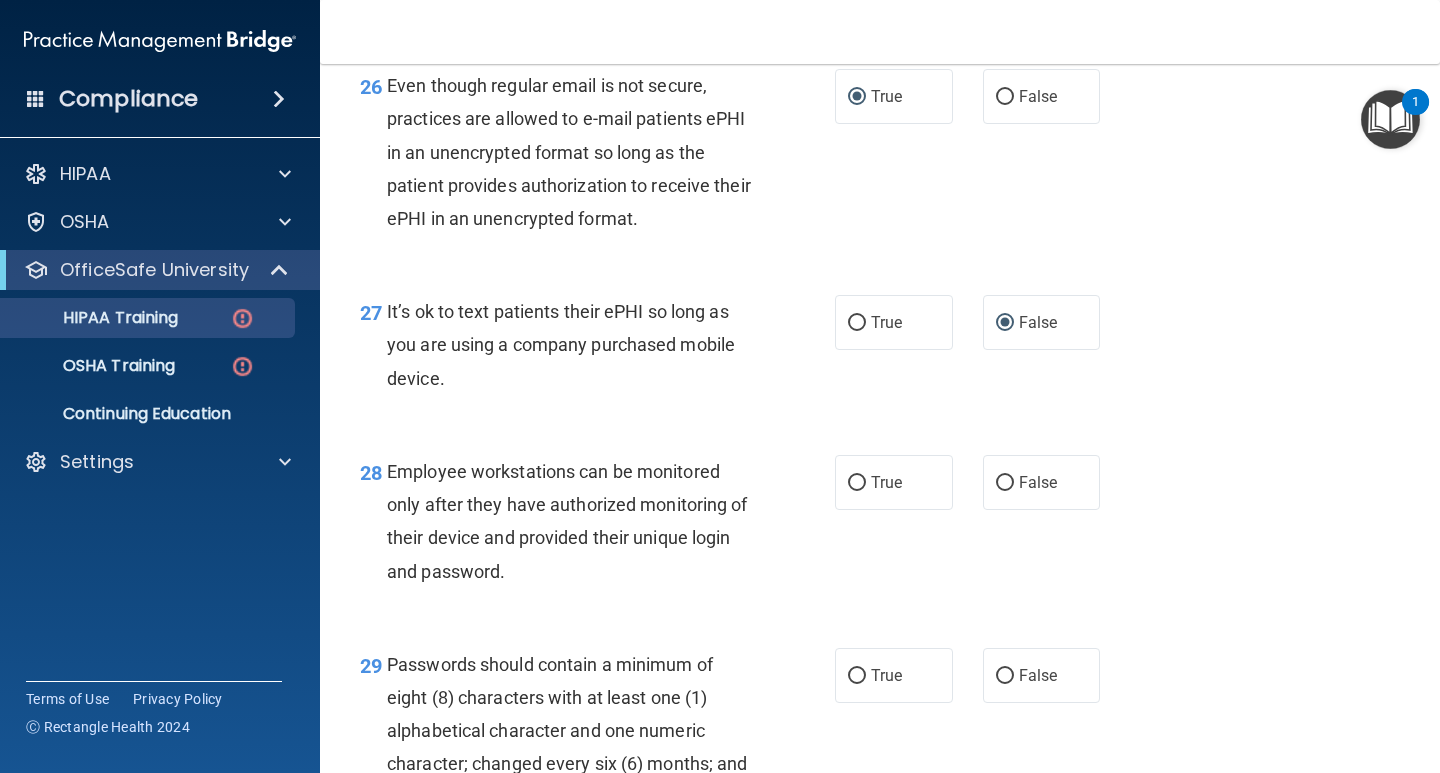 scroll, scrollTop: 5100, scrollLeft: 0, axis: vertical 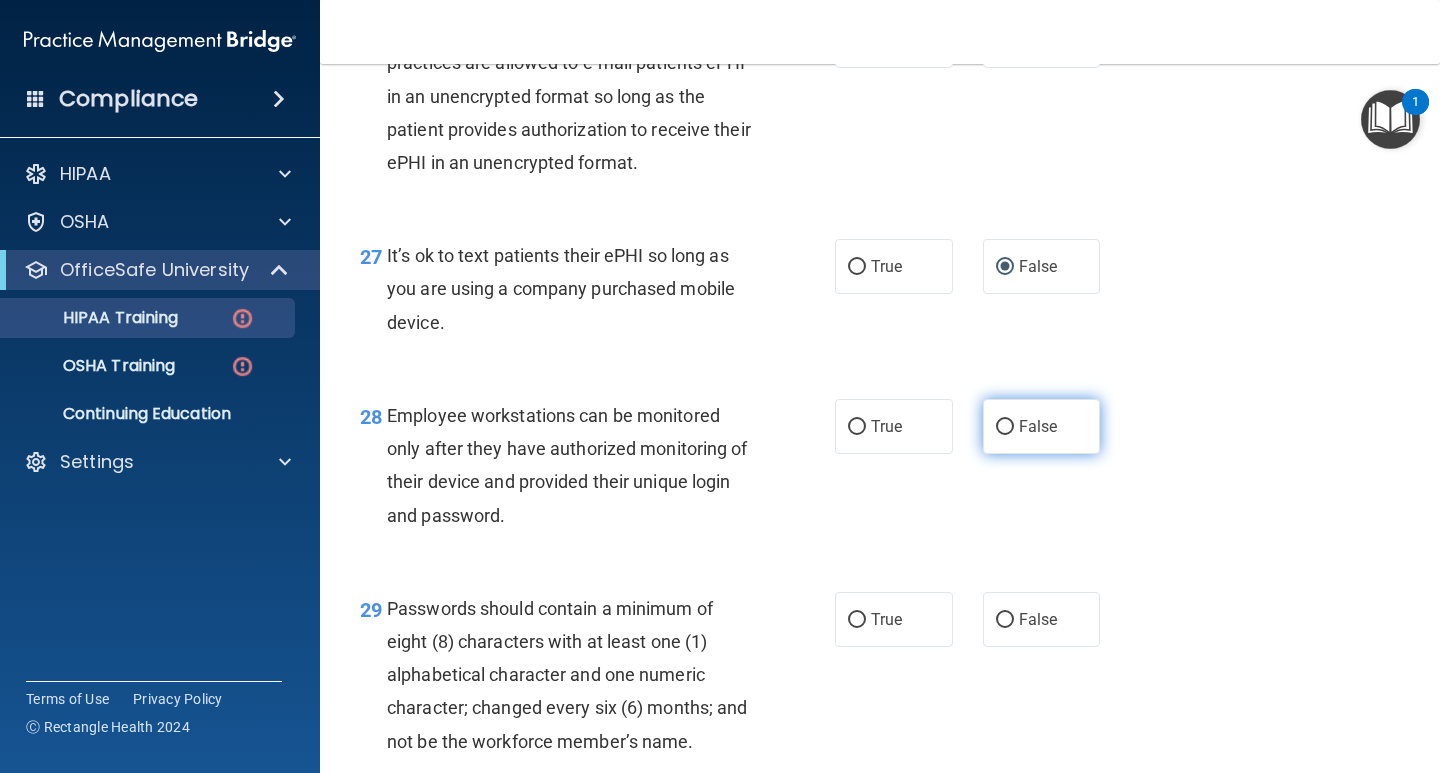 click on "False" at bounding box center [1005, 427] 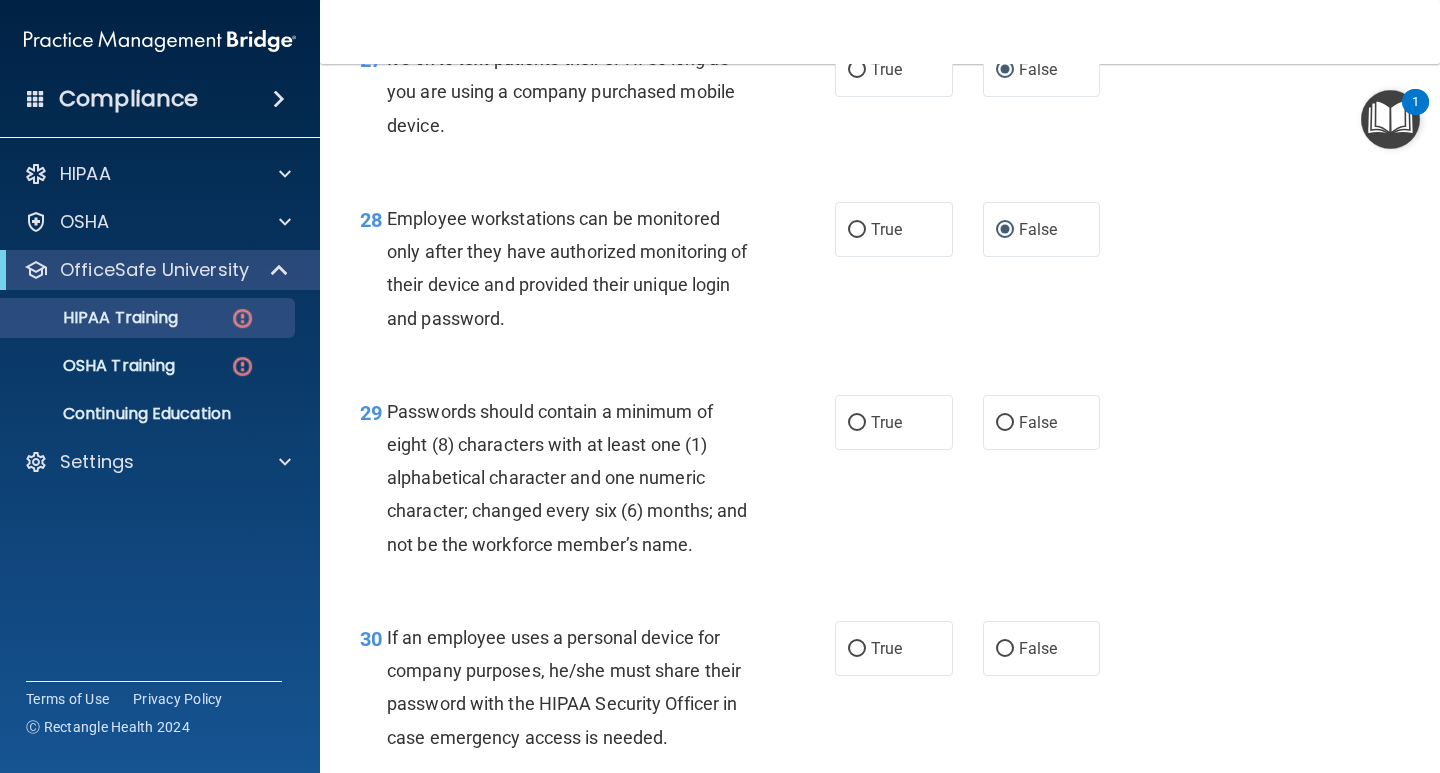 scroll, scrollTop: 5300, scrollLeft: 0, axis: vertical 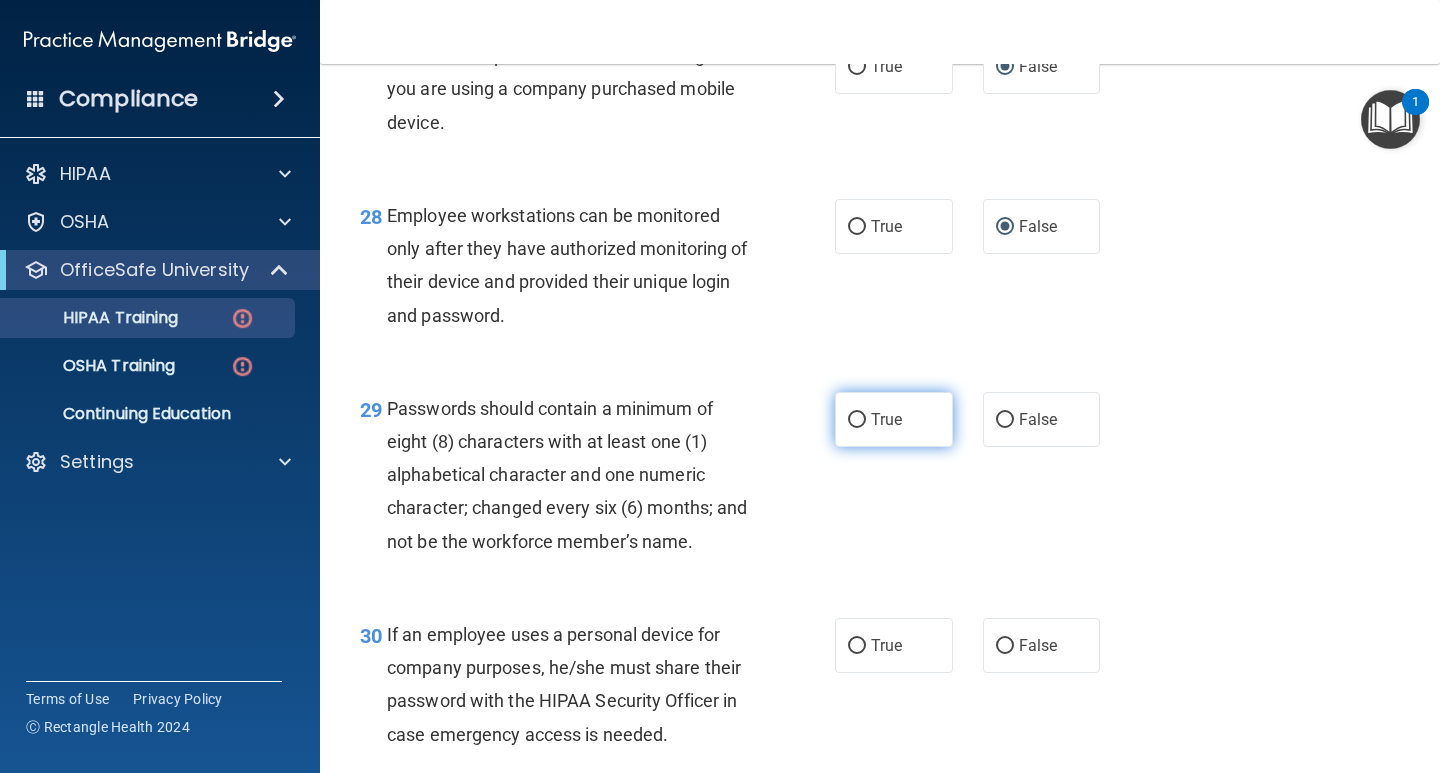 click on "True" at bounding box center (857, 420) 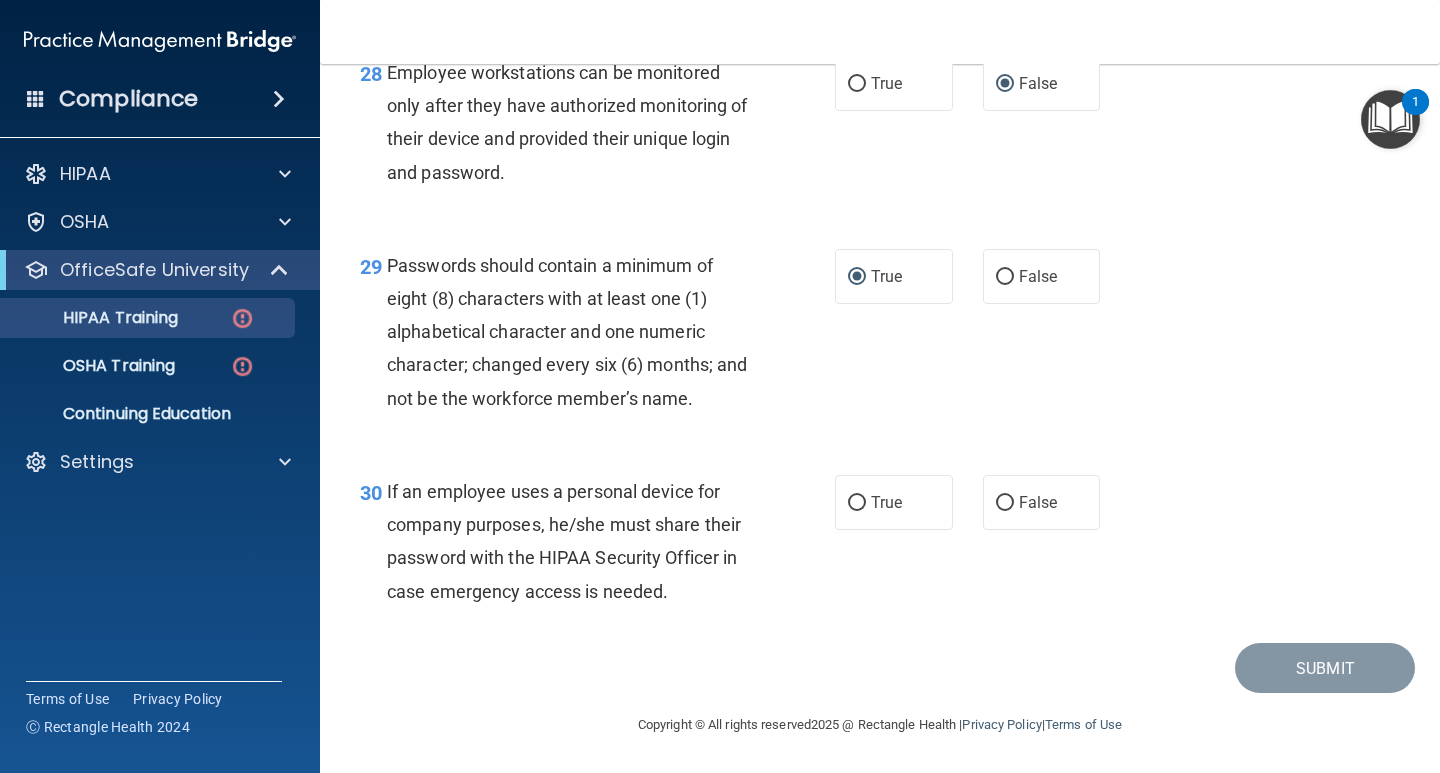scroll, scrollTop: 5476, scrollLeft: 0, axis: vertical 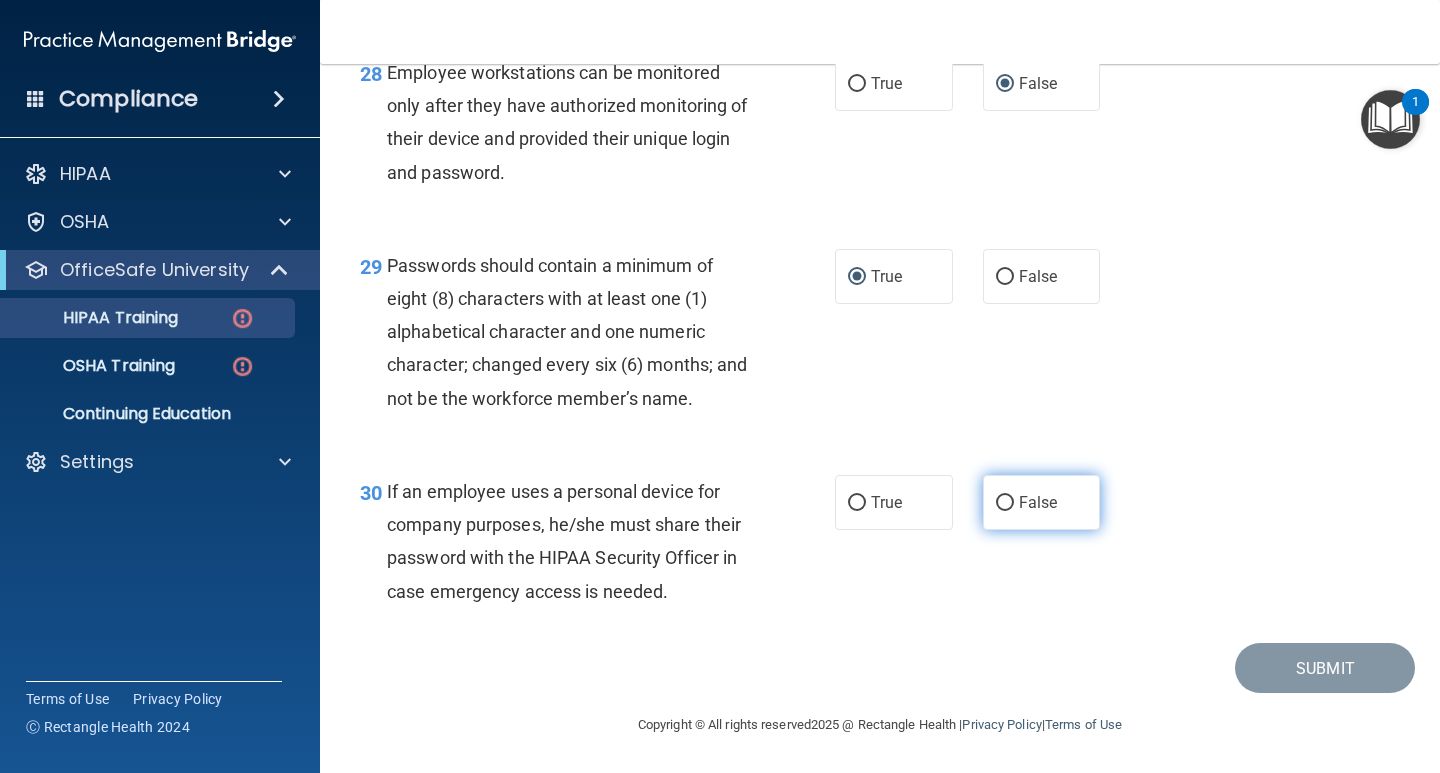 click on "False" at bounding box center [1005, 503] 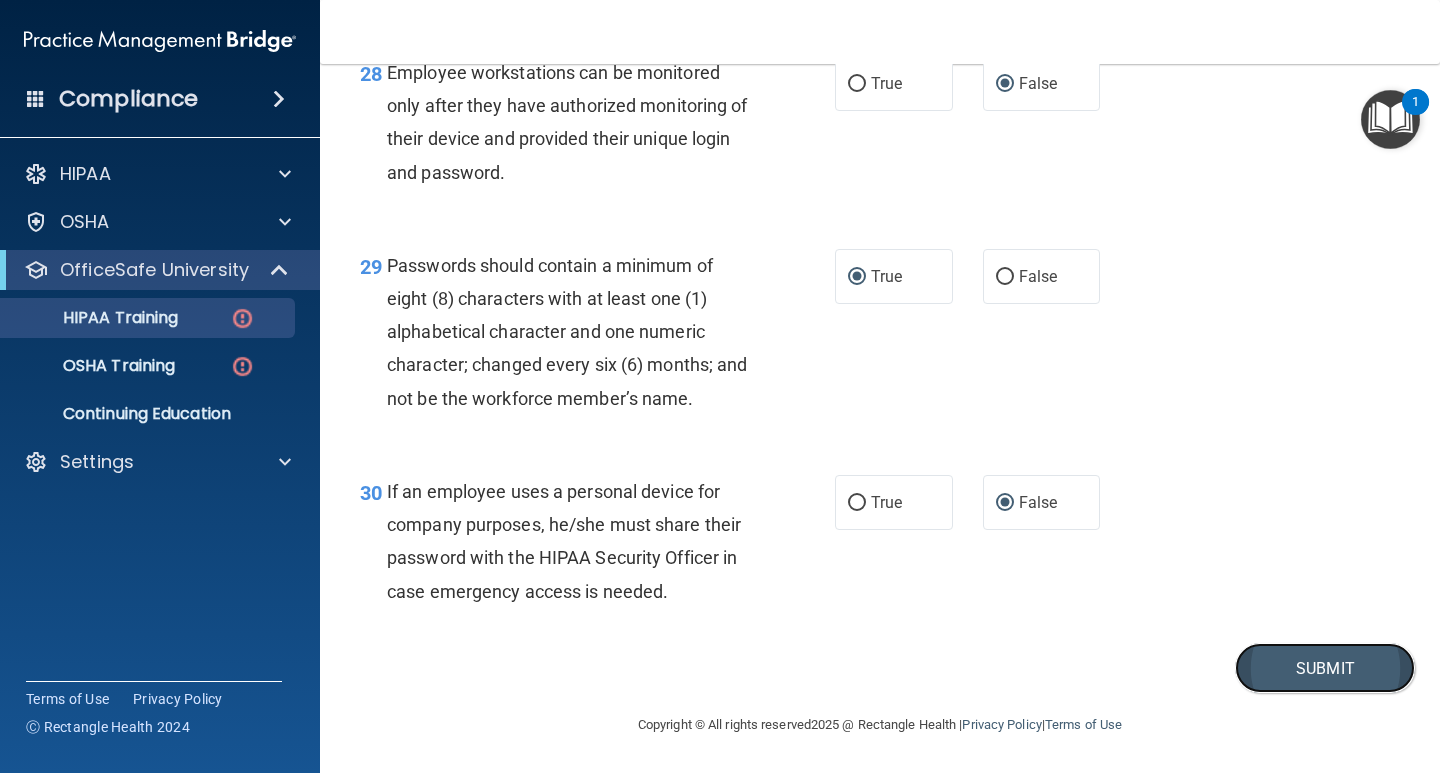 click on "Submit" at bounding box center (1325, 668) 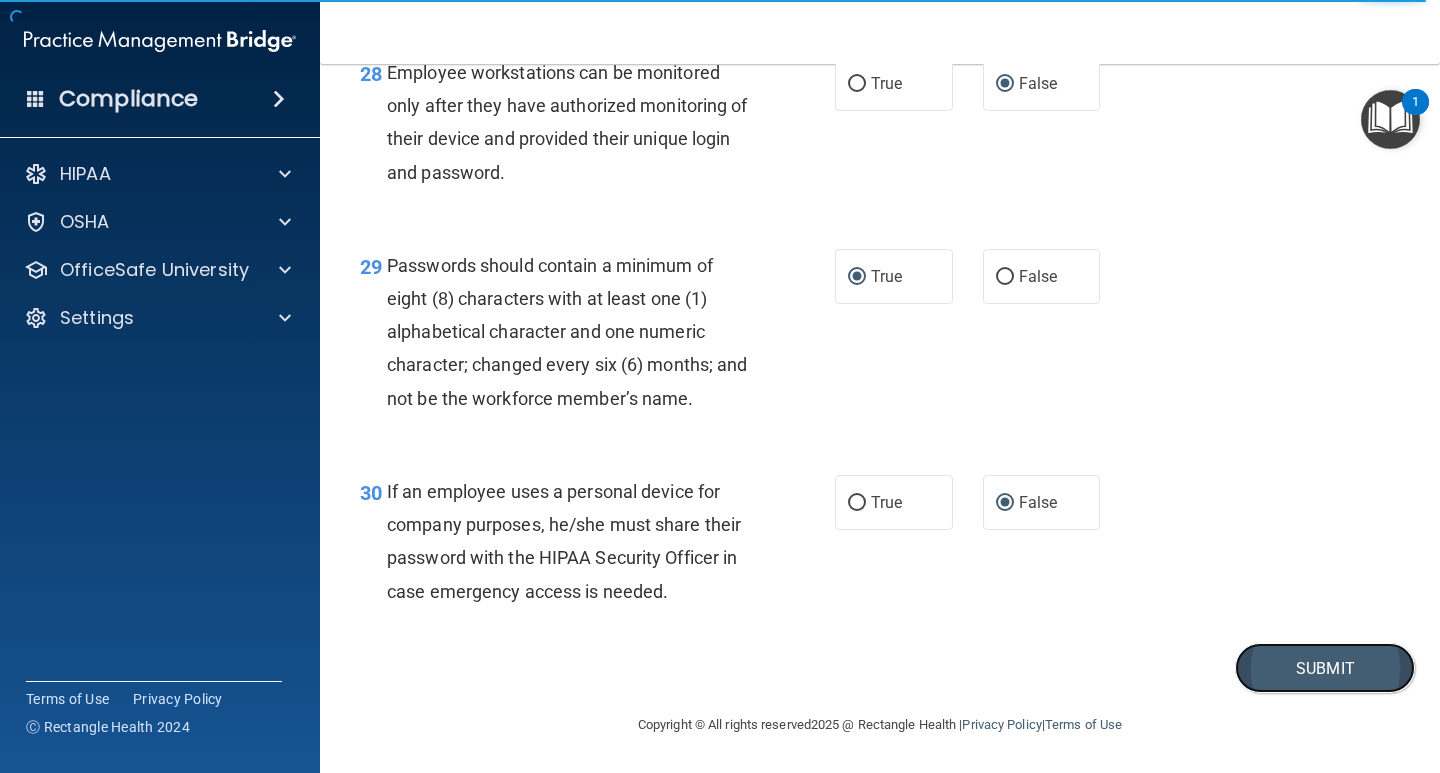 click on "Submit" at bounding box center [1325, 668] 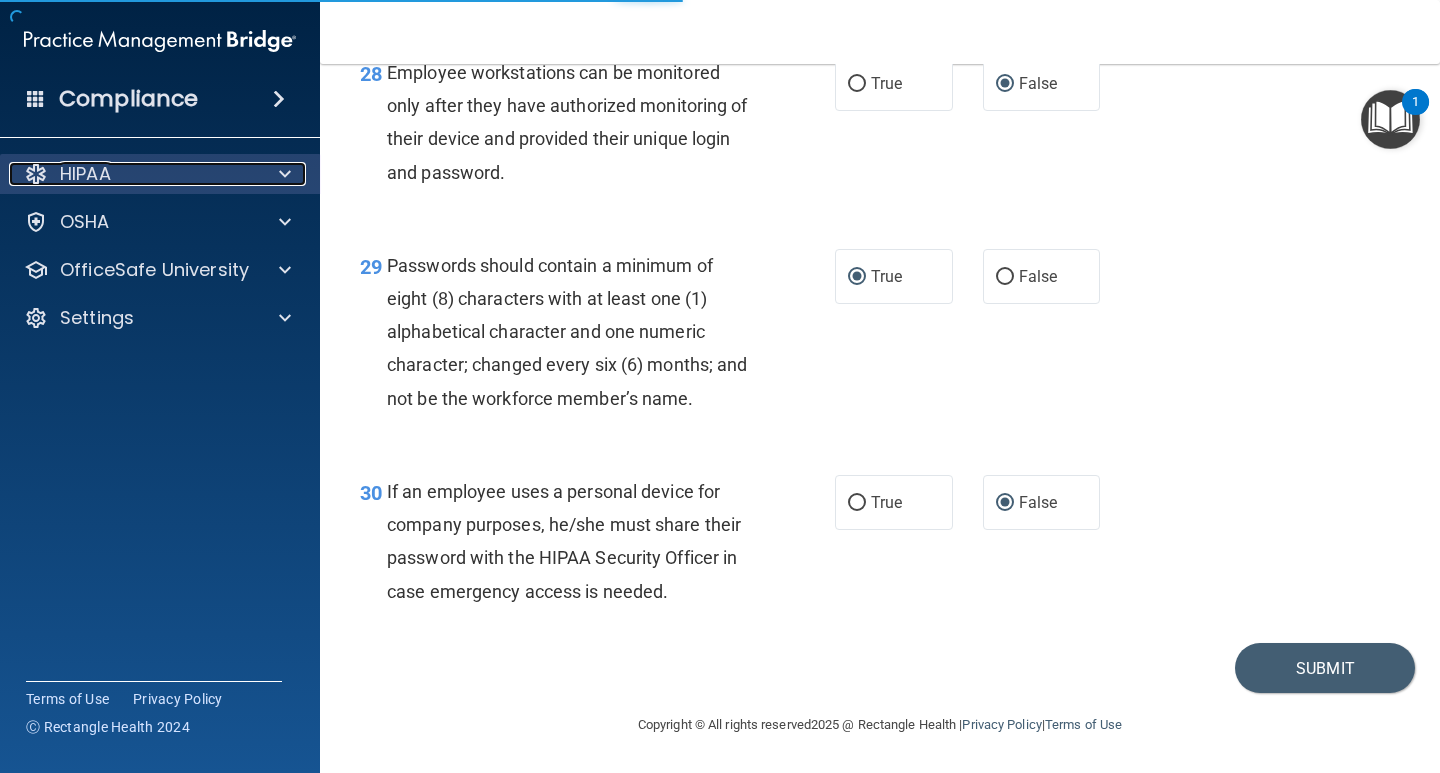 click at bounding box center (36, 174) 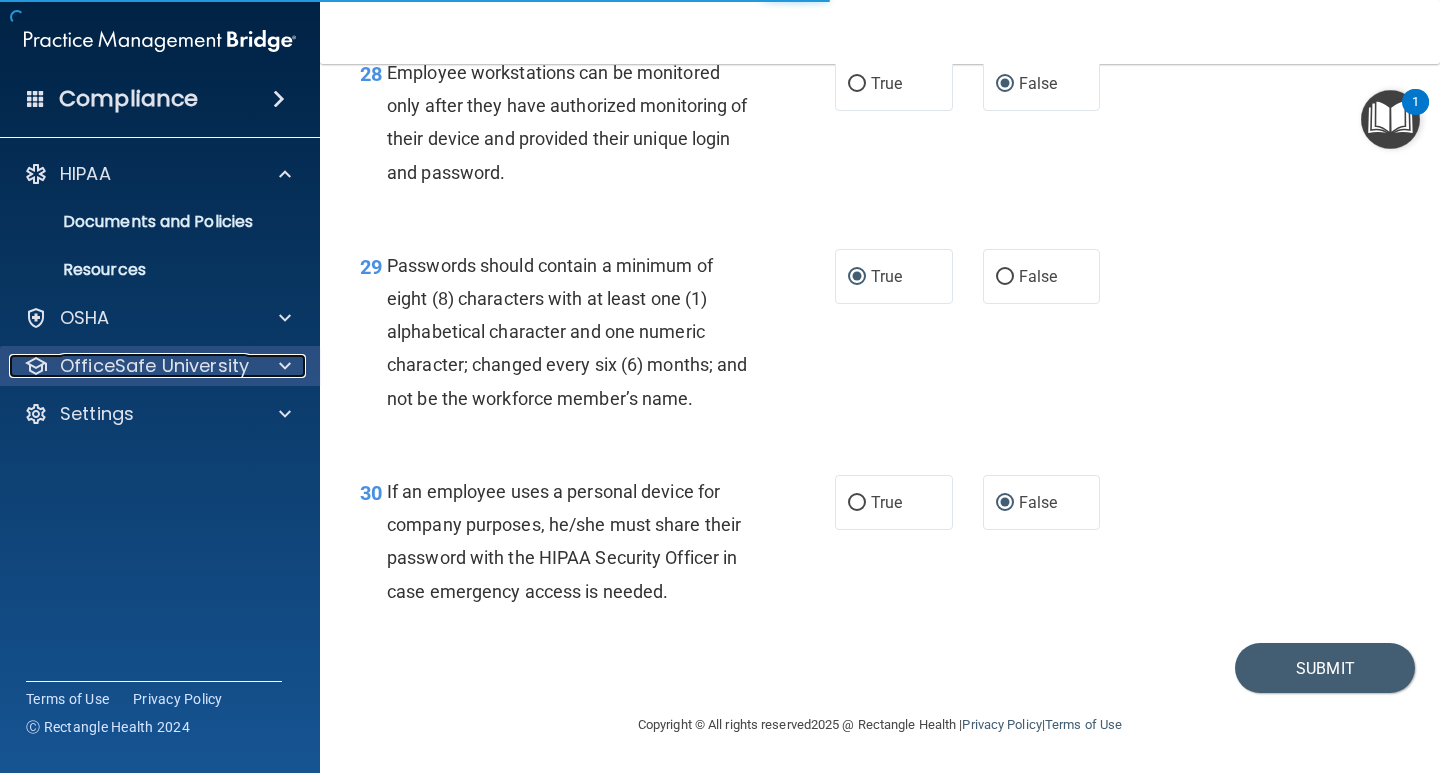 click on "OfficeSafe University" at bounding box center (154, 366) 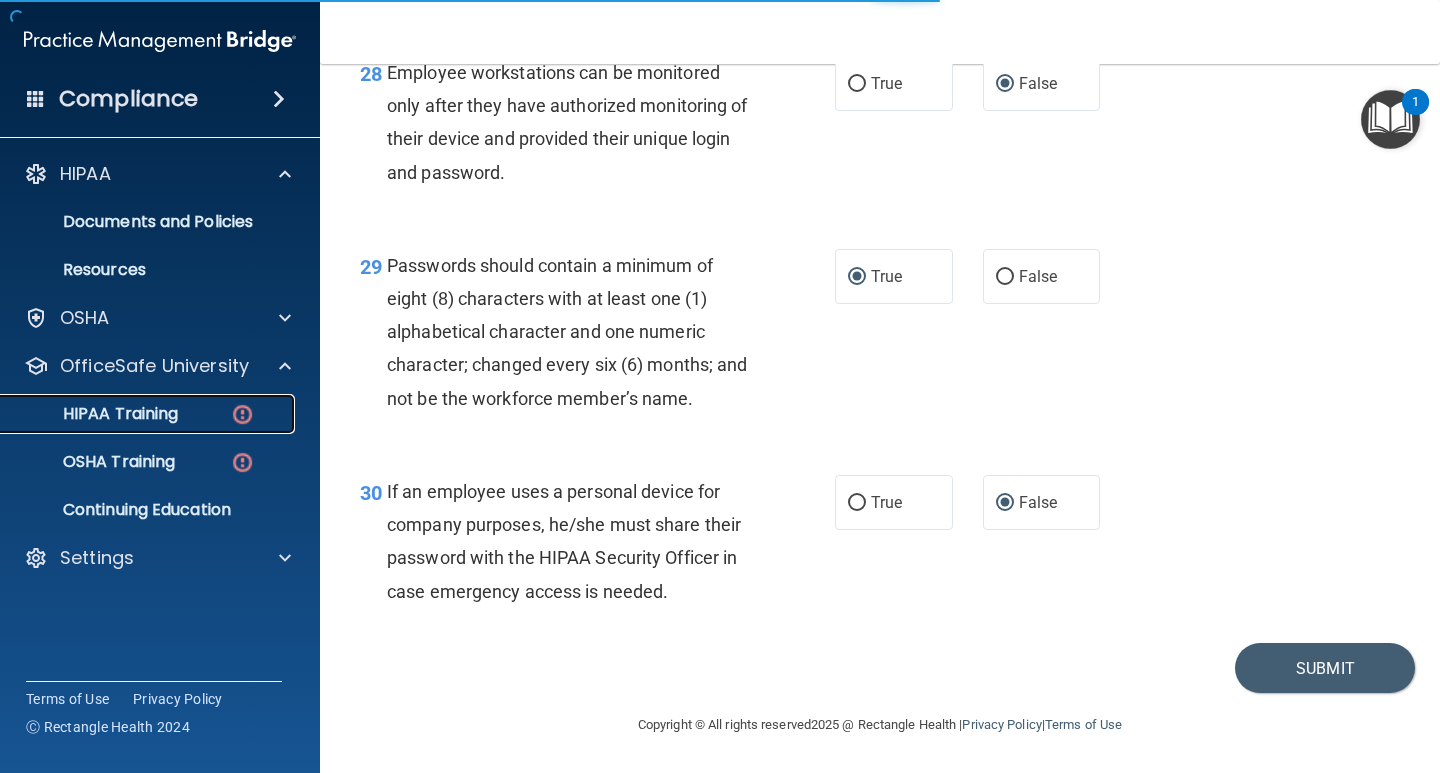 click on "HIPAA Training" at bounding box center (95, 414) 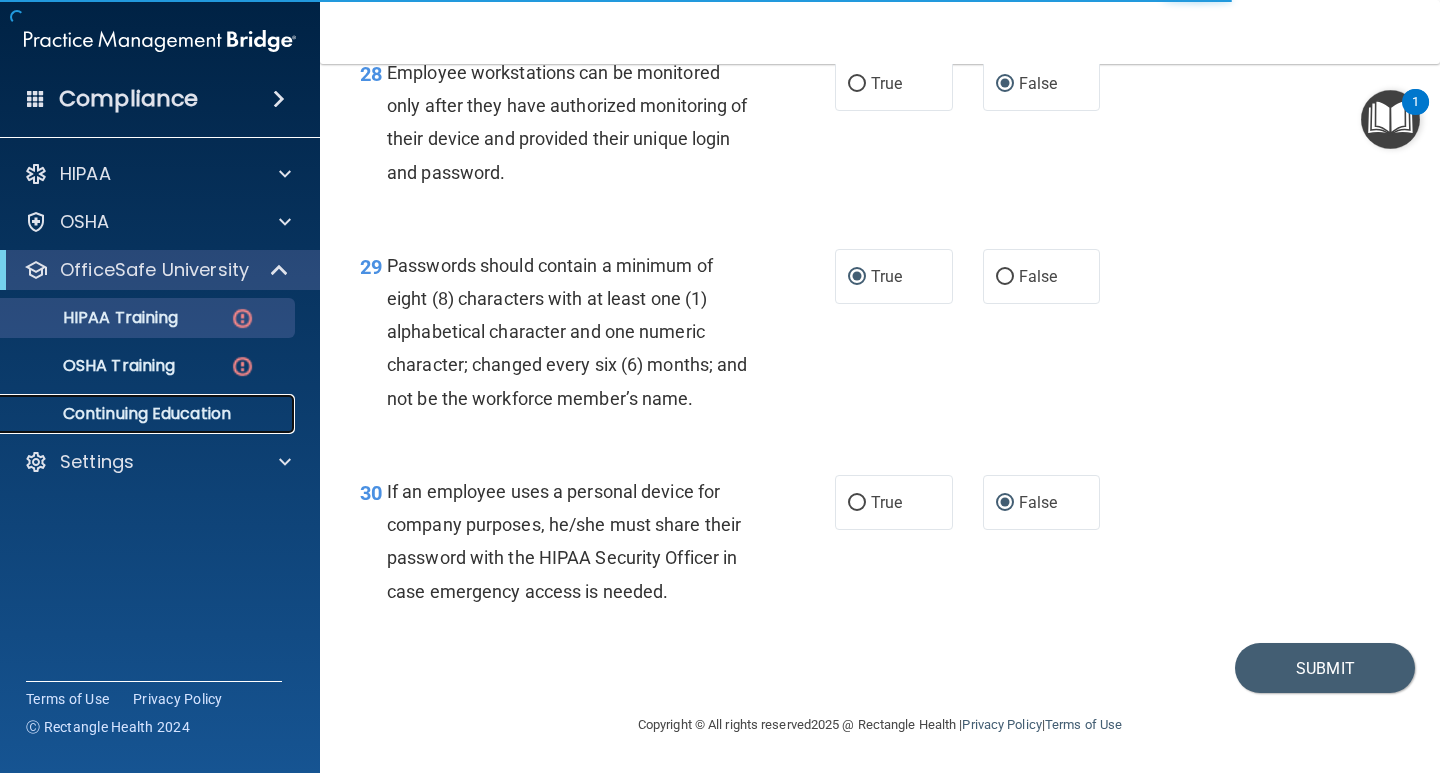 click on "Continuing Education" at bounding box center (149, 414) 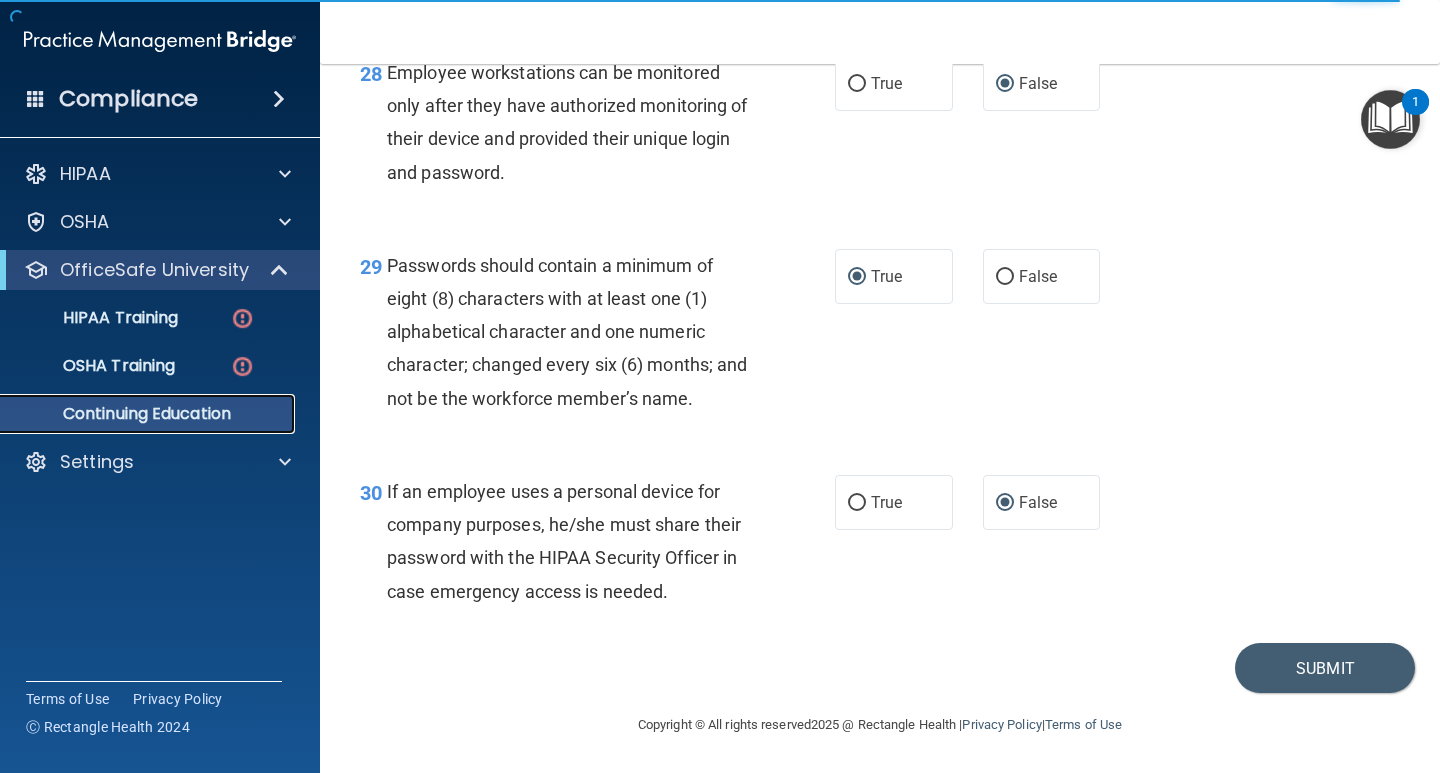 scroll, scrollTop: 0, scrollLeft: 0, axis: both 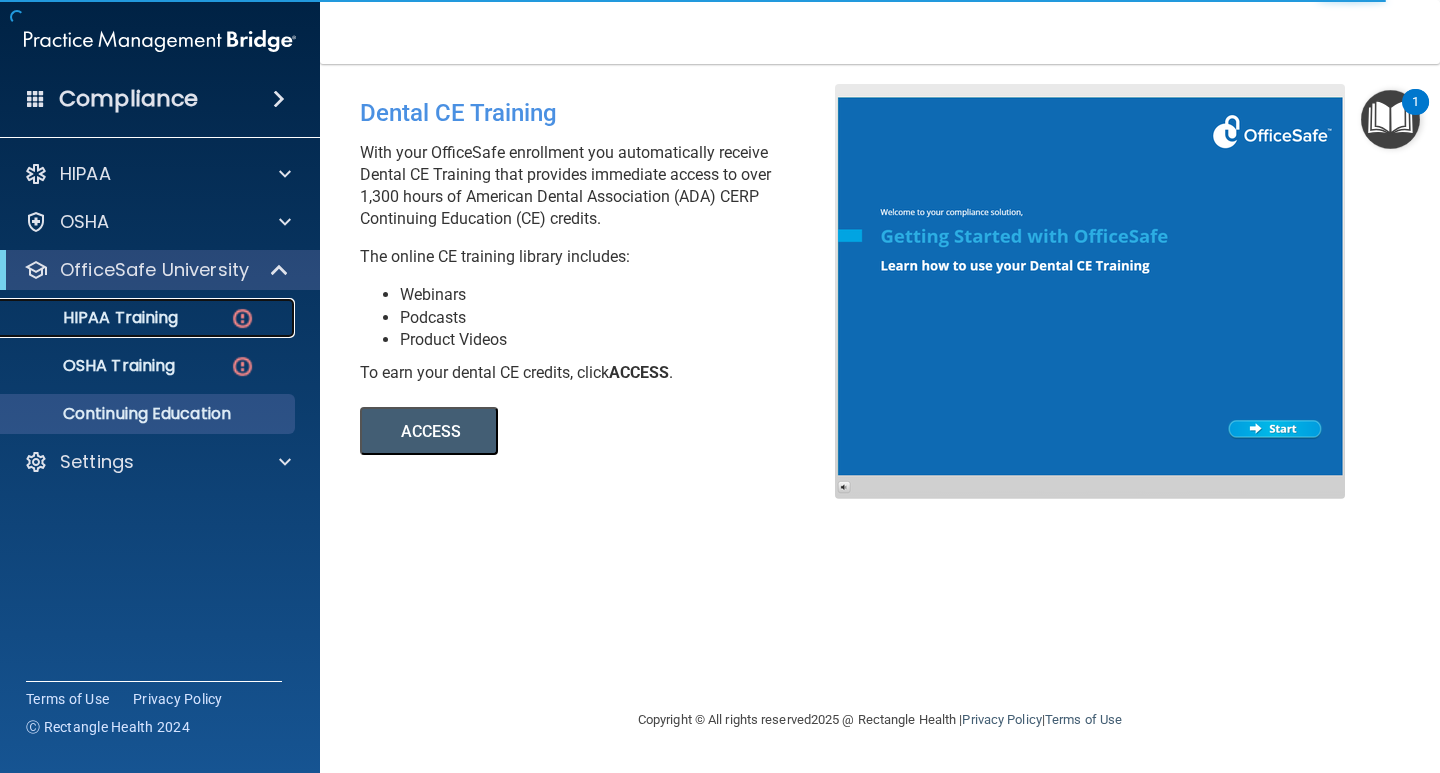 click on "HIPAA Training" at bounding box center (95, 318) 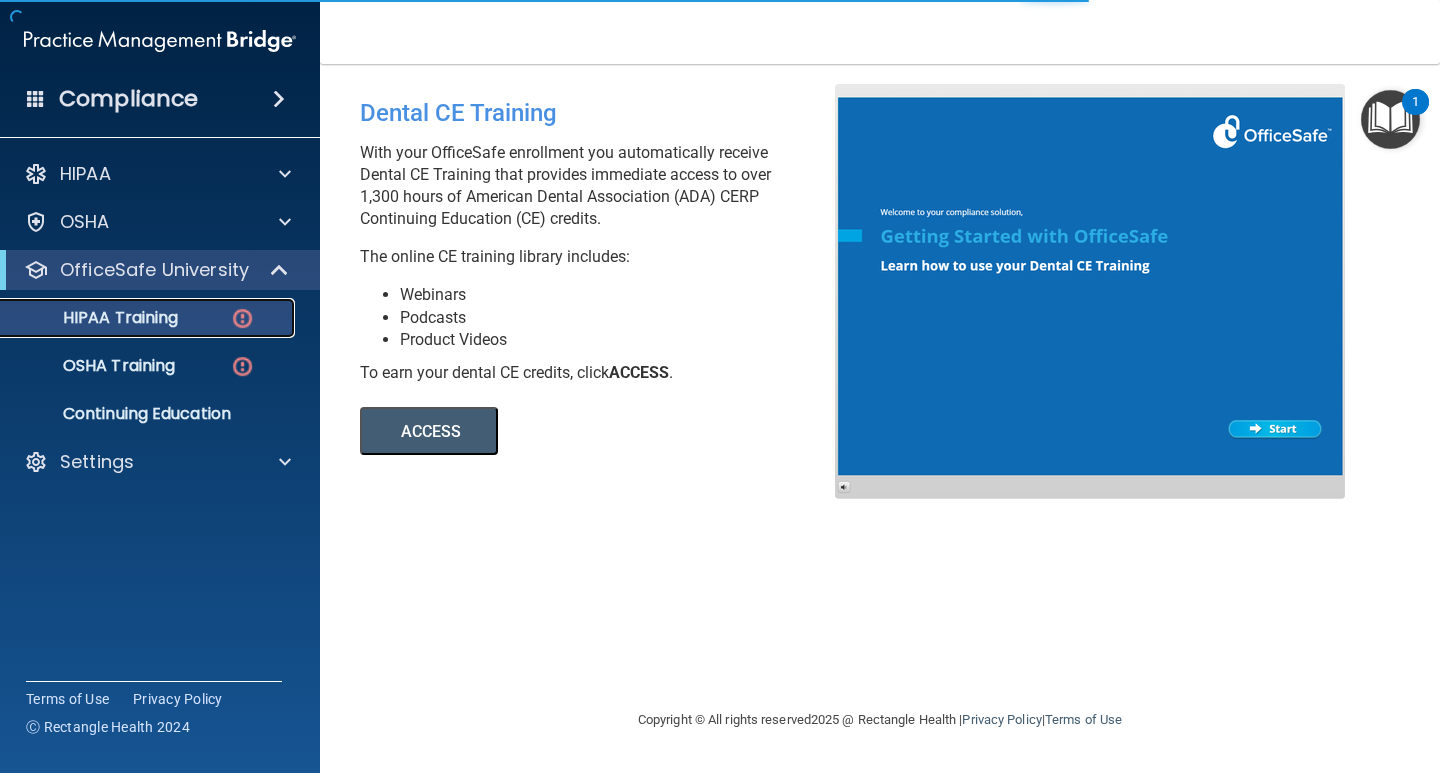 click on "HIPAA Training" at bounding box center (95, 318) 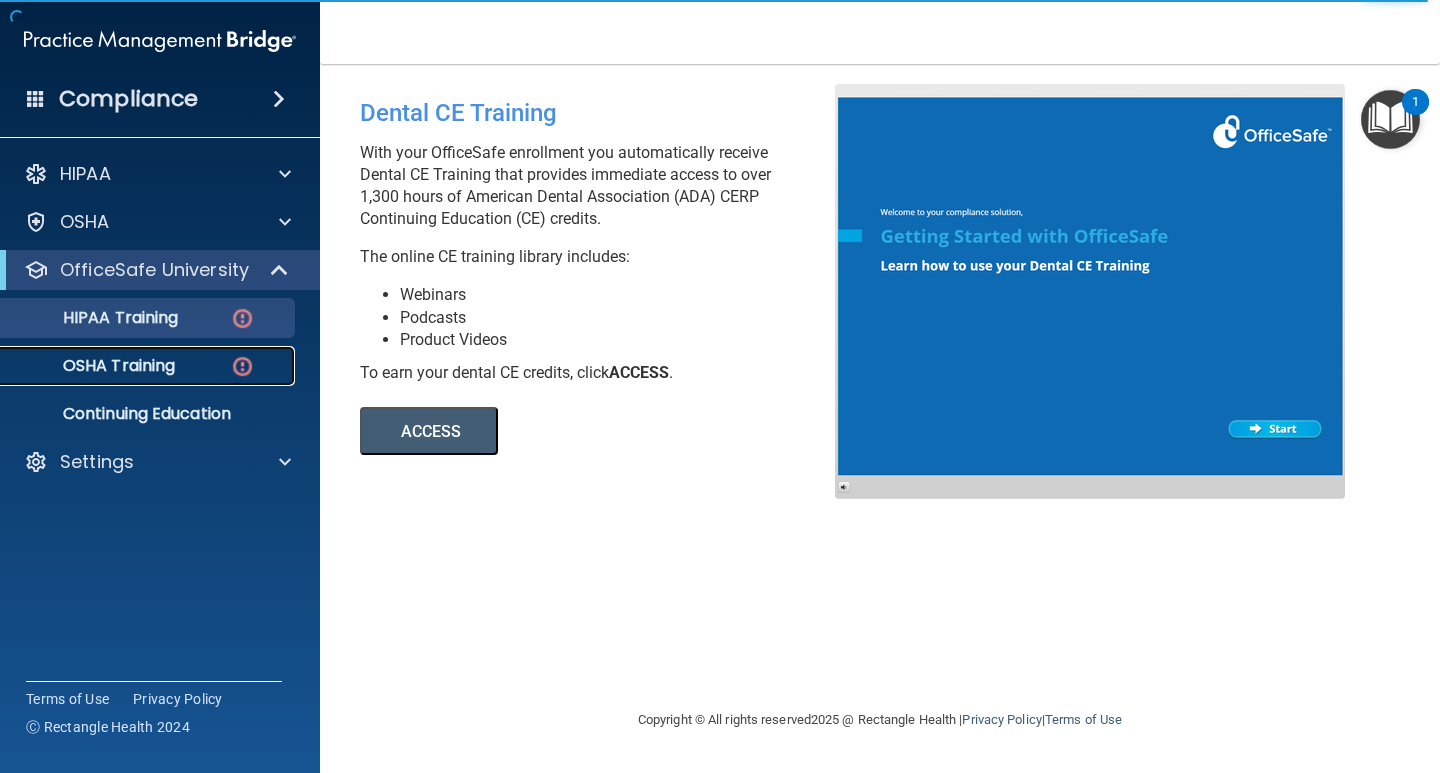 click on "OSHA Training" at bounding box center [94, 366] 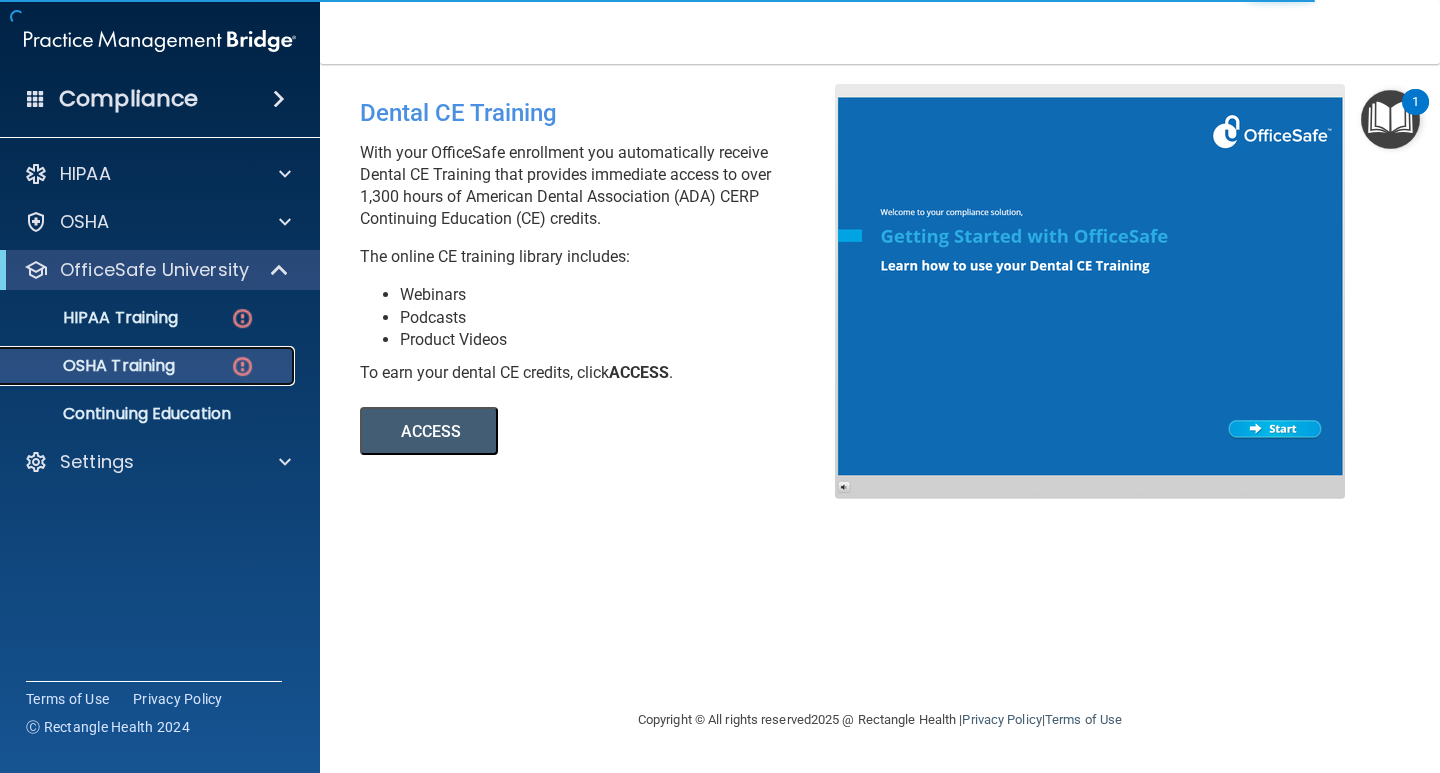 click on "OSHA Training" at bounding box center [94, 366] 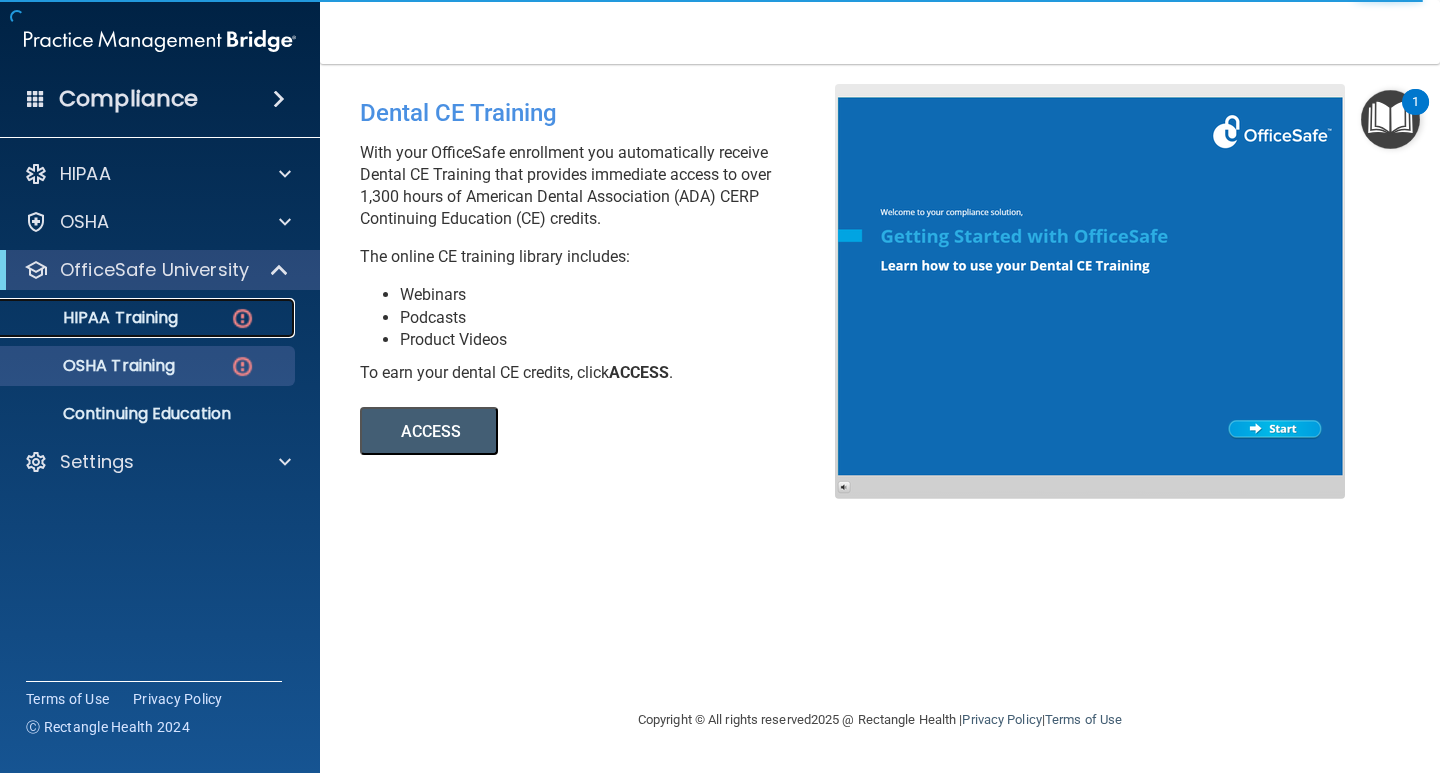 click at bounding box center [242, 318] 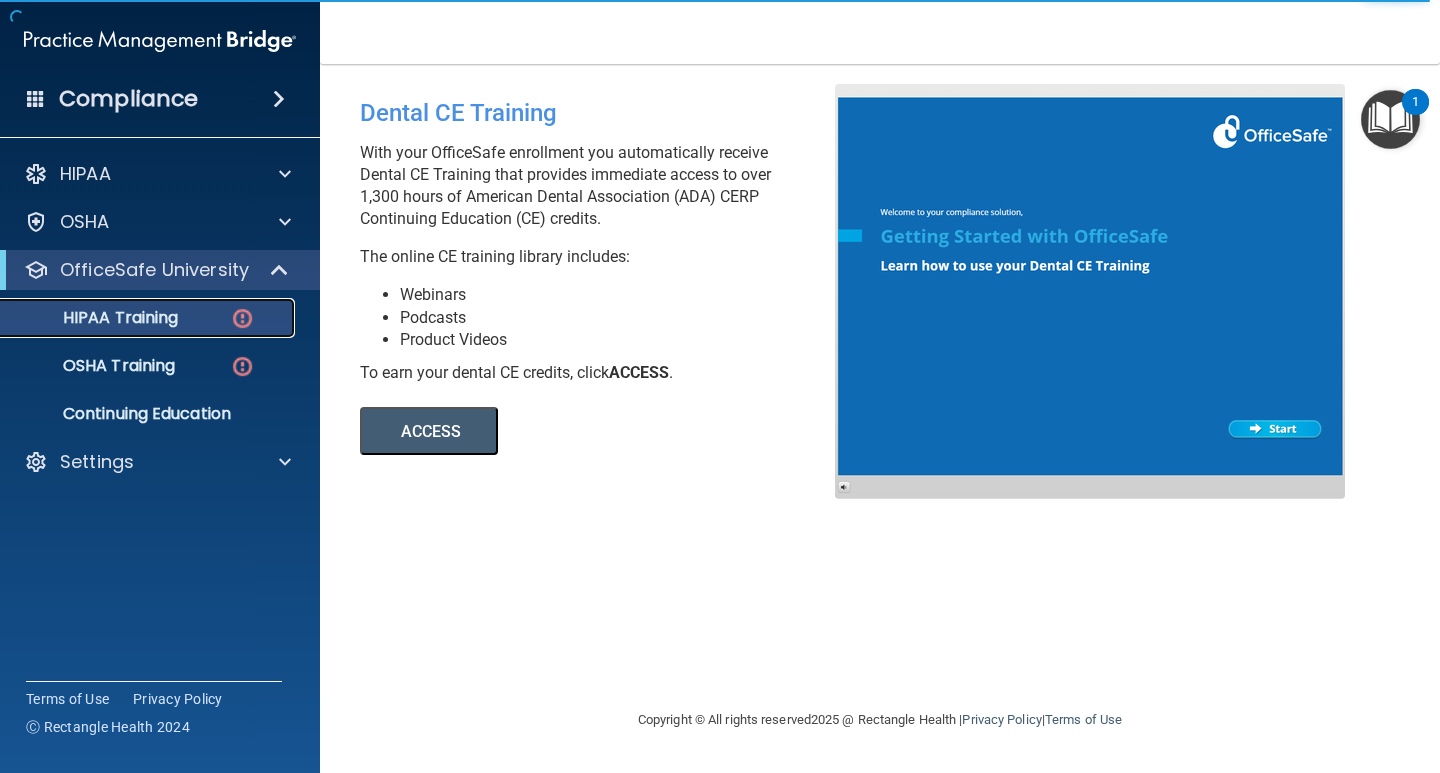 click at bounding box center [242, 318] 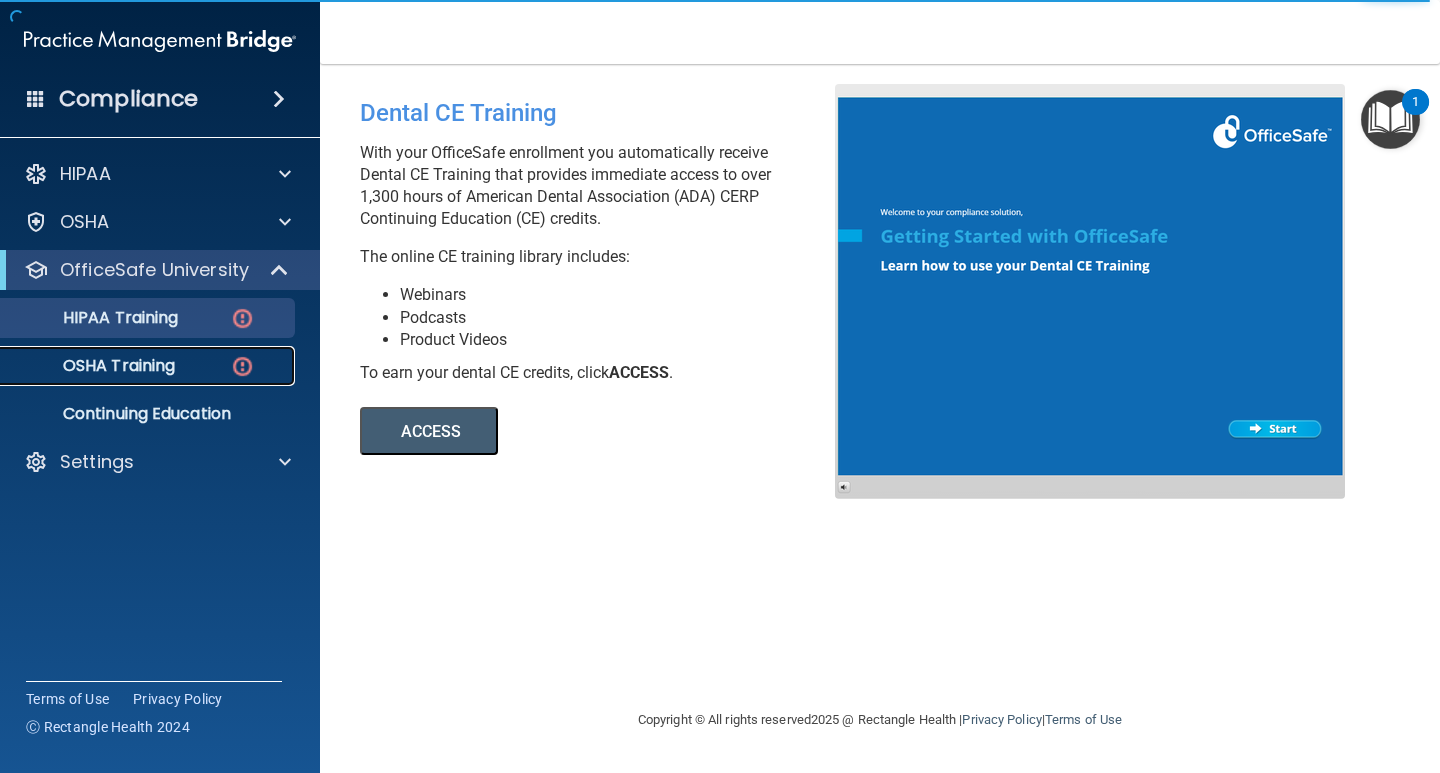 click on "OSHA Training" at bounding box center [94, 366] 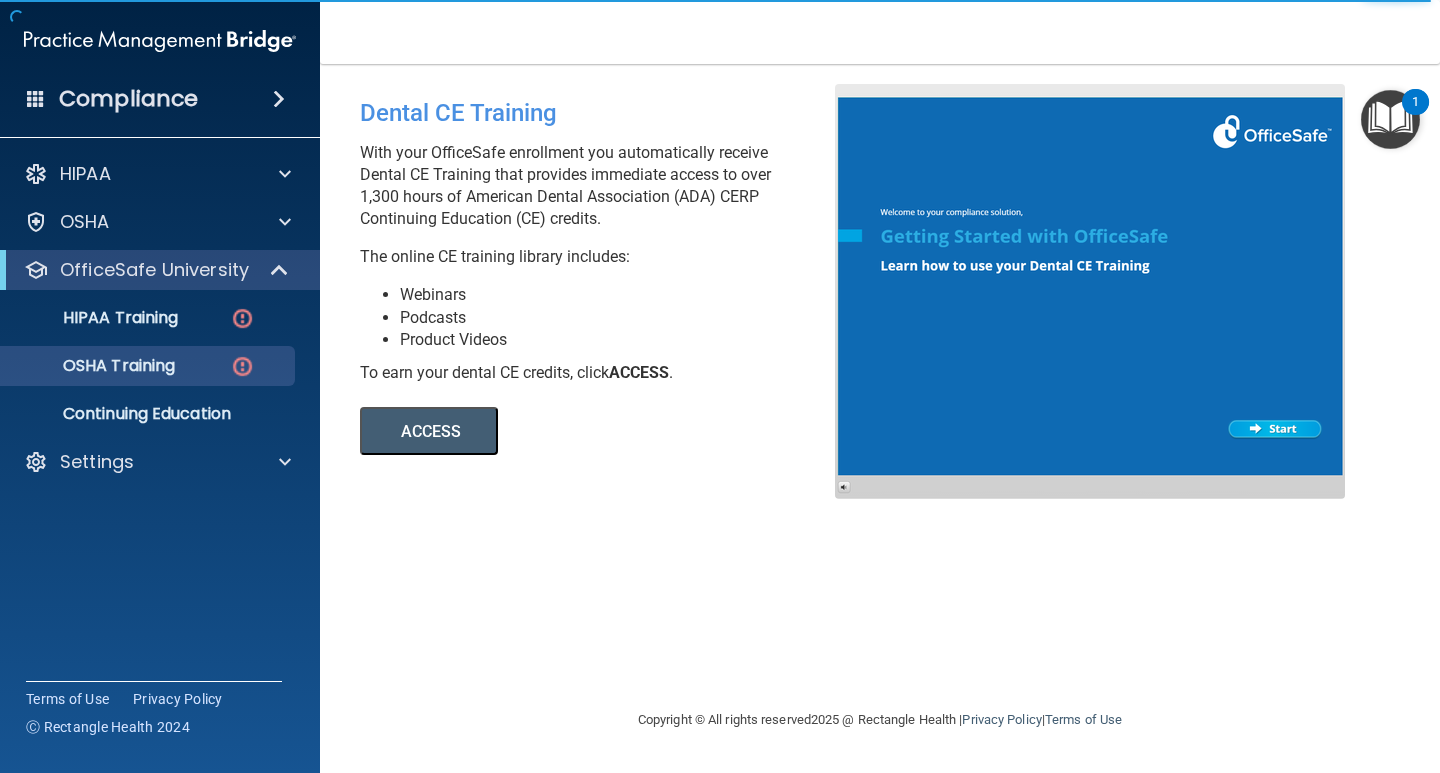 drag, startPoint x: 1300, startPoint y: 36, endPoint x: 1128, endPoint y: 48, distance: 172.41809 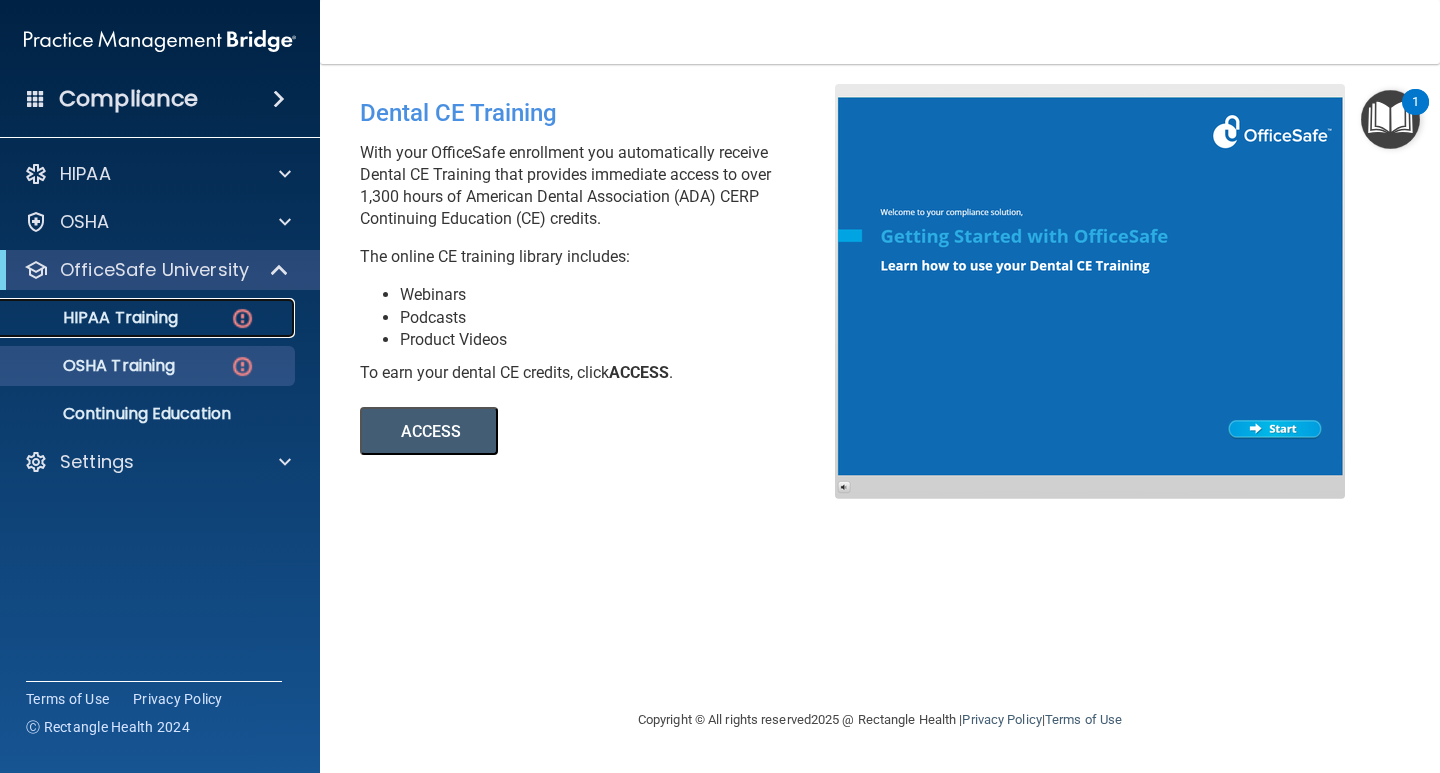 click on "HIPAA Training" at bounding box center [95, 318] 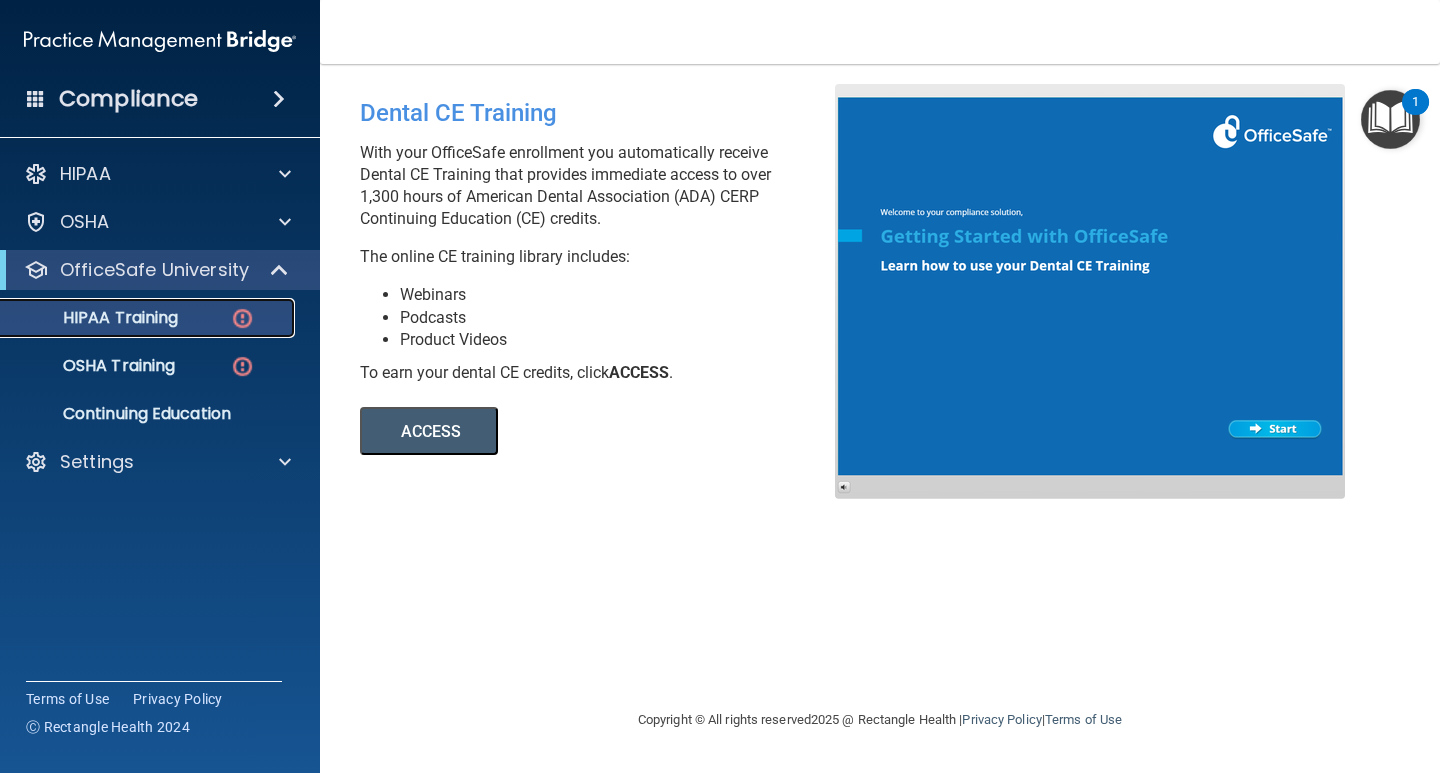 click at bounding box center (242, 318) 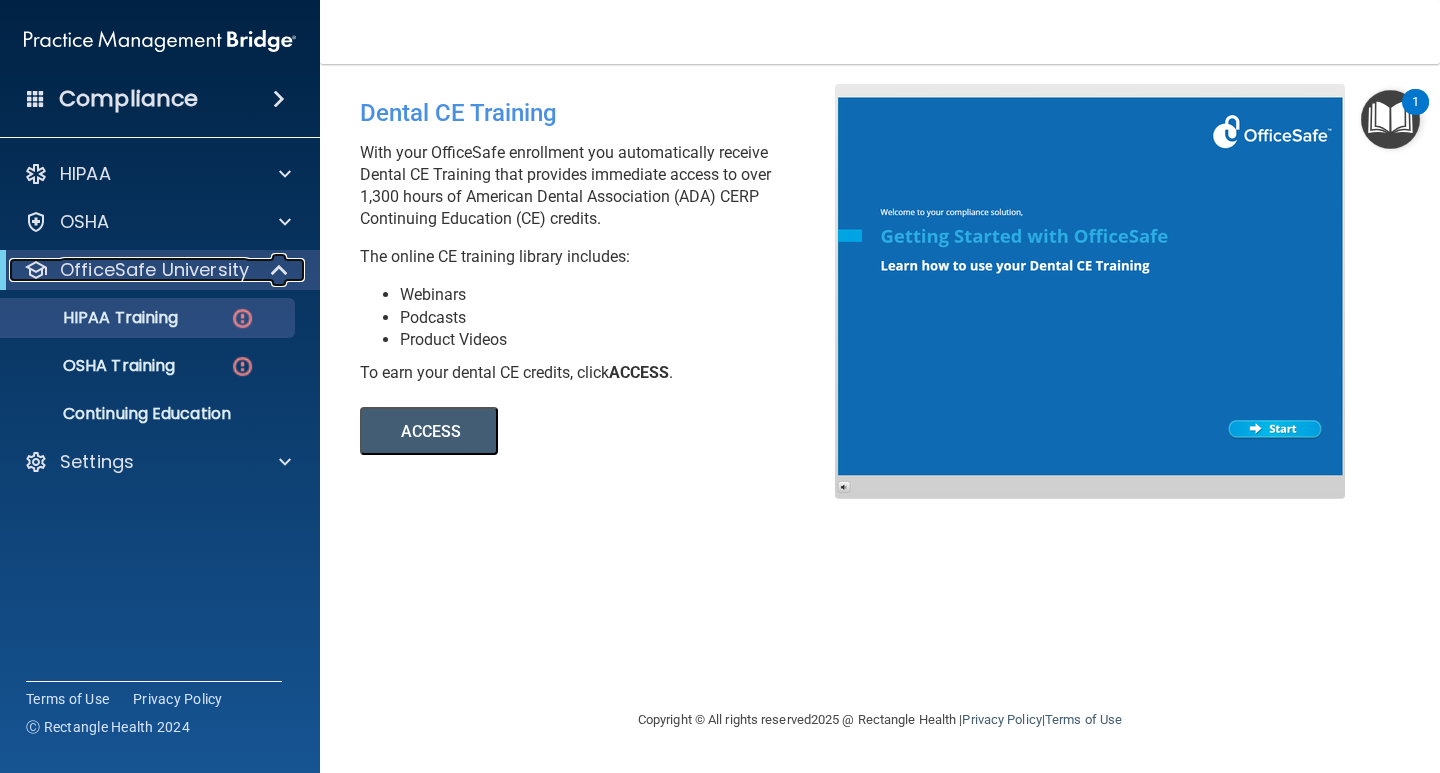click on "OfficeSafe University" at bounding box center [154, 270] 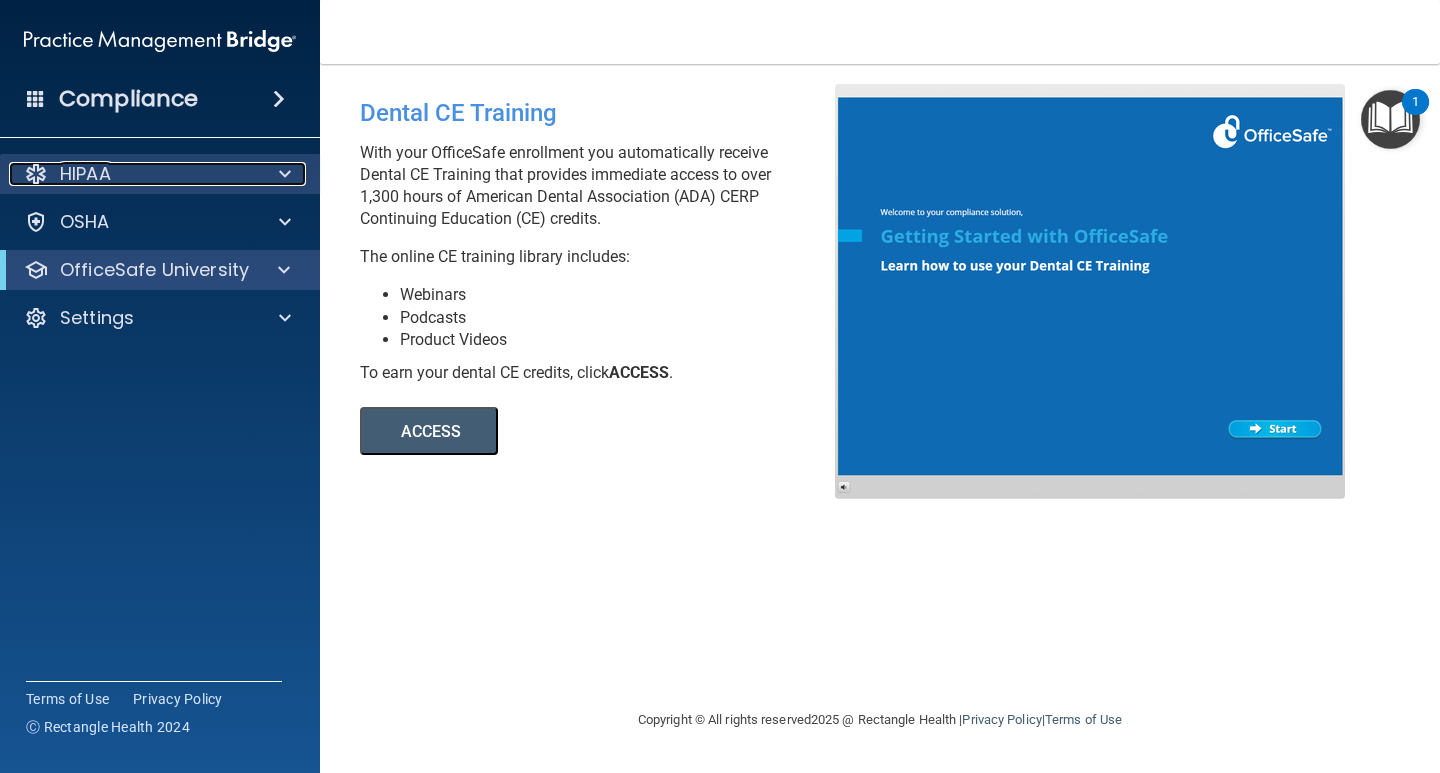 click on "HIPAA" at bounding box center (85, 174) 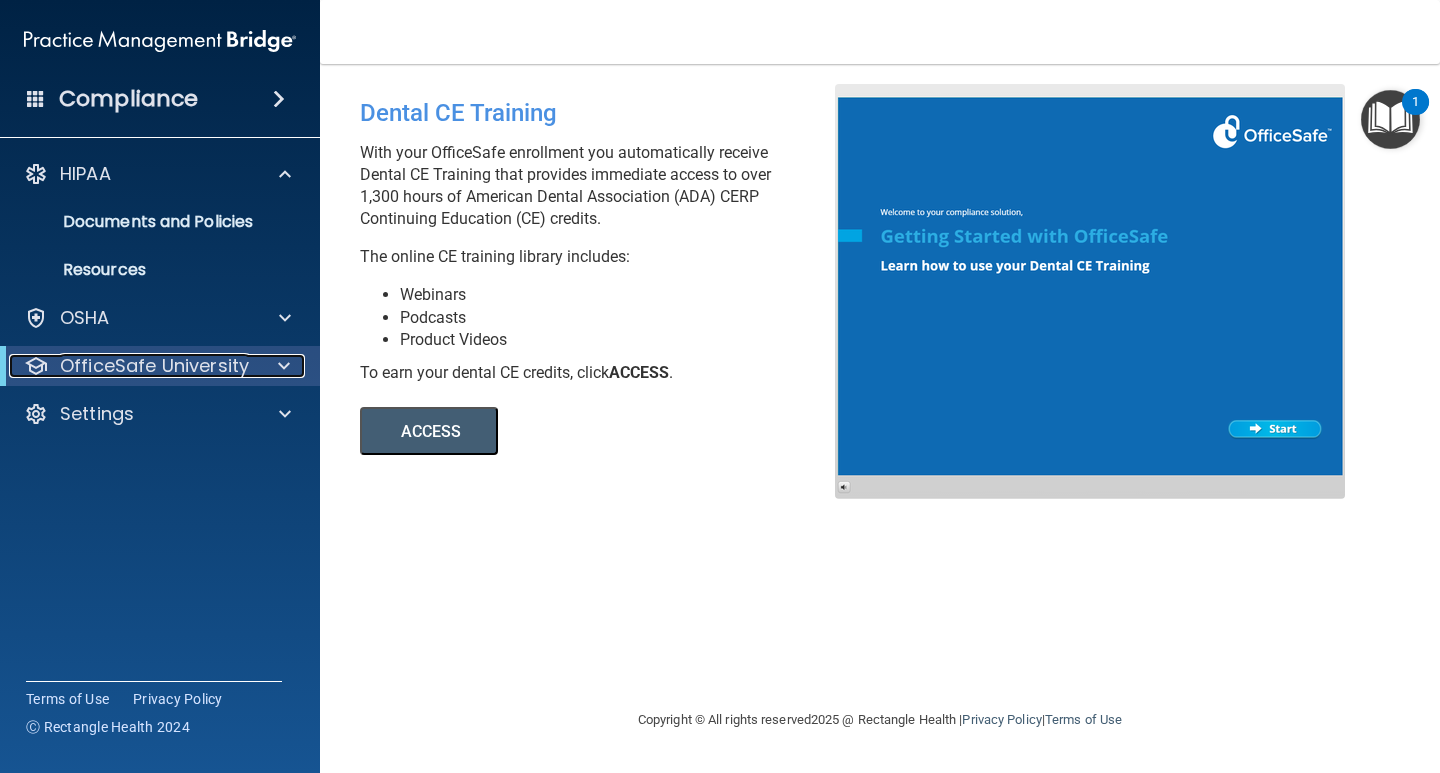 click at bounding box center (280, 366) 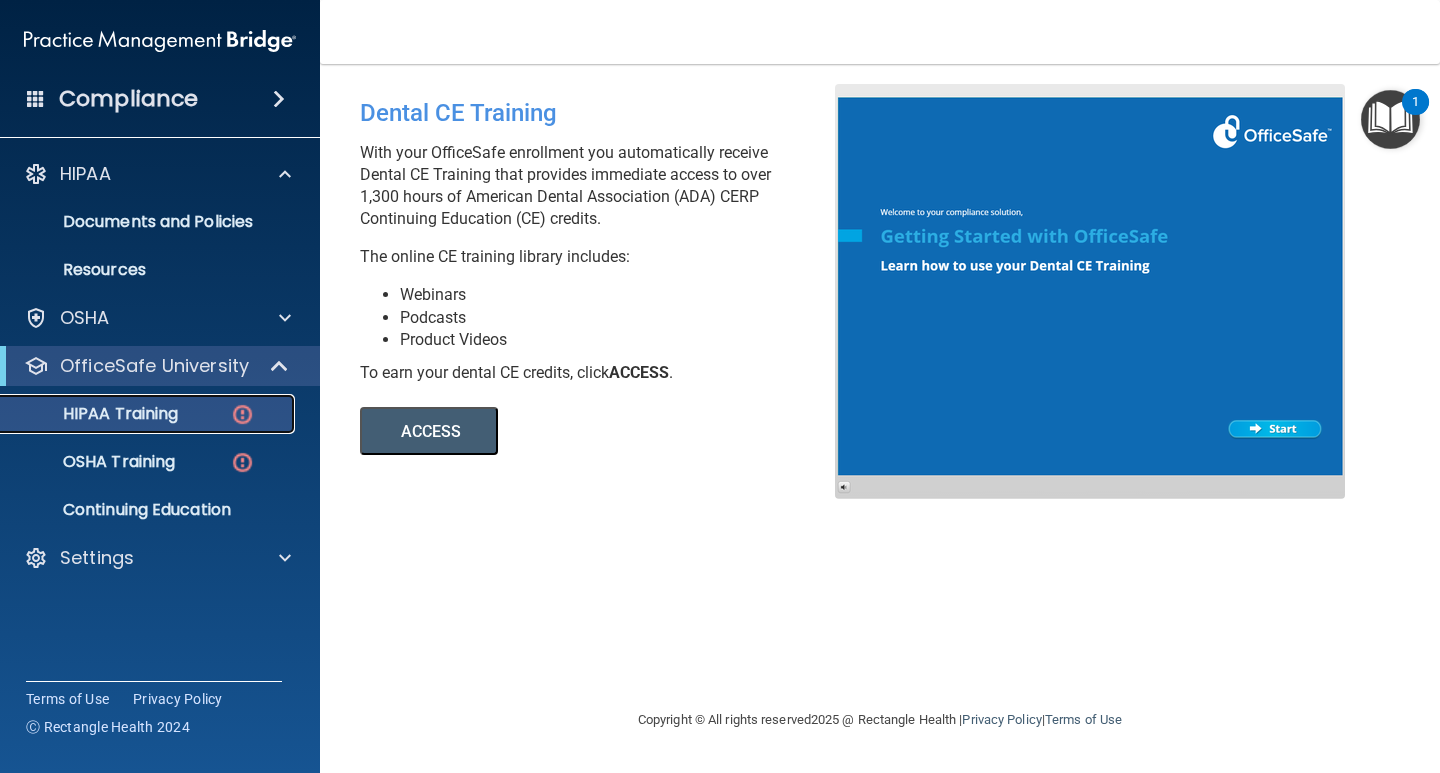 click at bounding box center [242, 414] 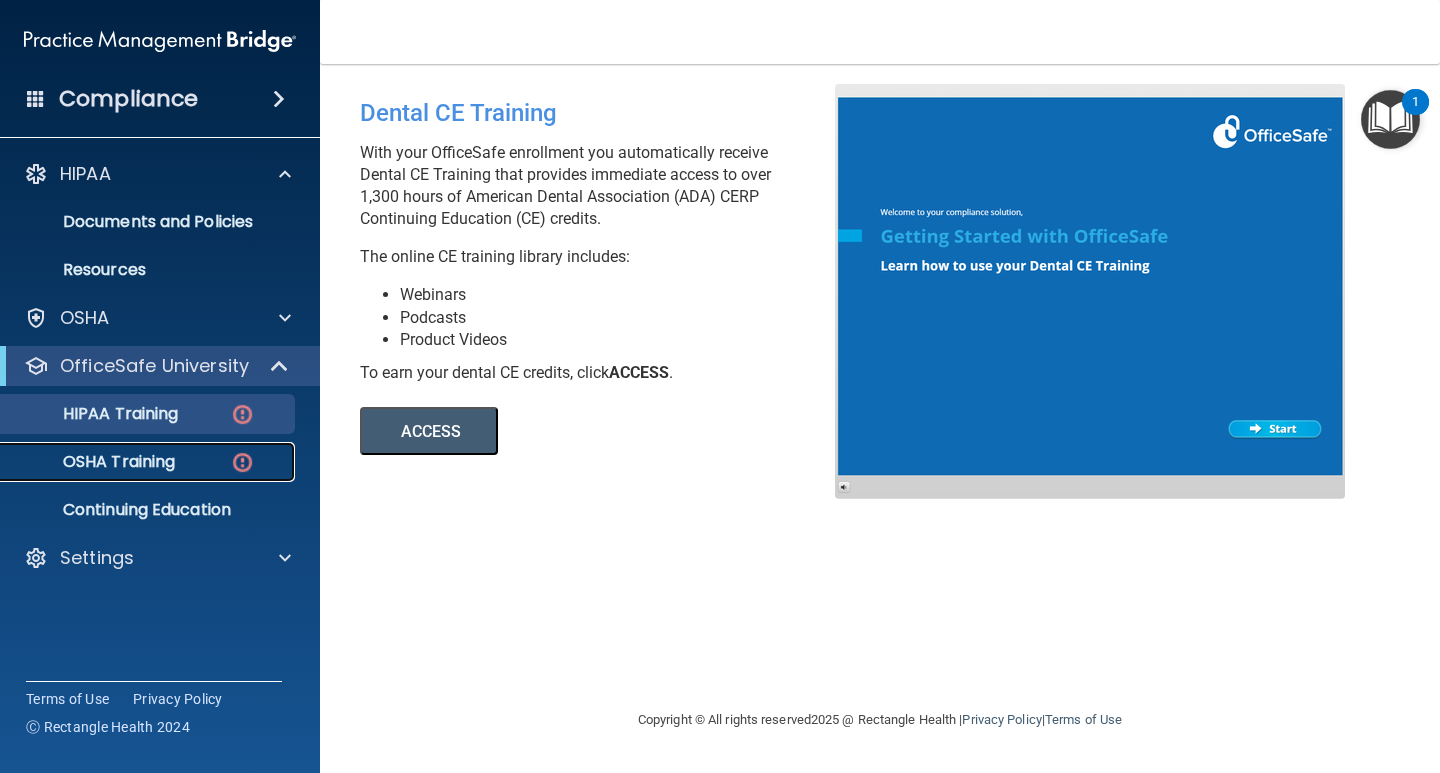 click at bounding box center (242, 462) 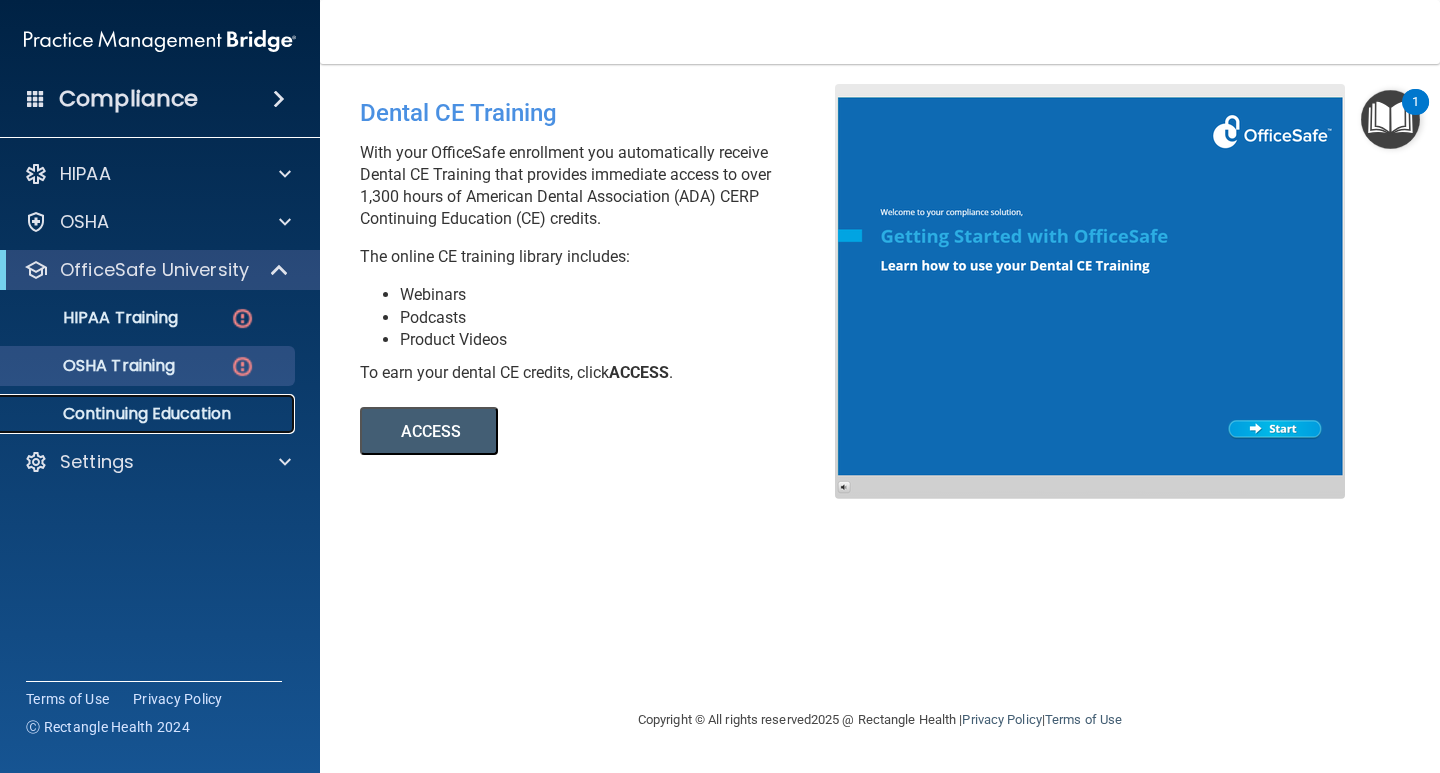 click on "Continuing Education" at bounding box center (149, 414) 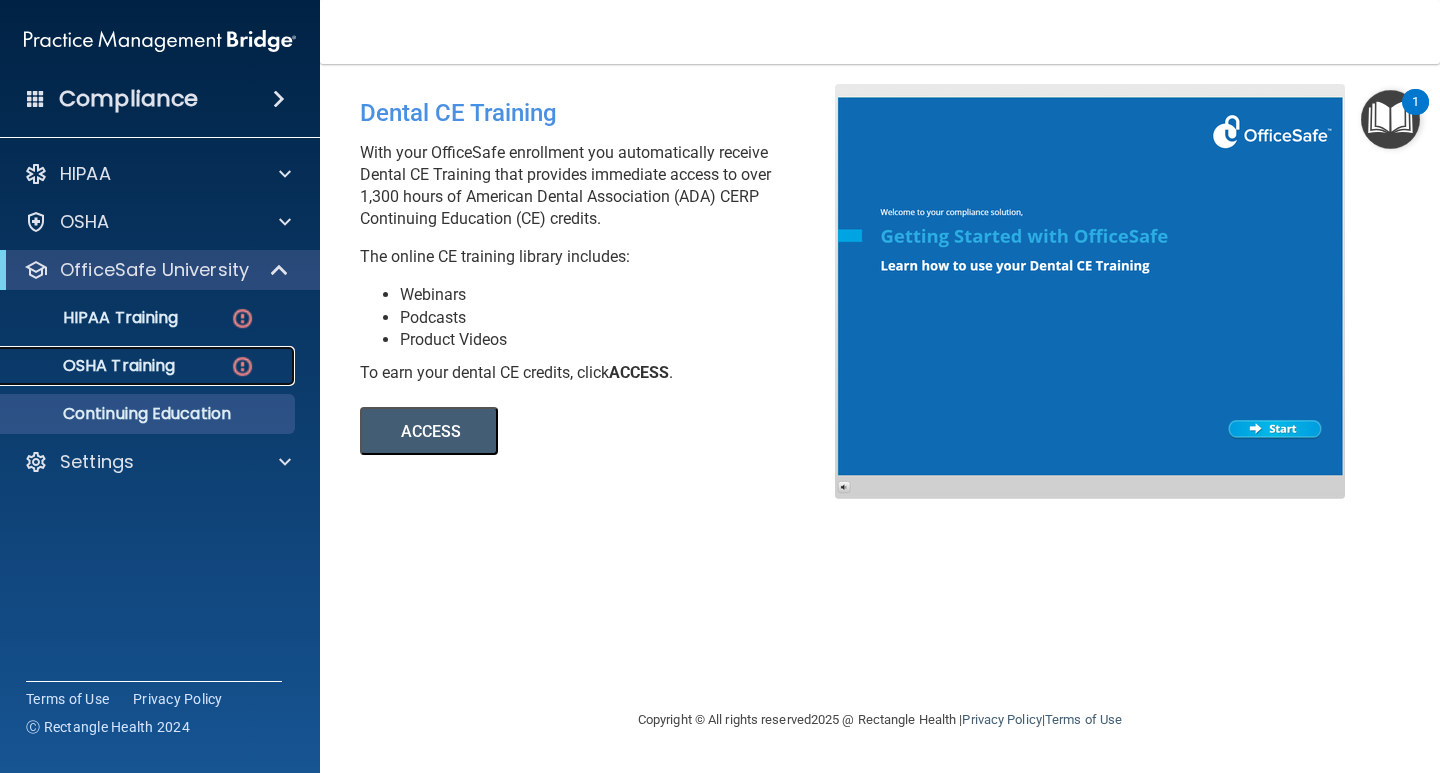 click on "OSHA Training" at bounding box center [94, 366] 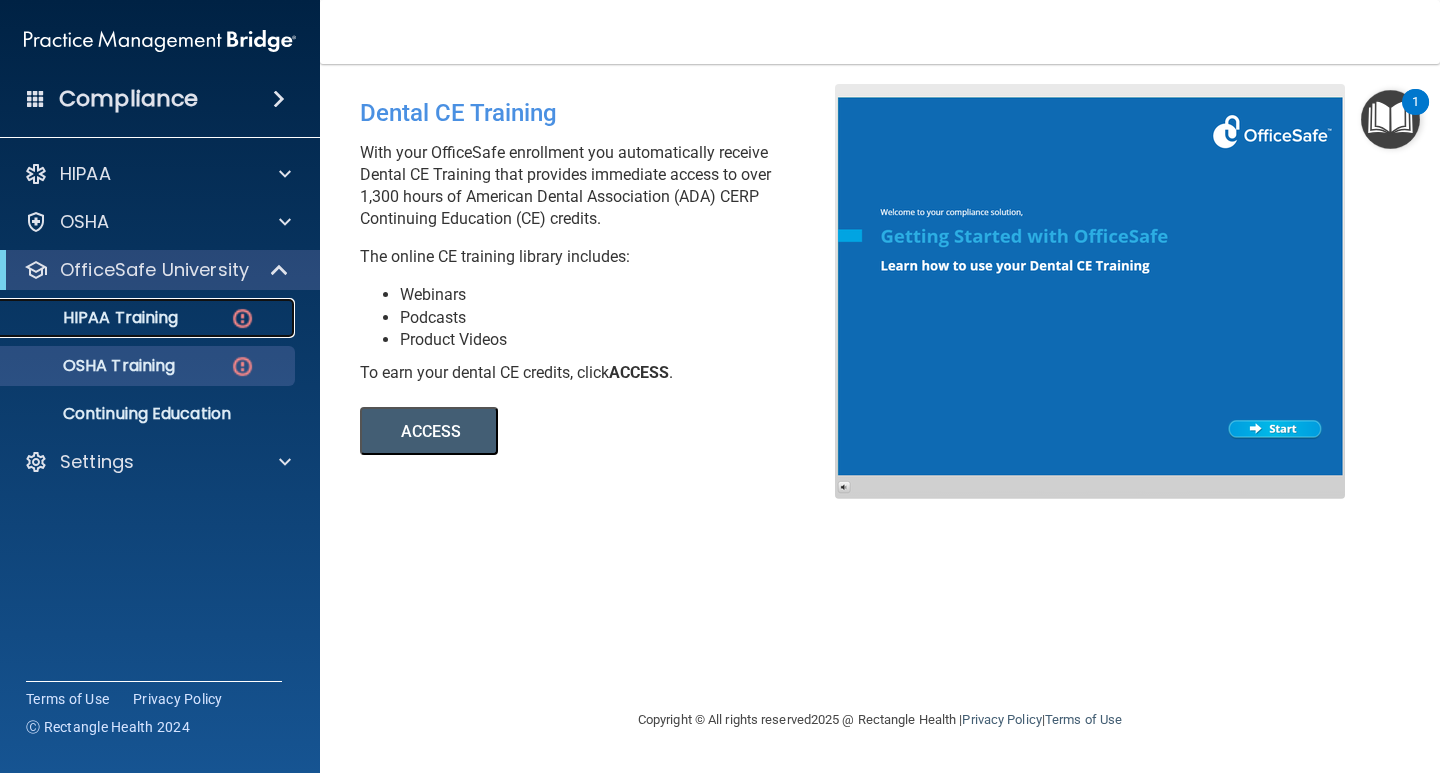 click on "HIPAA Training" at bounding box center (137, 318) 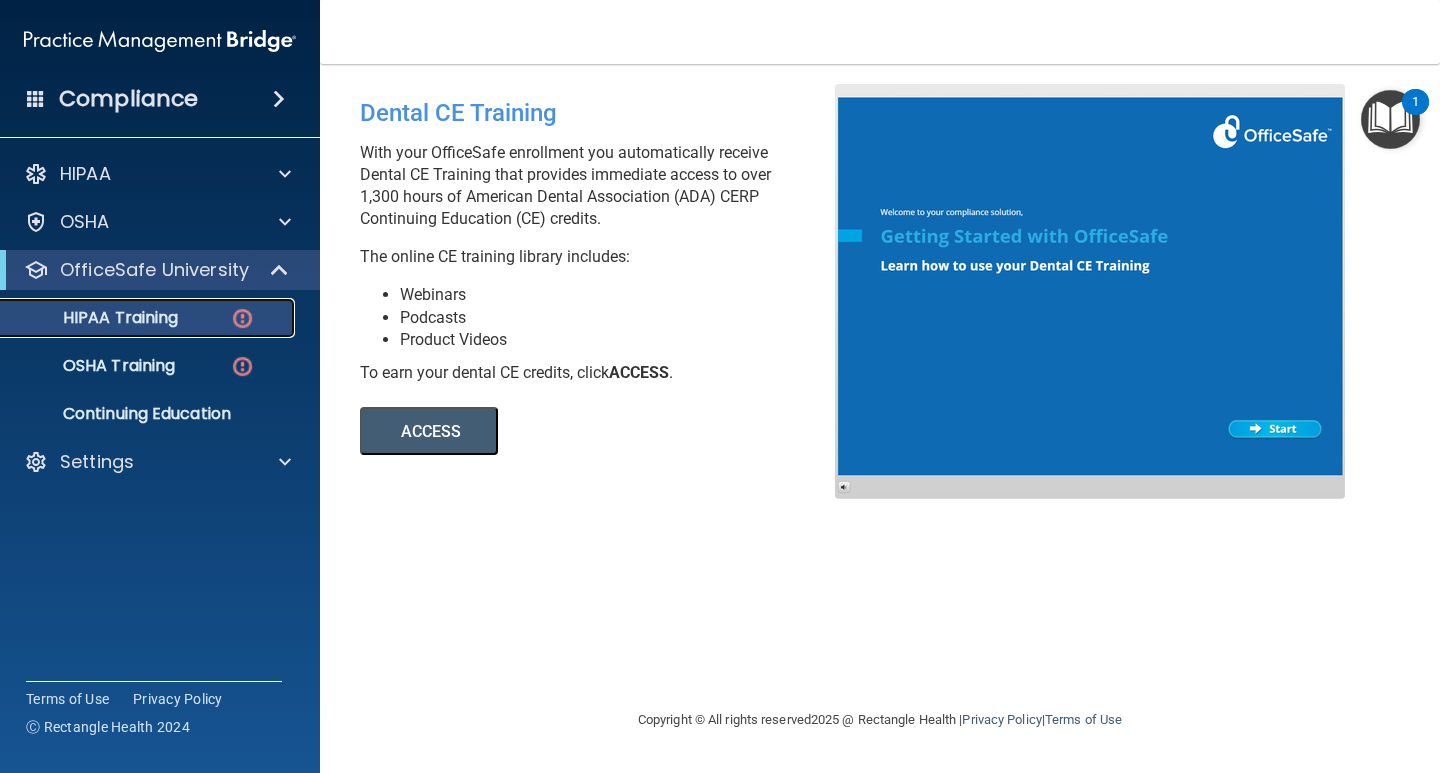 click on "HIPAA Training" at bounding box center (95, 318) 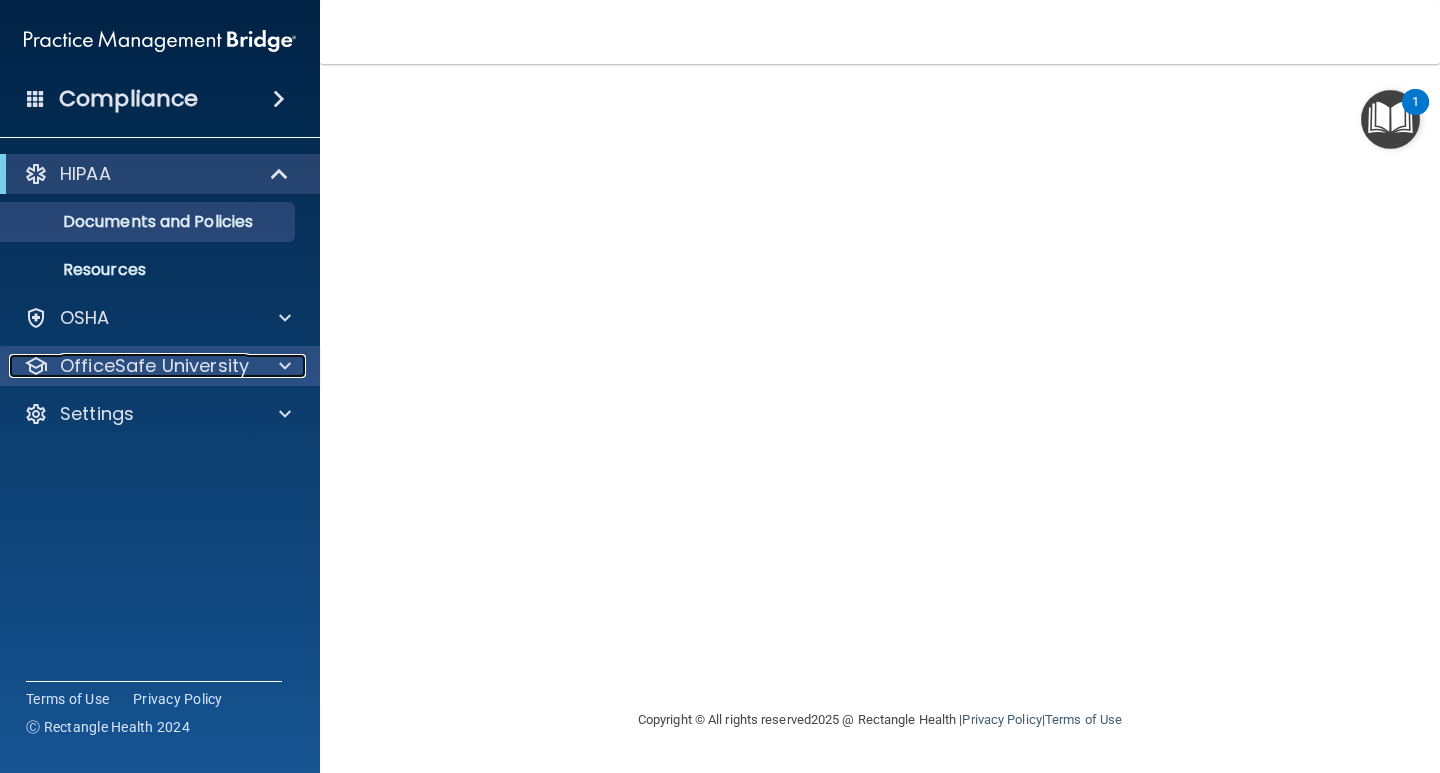 click at bounding box center (285, 366) 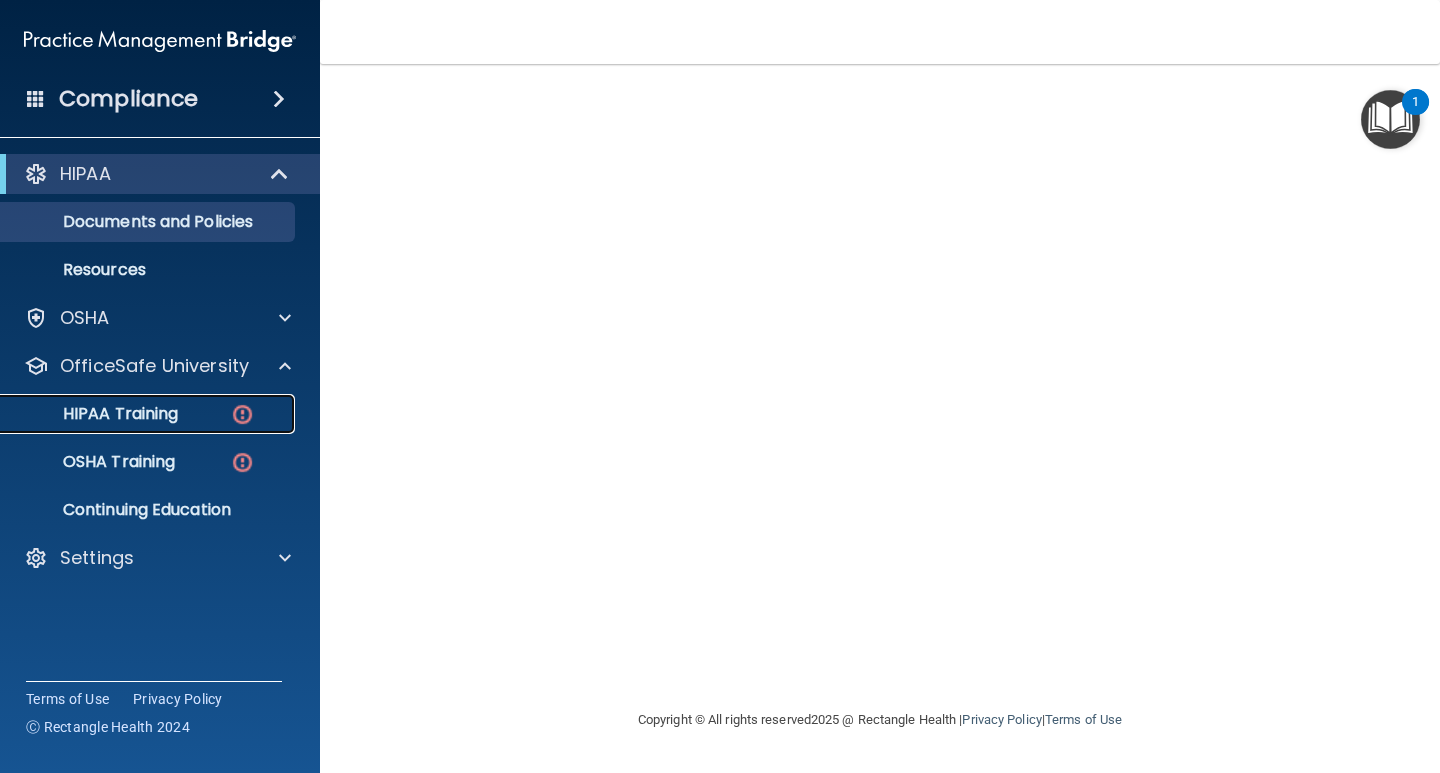 click on "HIPAA Training" at bounding box center [95, 414] 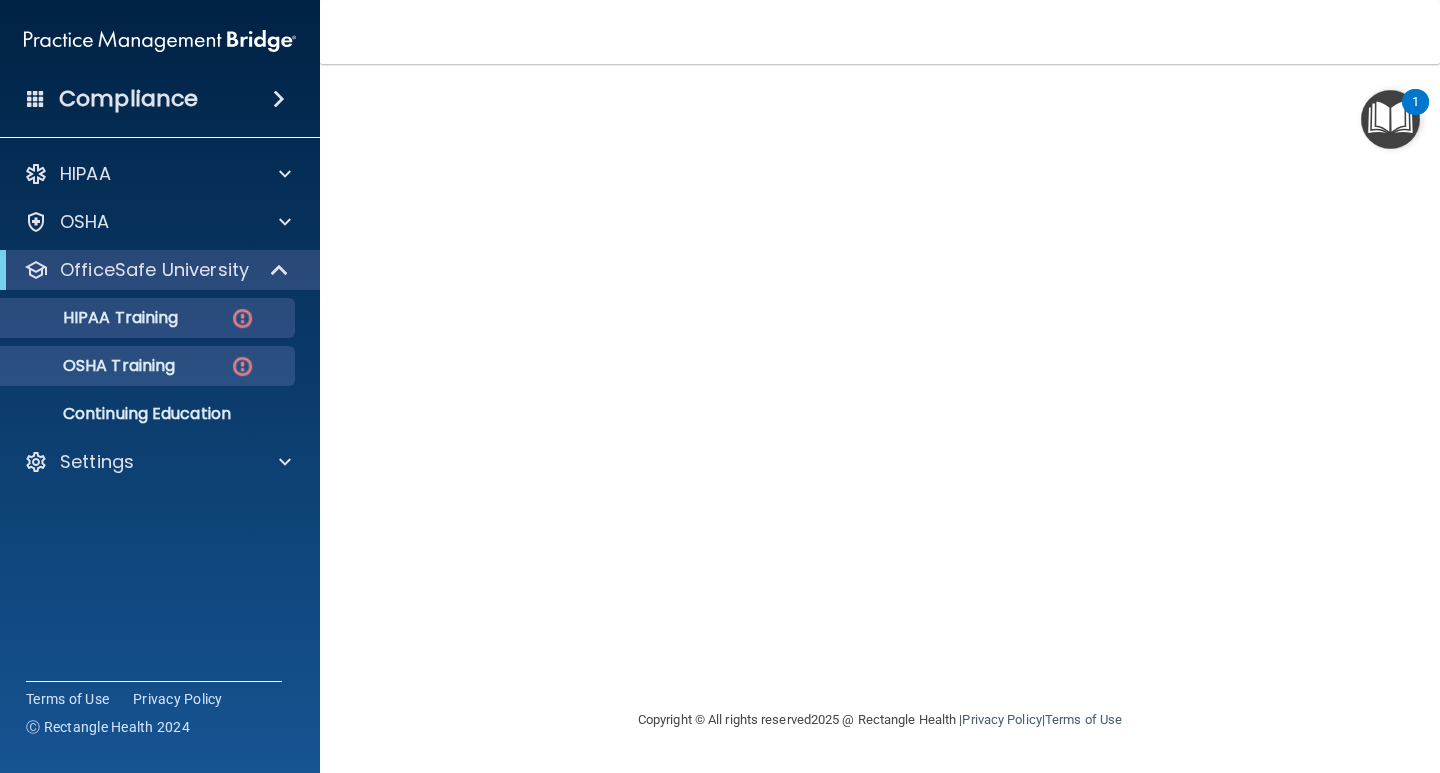 click on "HIPAA Training                   OSHA Training                   Continuing Education" at bounding box center [161, 362] 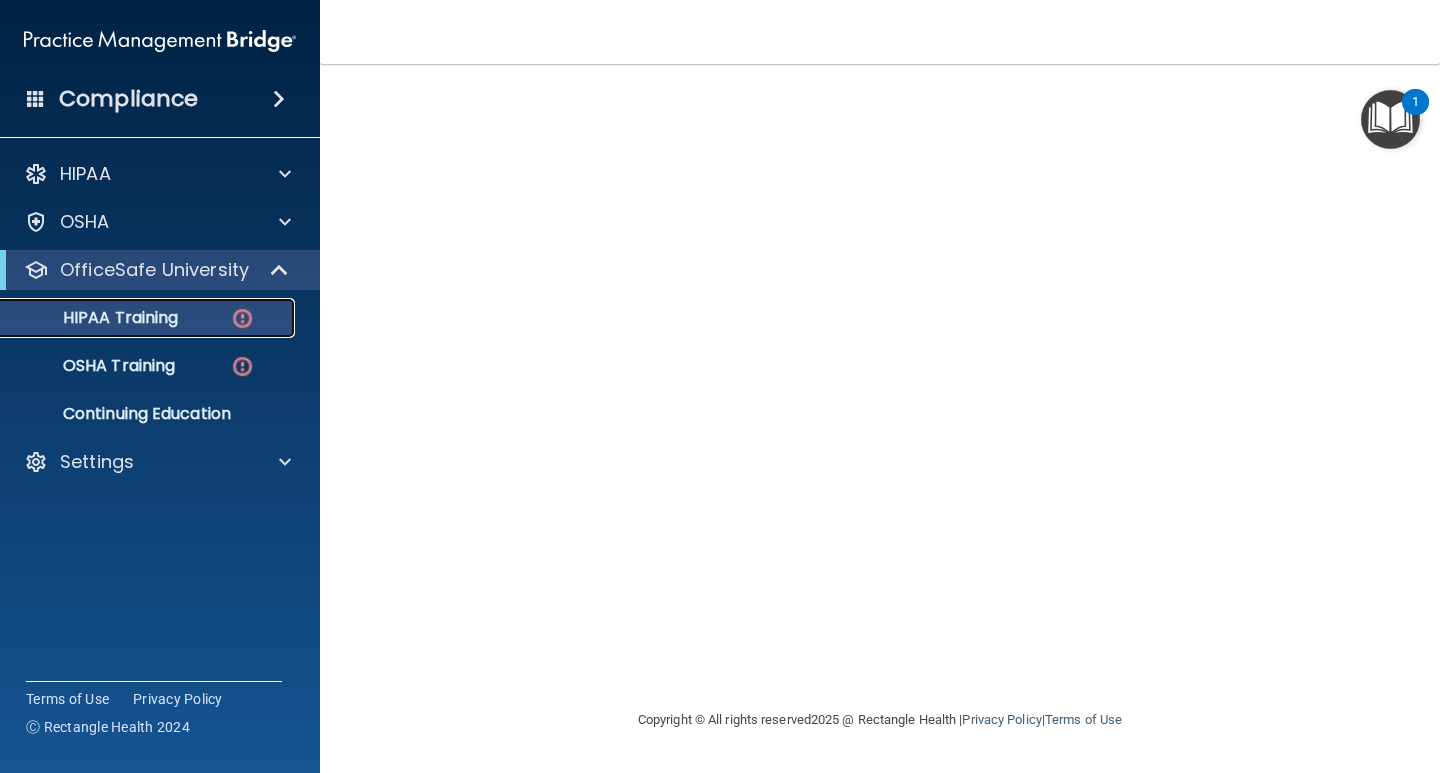 click on "HIPAA Training" at bounding box center [149, 318] 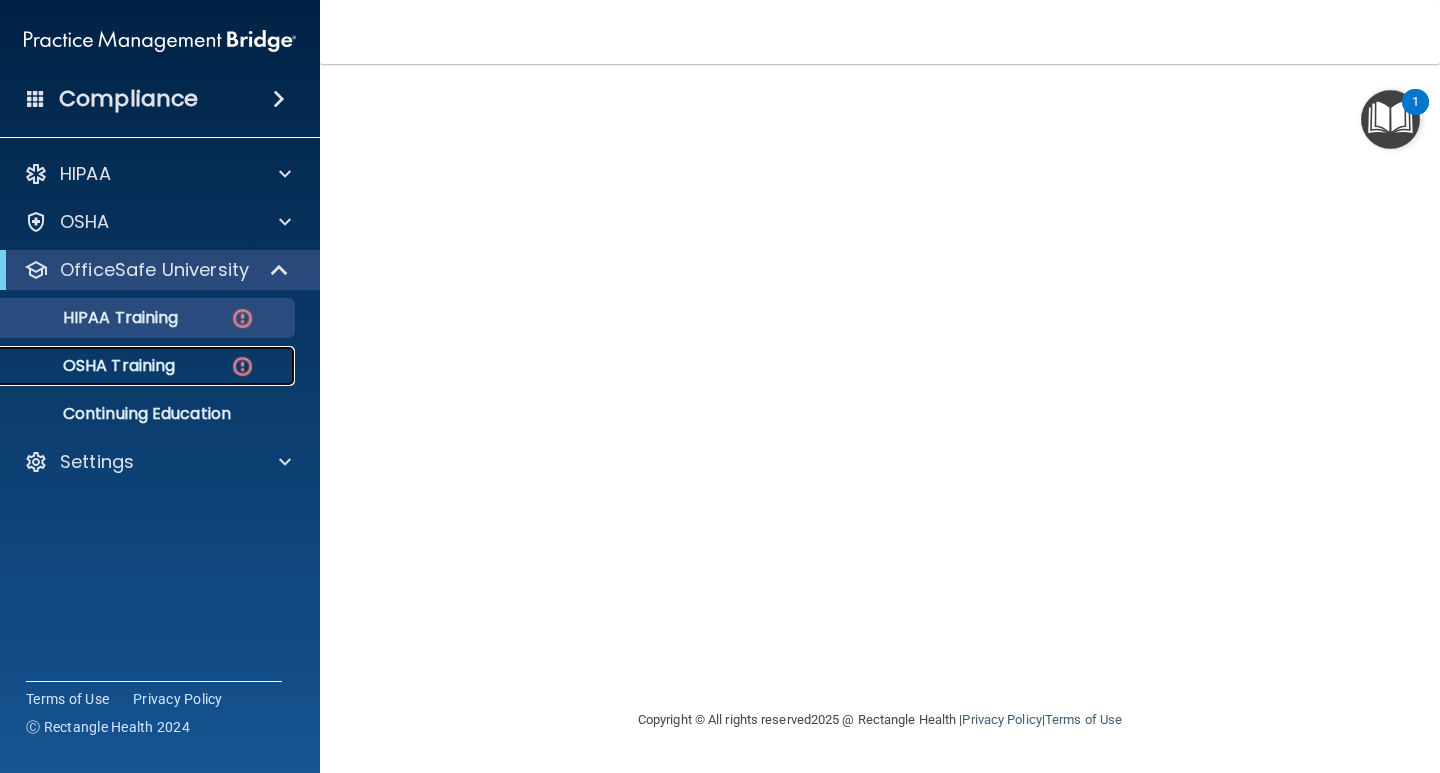 click on "OSHA Training" at bounding box center [94, 366] 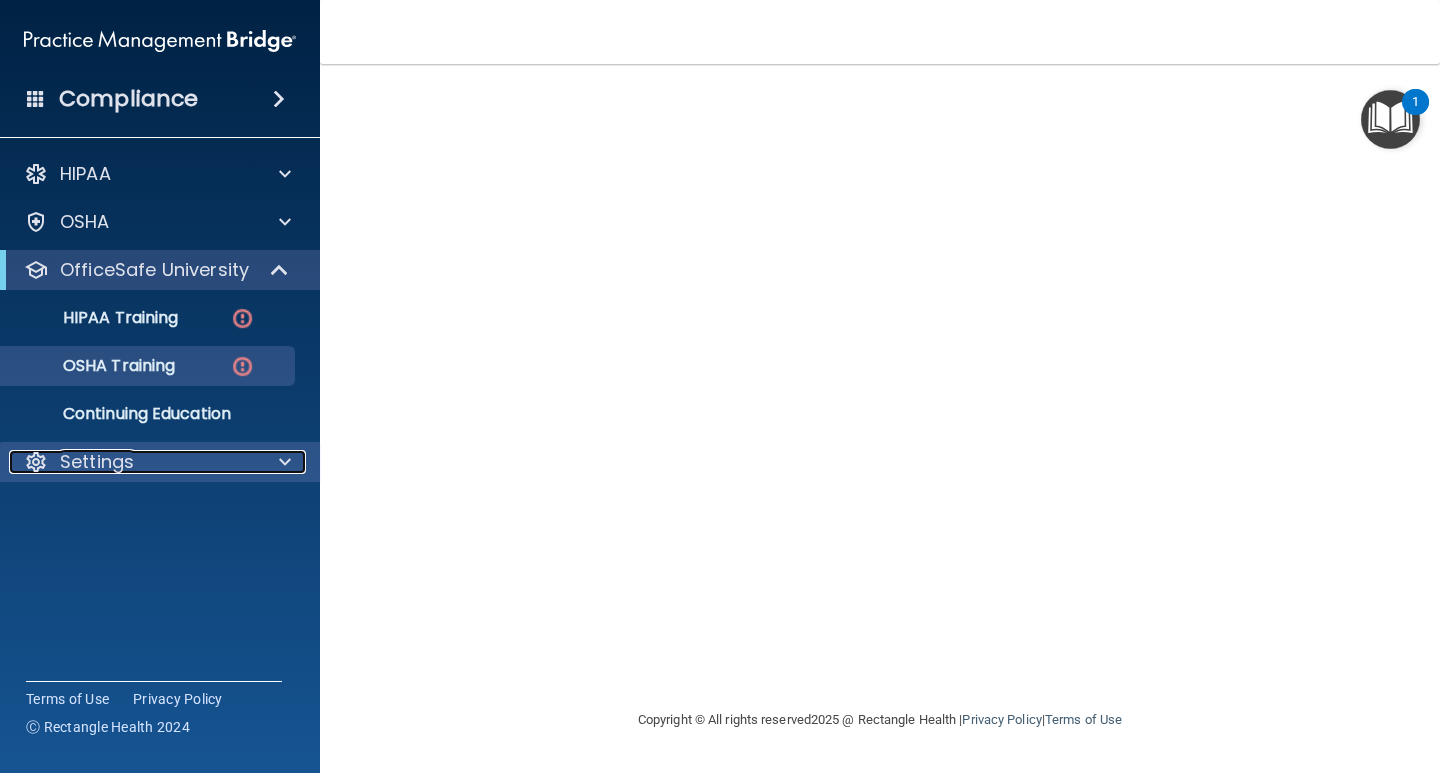 click at bounding box center (285, 462) 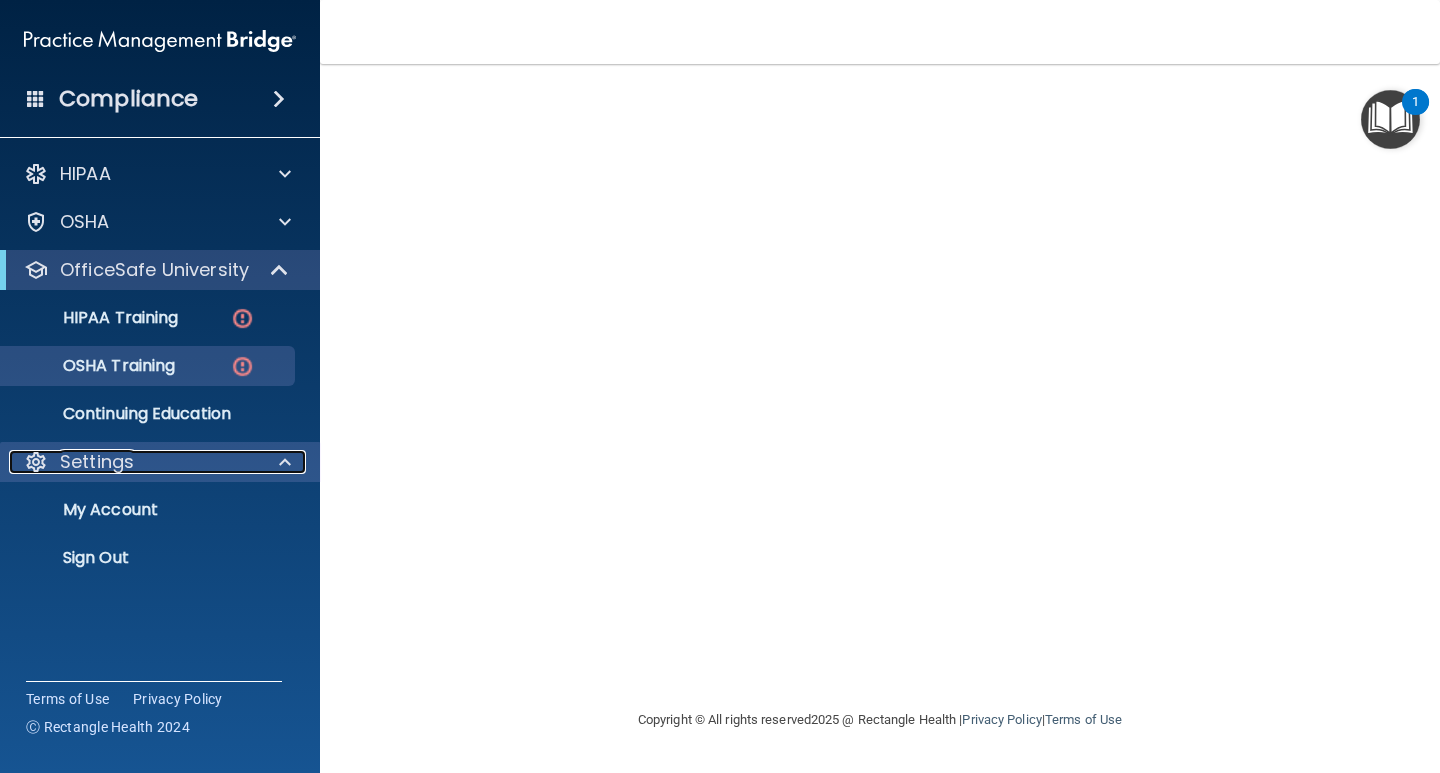 click at bounding box center [285, 462] 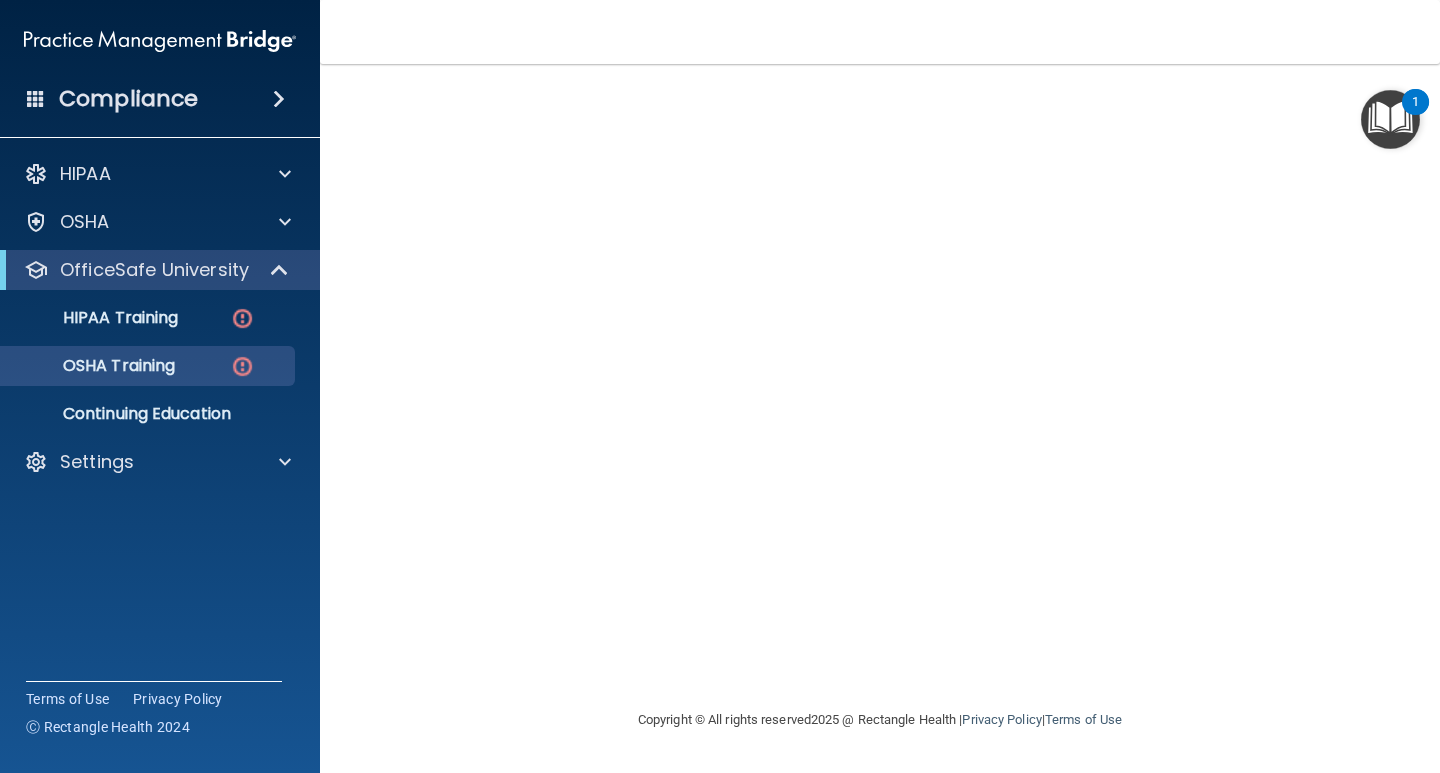 click at bounding box center [1390, 119] 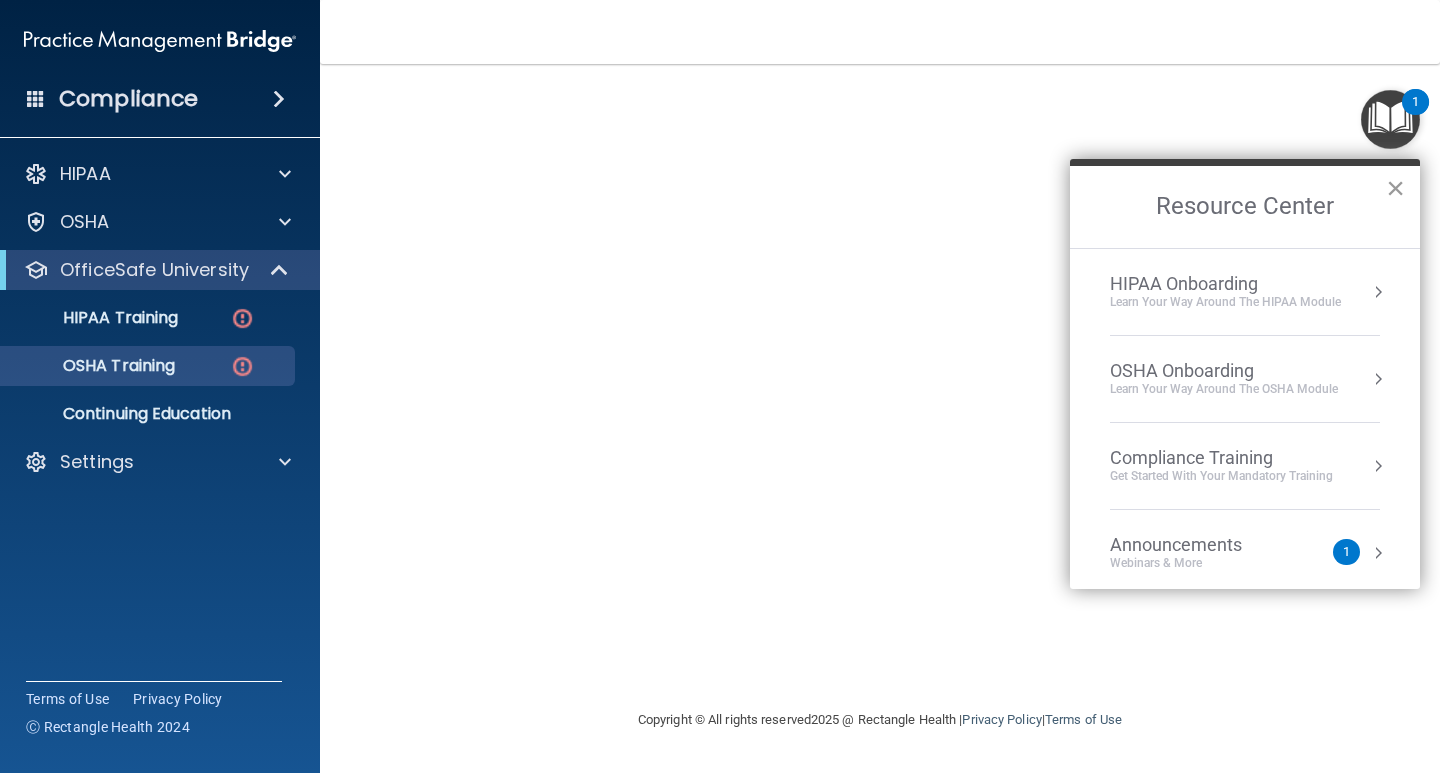 click on "×" at bounding box center (1395, 188) 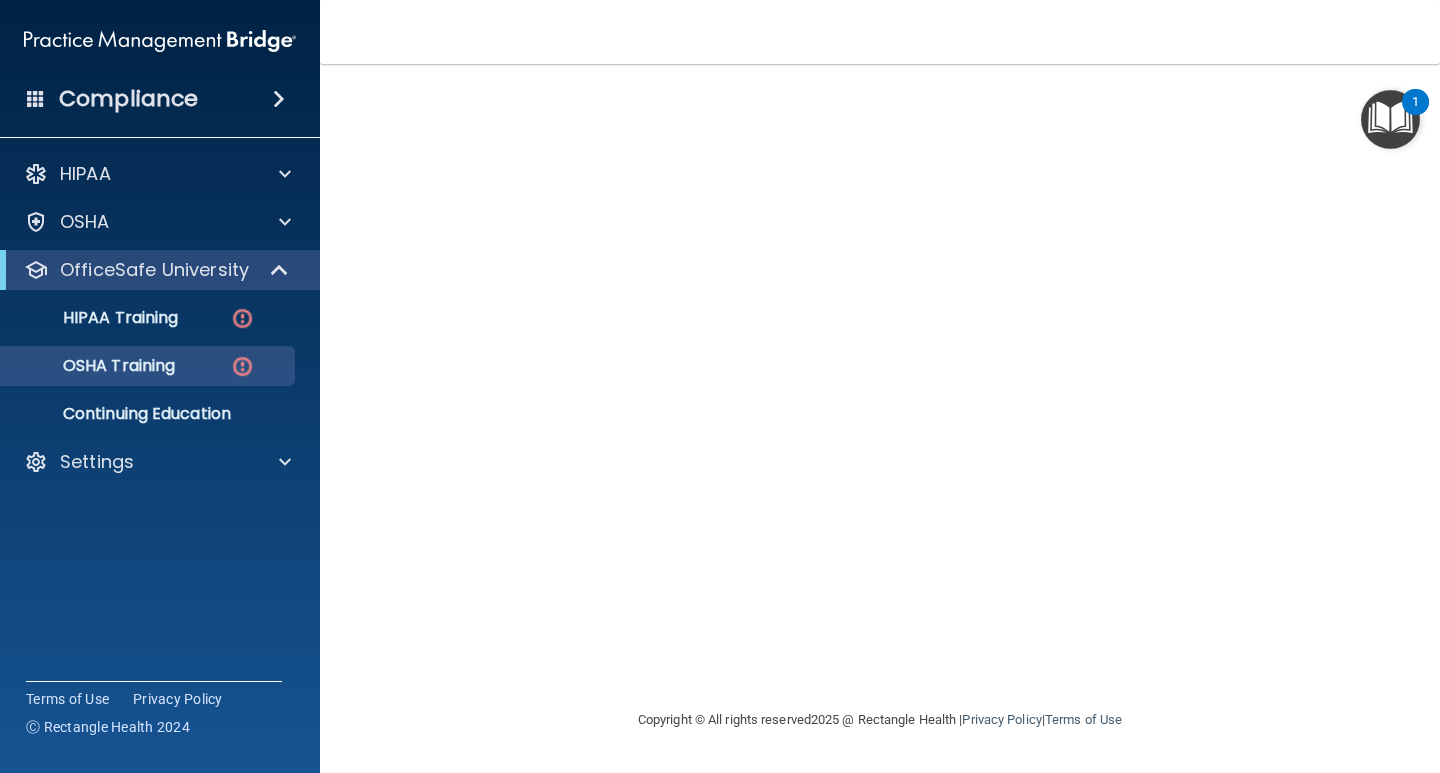 click at bounding box center (1390, 119) 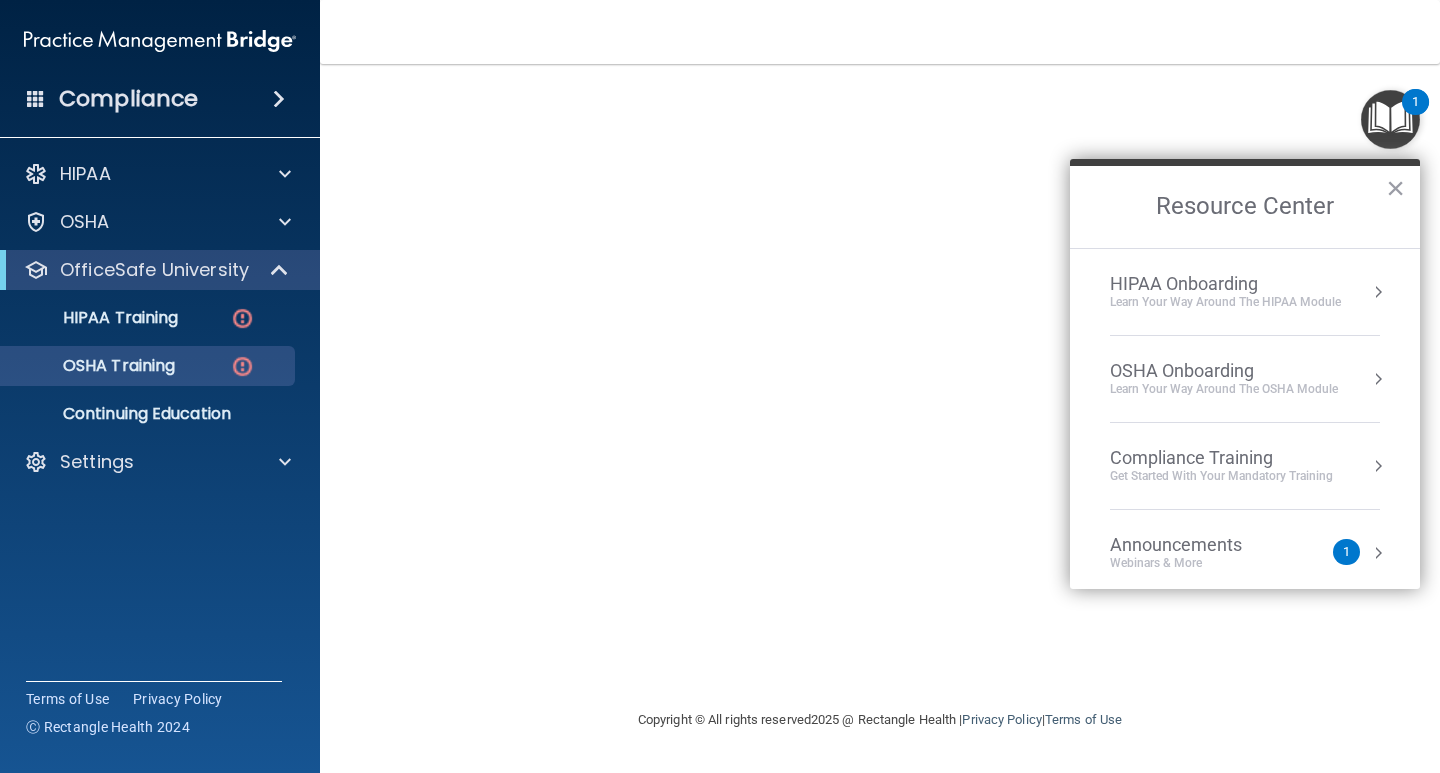 click on "Webinars & More" at bounding box center [1196, 563] 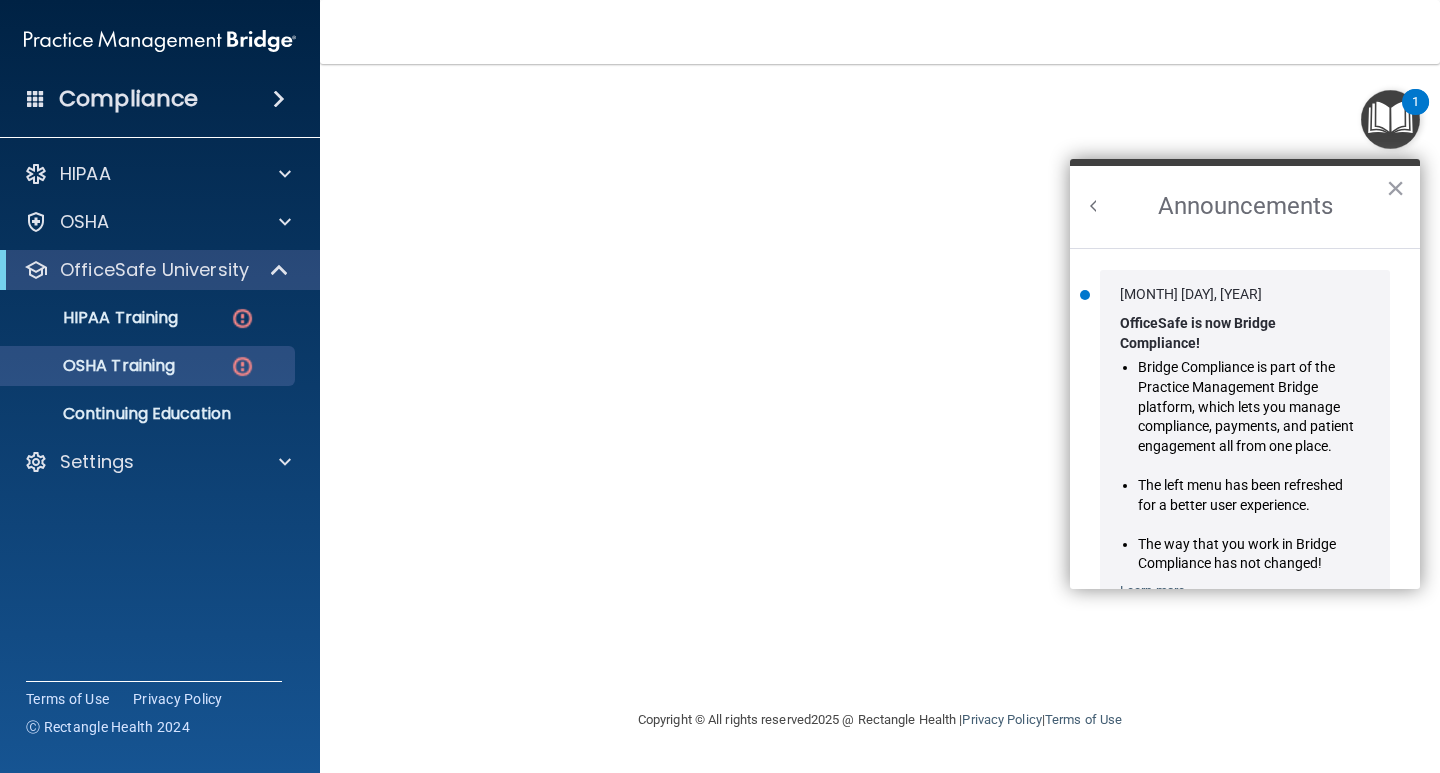 scroll, scrollTop: 0, scrollLeft: 0, axis: both 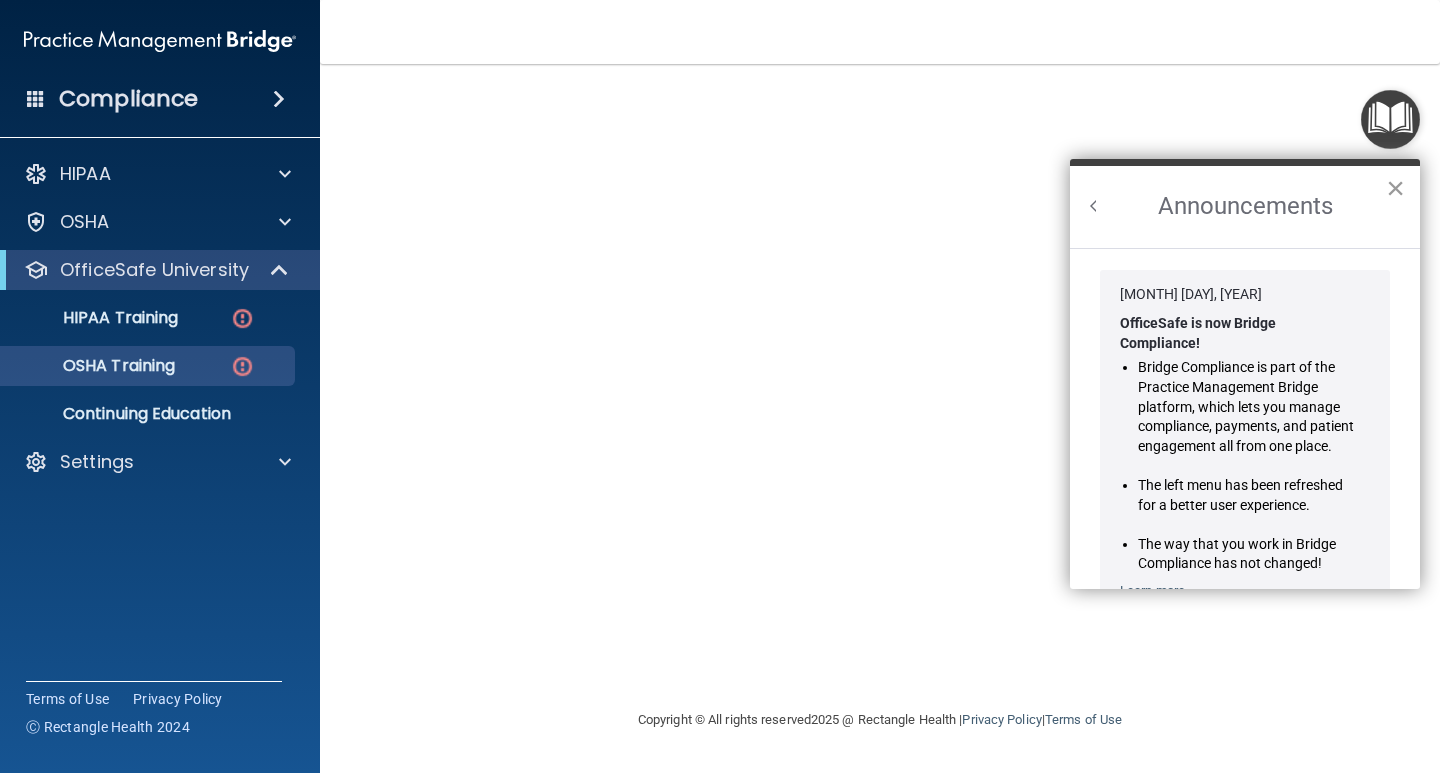 click on "×" at bounding box center [1395, 188] 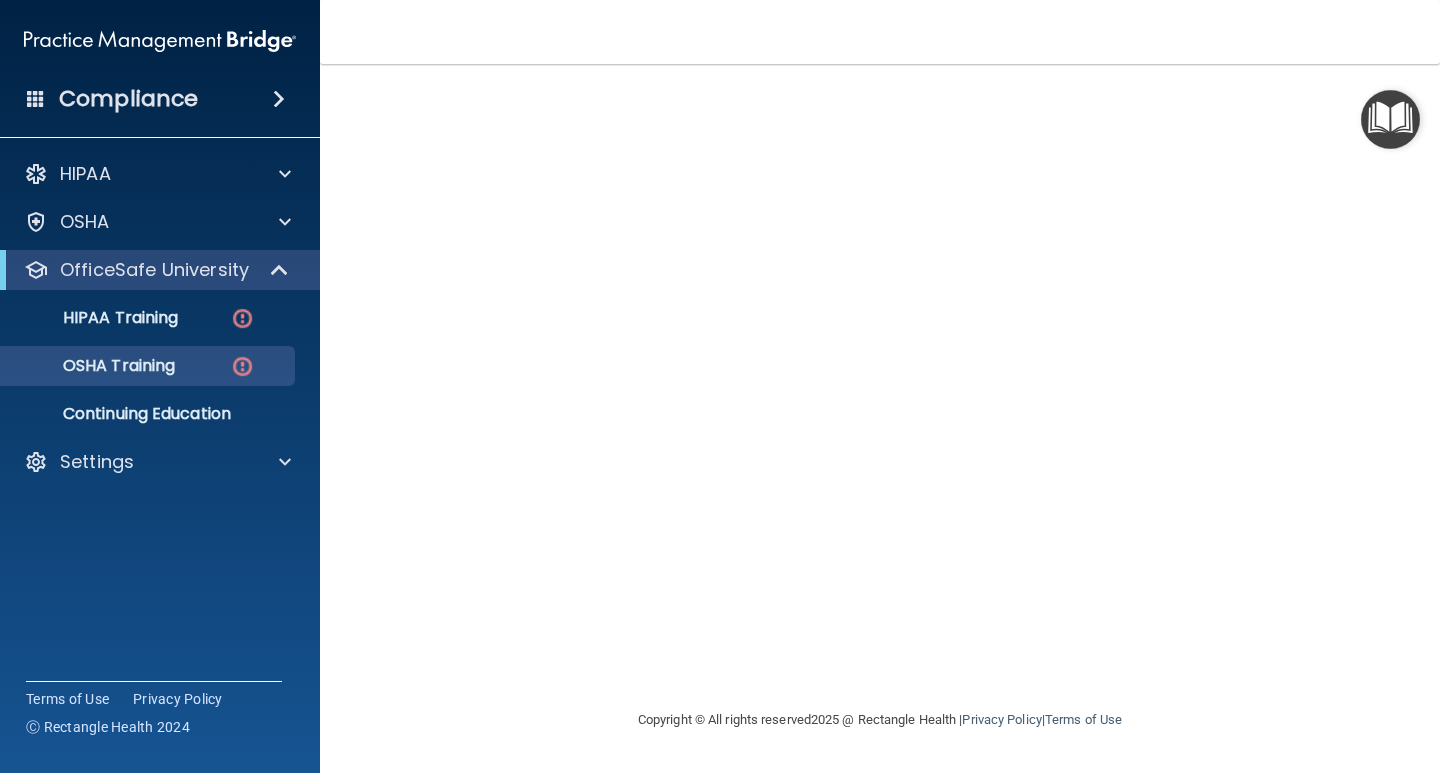 click at bounding box center [1390, 119] 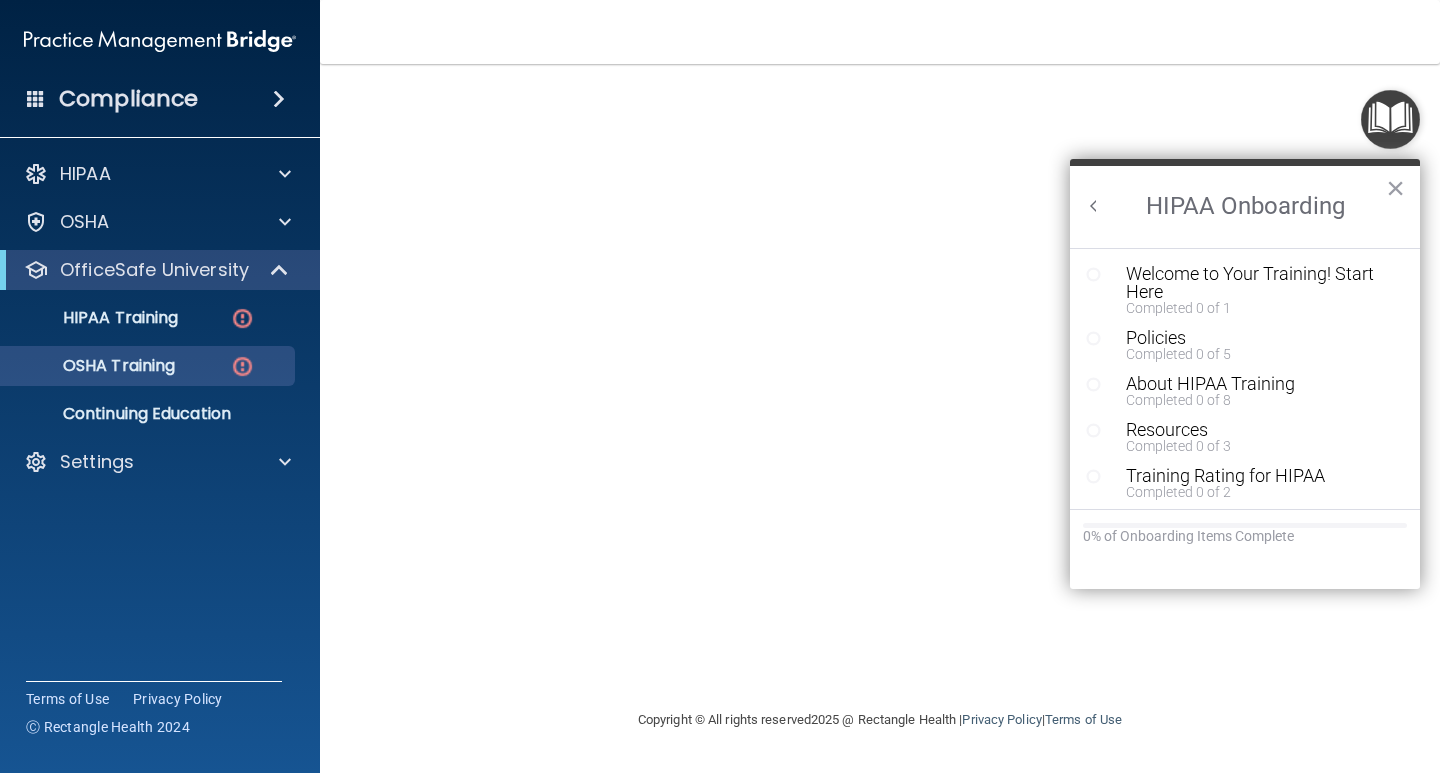 scroll, scrollTop: 0, scrollLeft: 0, axis: both 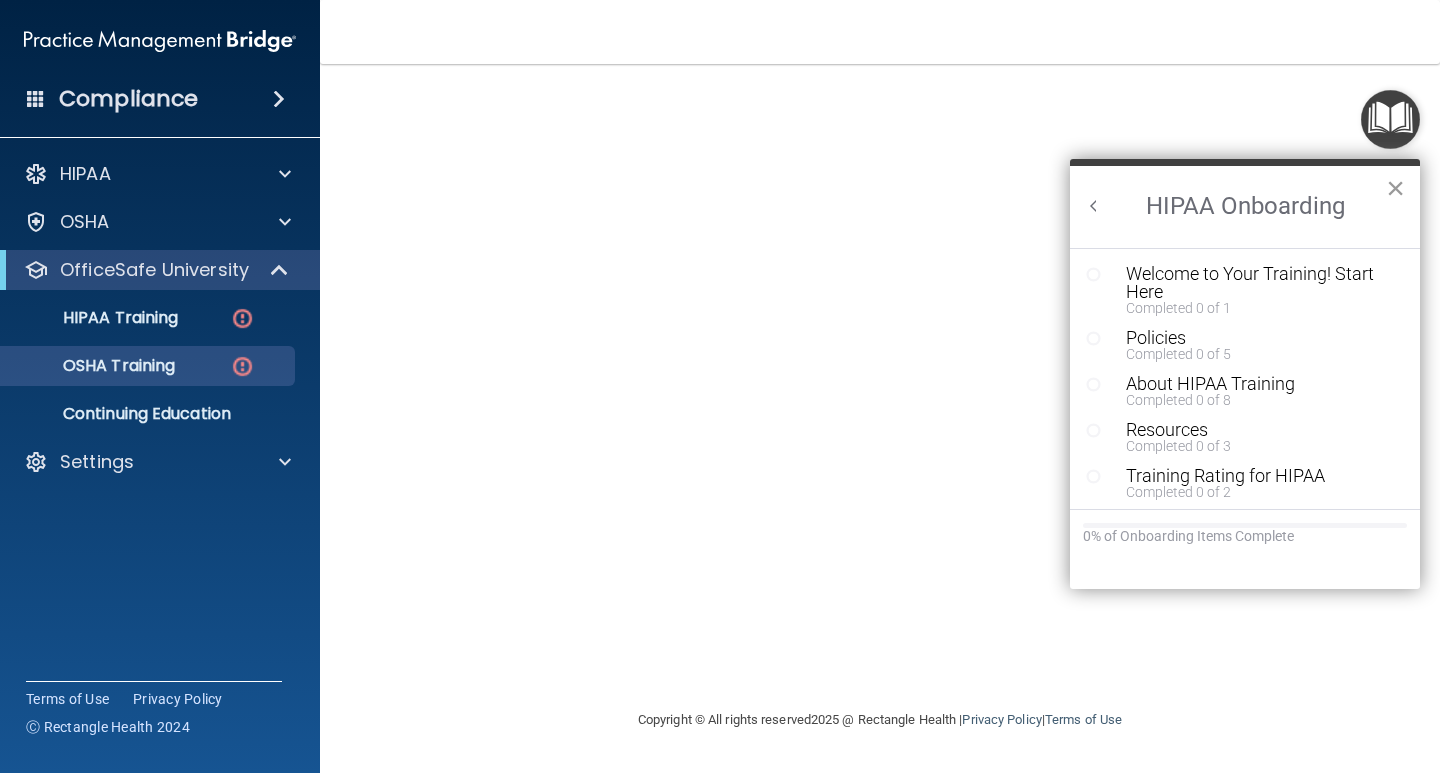 click on "×" at bounding box center [1395, 188] 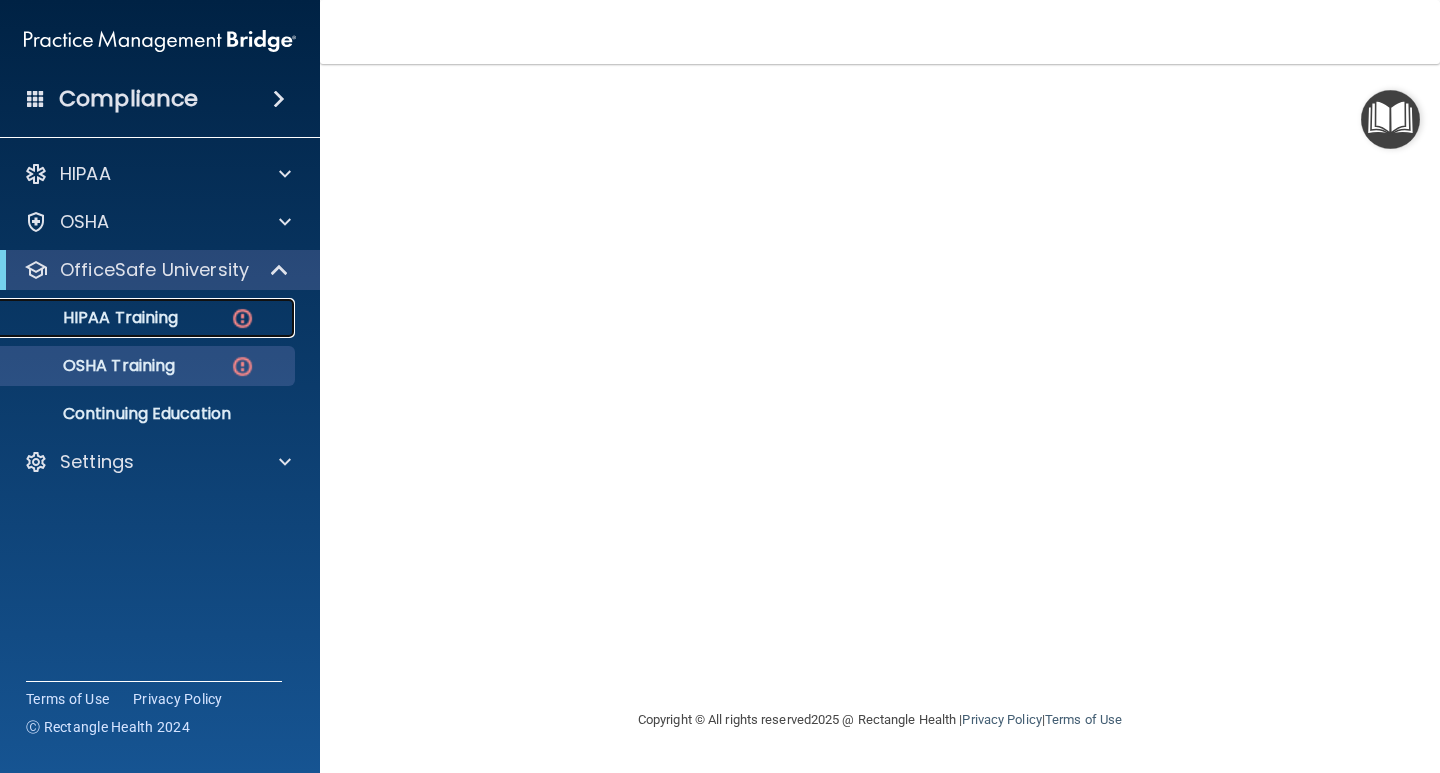 click at bounding box center (242, 318) 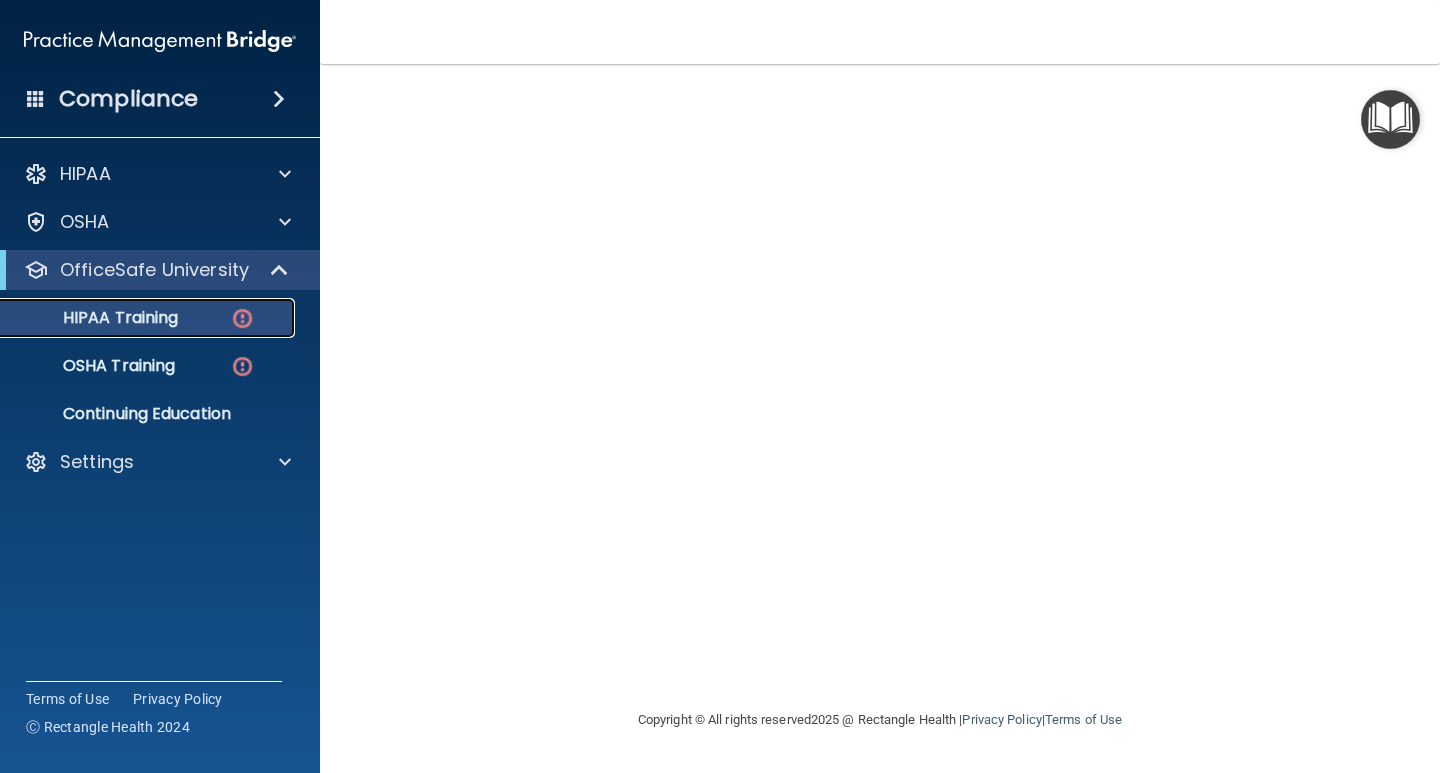 click on "HIPAA Training" at bounding box center [95, 318] 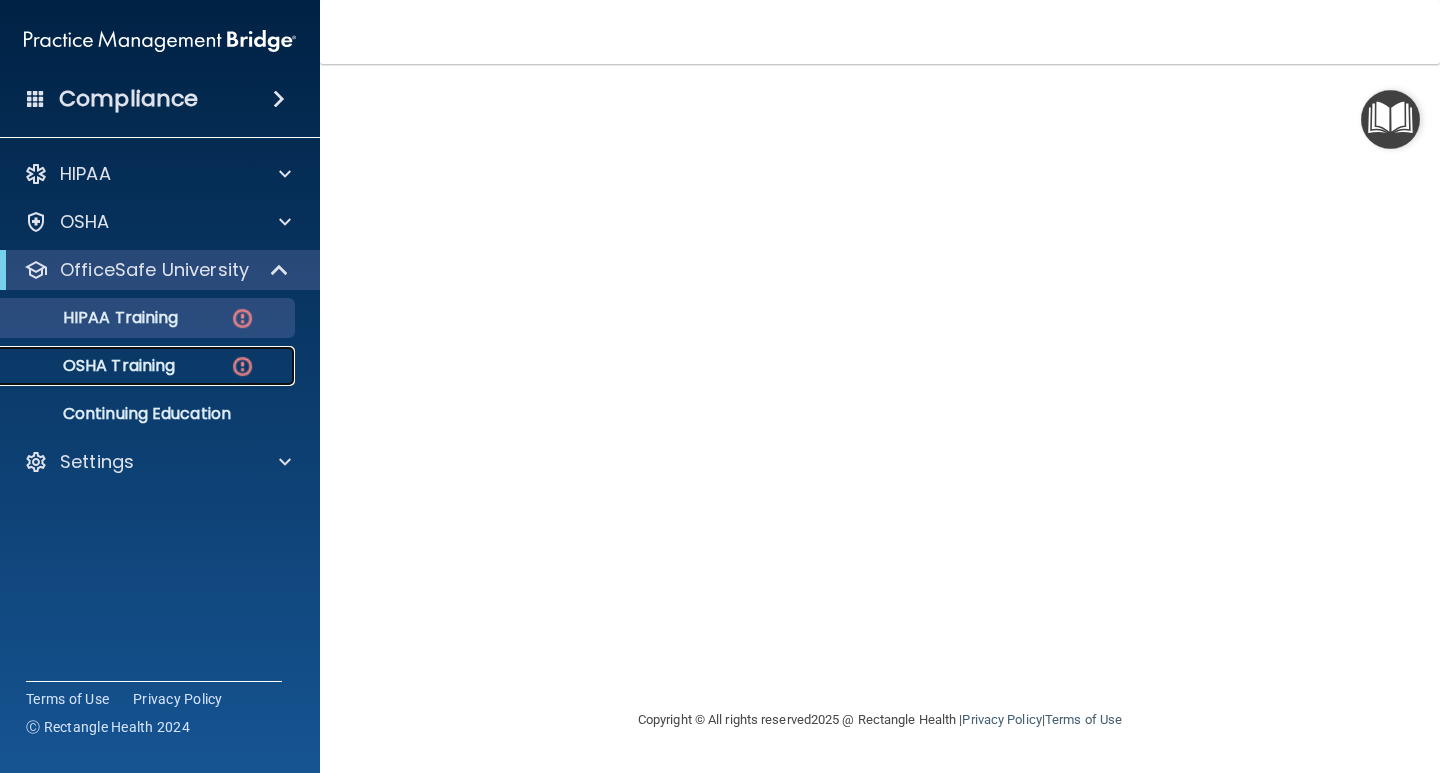 click on "OSHA Training" at bounding box center [94, 366] 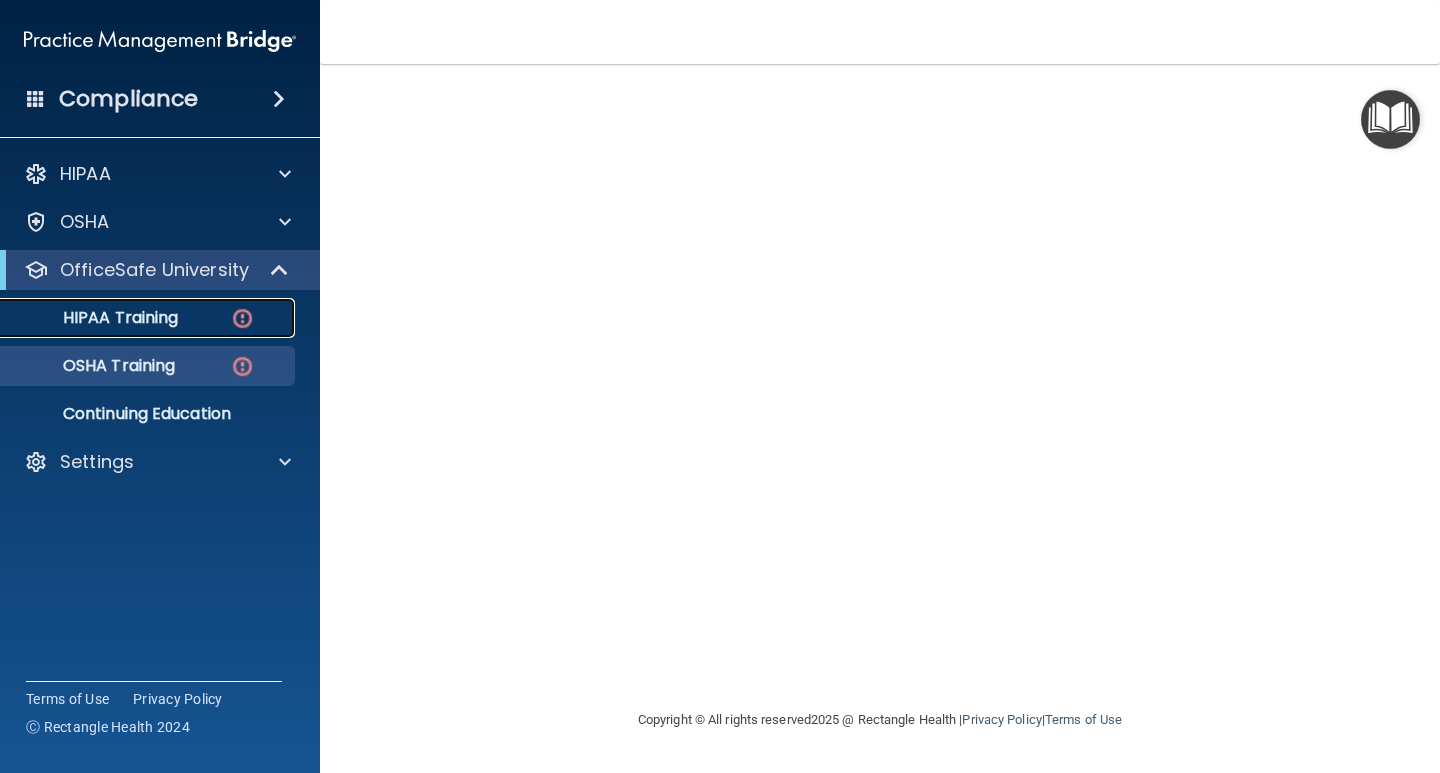 click on "HIPAA Training" at bounding box center (95, 318) 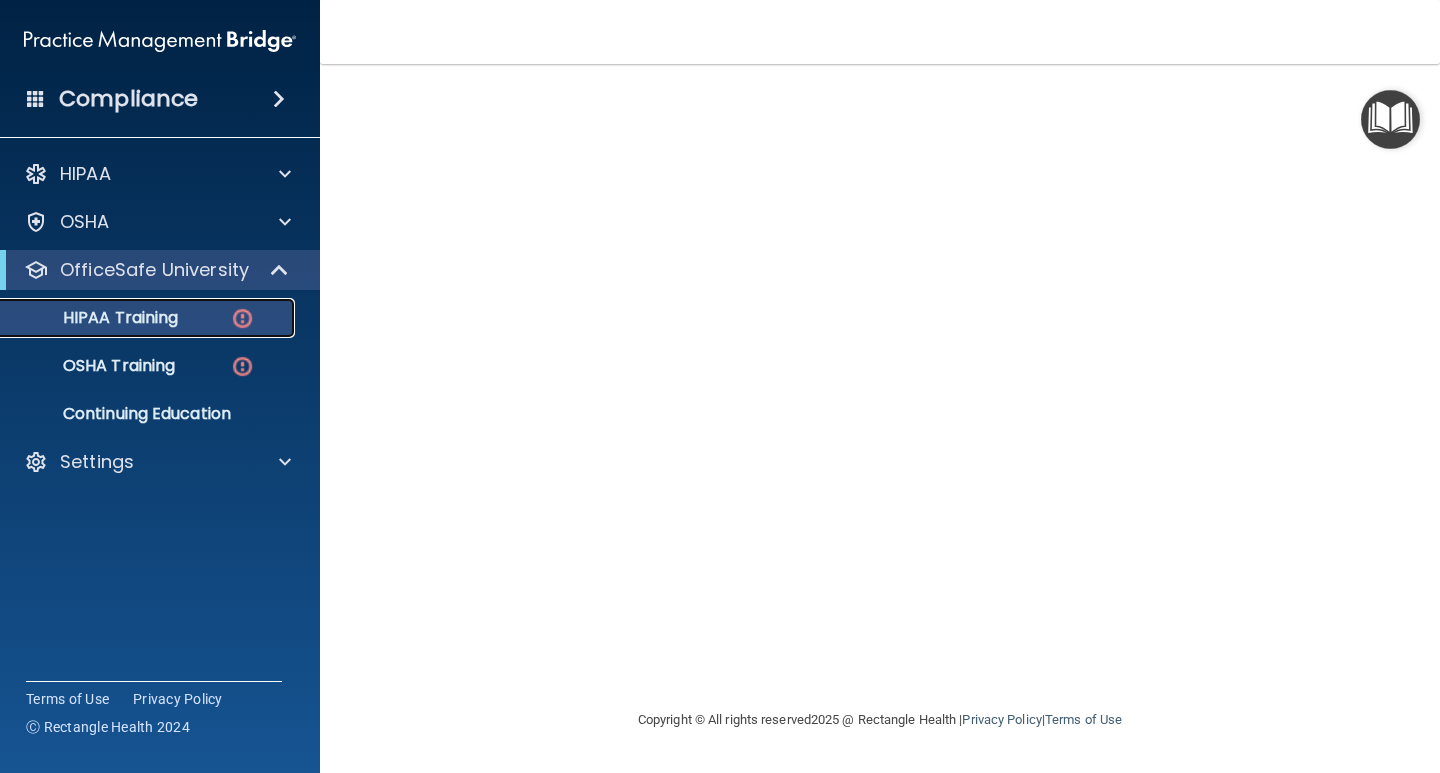 click at bounding box center (242, 318) 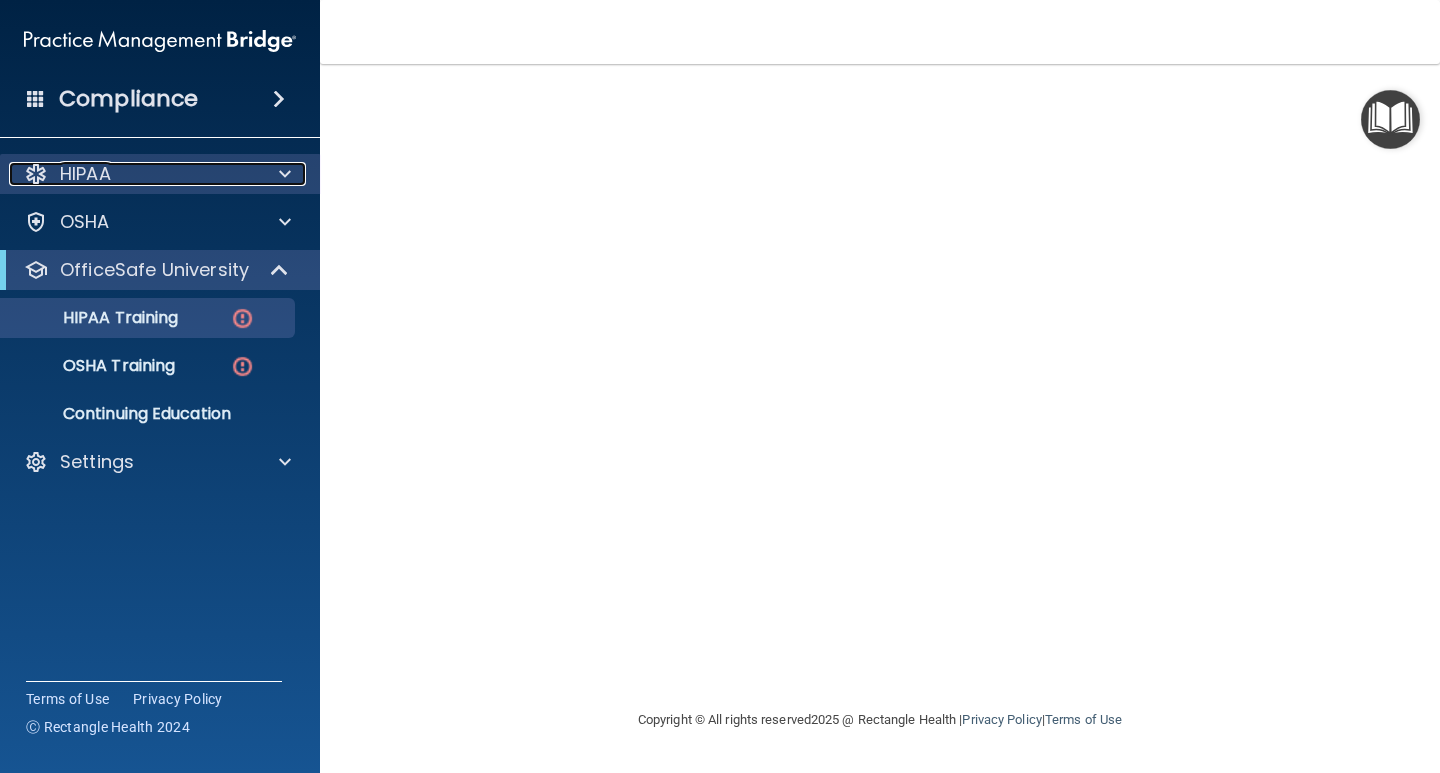 click on "HIPAA" at bounding box center (85, 174) 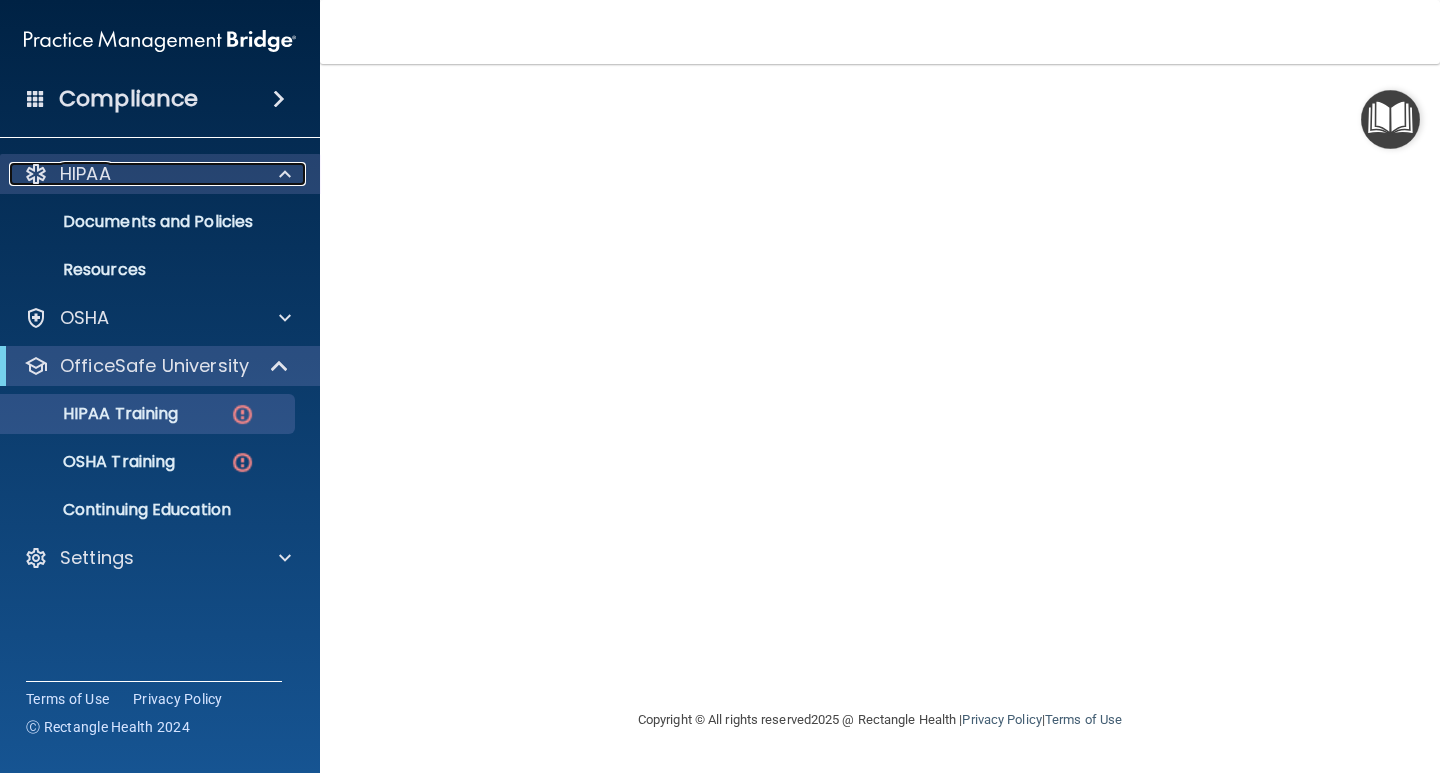 click on "HIPAA" at bounding box center [85, 174] 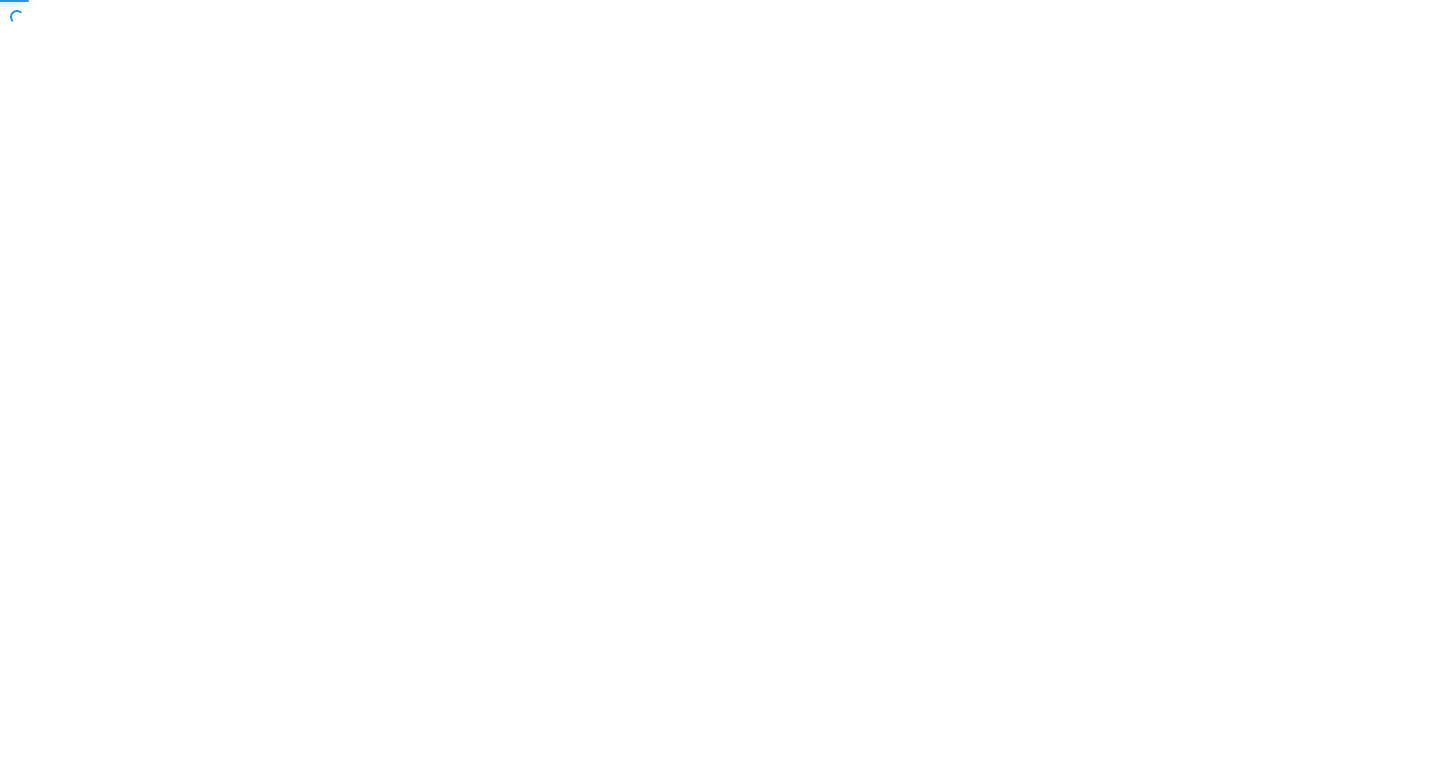 scroll, scrollTop: 0, scrollLeft: 0, axis: both 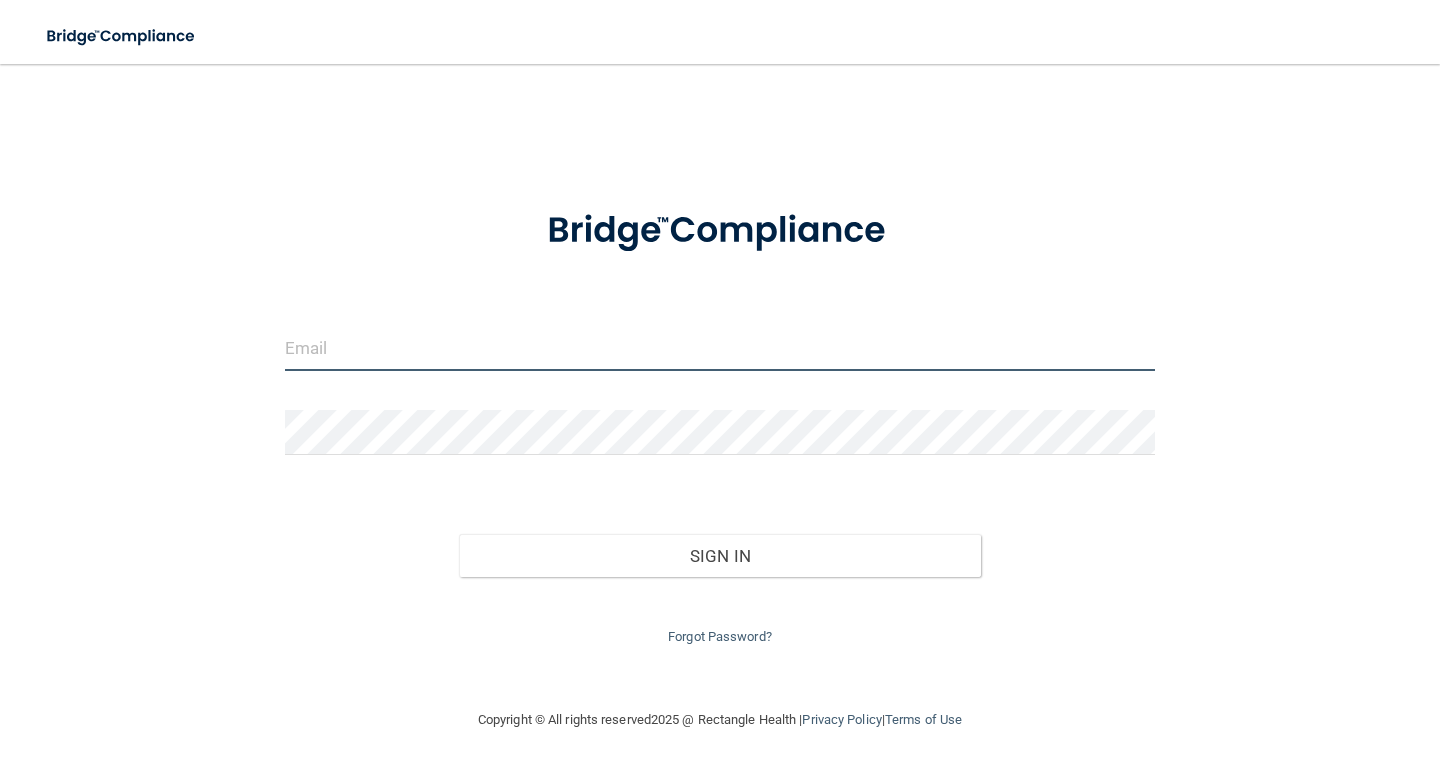 click at bounding box center (720, 348) 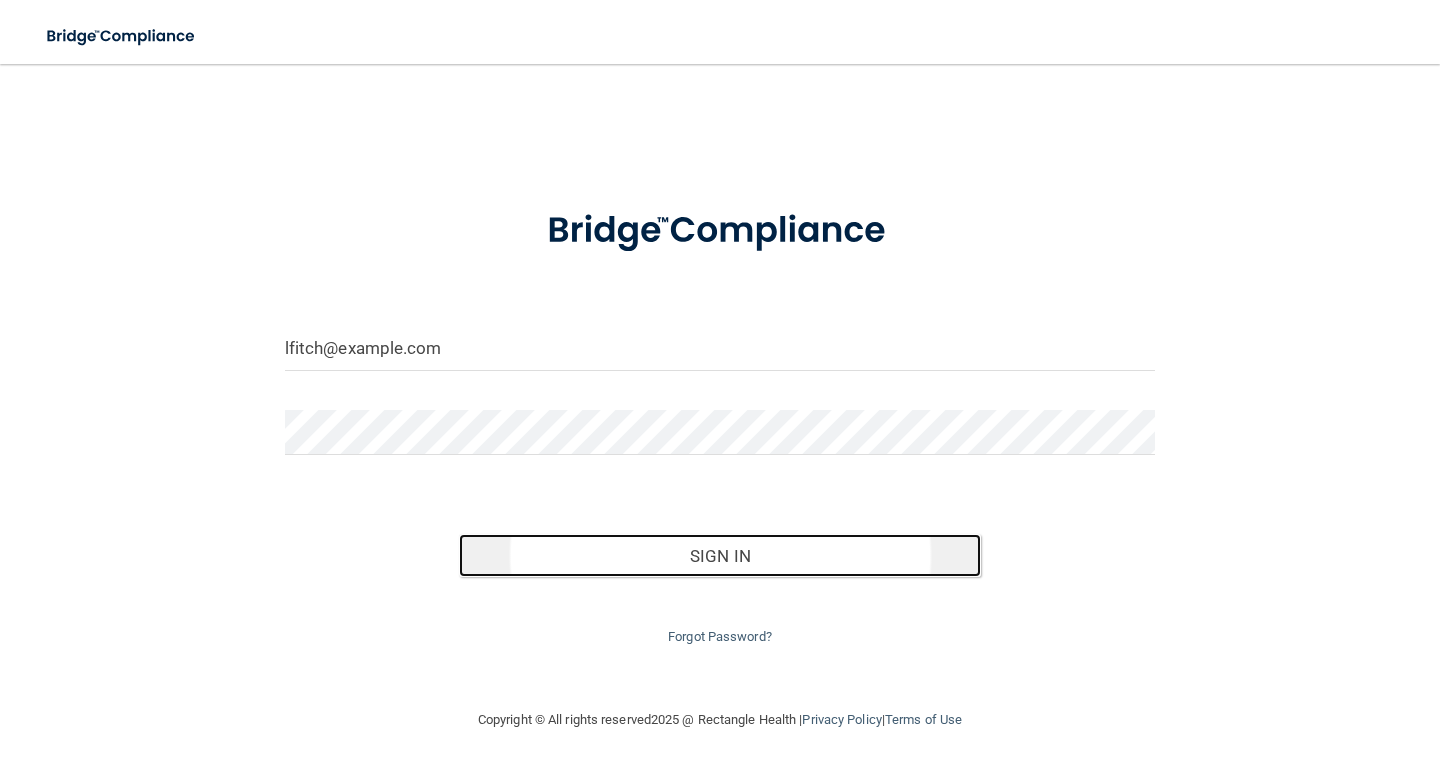 click on "Sign In" at bounding box center (720, 556) 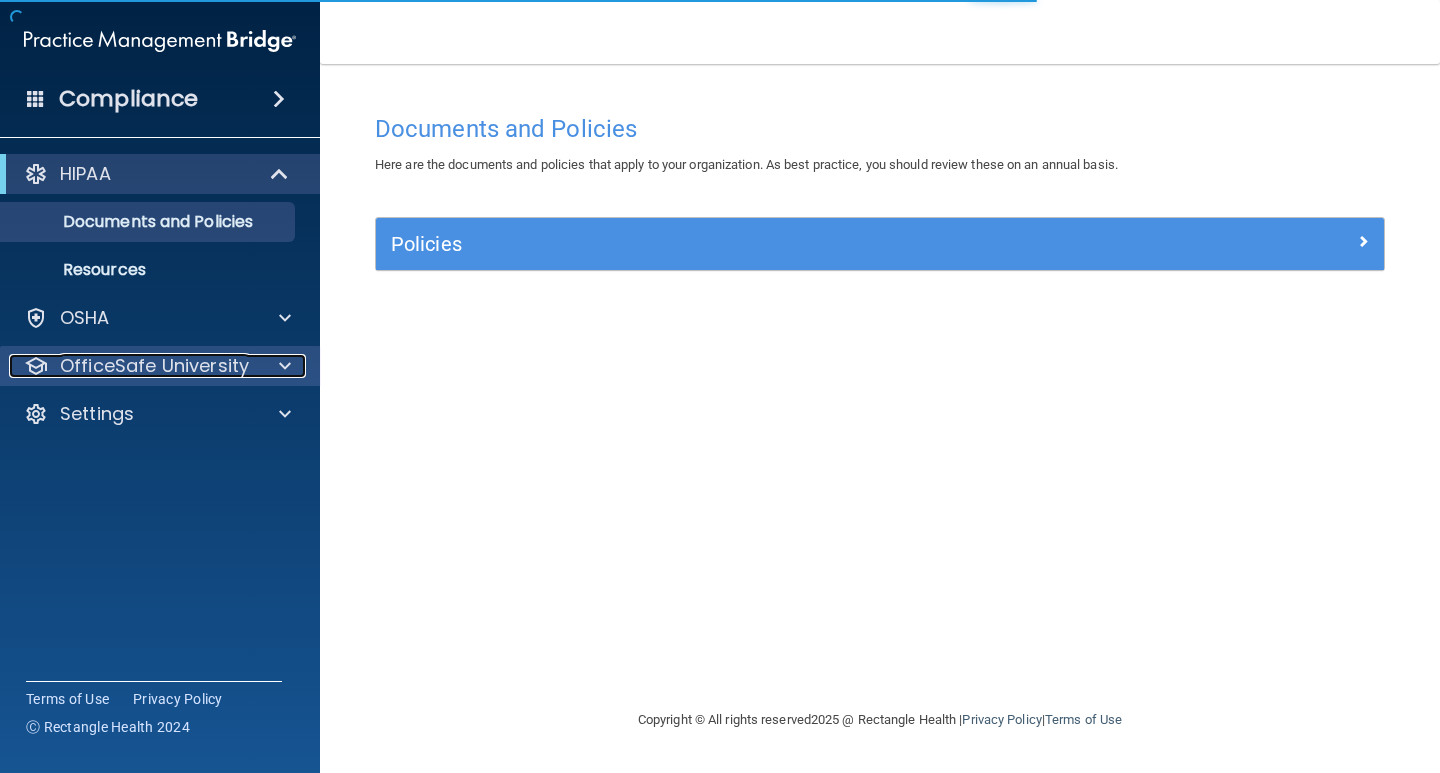 click on "OfficeSafe University" at bounding box center [154, 366] 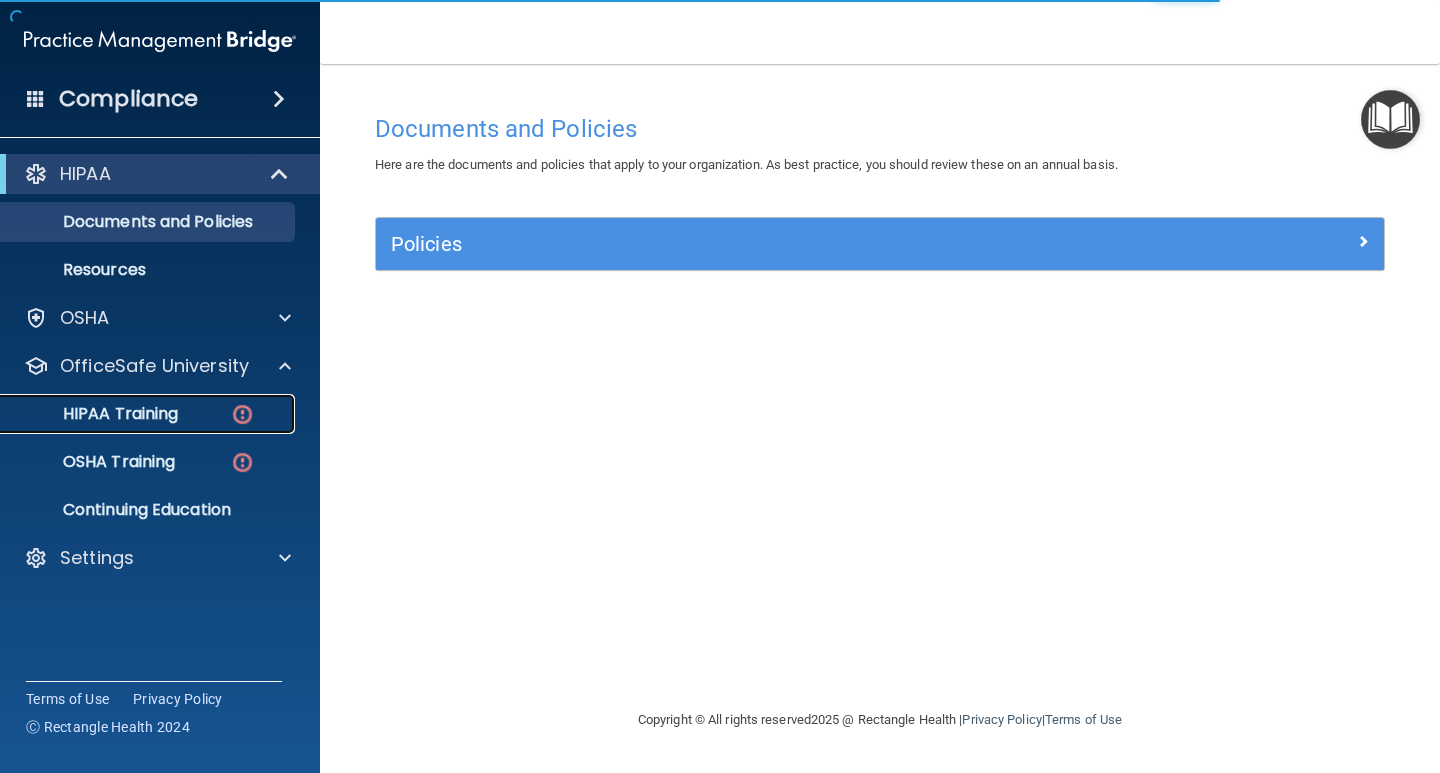 click on "HIPAA Training" at bounding box center [95, 414] 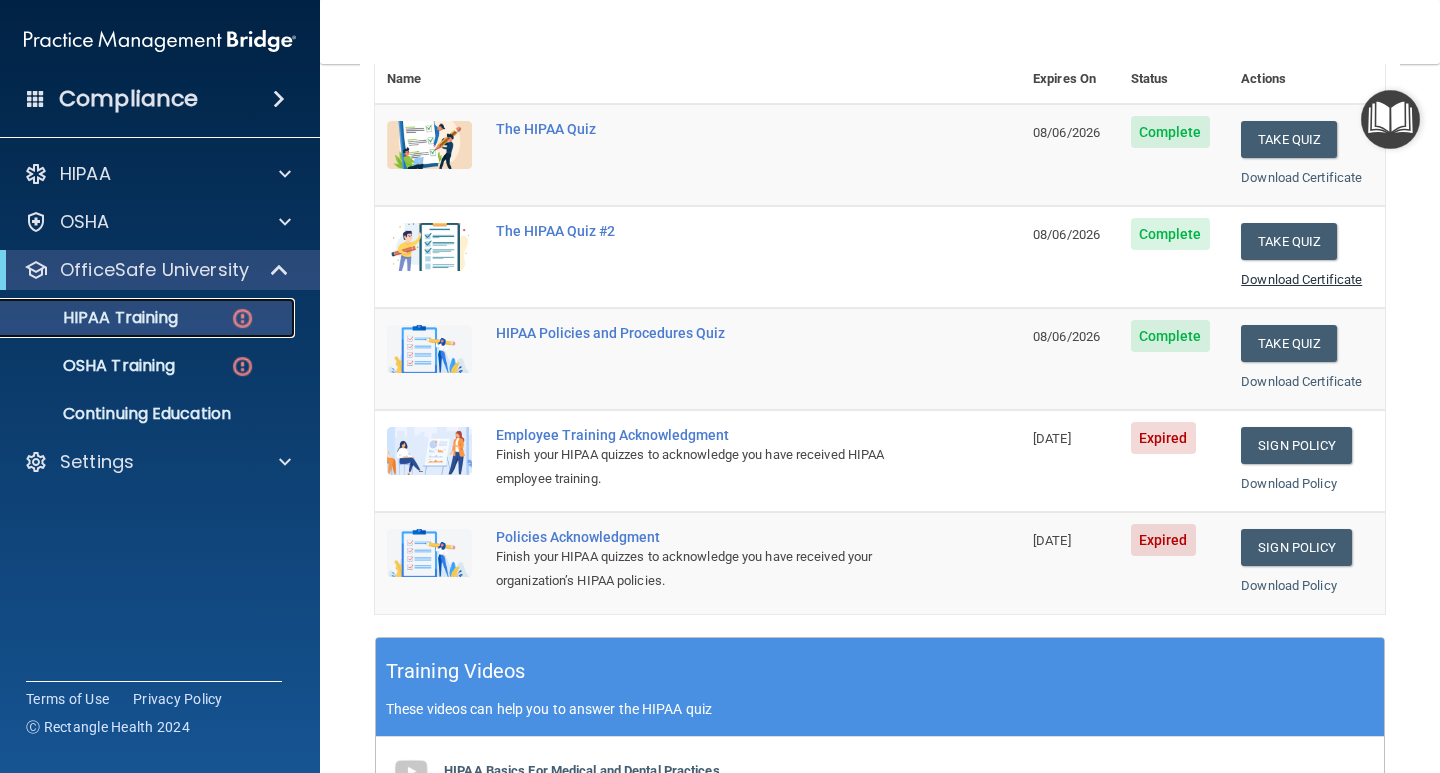 scroll, scrollTop: 200, scrollLeft: 0, axis: vertical 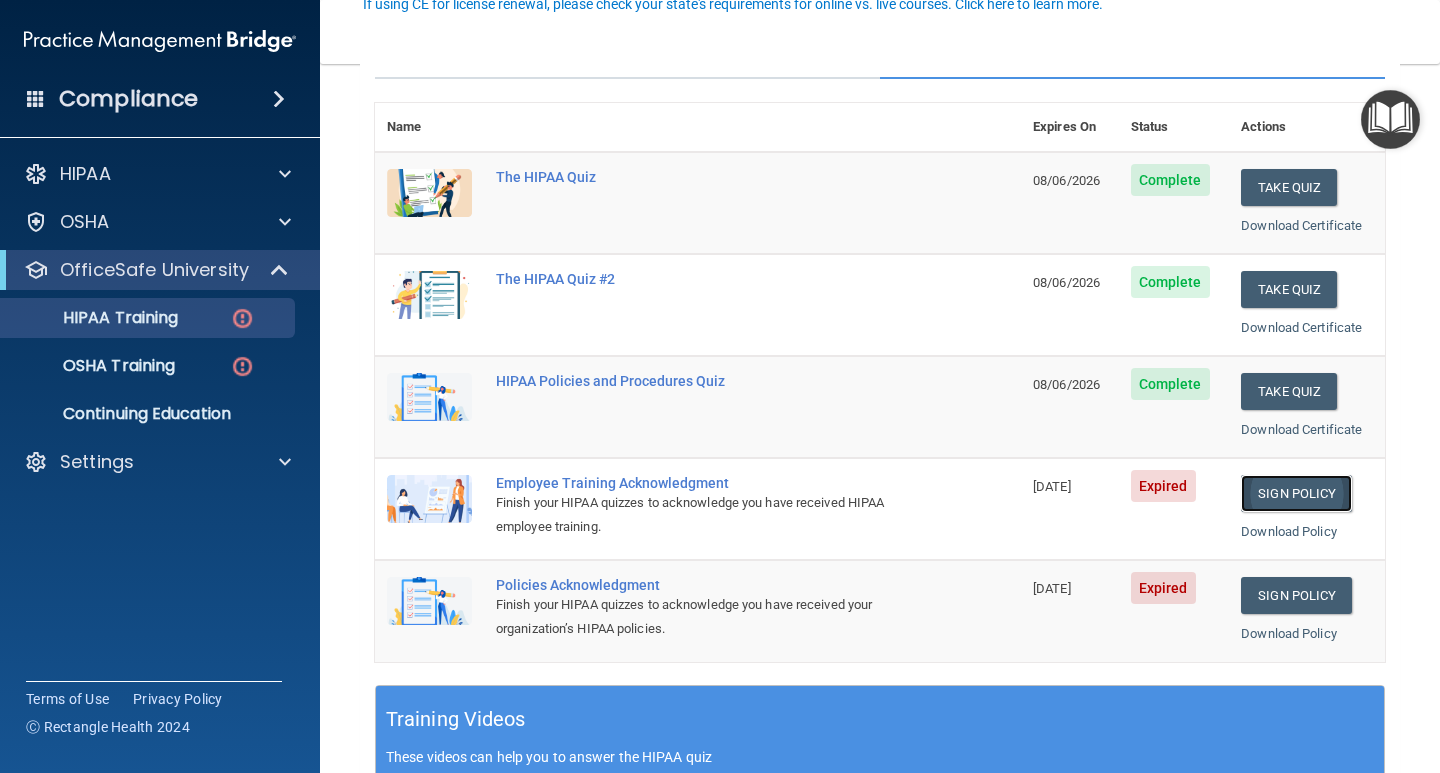 click on "Sign Policy" at bounding box center (1296, 493) 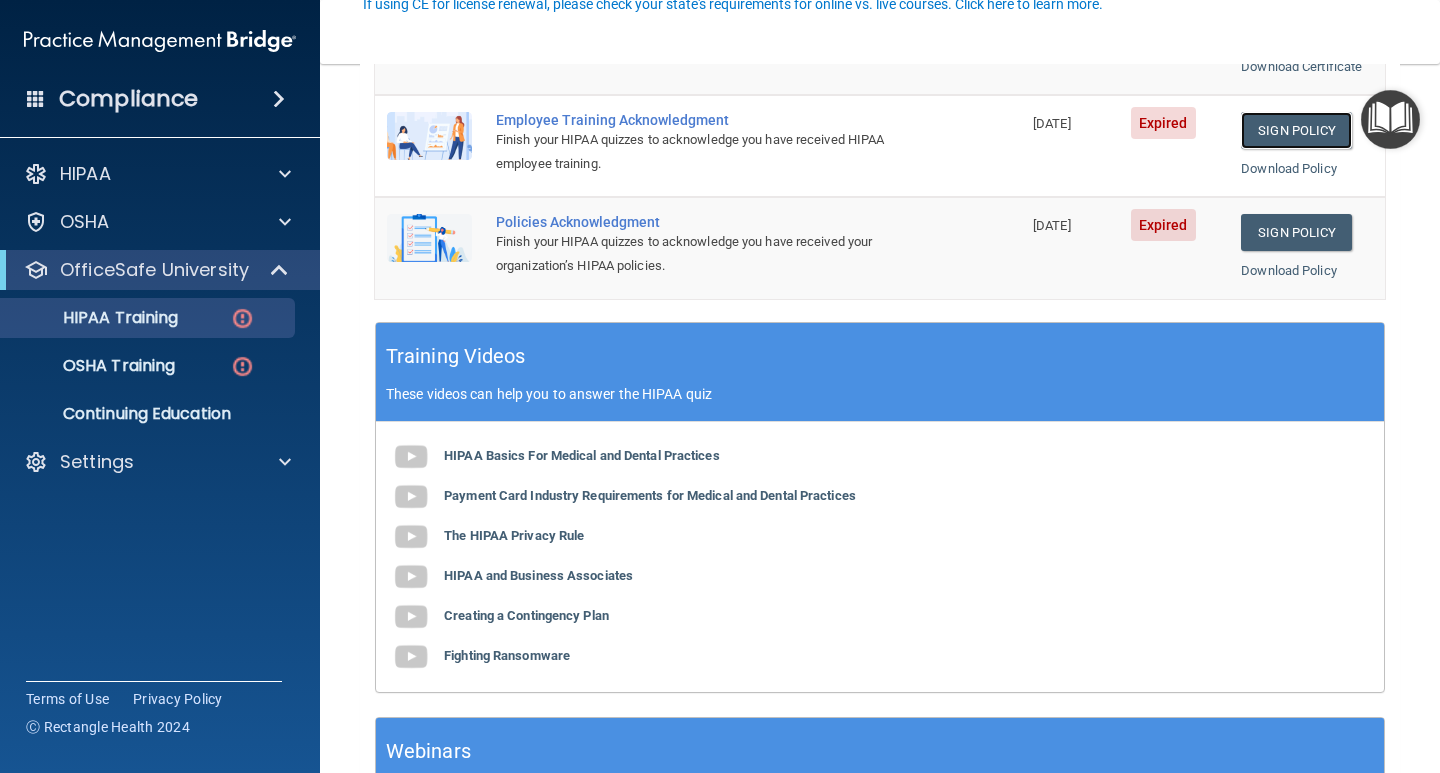 scroll, scrollTop: 733, scrollLeft: 0, axis: vertical 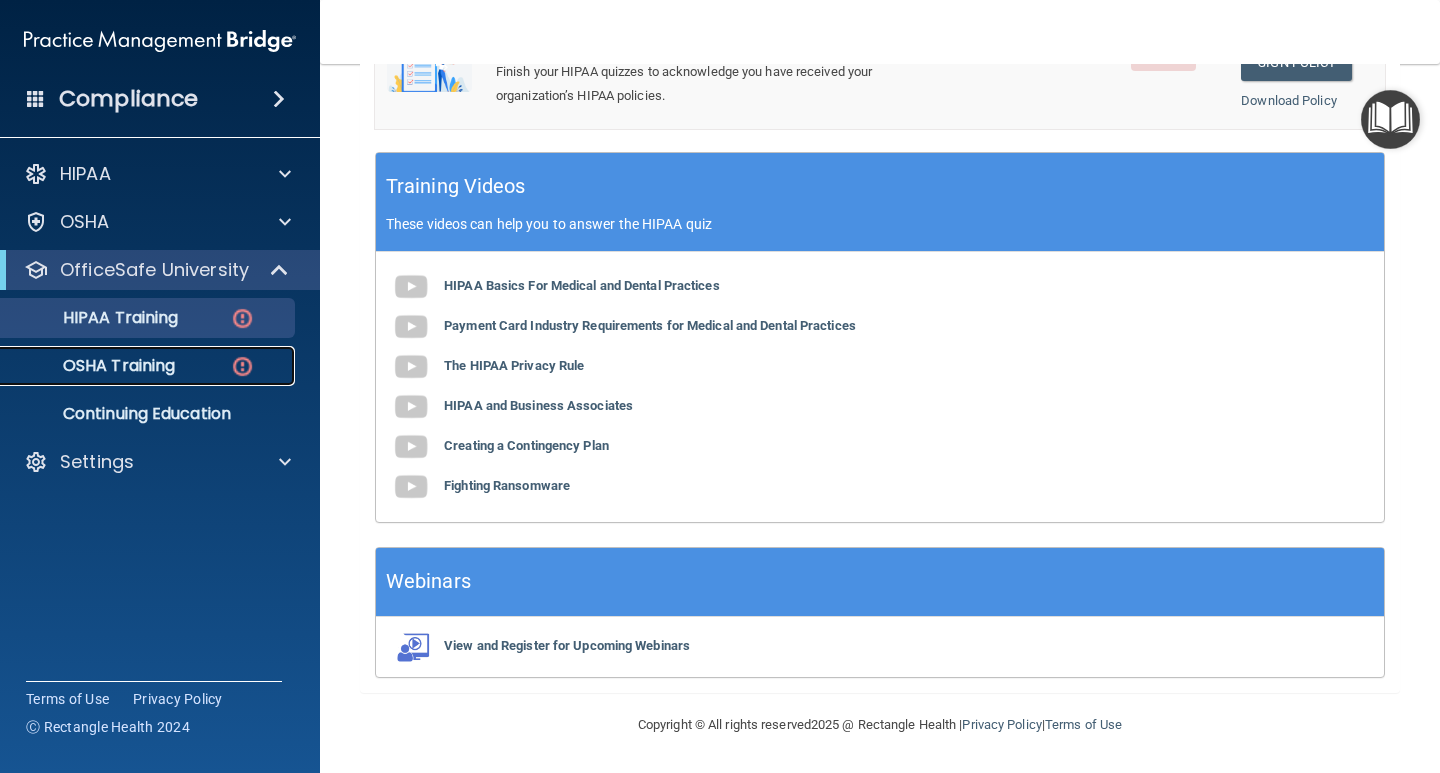click on "OSHA Training" at bounding box center [94, 366] 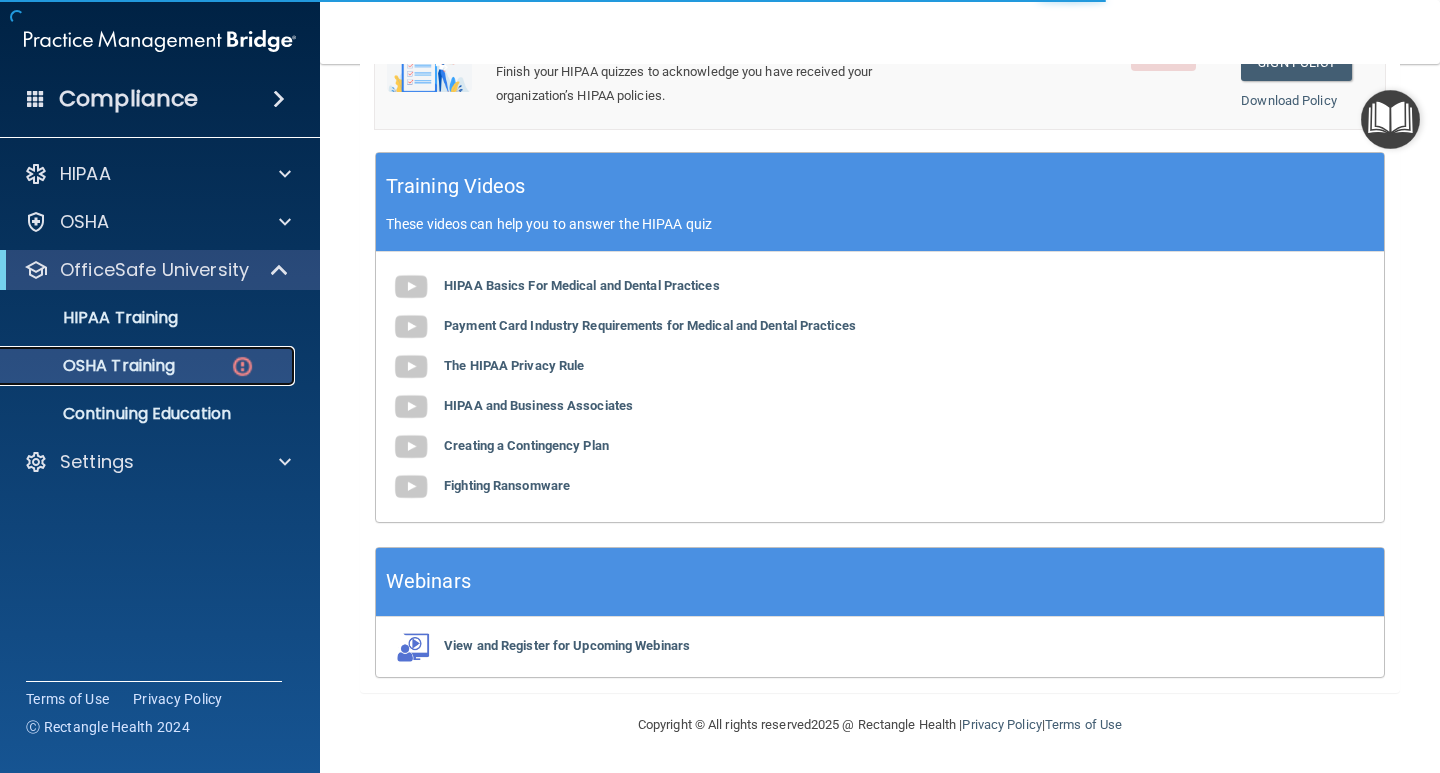 click on "OSHA Training" at bounding box center (94, 366) 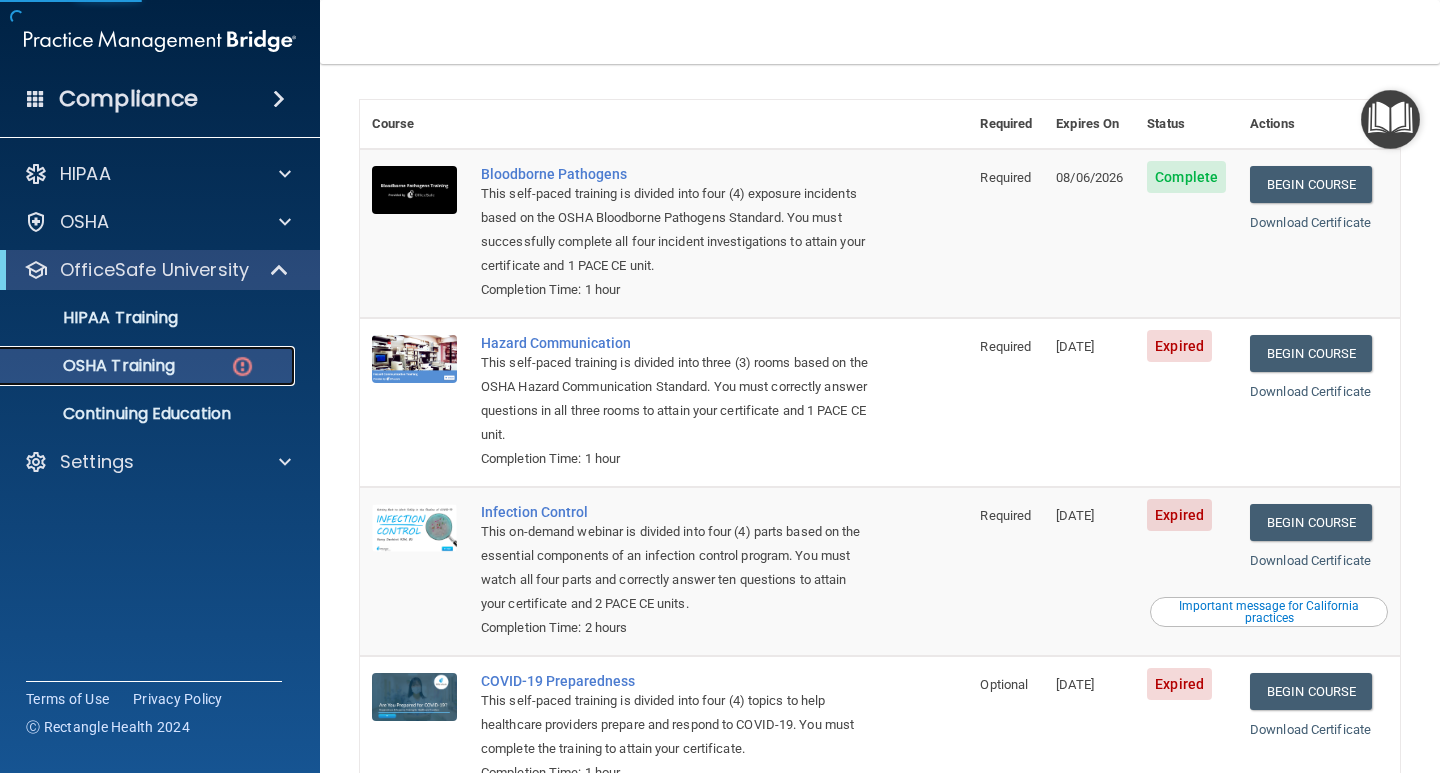 scroll, scrollTop: 0, scrollLeft: 0, axis: both 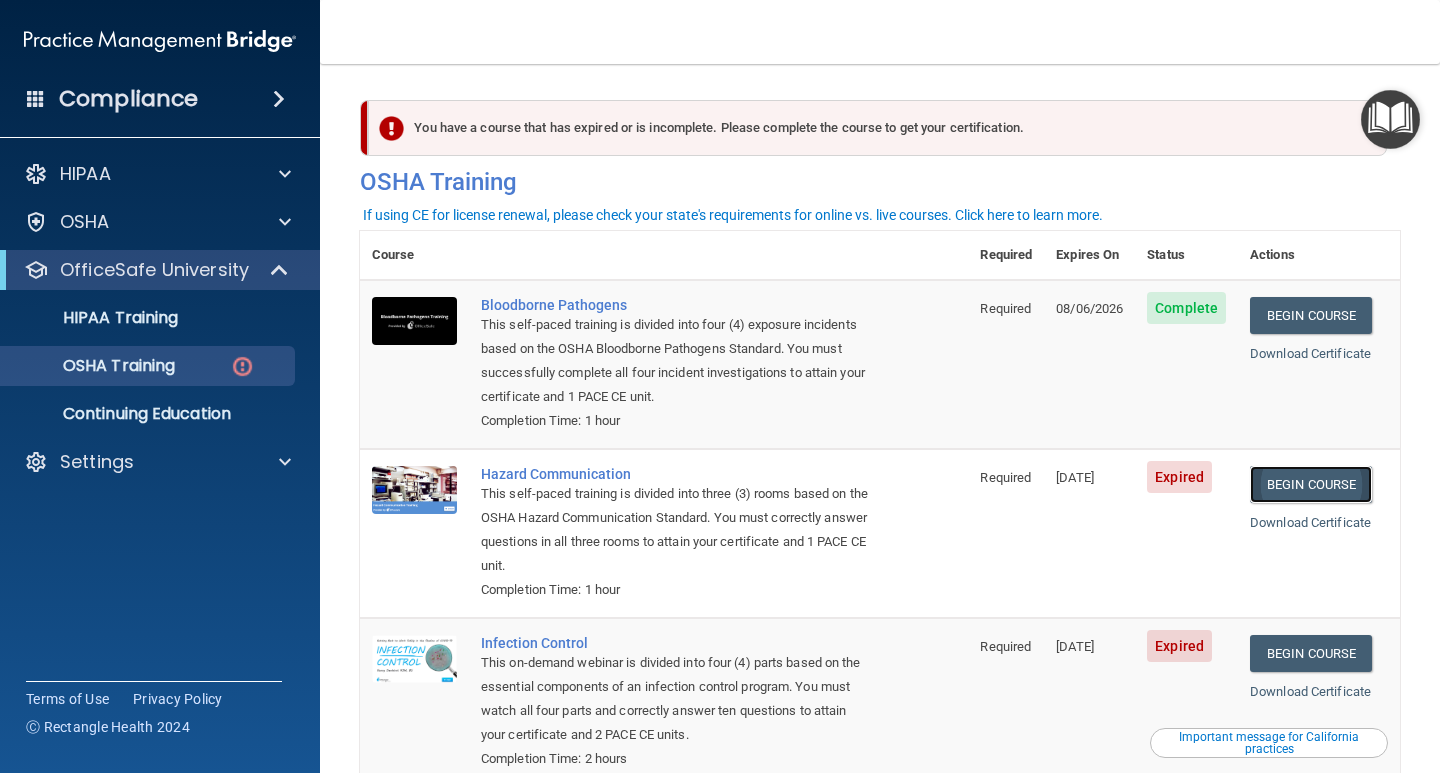 click on "Begin Course" at bounding box center [1311, 484] 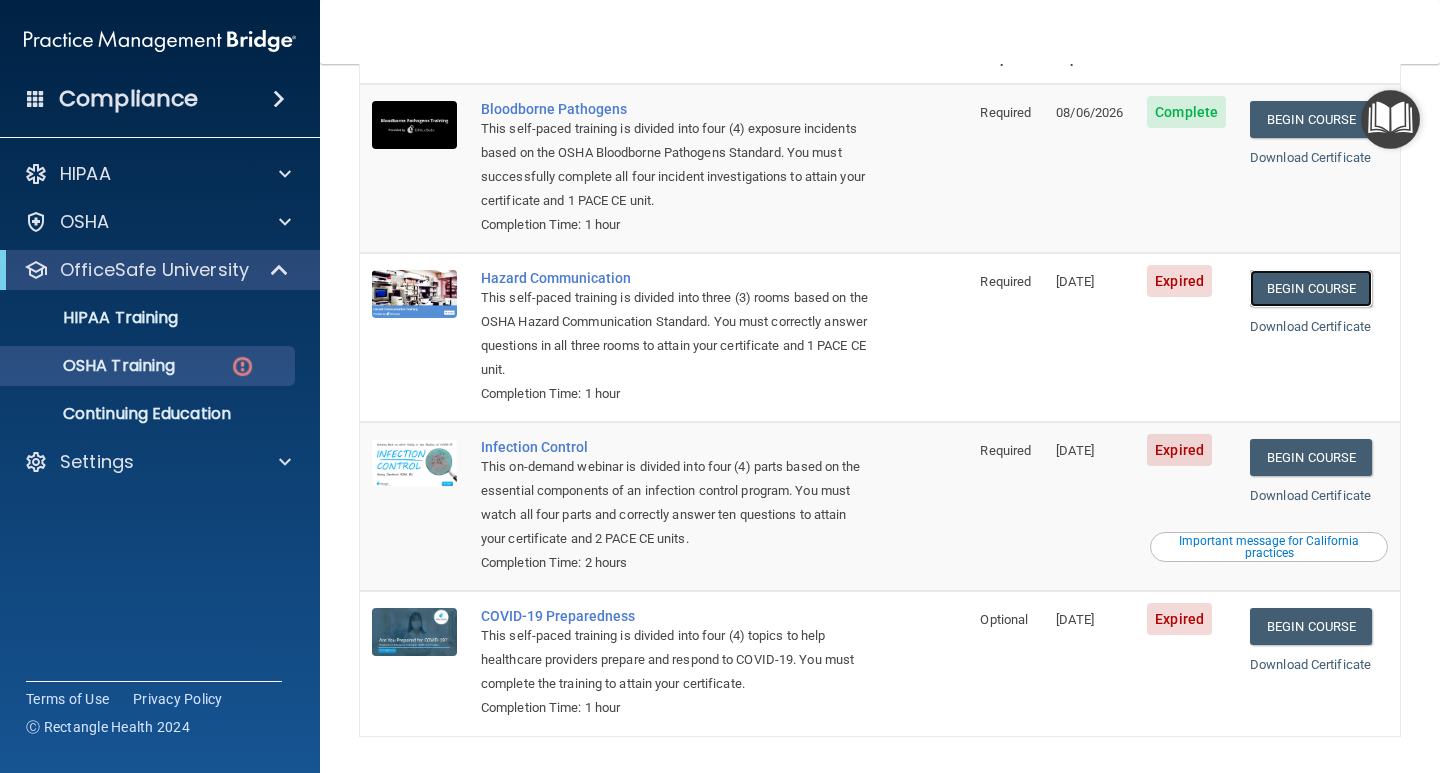 scroll, scrollTop: 267, scrollLeft: 0, axis: vertical 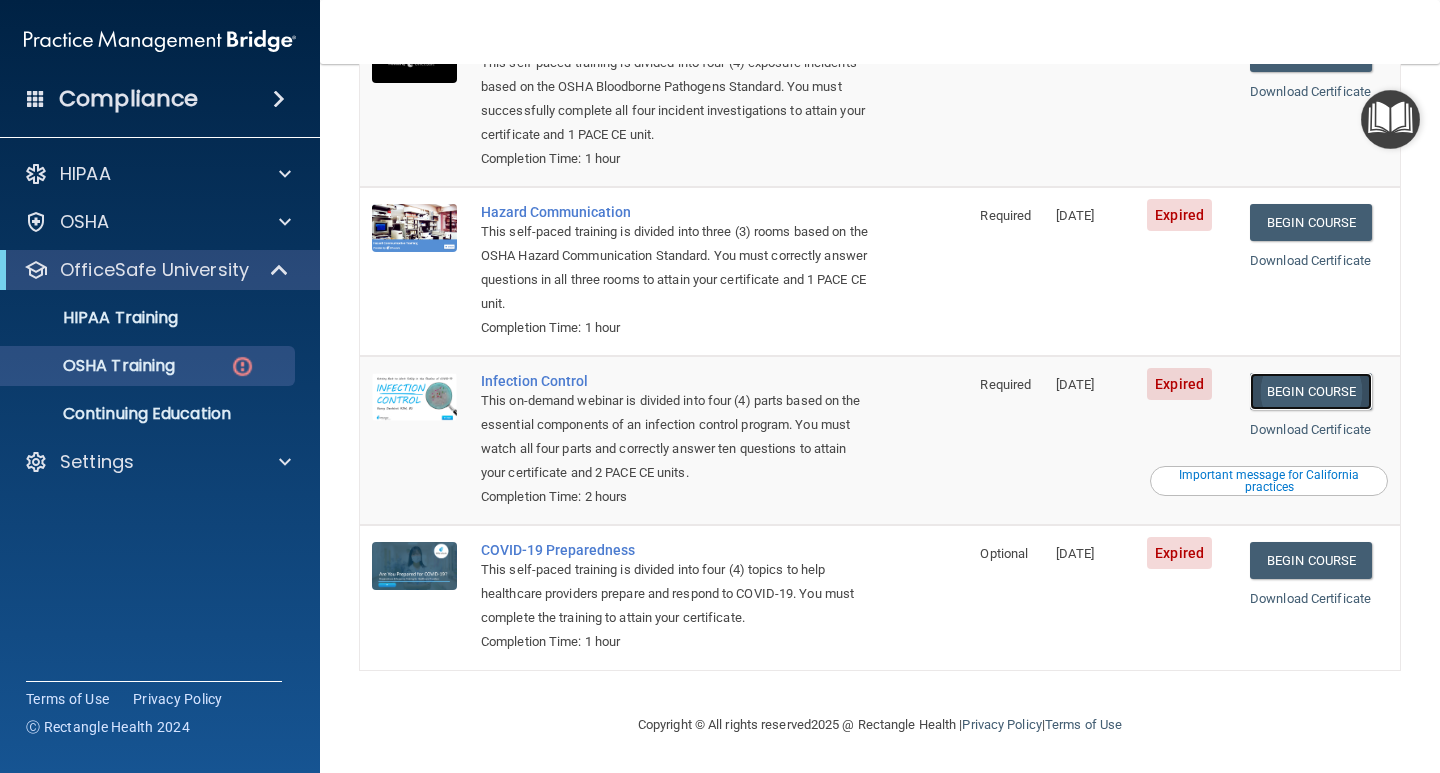 click on "Begin Course" at bounding box center [1311, 391] 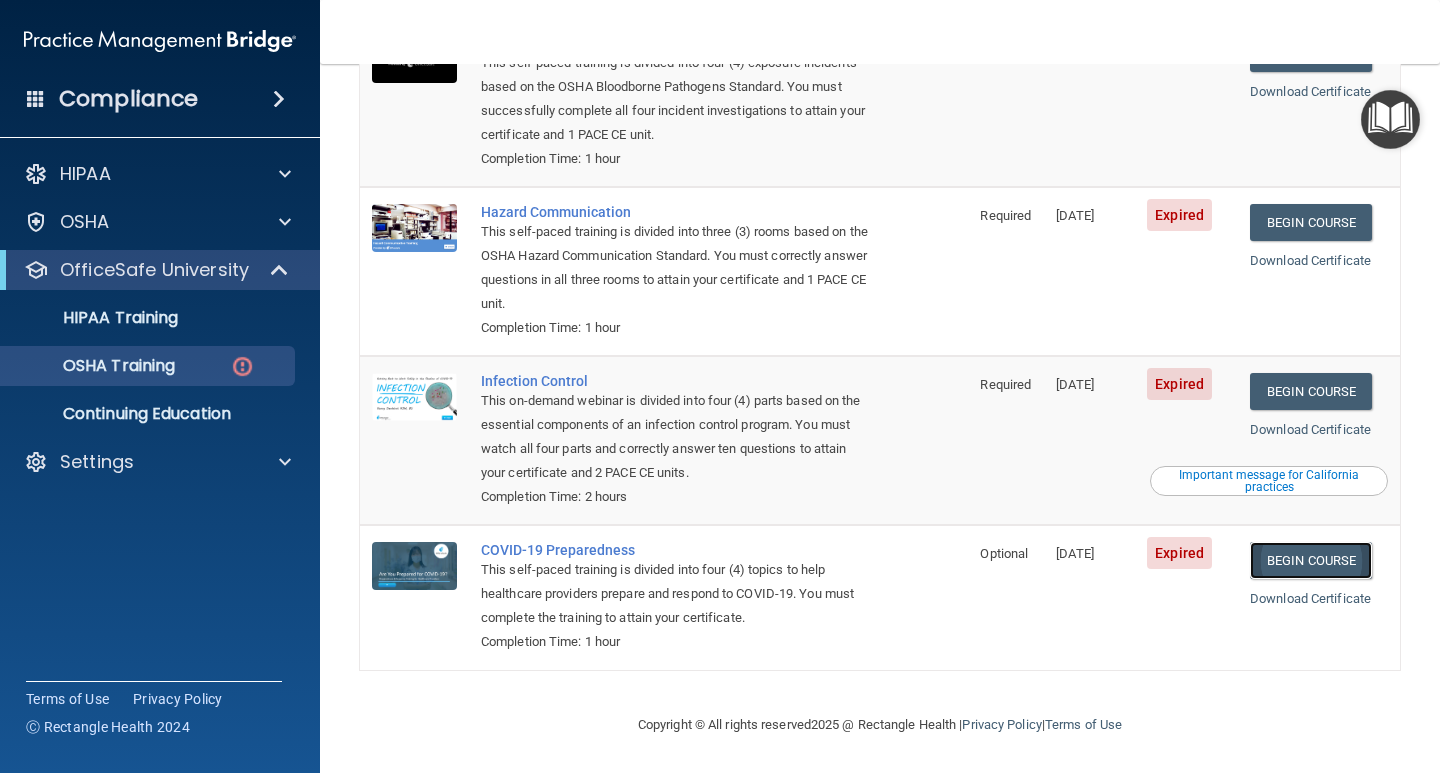 click on "Begin Course" at bounding box center (1311, 560) 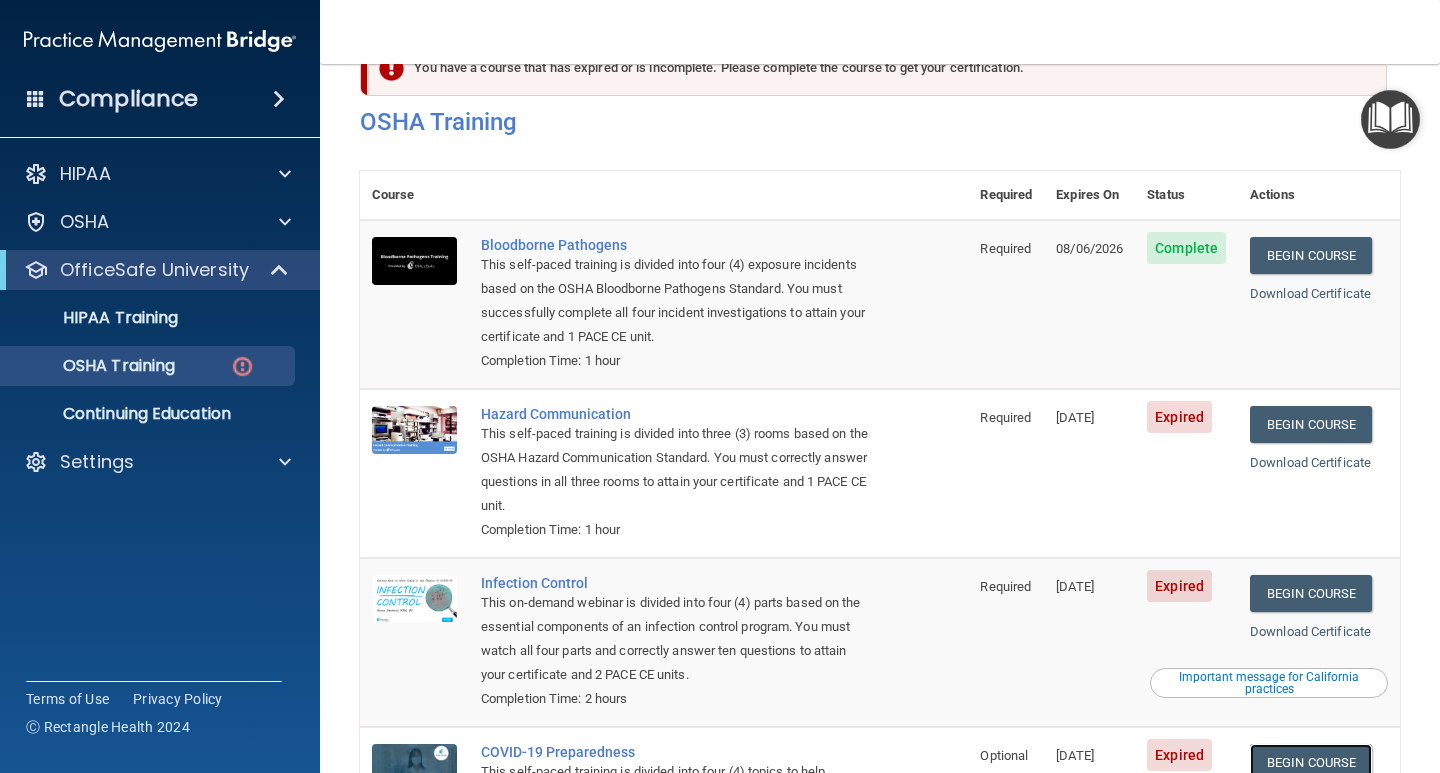 scroll, scrollTop: 0, scrollLeft: 0, axis: both 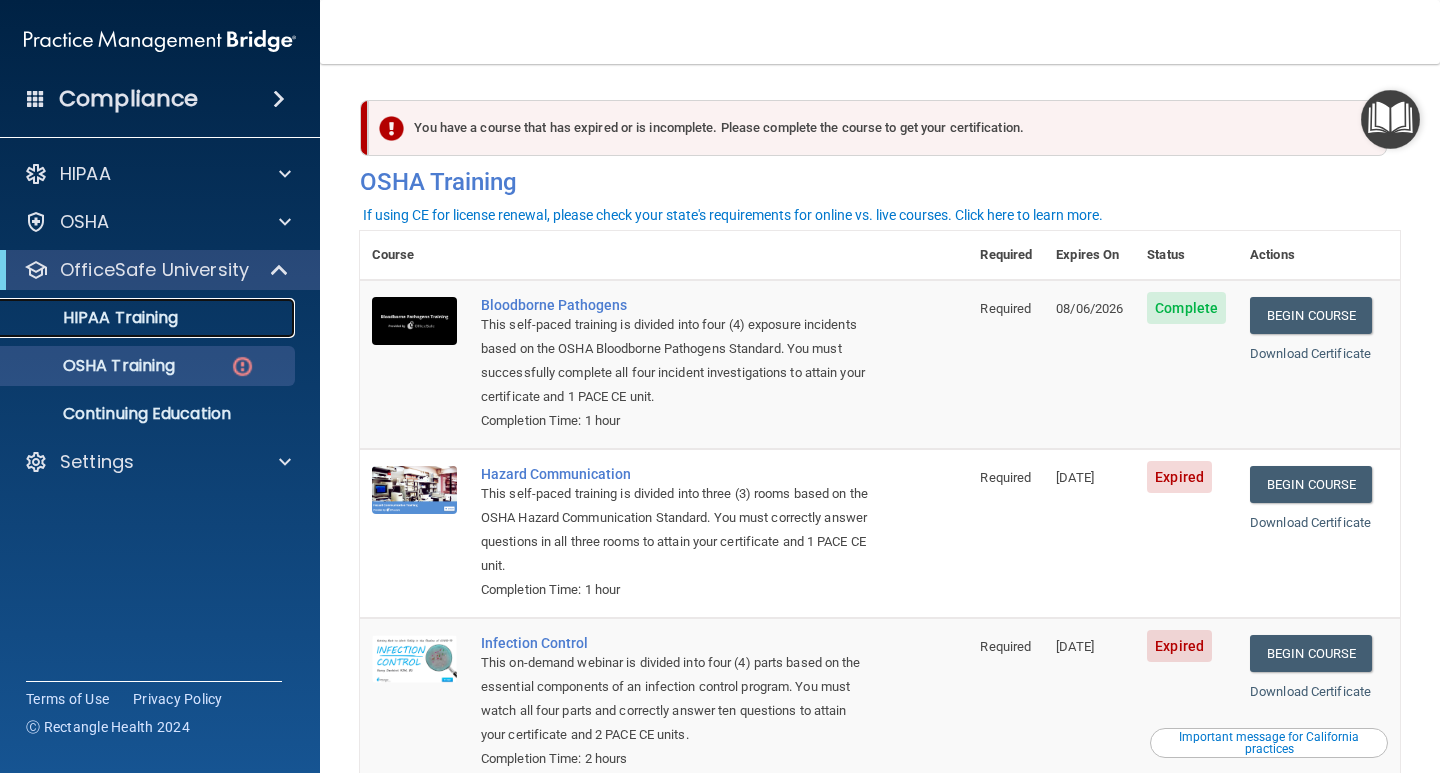 click on "HIPAA Training" at bounding box center [95, 318] 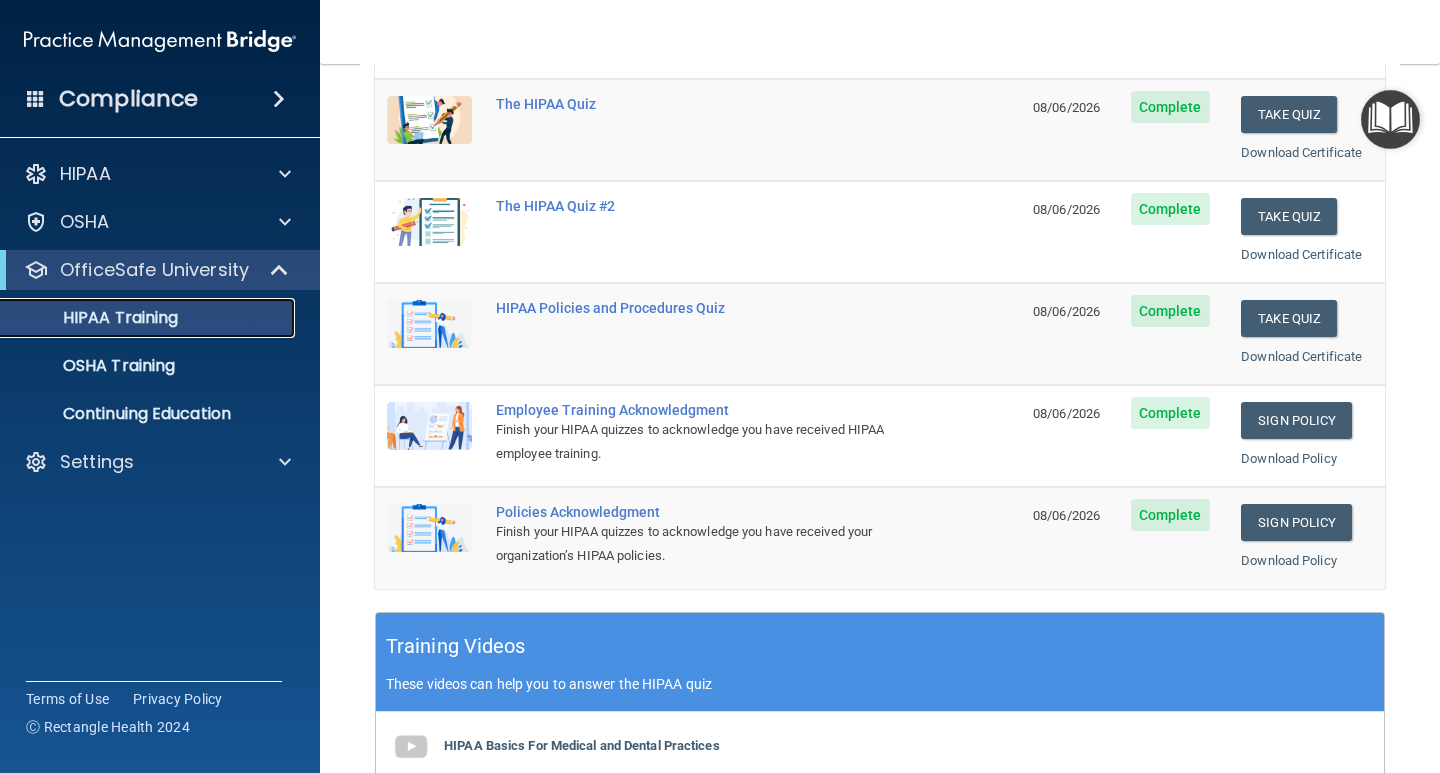 scroll, scrollTop: 300, scrollLeft: 0, axis: vertical 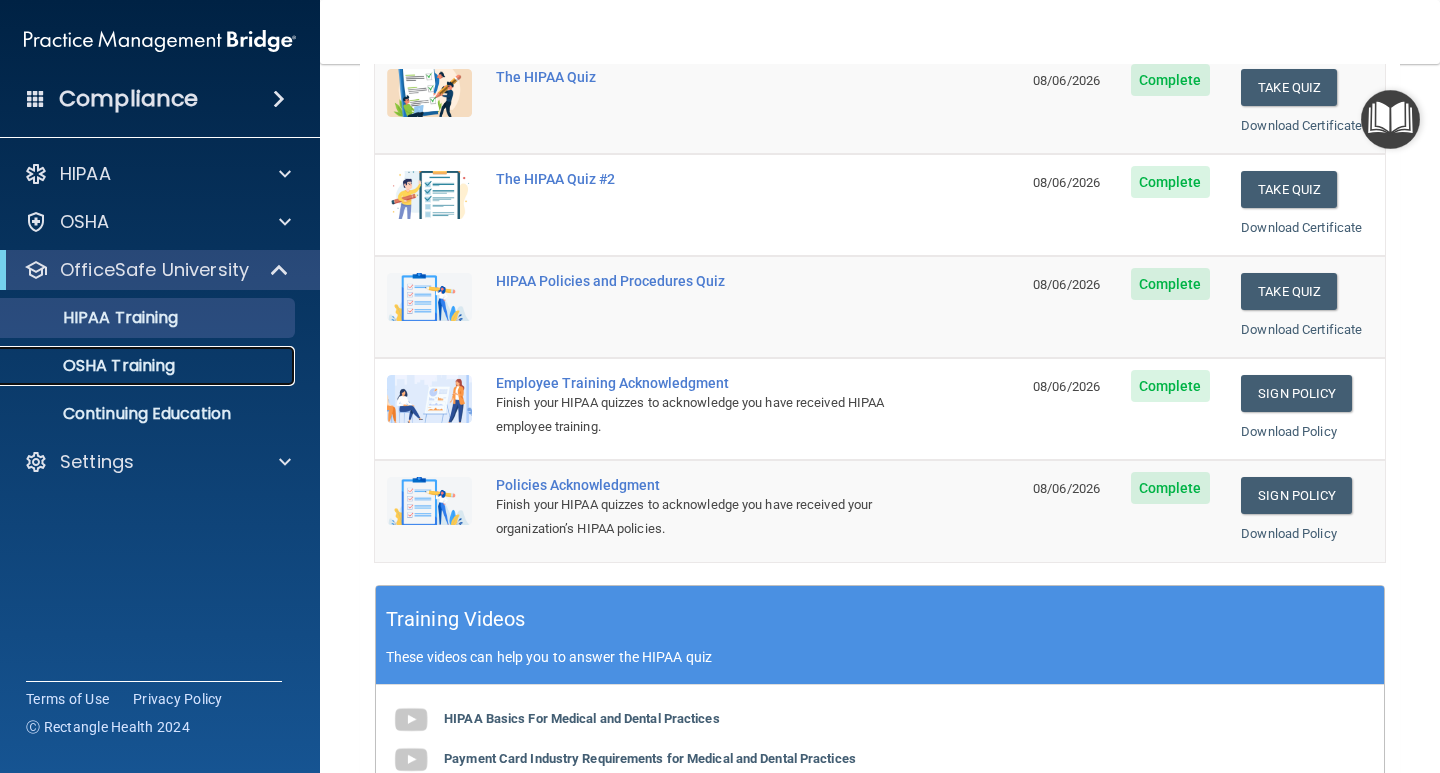 click on "OSHA Training" at bounding box center [94, 366] 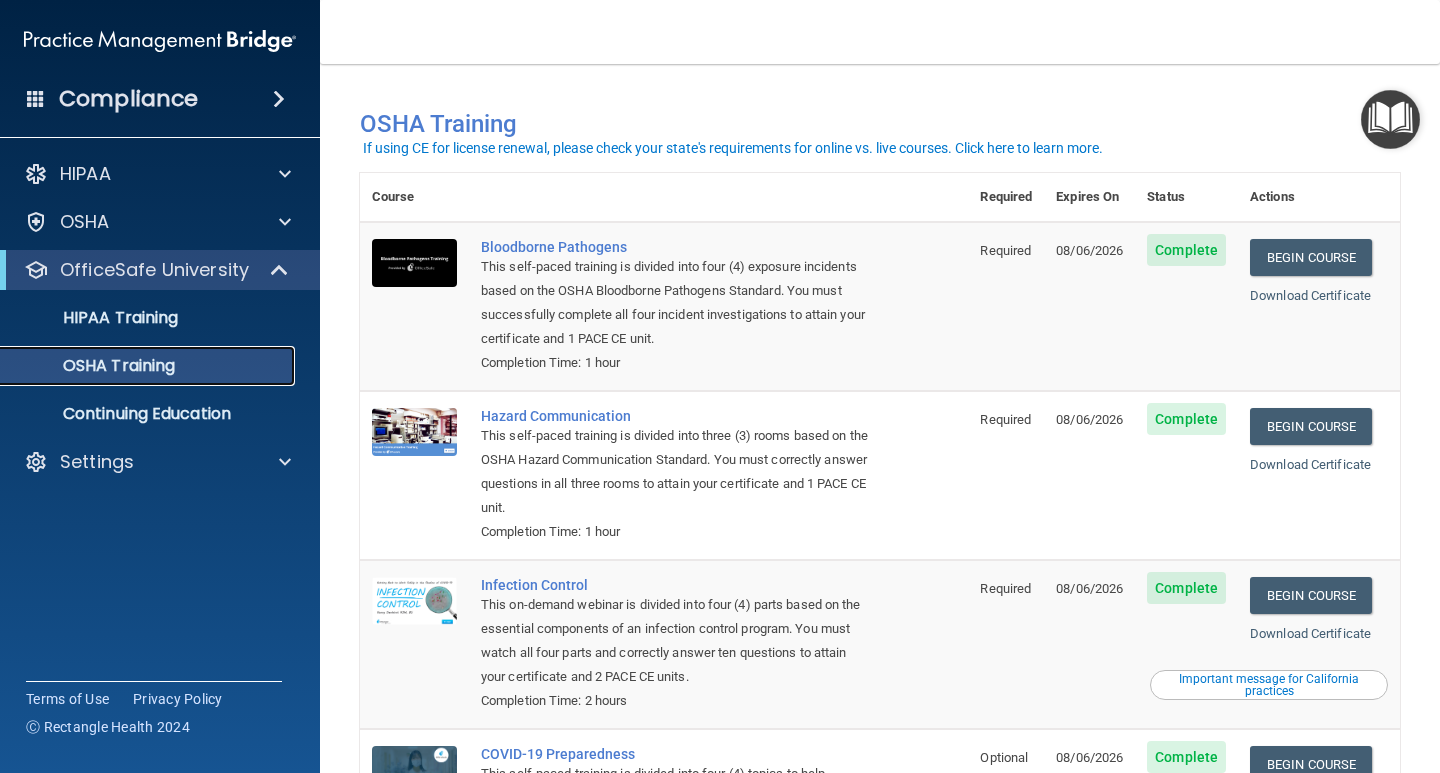 scroll, scrollTop: 0, scrollLeft: 0, axis: both 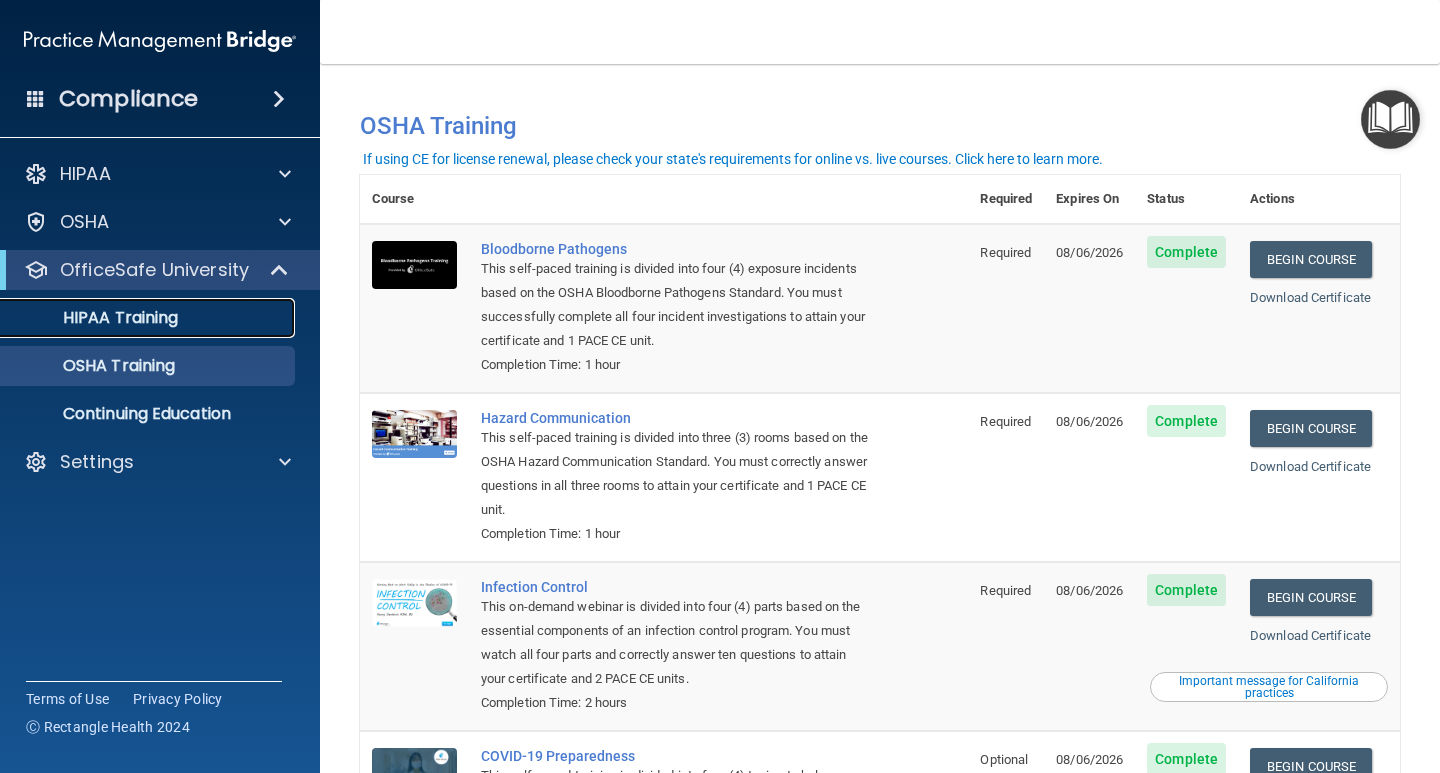 click on "HIPAA Training" at bounding box center (95, 318) 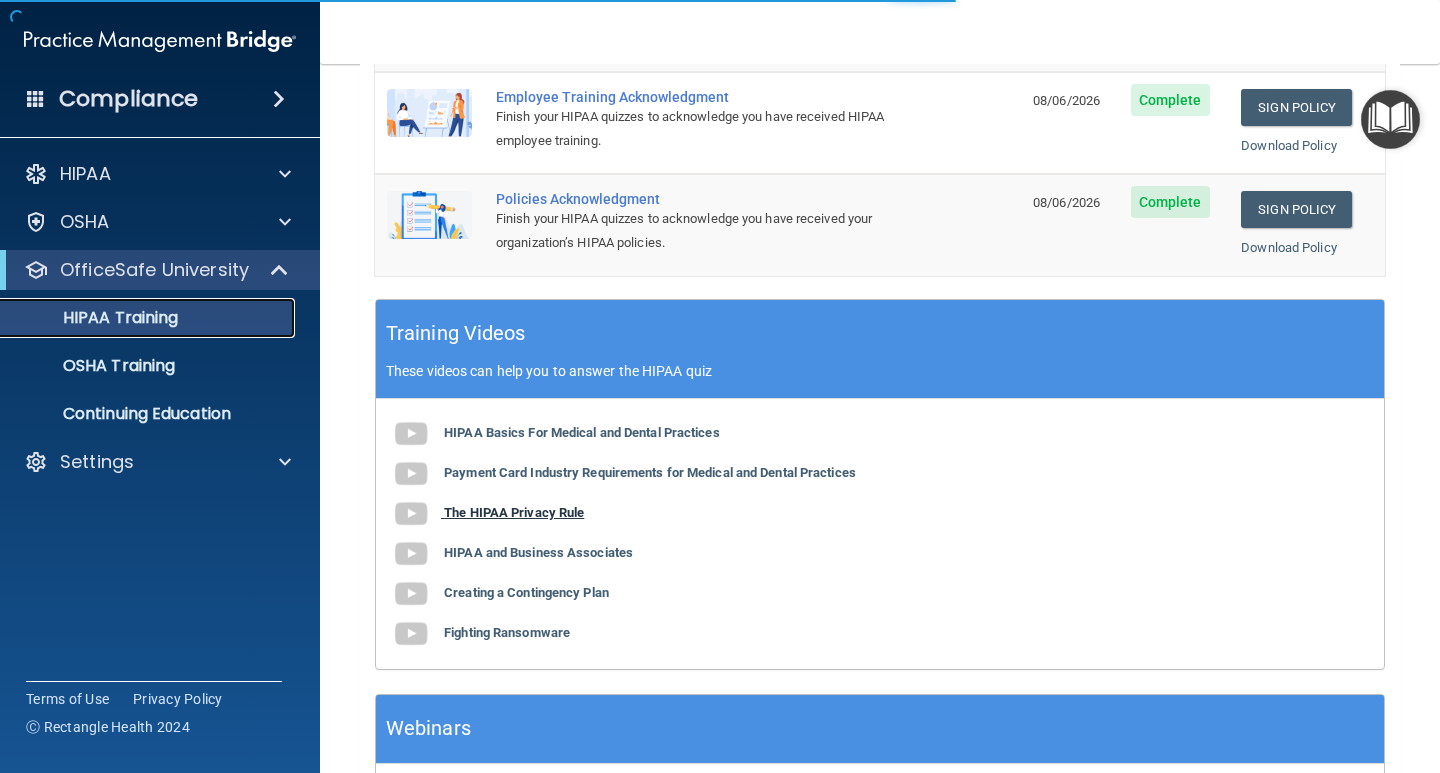 scroll, scrollTop: 600, scrollLeft: 0, axis: vertical 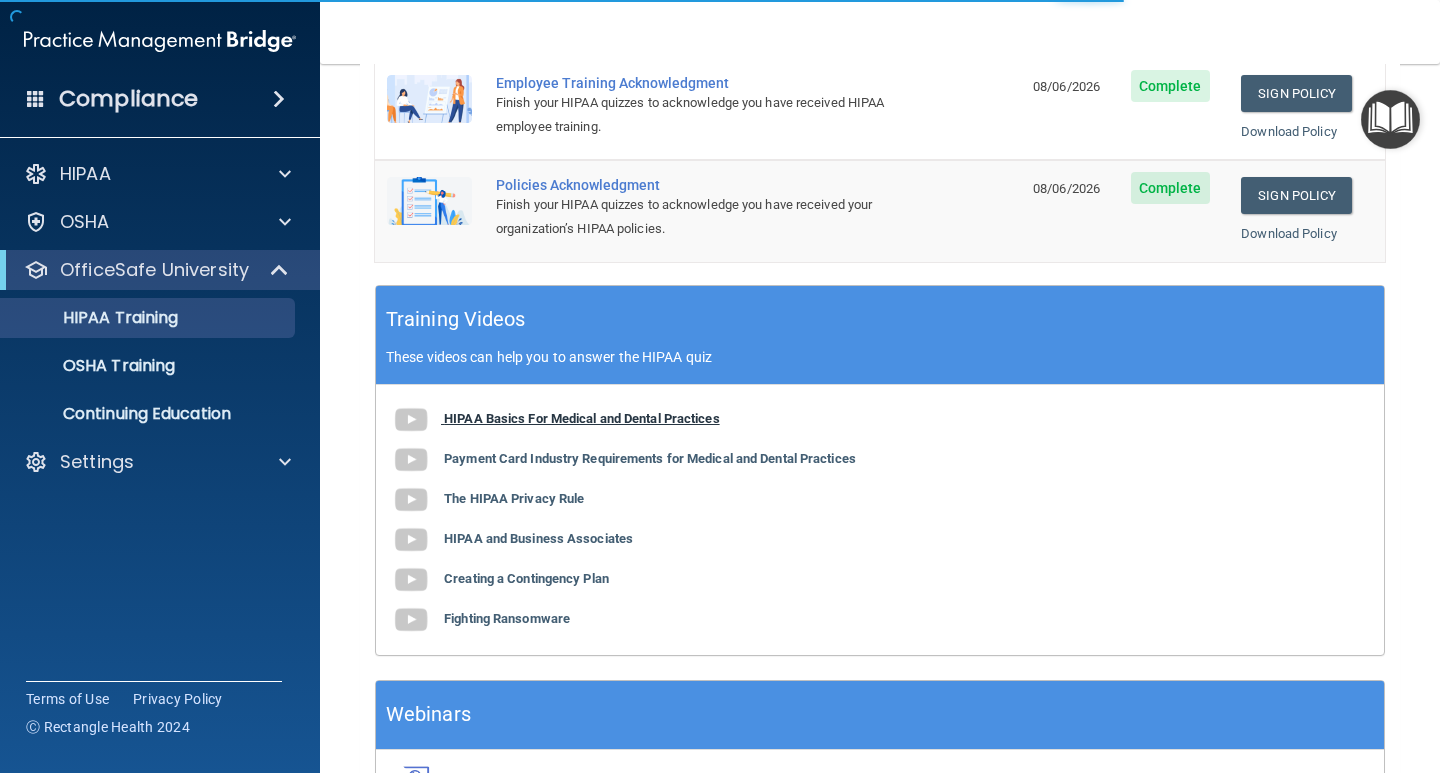 click on "HIPAA Basics For Medical and Dental Practices" at bounding box center [582, 418] 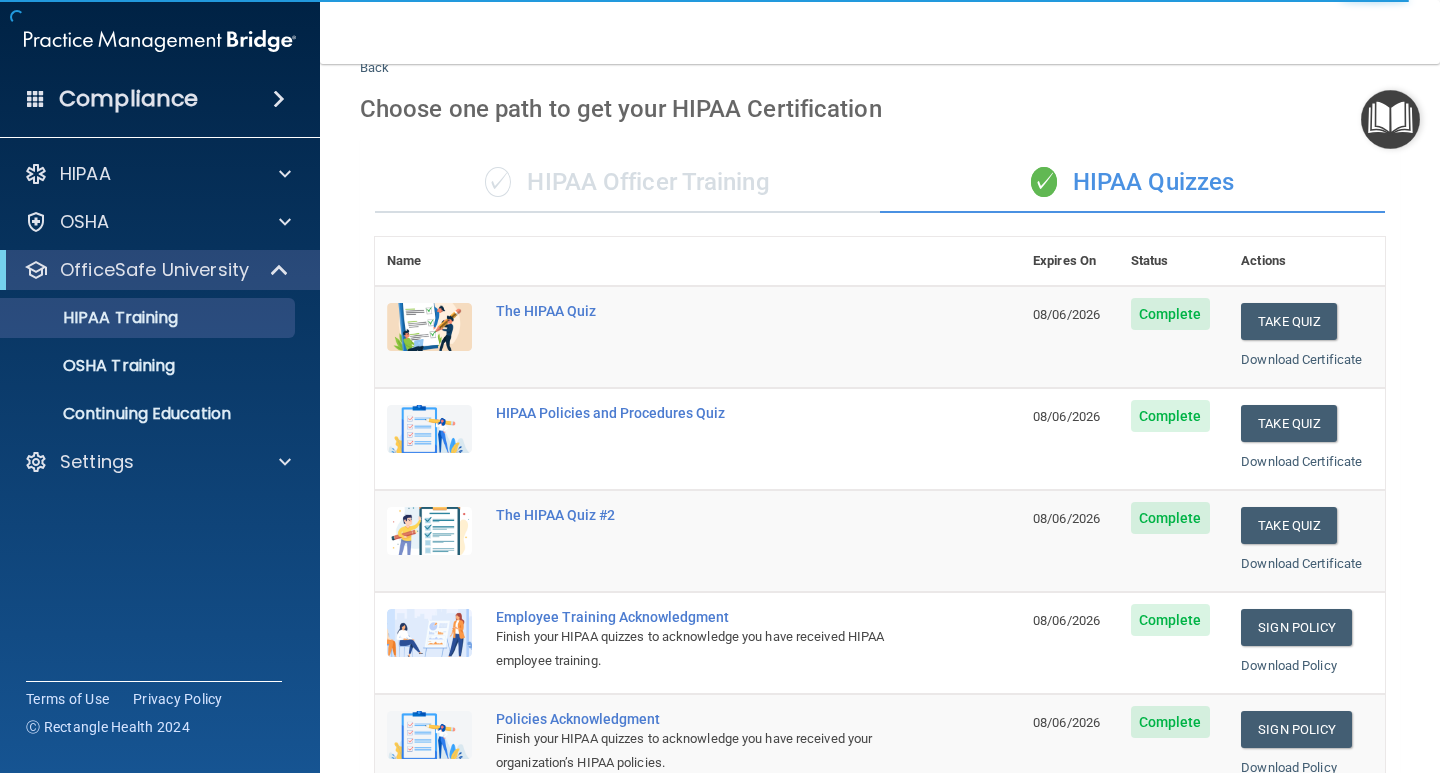 scroll, scrollTop: 100, scrollLeft: 0, axis: vertical 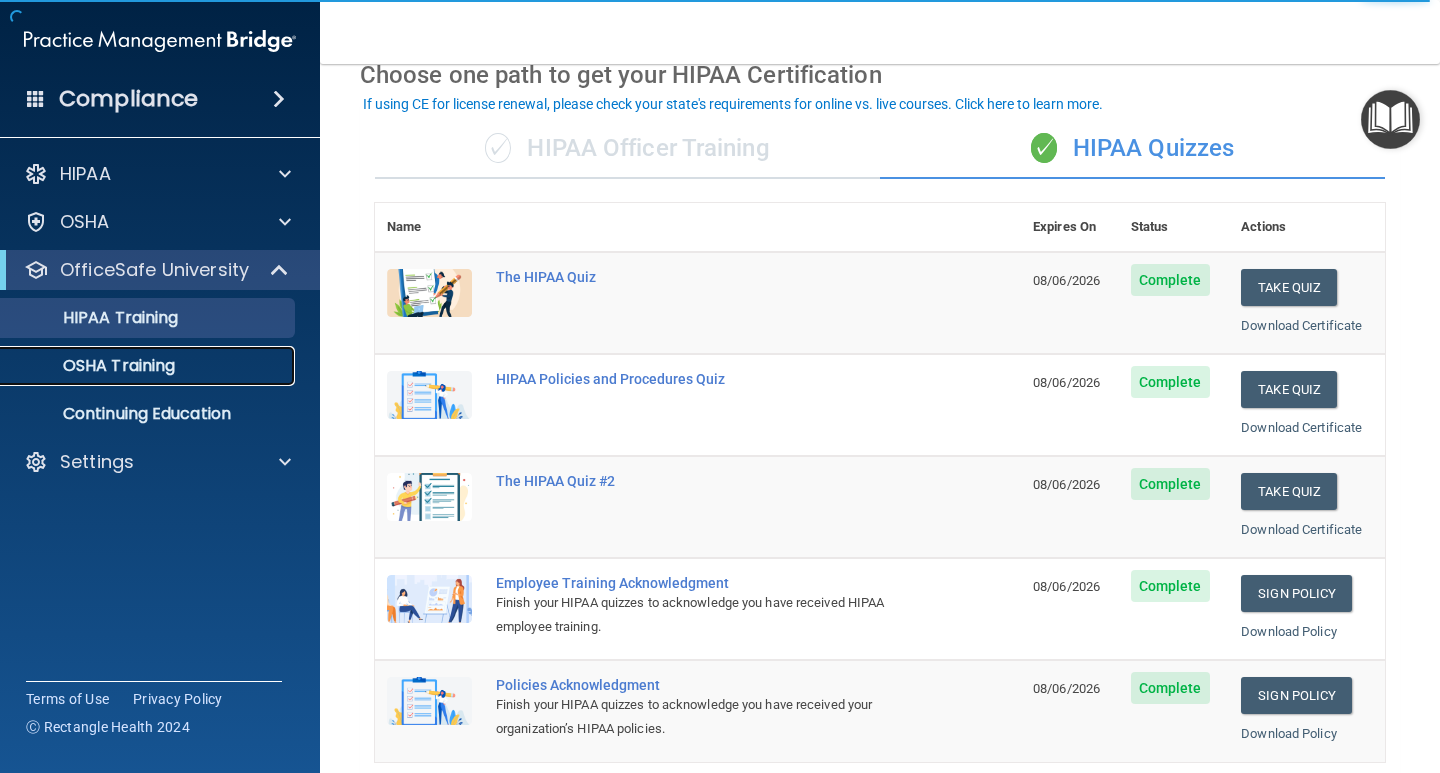 click on "OSHA Training" at bounding box center (94, 366) 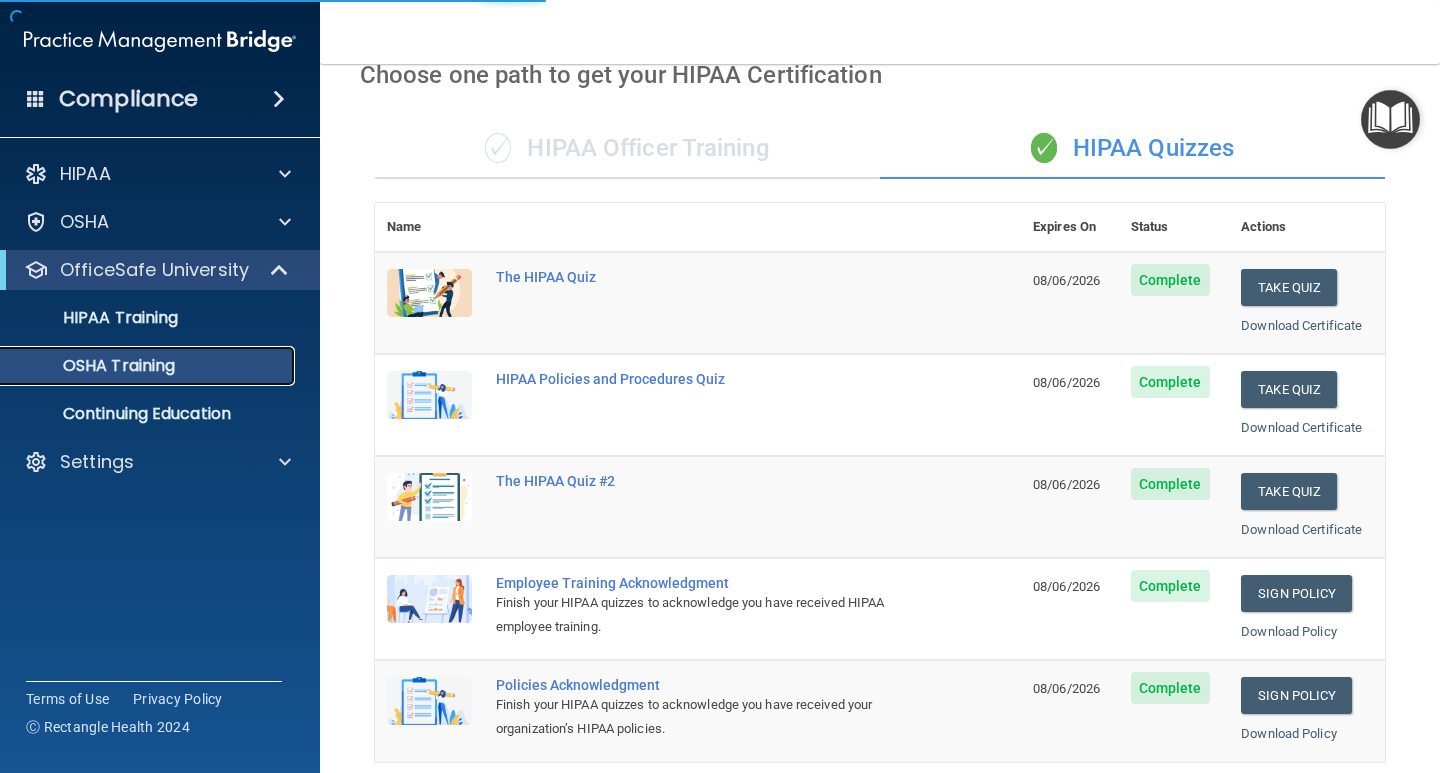 click on "OSHA Training" at bounding box center [94, 366] 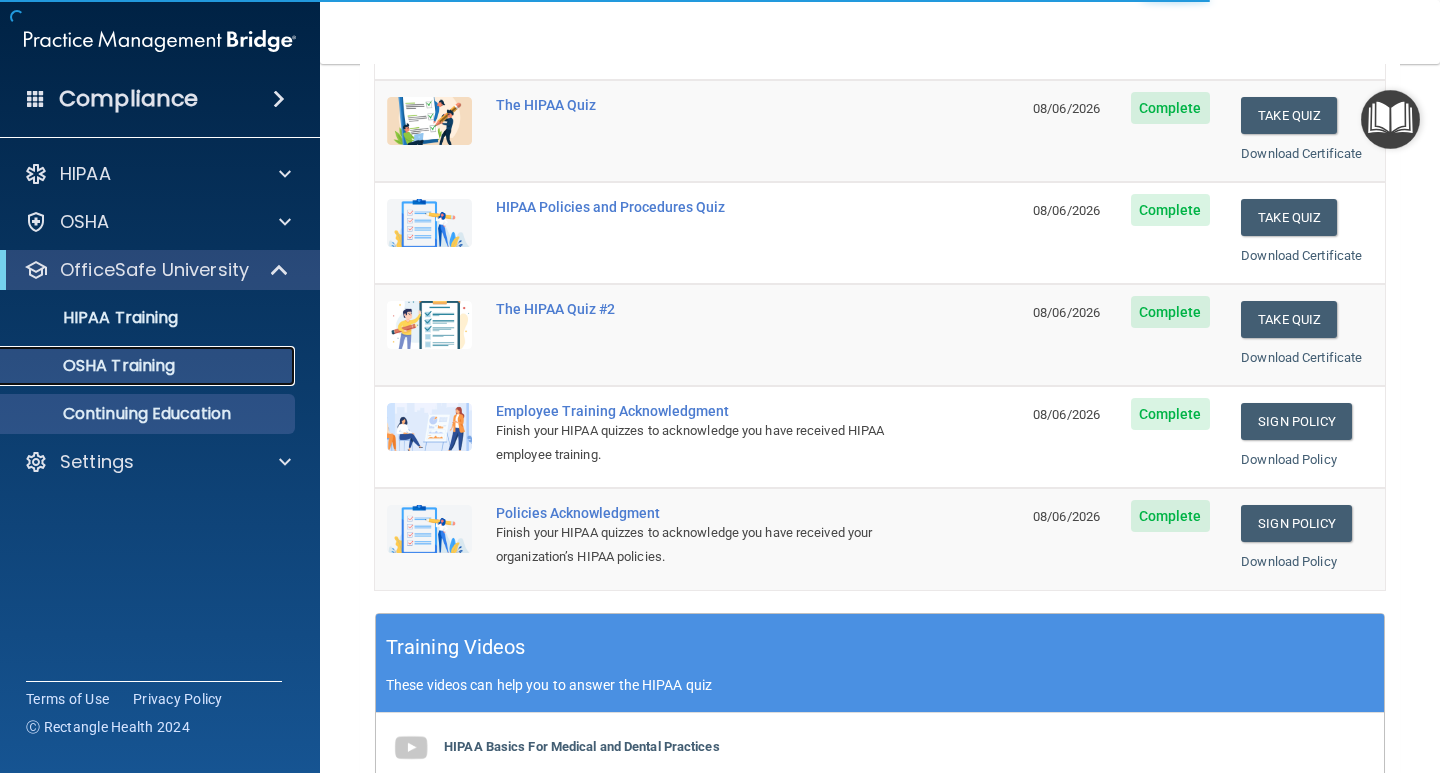 scroll, scrollTop: 300, scrollLeft: 0, axis: vertical 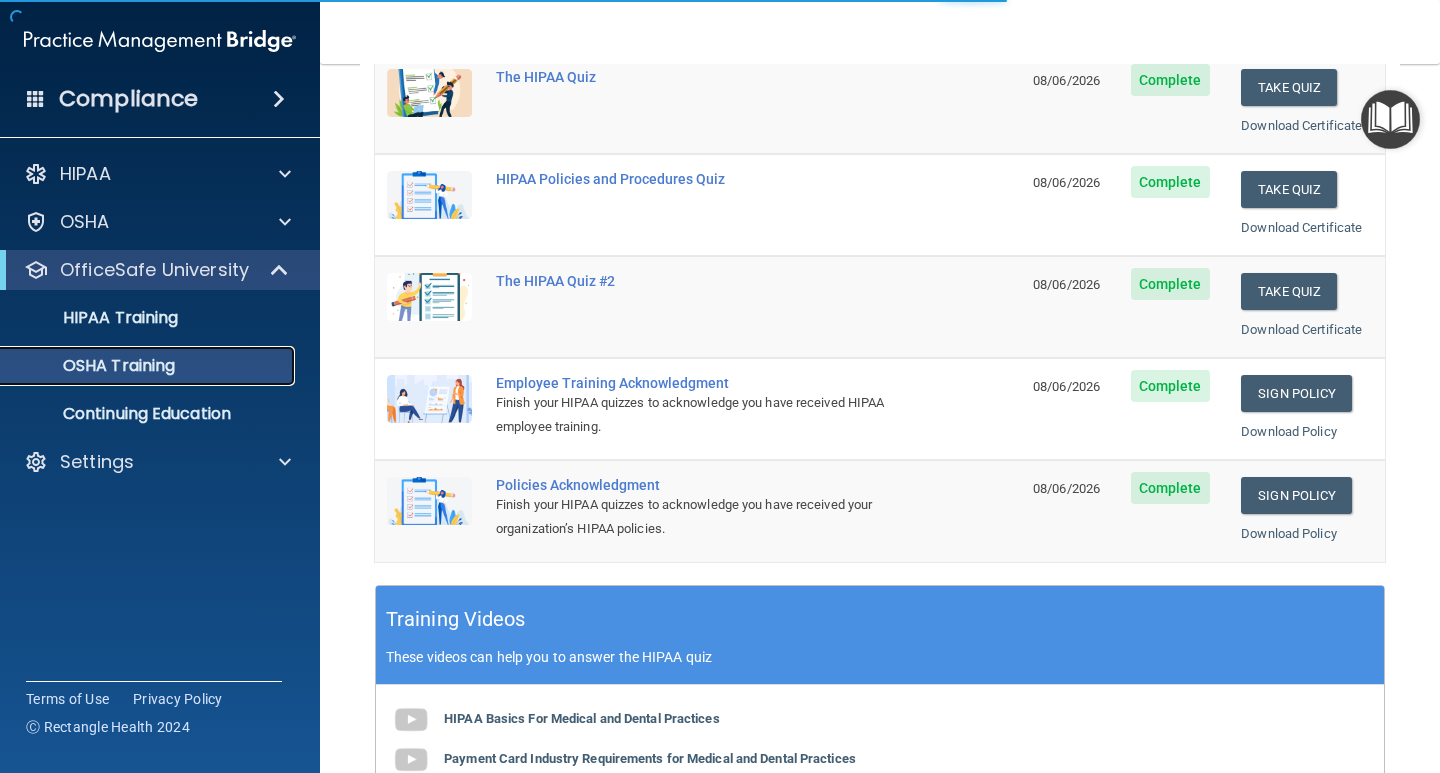click on "OSHA Training" at bounding box center [94, 366] 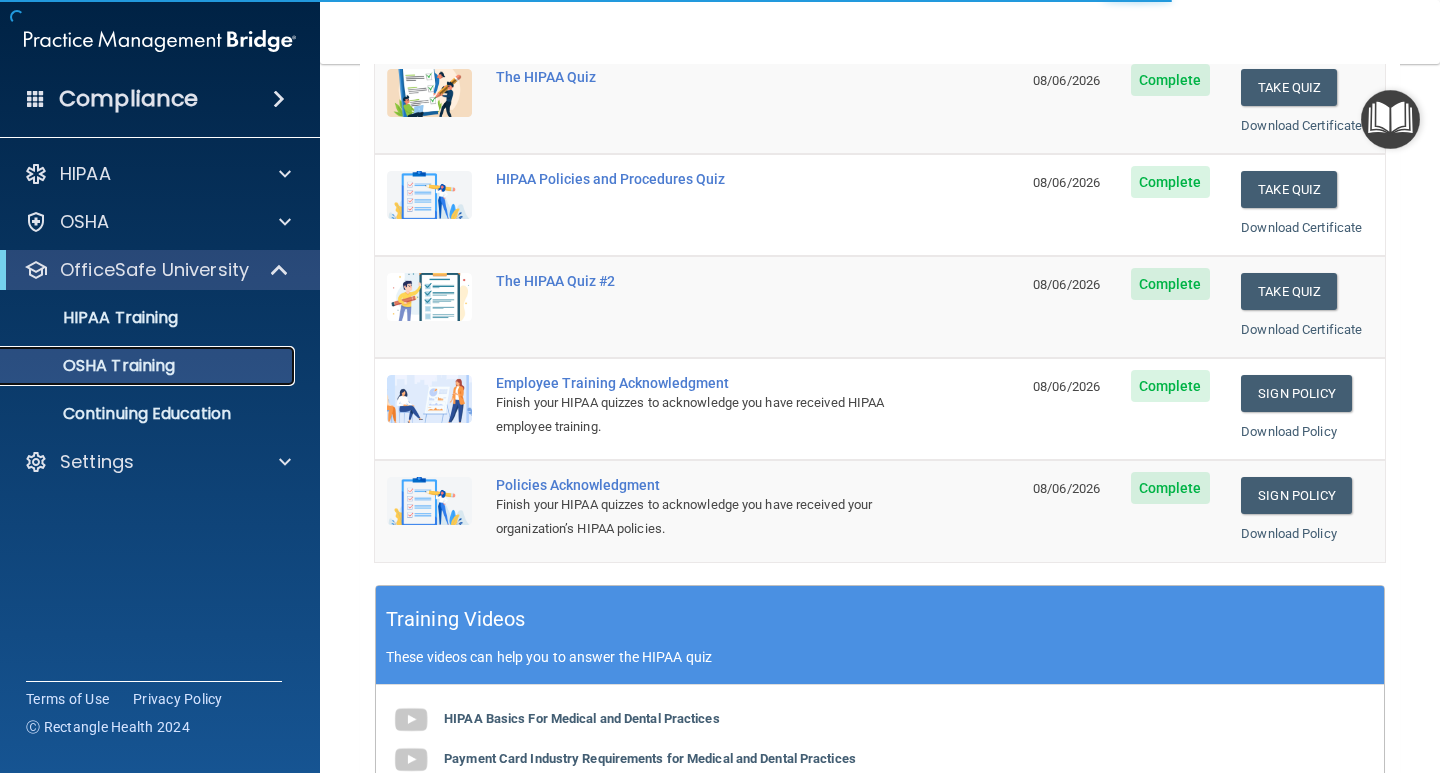 click on "OSHA Training" at bounding box center (94, 366) 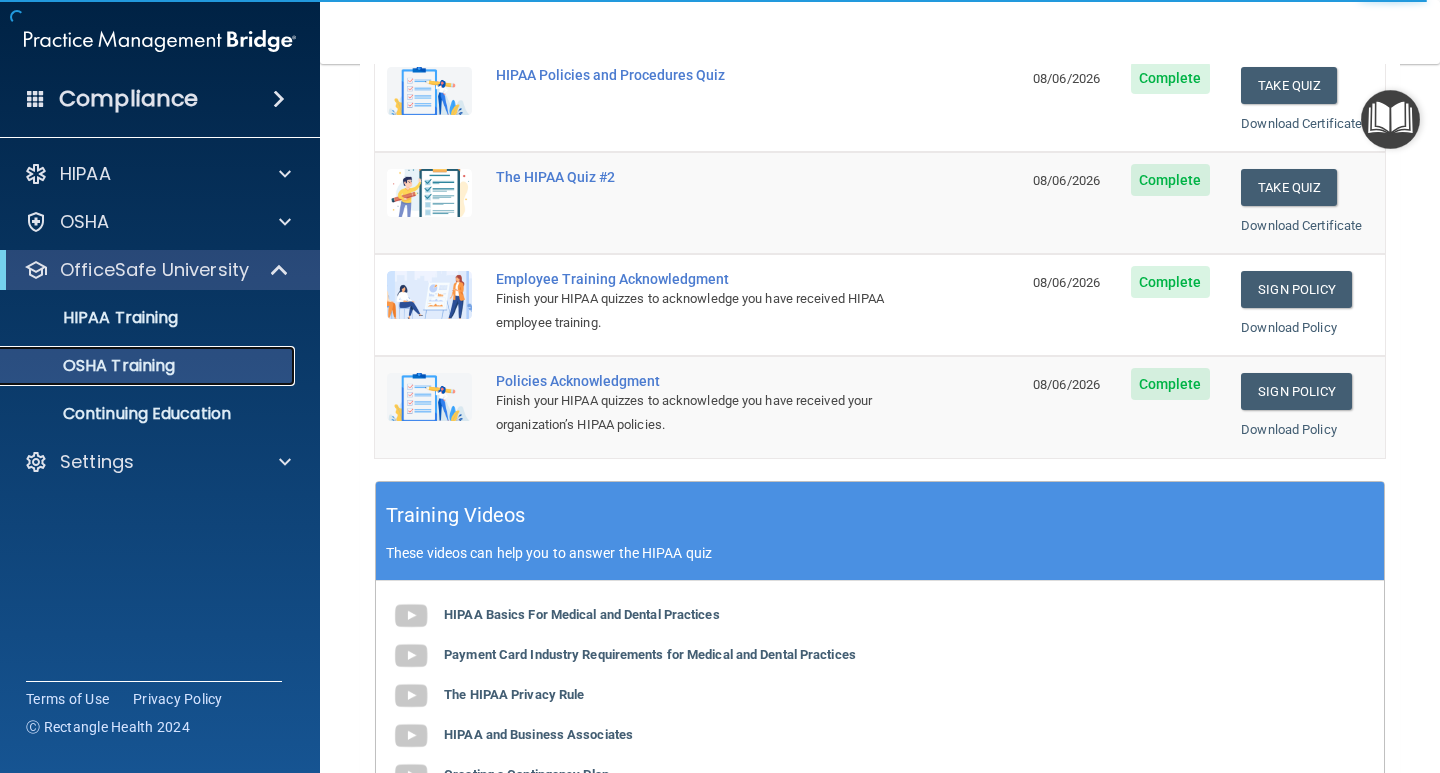 scroll, scrollTop: 733, scrollLeft: 0, axis: vertical 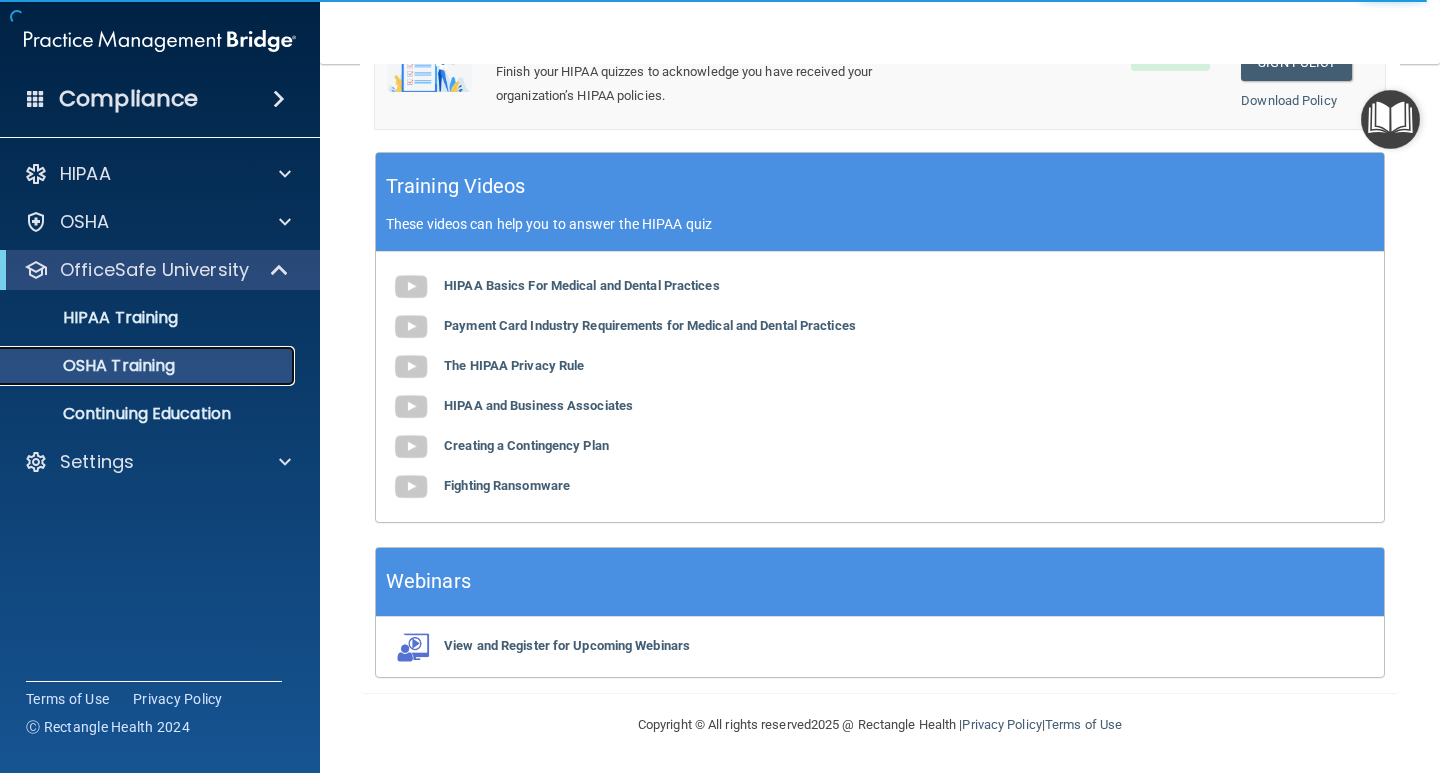 click on "OSHA Training" at bounding box center [94, 366] 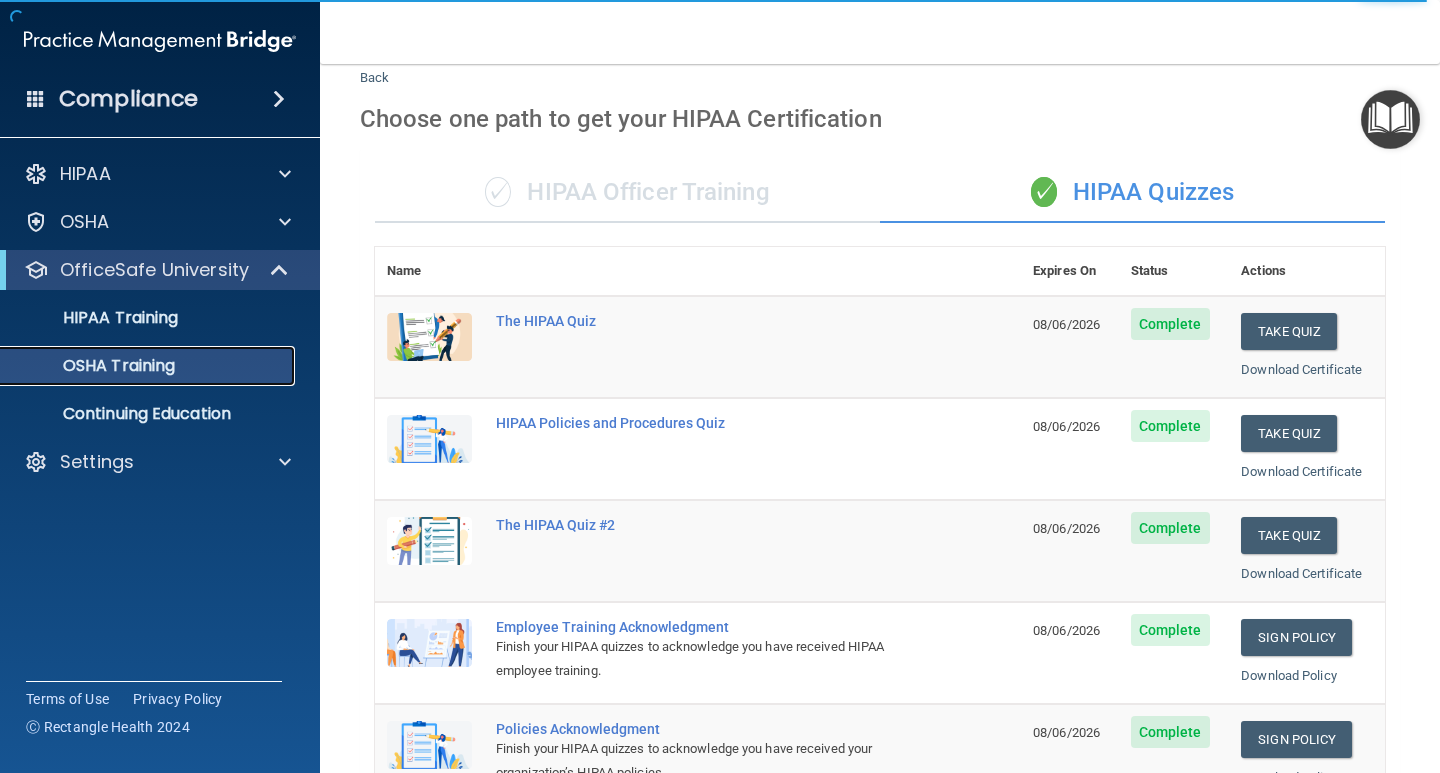 scroll, scrollTop: 100, scrollLeft: 0, axis: vertical 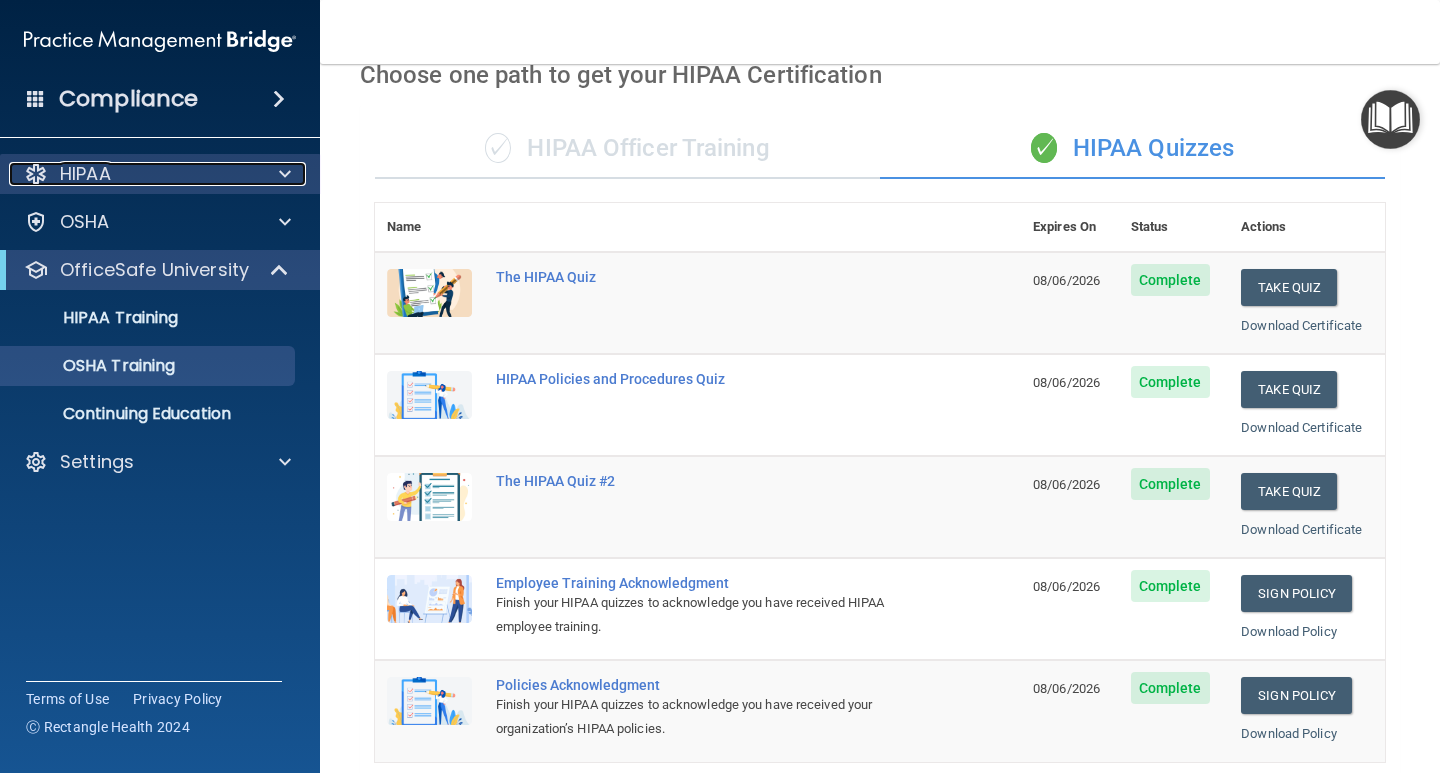 click on "HIPAA" at bounding box center [85, 174] 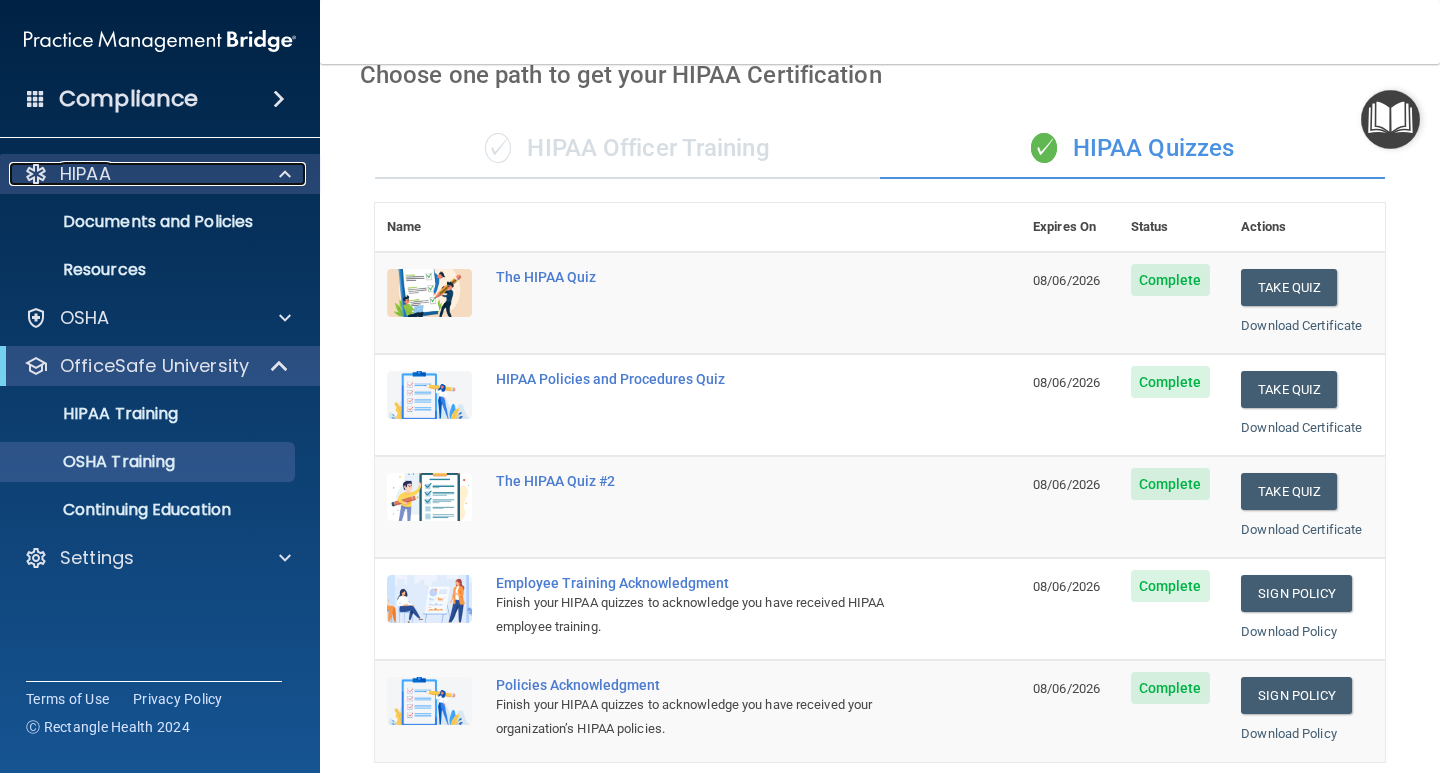 click at bounding box center (282, 174) 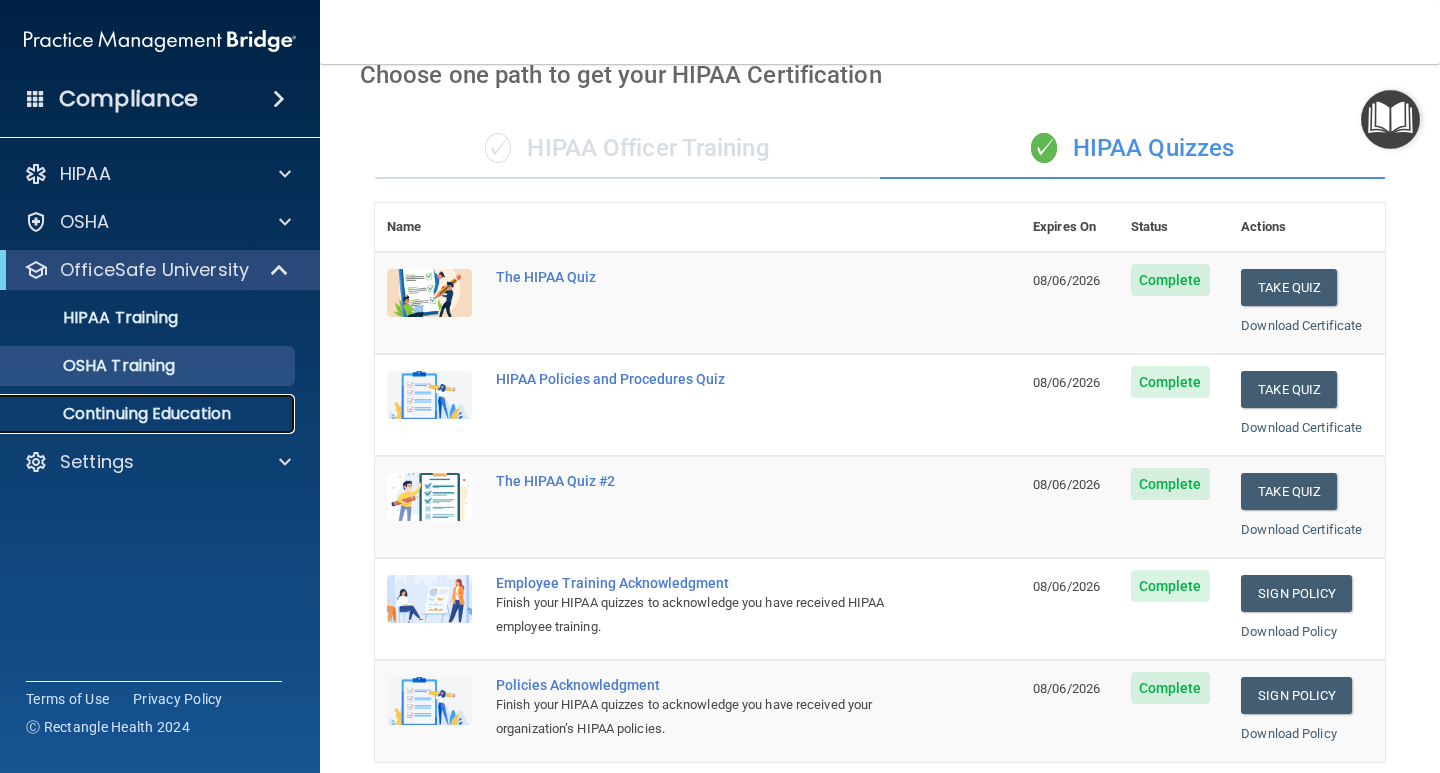 click on "Continuing Education" at bounding box center (149, 414) 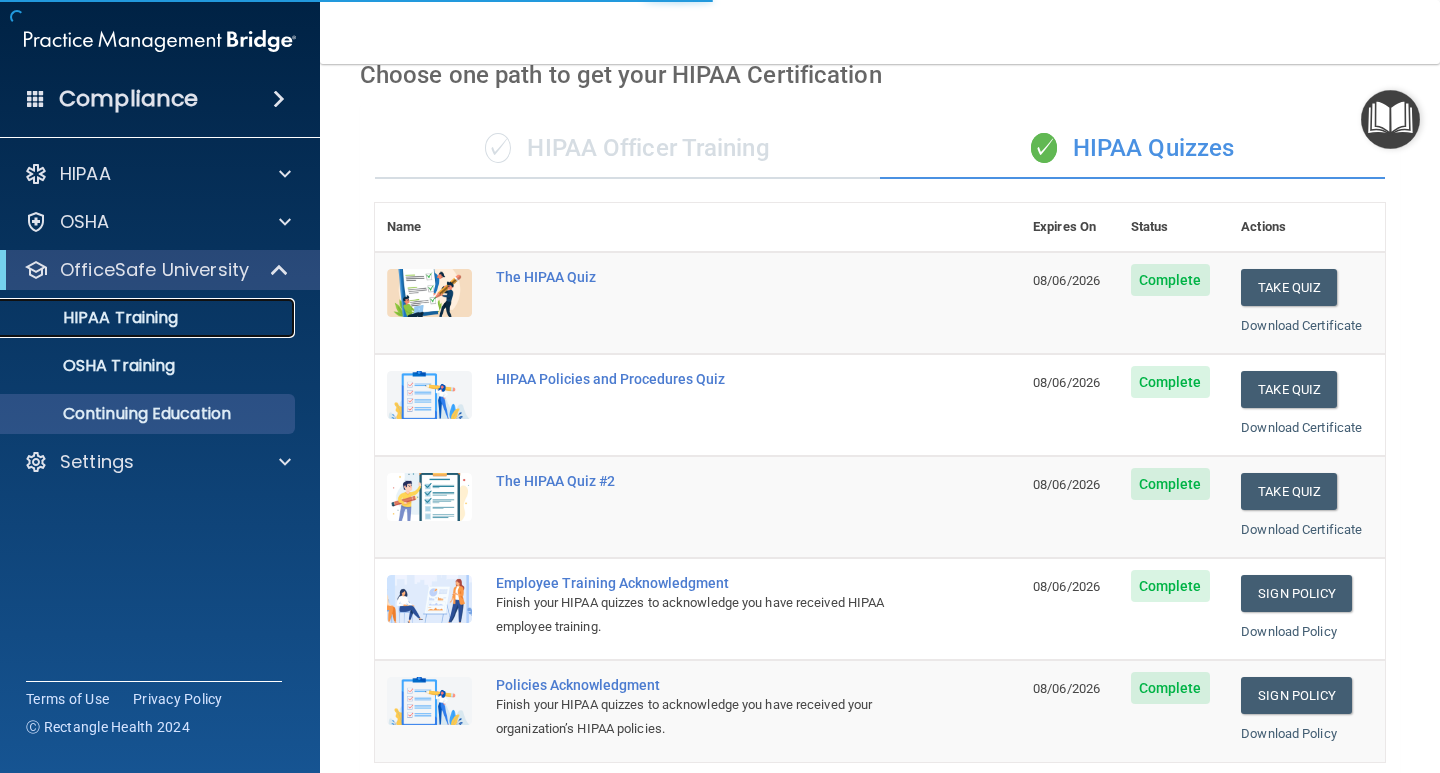 click on "HIPAA Training" at bounding box center (95, 318) 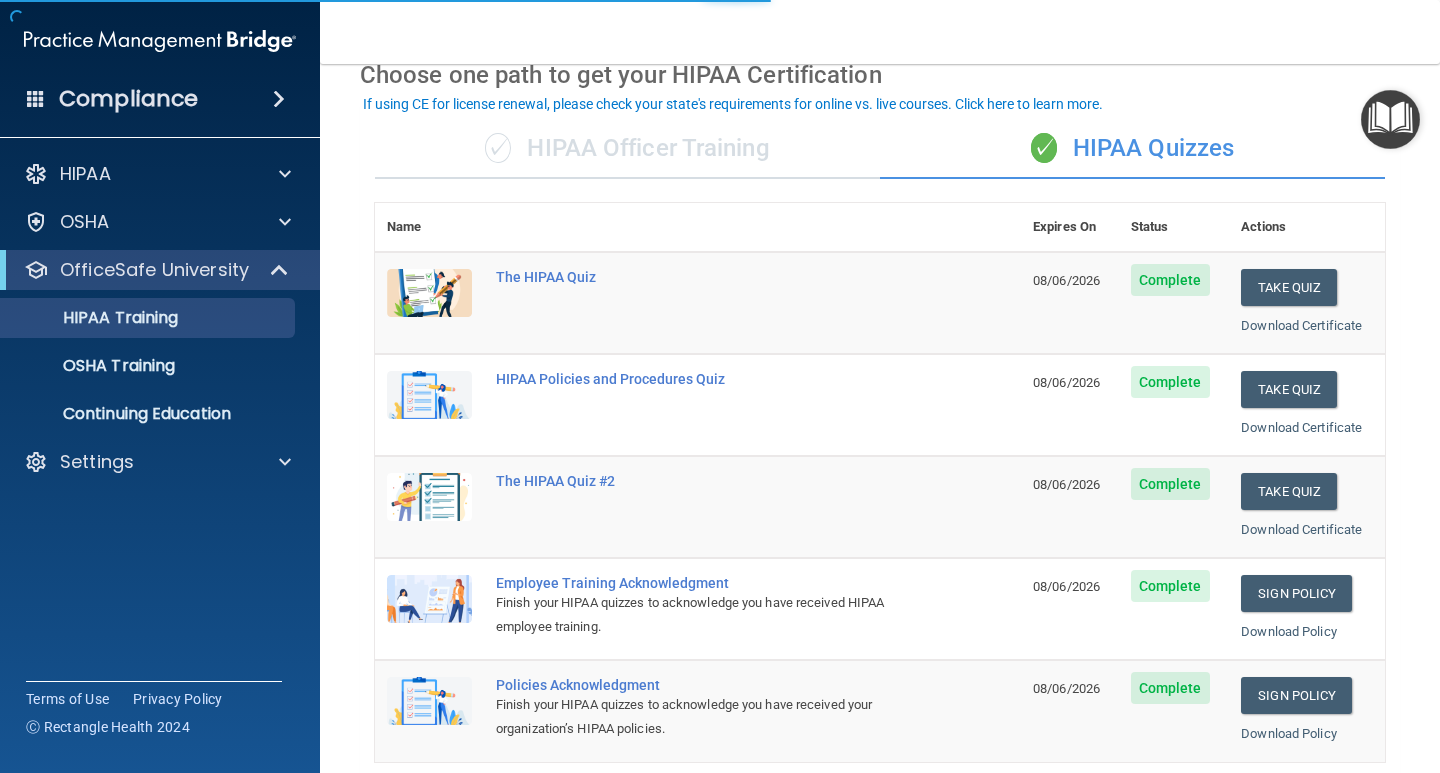 click on "Complete" at bounding box center (1170, 280) 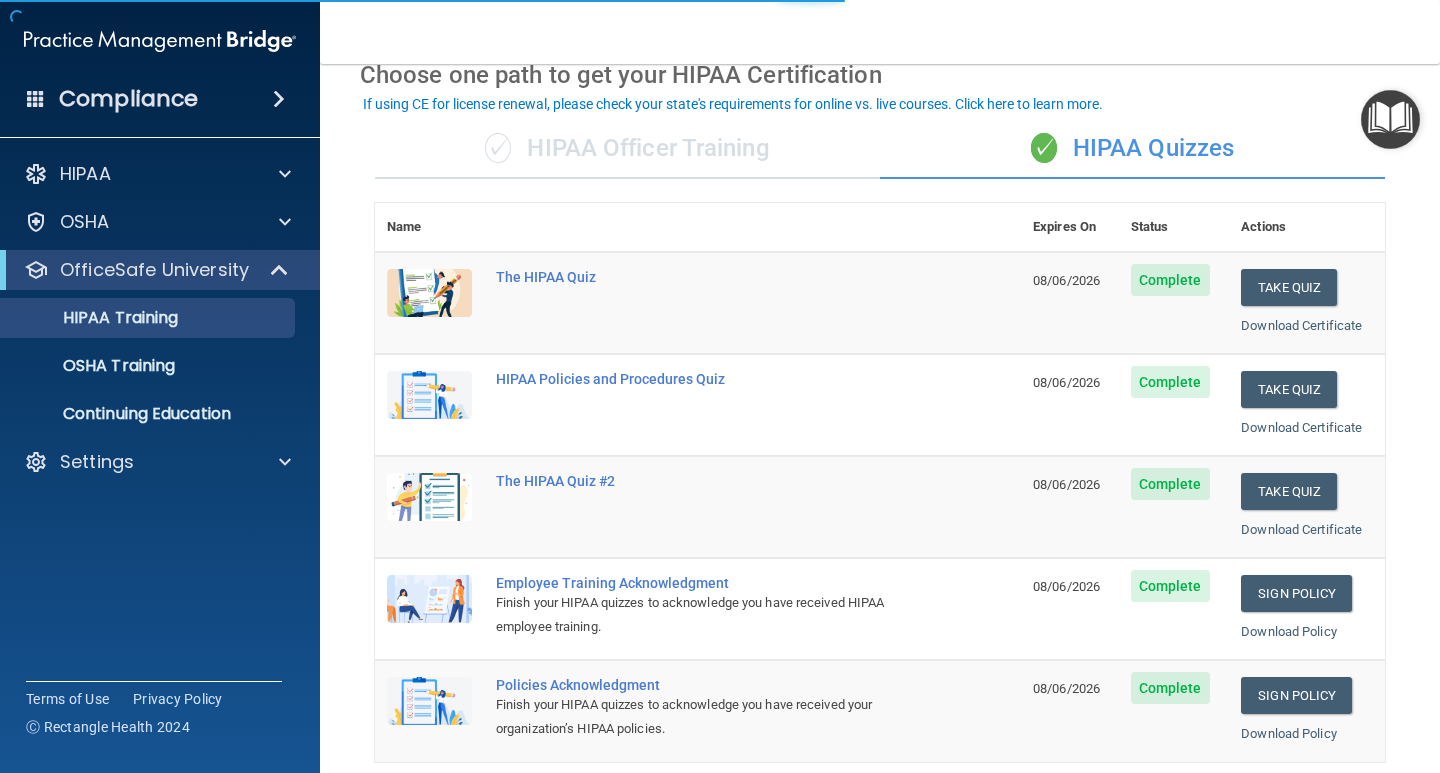click on "Complete" at bounding box center (1170, 280) 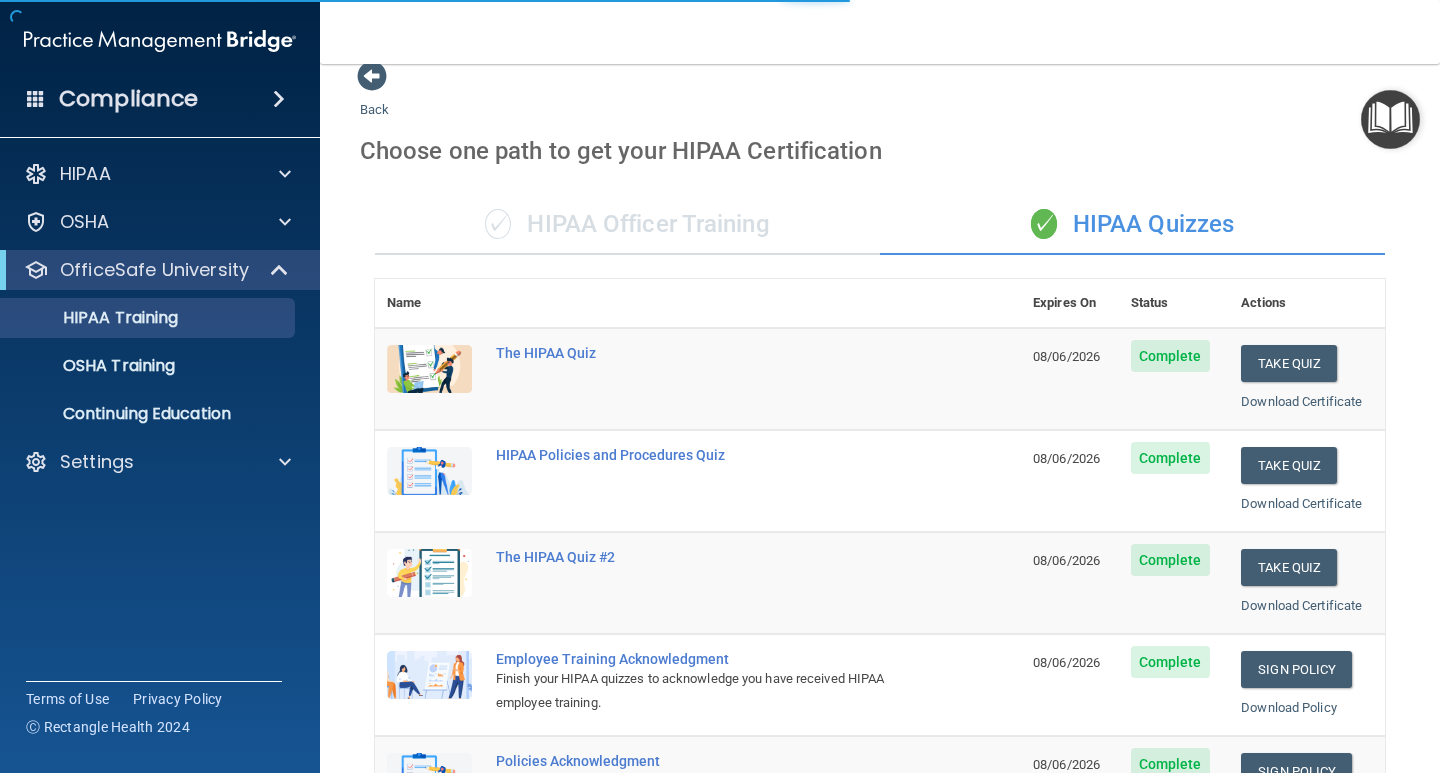 scroll, scrollTop: 0, scrollLeft: 0, axis: both 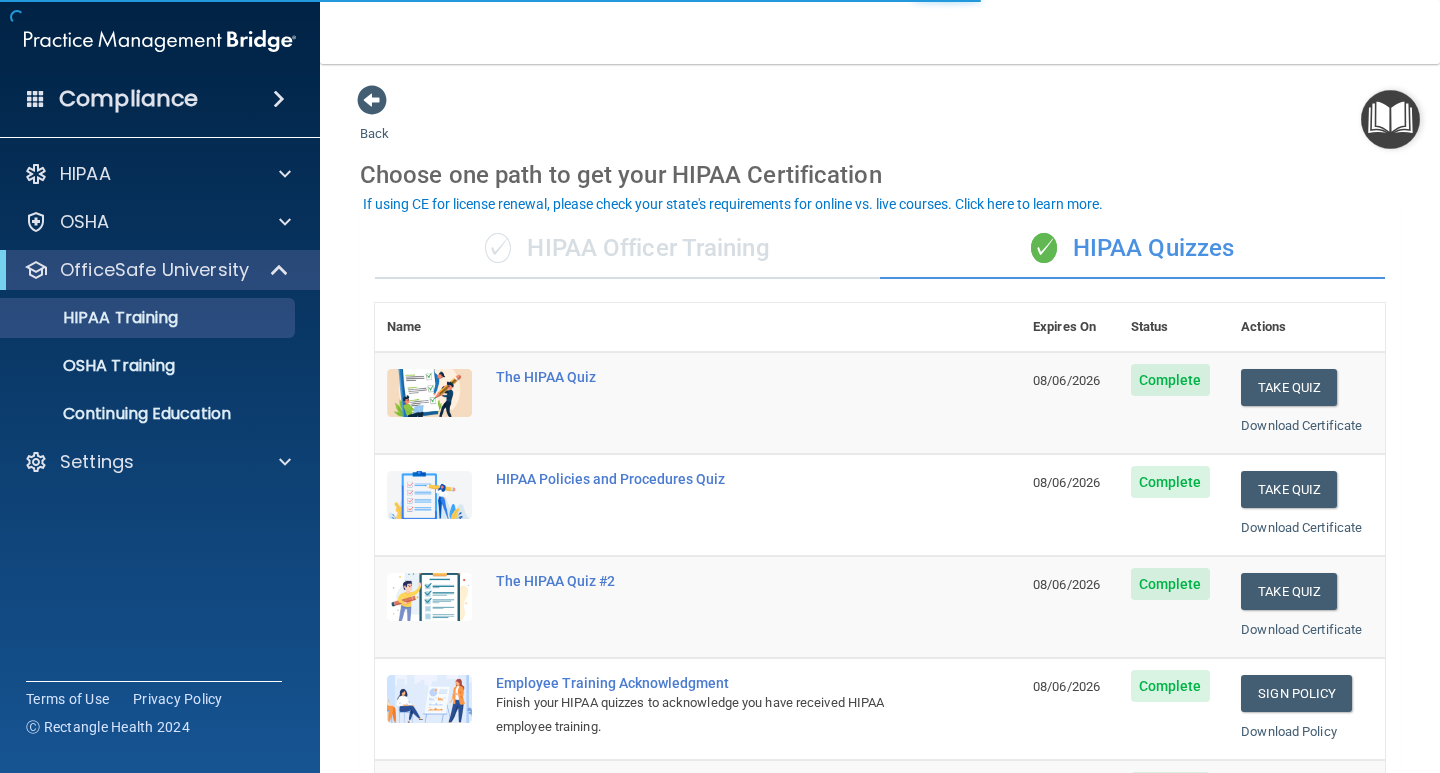 click on "Complete" at bounding box center [1170, 482] 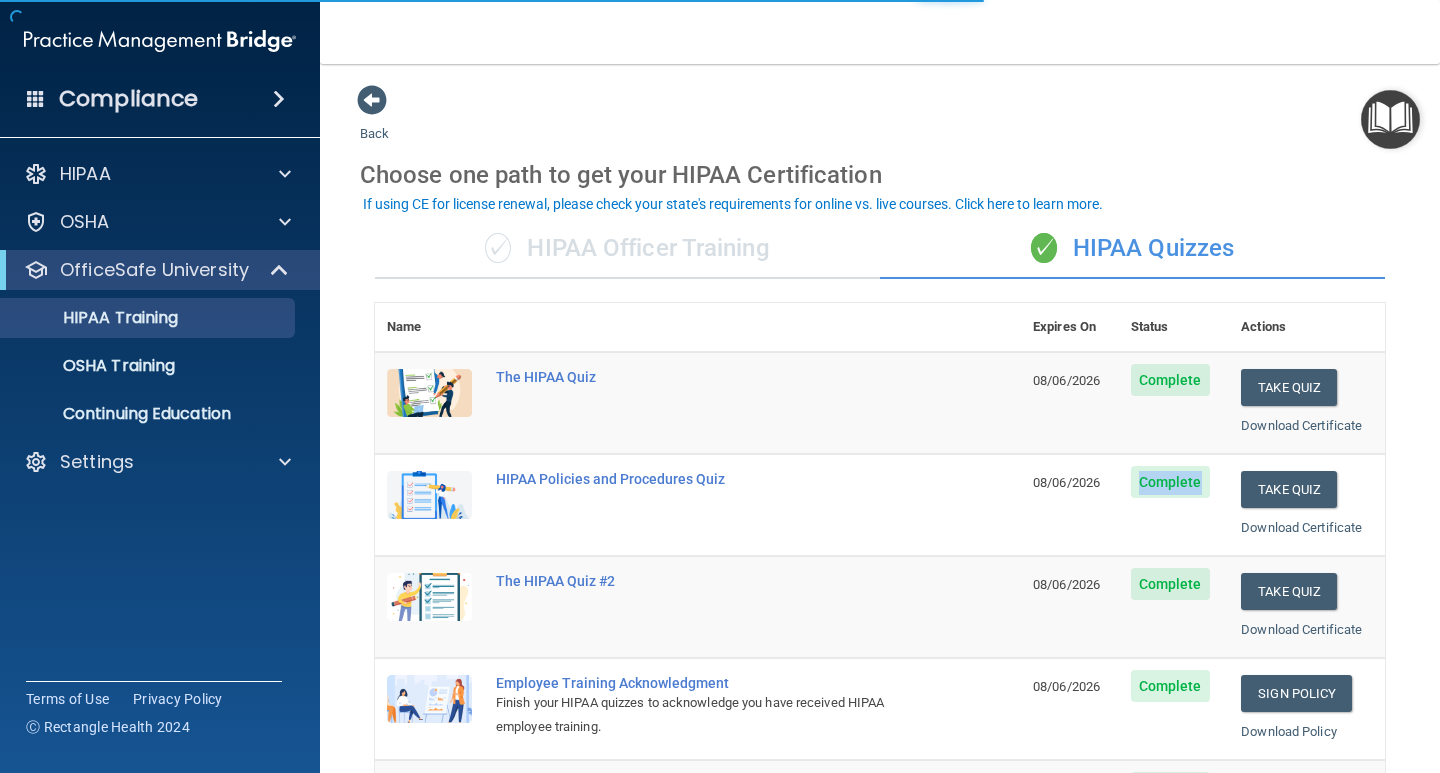 click on "Complete" at bounding box center [1170, 482] 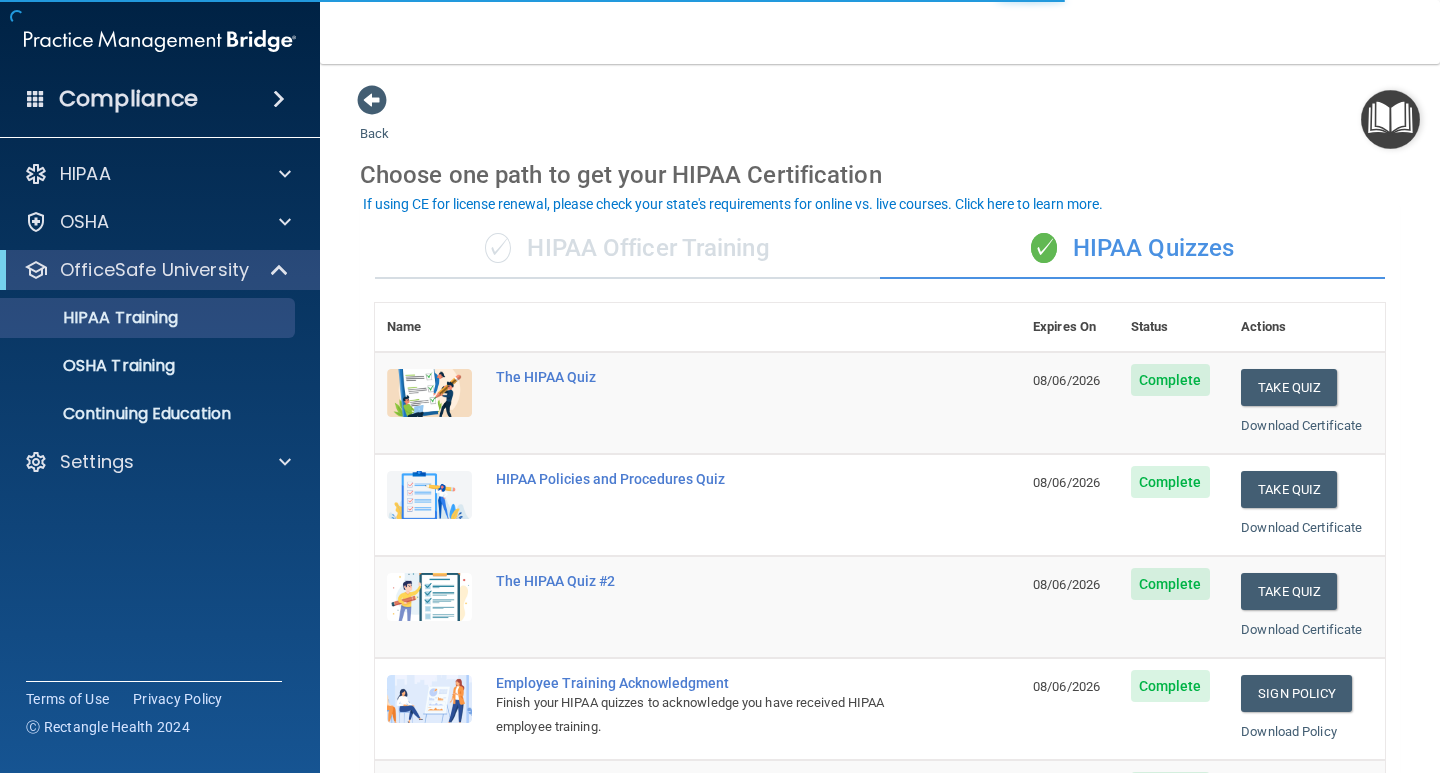 click on "Complete" at bounding box center (1170, 380) 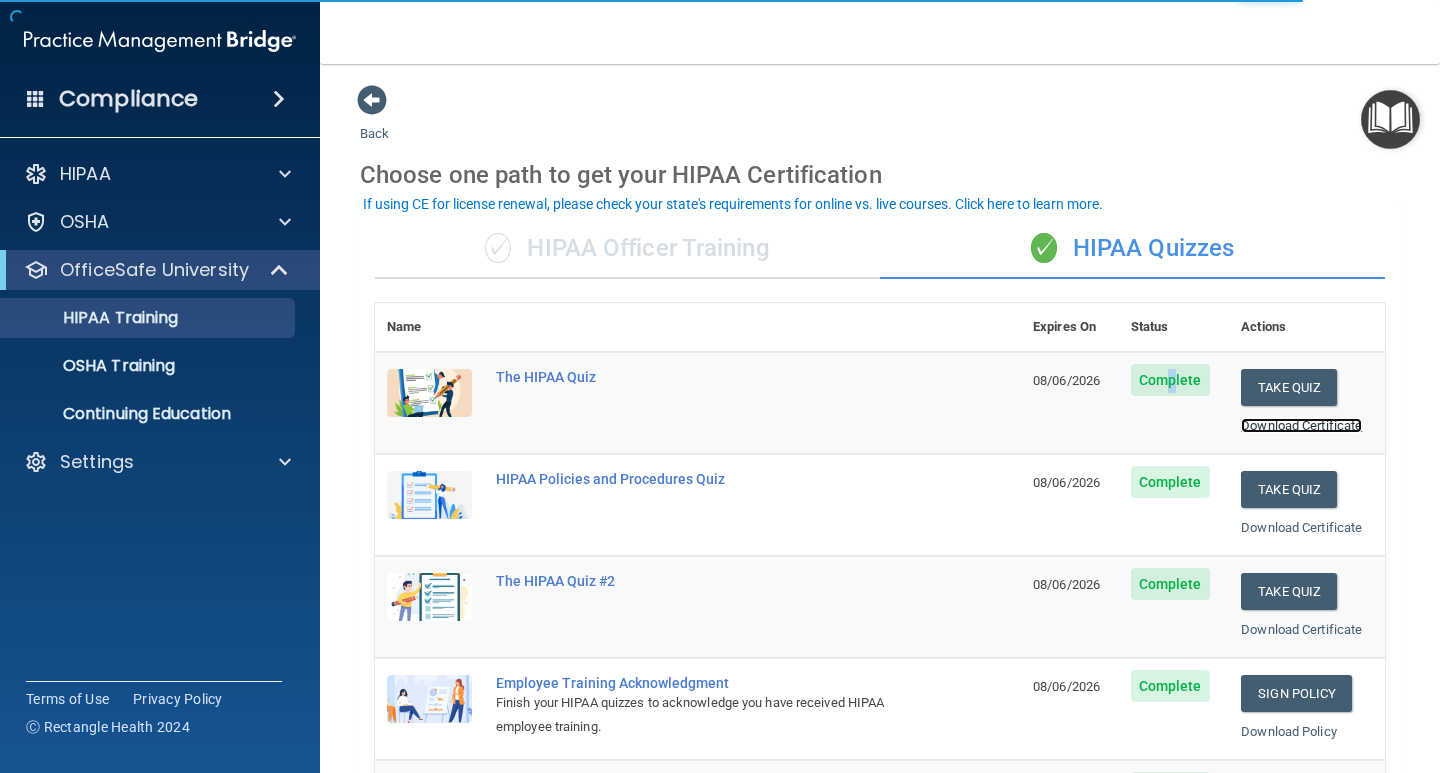 click on "Download Certificate" at bounding box center (1301, 425) 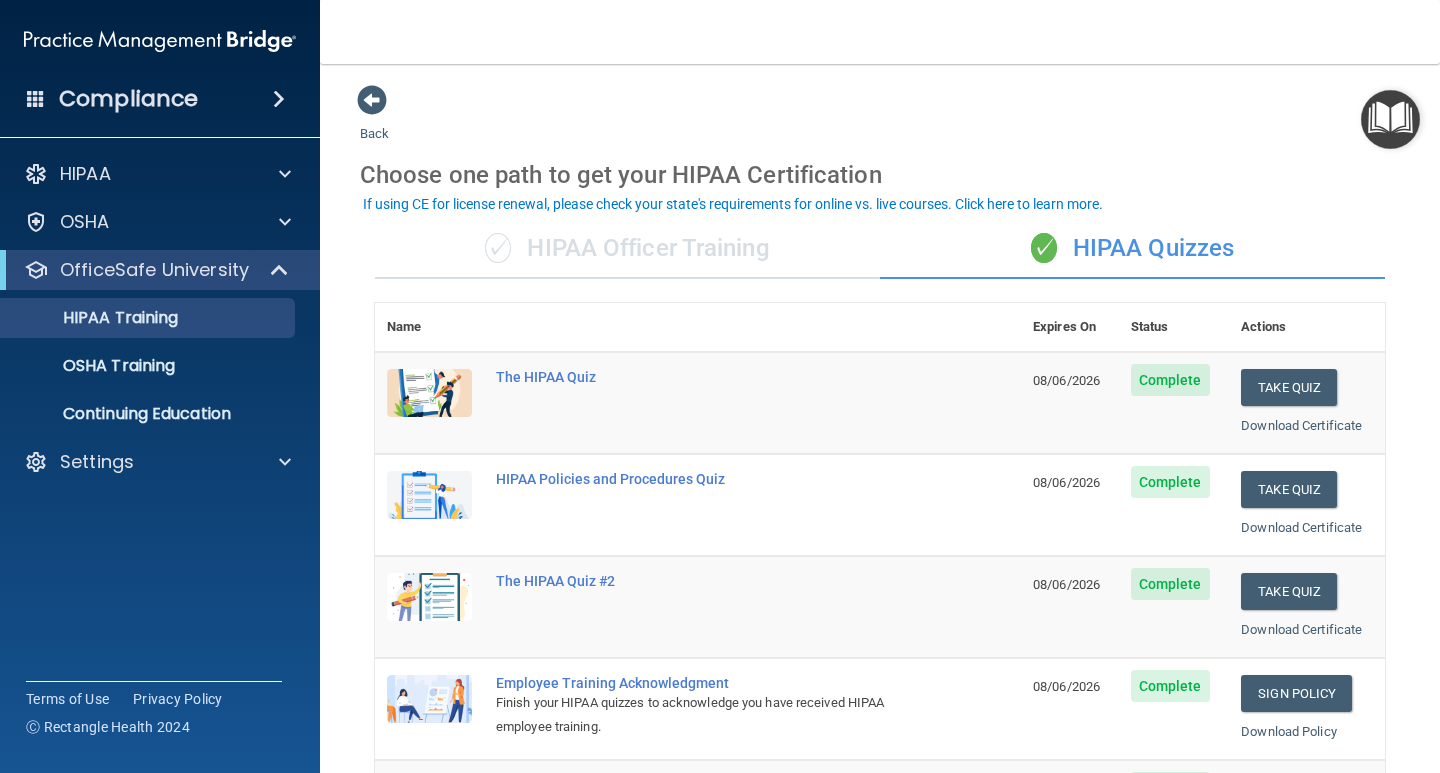 click on "✓   HIPAA Officer Training" at bounding box center [627, 249] 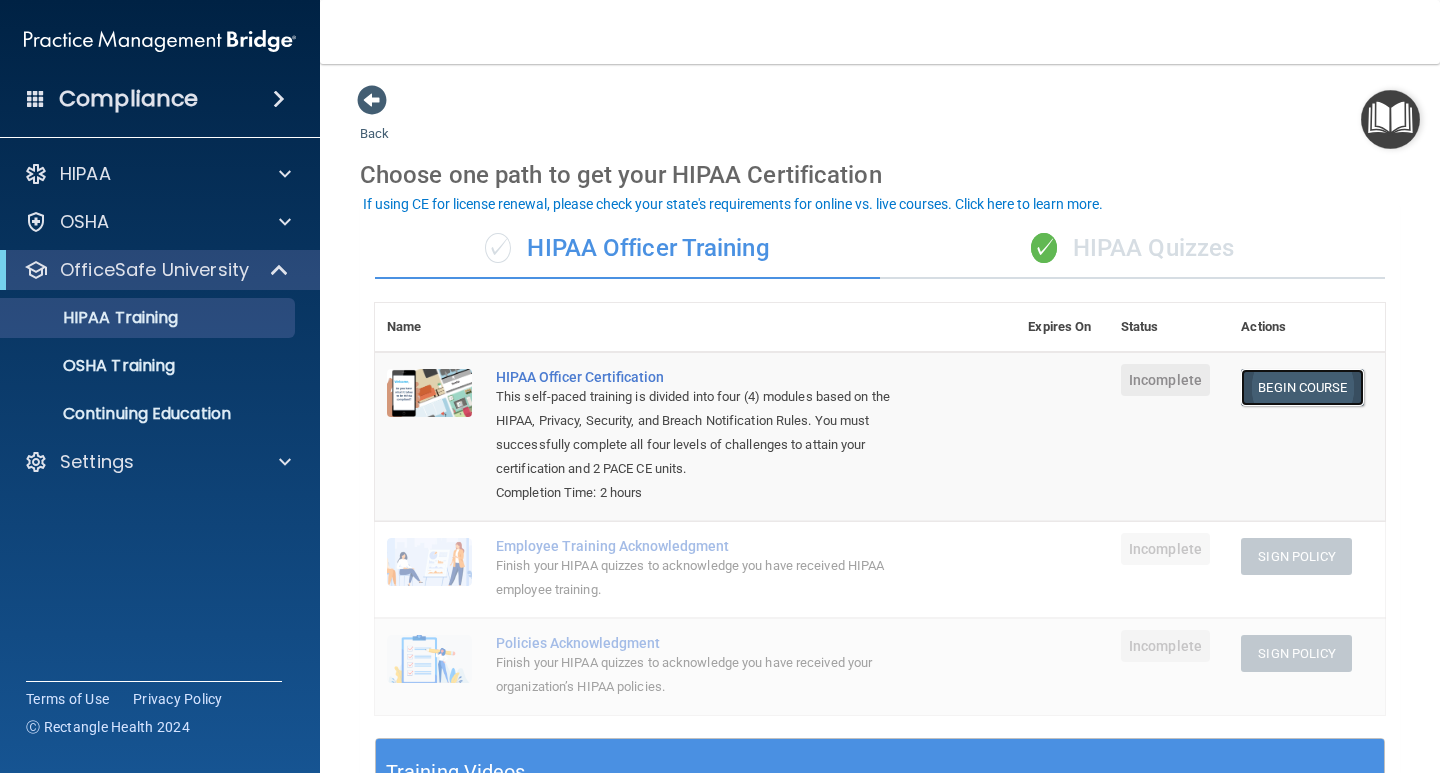 click on "Begin Course" at bounding box center [1302, 387] 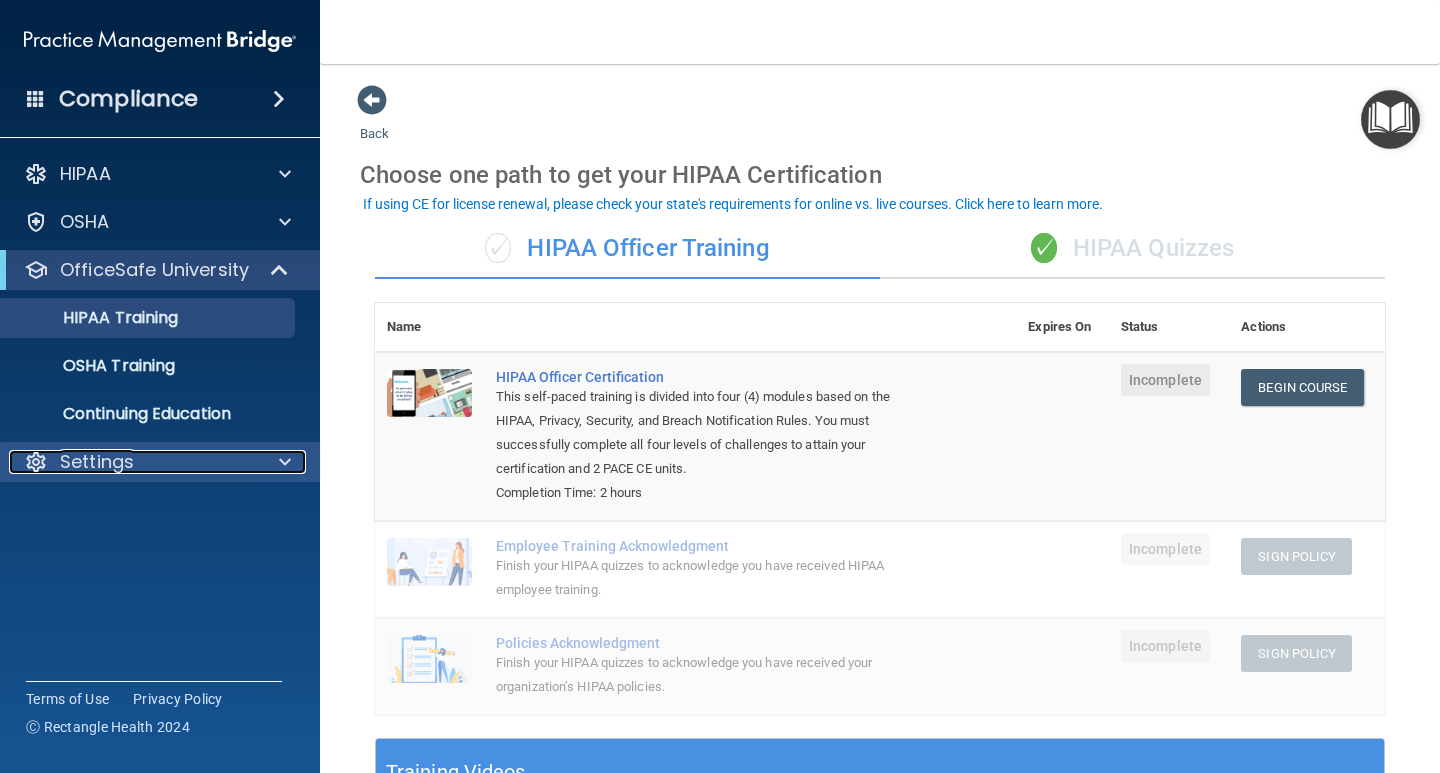 click on "Settings" at bounding box center (97, 462) 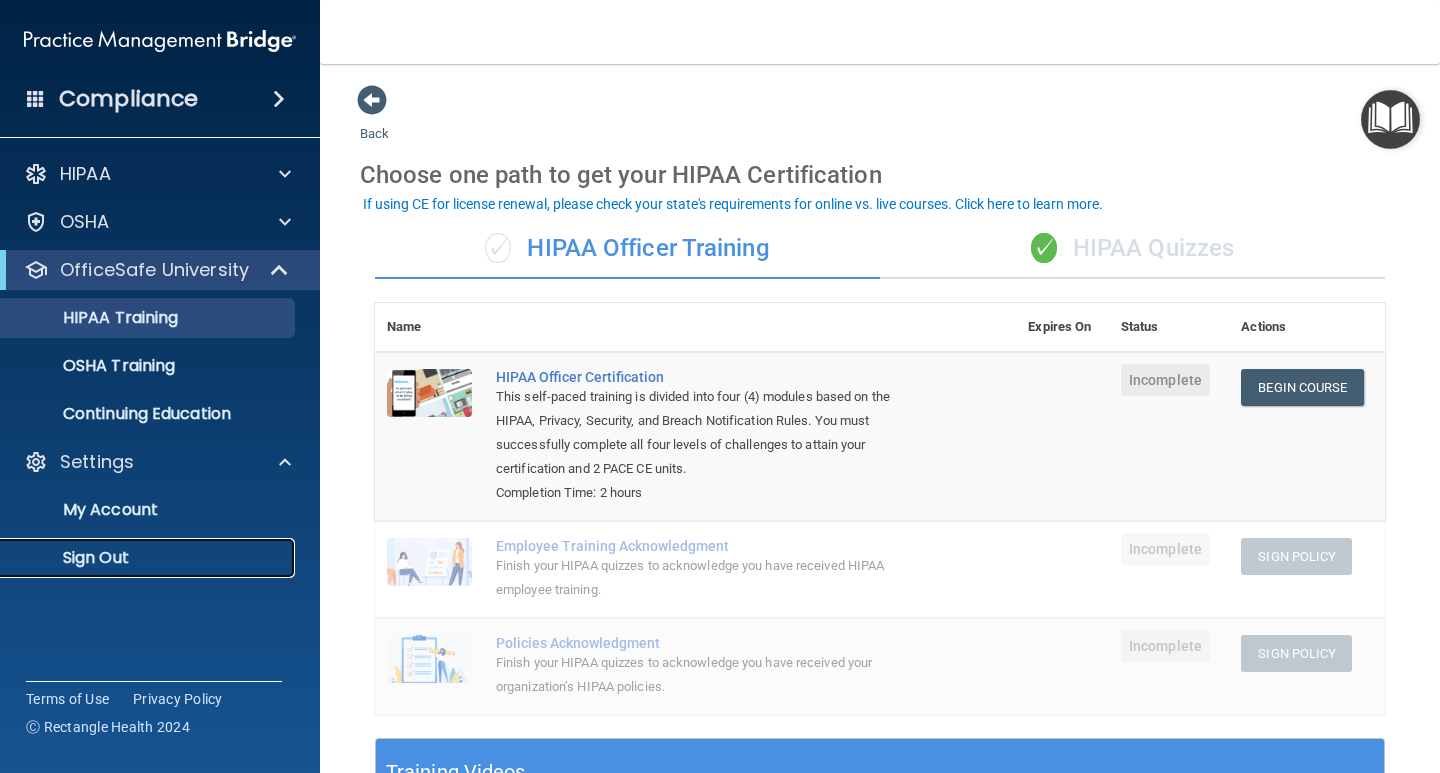 click on "Sign Out" at bounding box center [149, 558] 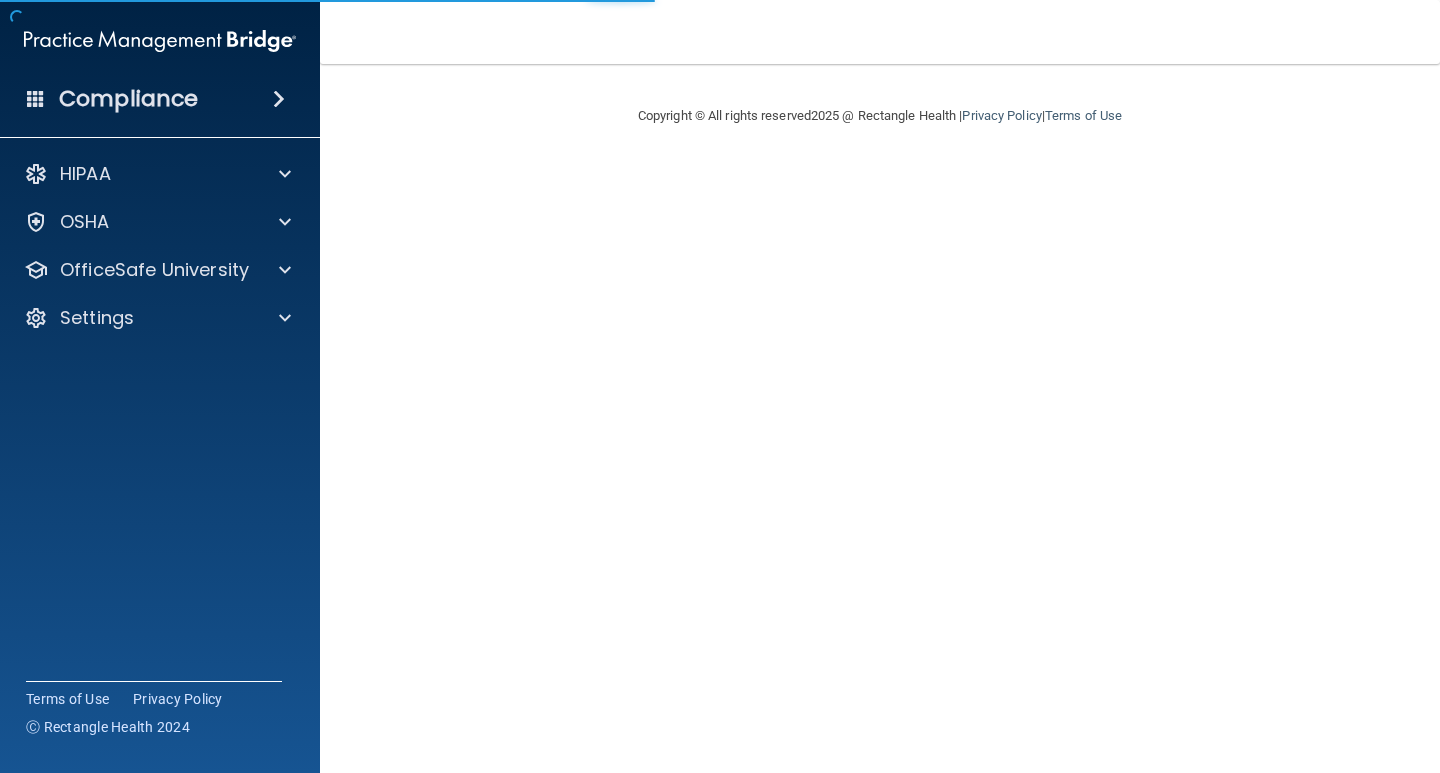 scroll, scrollTop: 0, scrollLeft: 0, axis: both 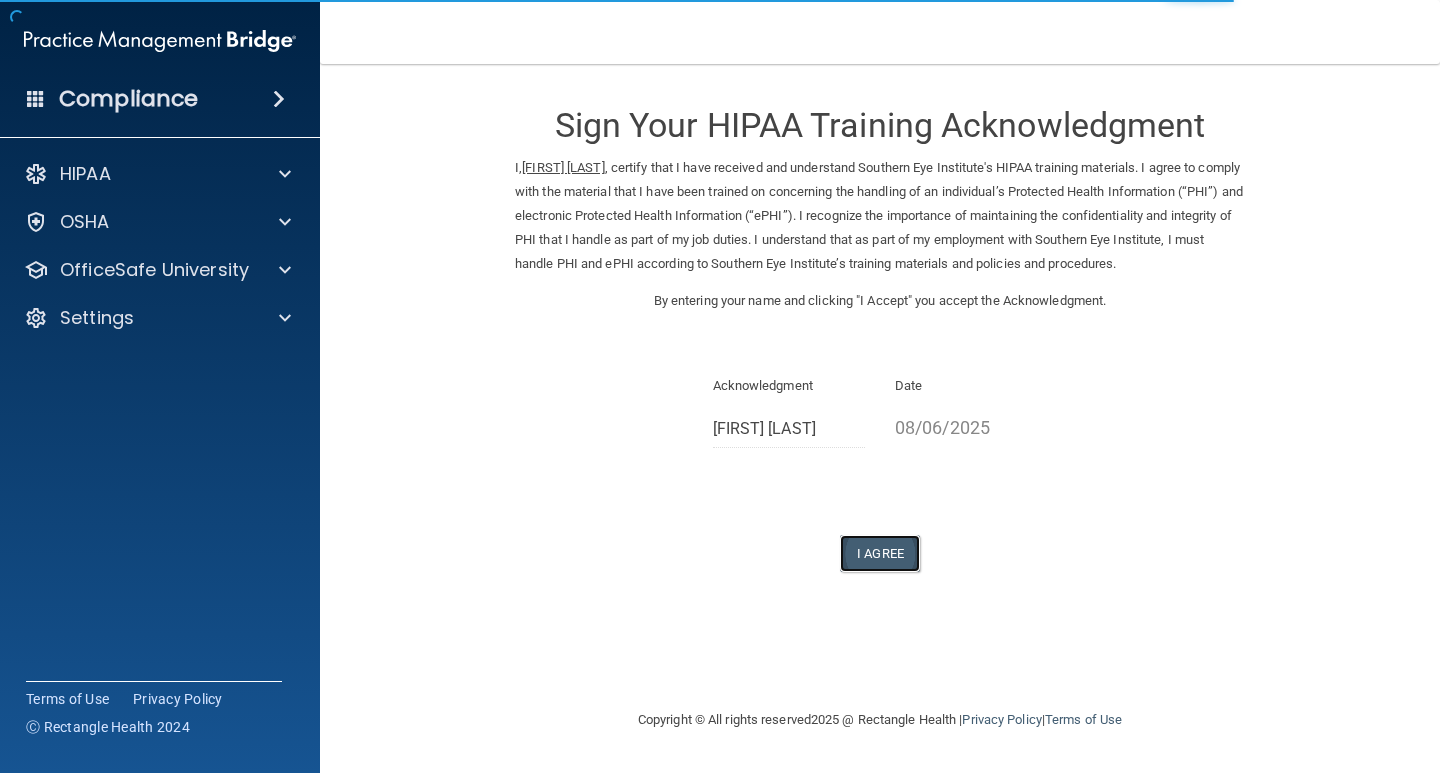 click on "I Agree" at bounding box center [880, 553] 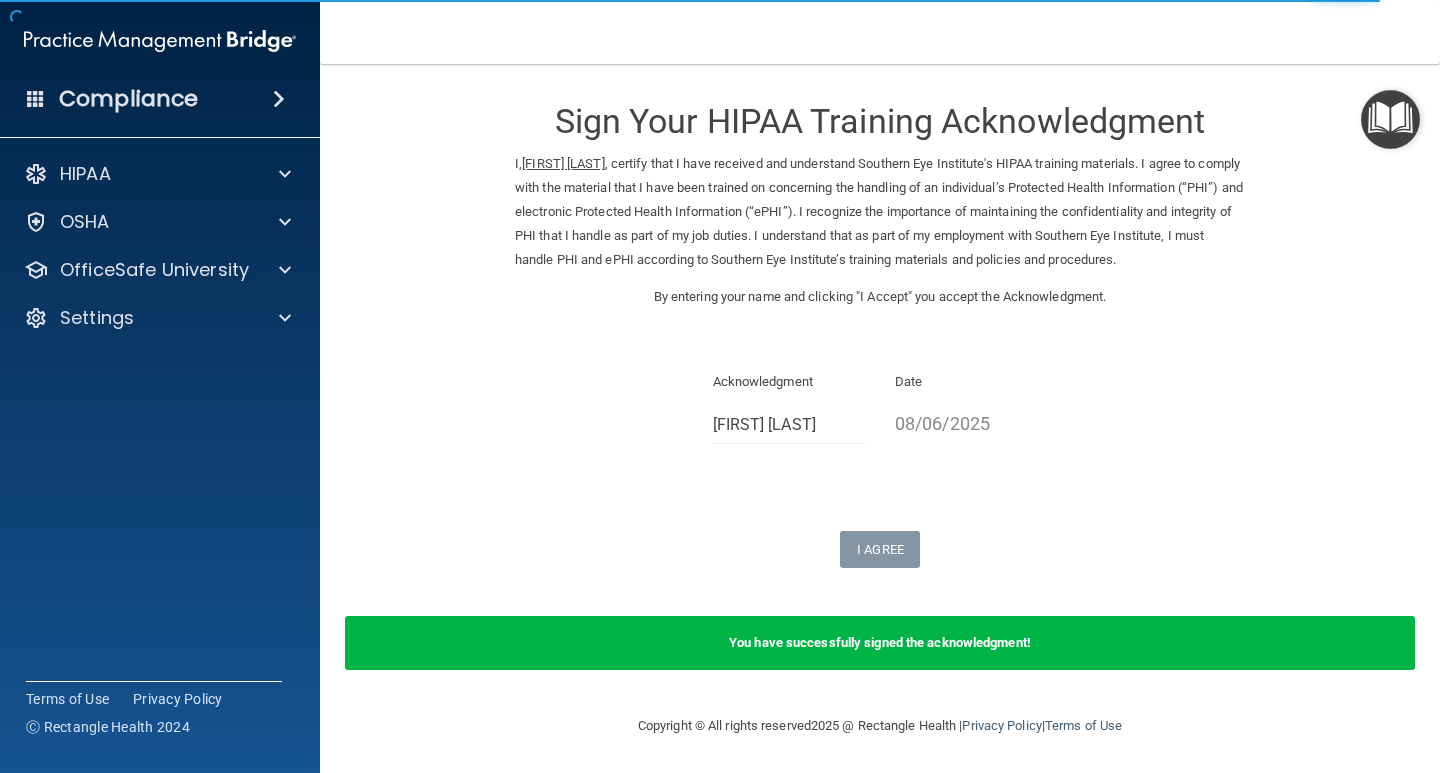 scroll, scrollTop: 5, scrollLeft: 0, axis: vertical 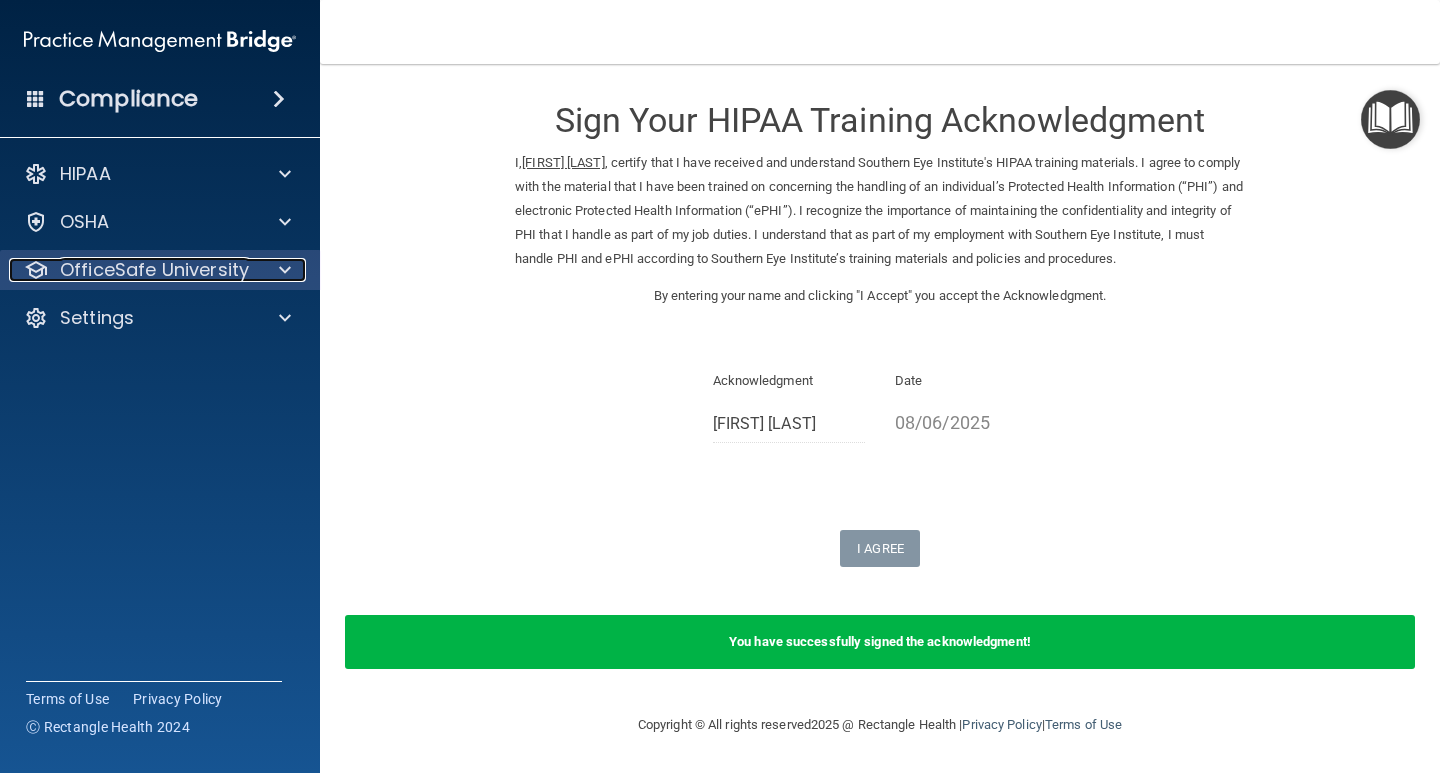 click on "OfficeSafe University" at bounding box center (154, 270) 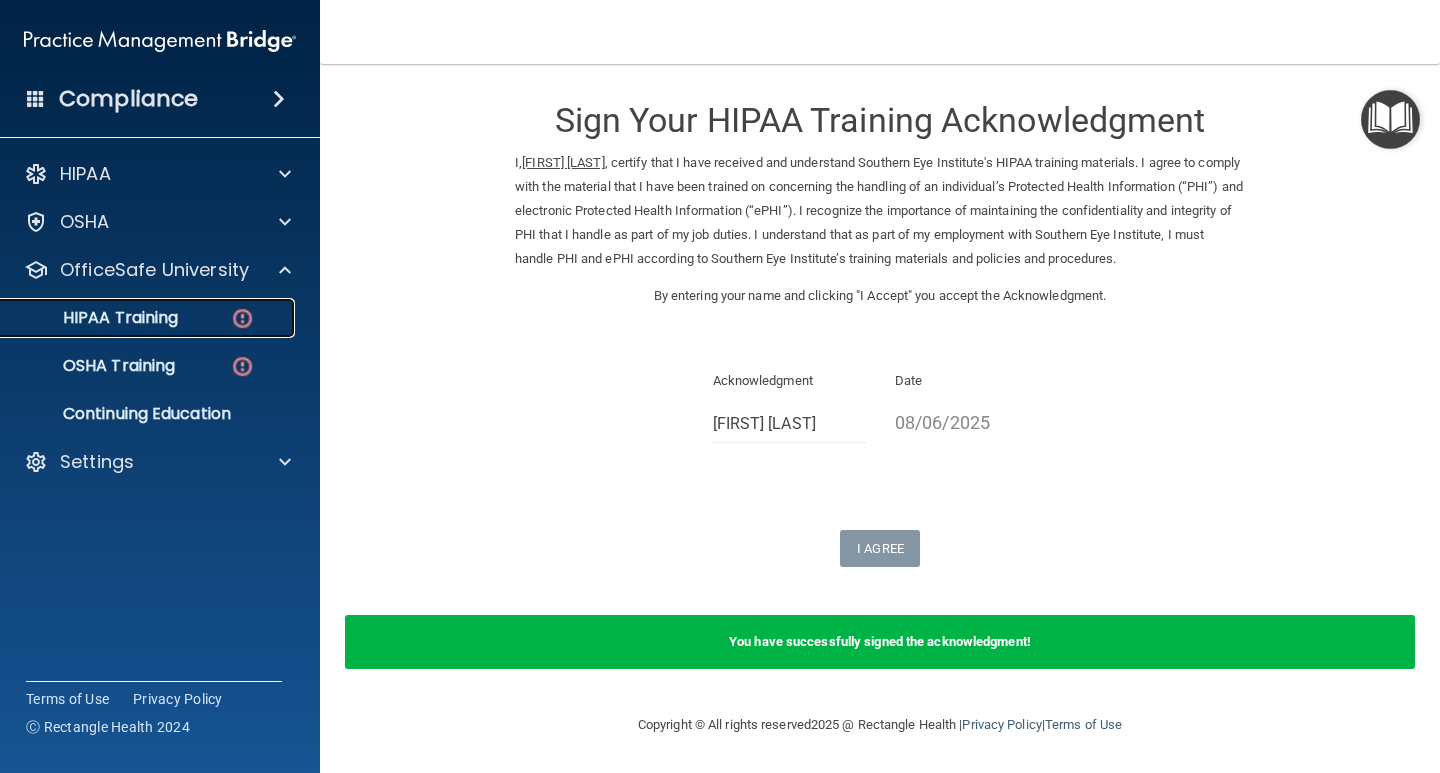 click on "HIPAA Training" at bounding box center (95, 318) 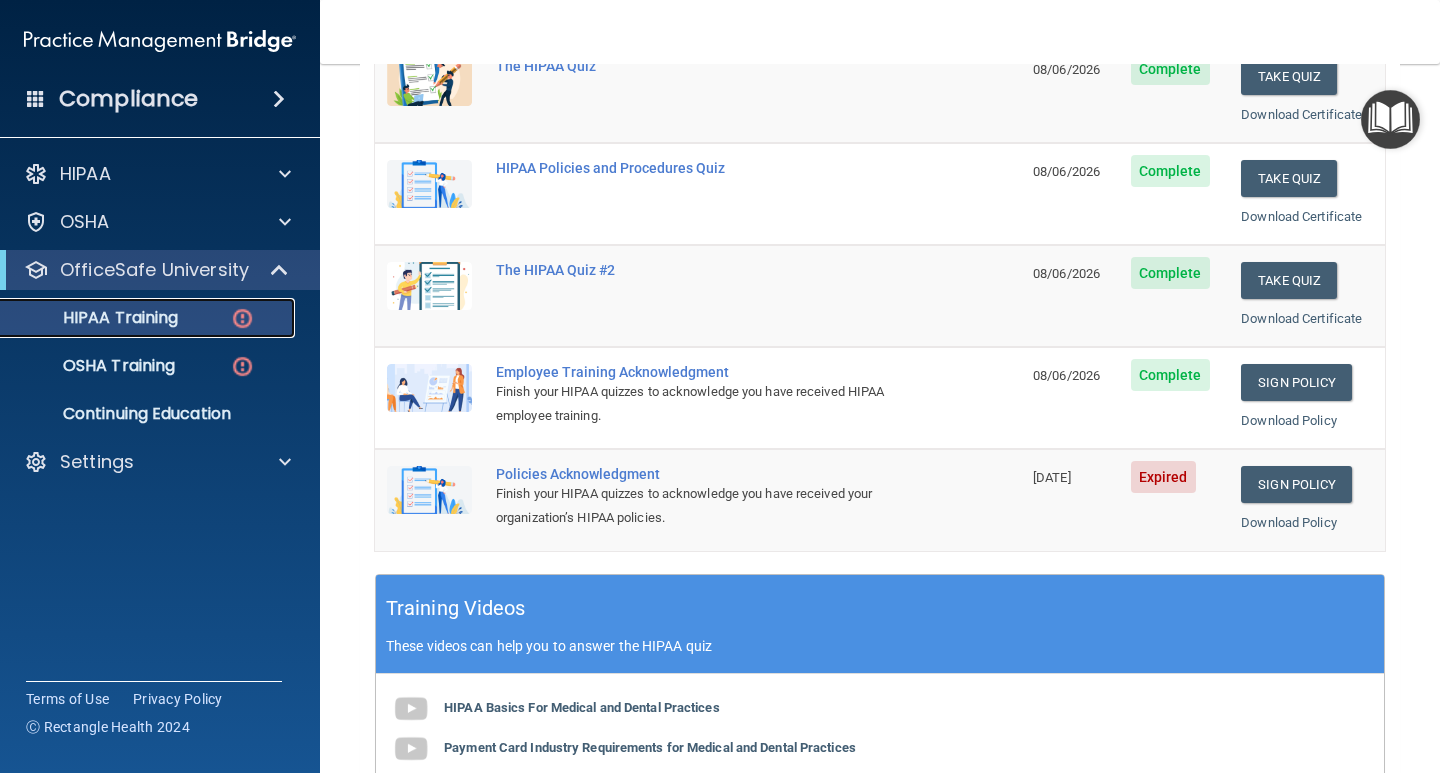 scroll, scrollTop: 333, scrollLeft: 0, axis: vertical 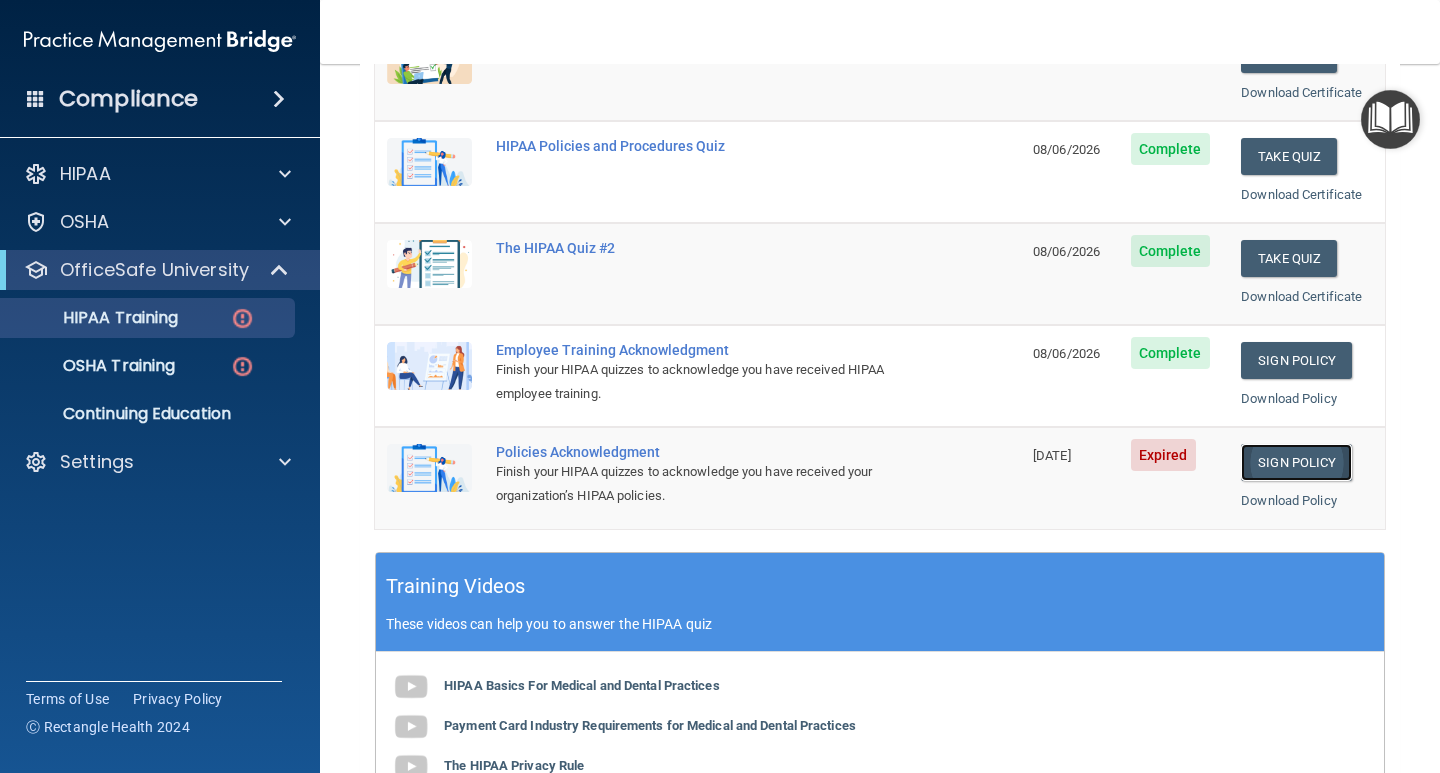 click on "Sign Policy" at bounding box center (1296, 462) 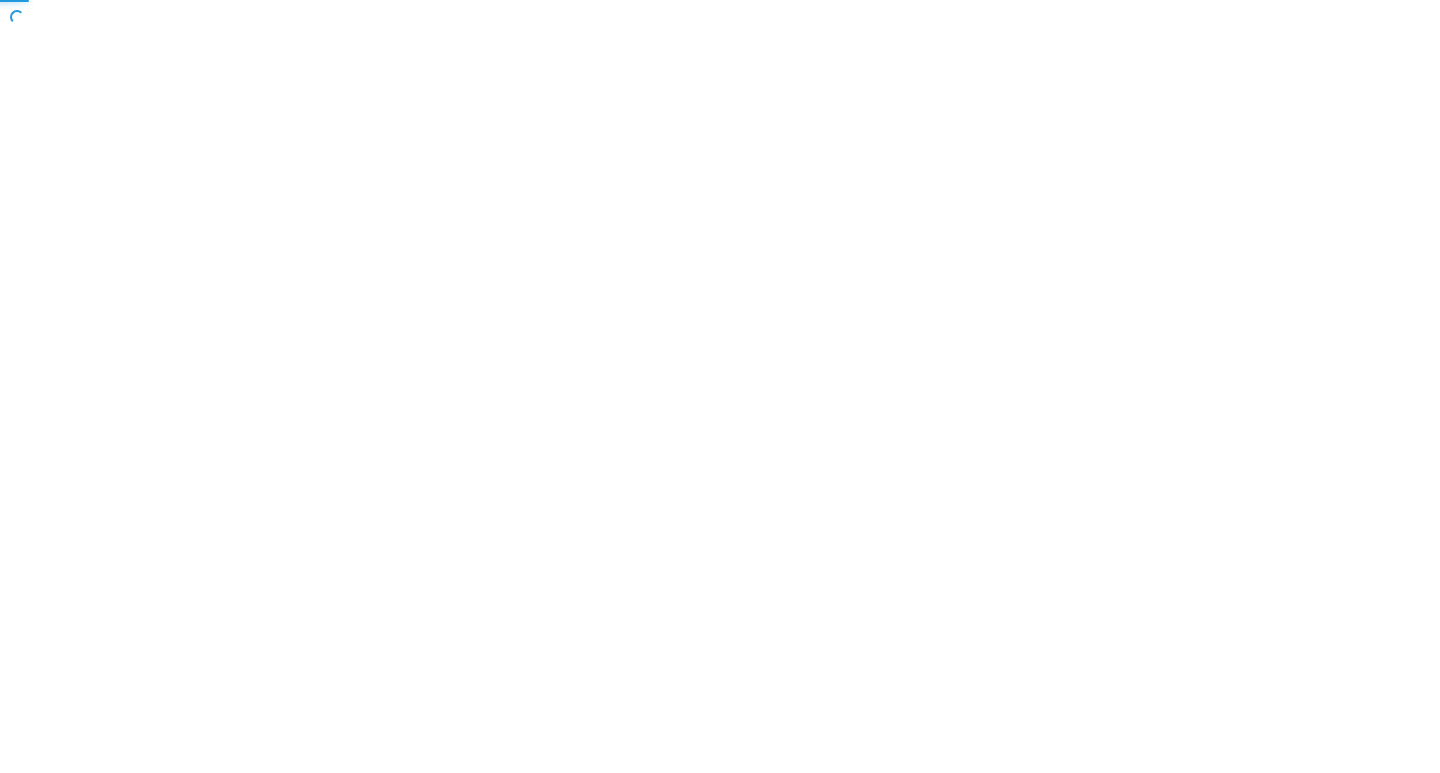 scroll, scrollTop: 0, scrollLeft: 0, axis: both 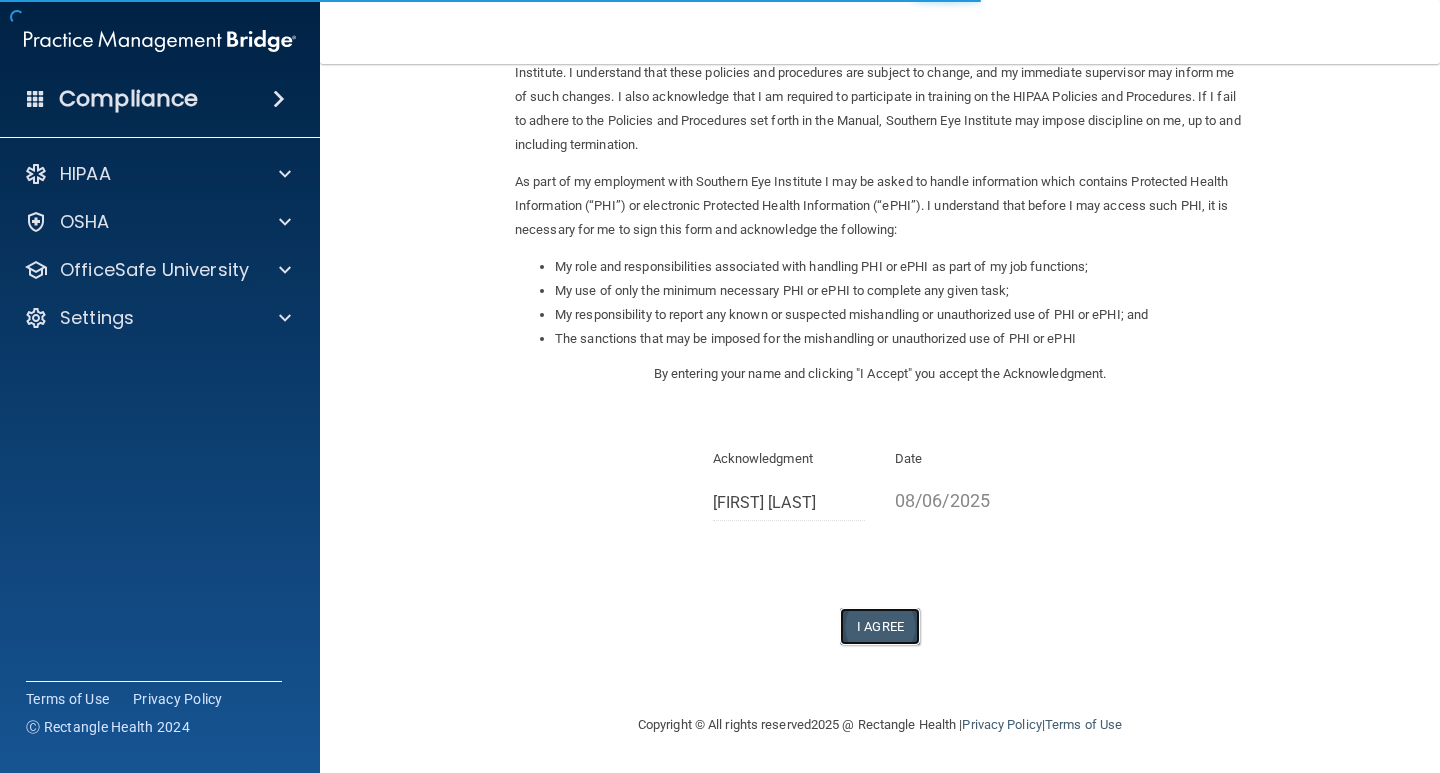 click on "I Agree" at bounding box center [880, 626] 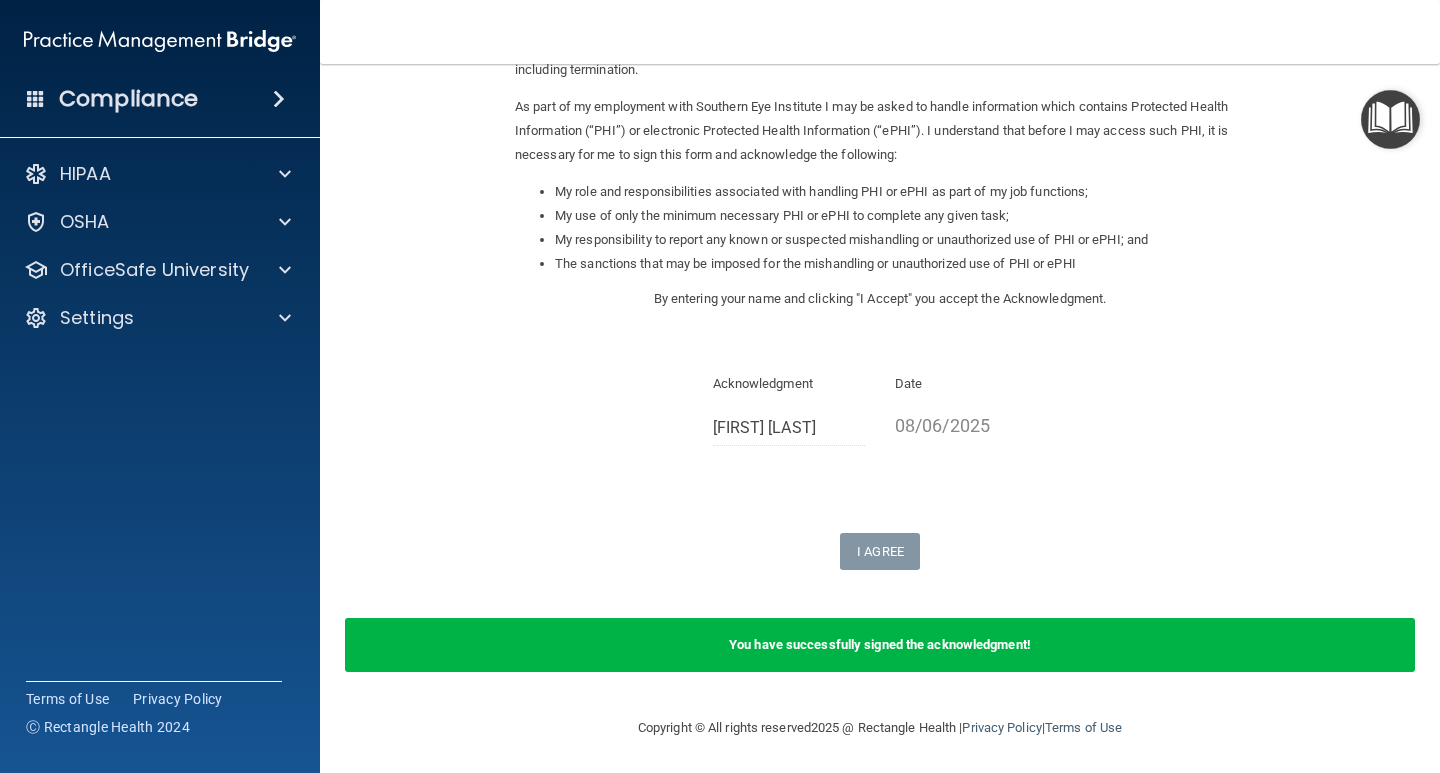 scroll, scrollTop: 221, scrollLeft: 0, axis: vertical 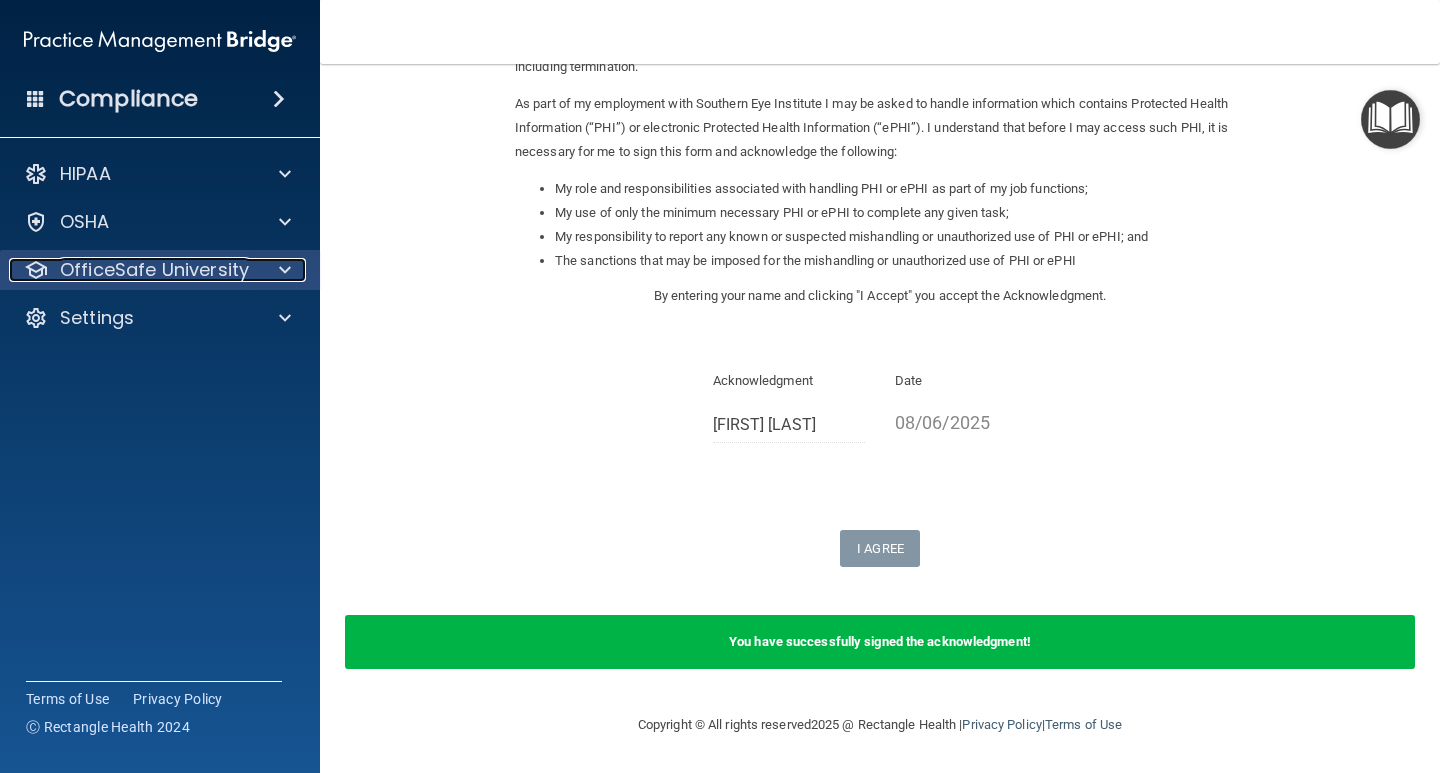 click on "OfficeSafe University" at bounding box center (154, 270) 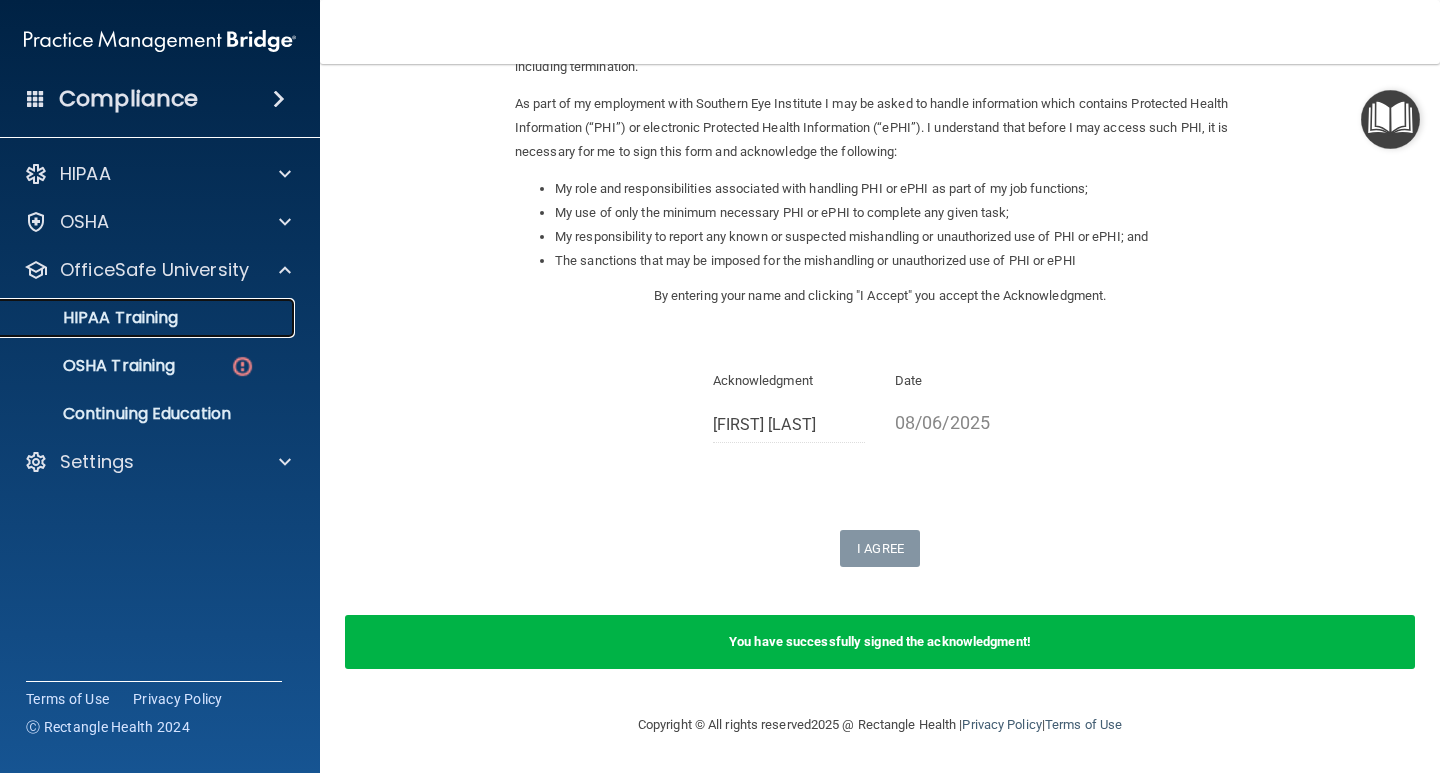 click on "HIPAA Training" at bounding box center [95, 318] 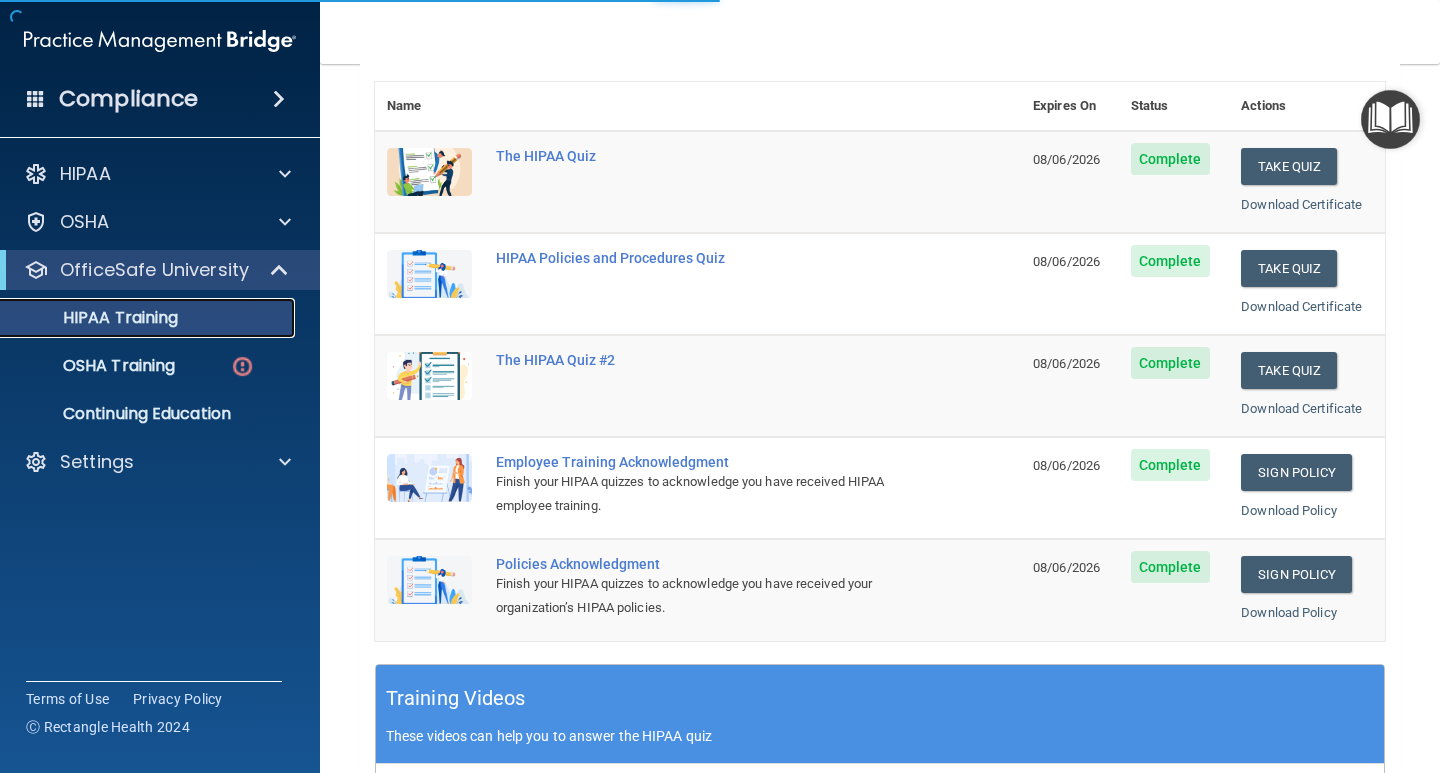 scroll, scrollTop: 733, scrollLeft: 0, axis: vertical 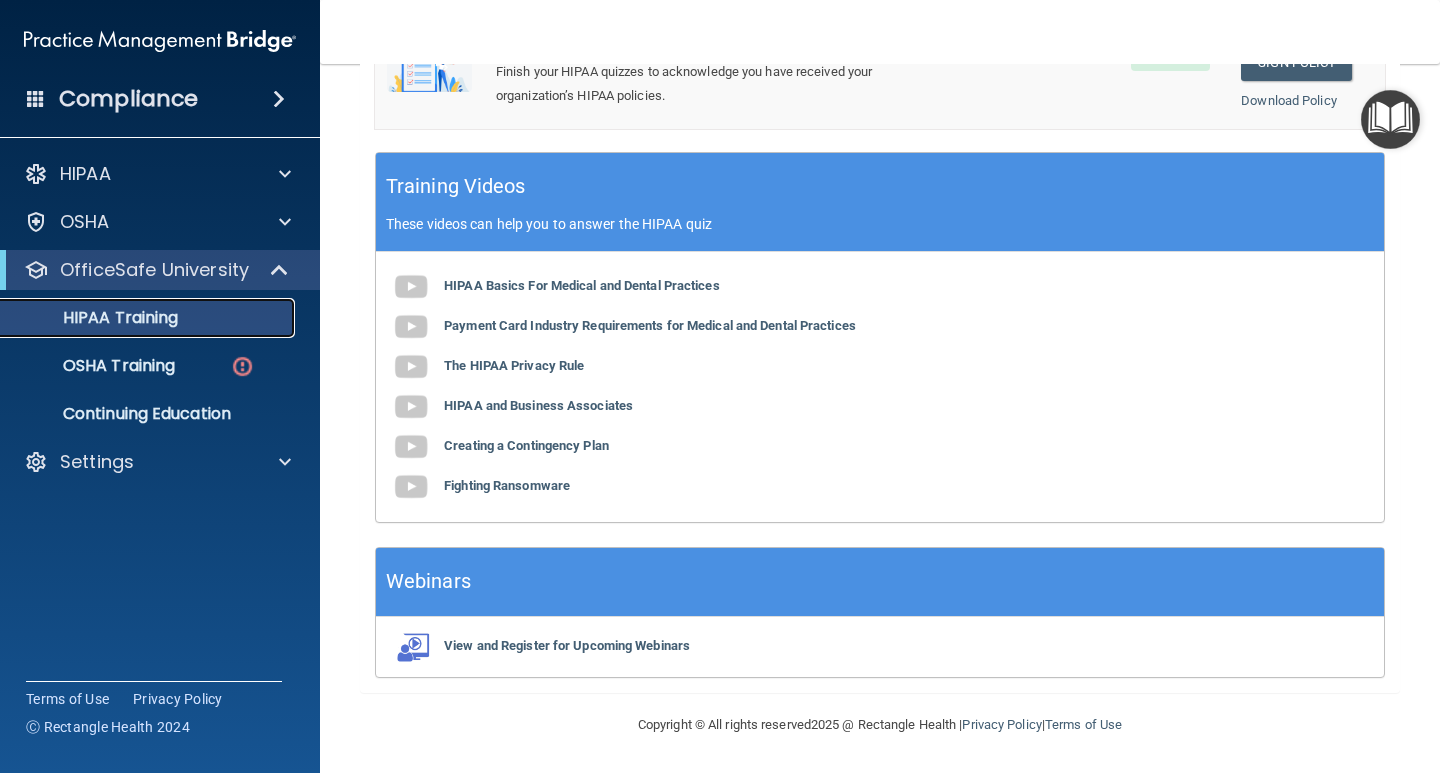 click on "HIPAA Training" at bounding box center (95, 318) 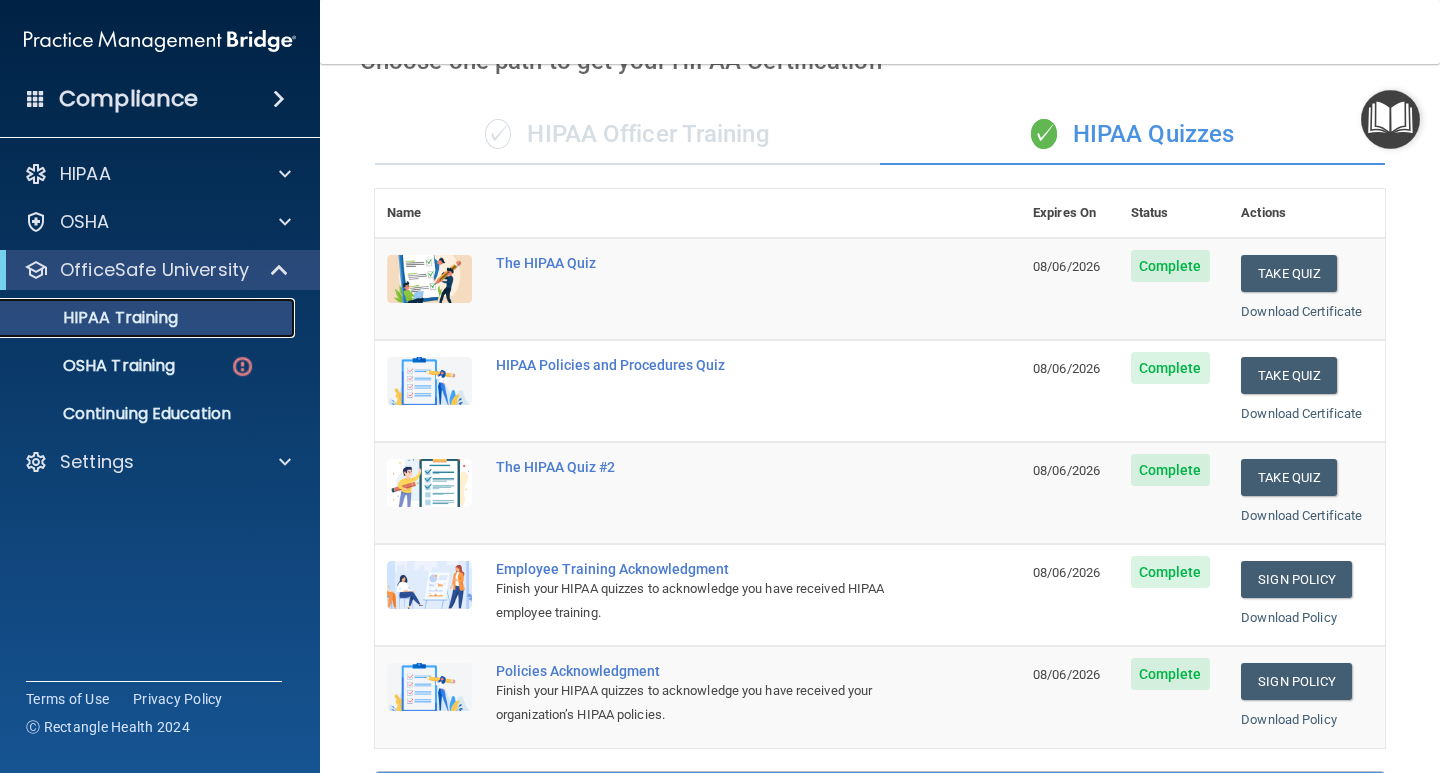 scroll, scrollTop: 100, scrollLeft: 0, axis: vertical 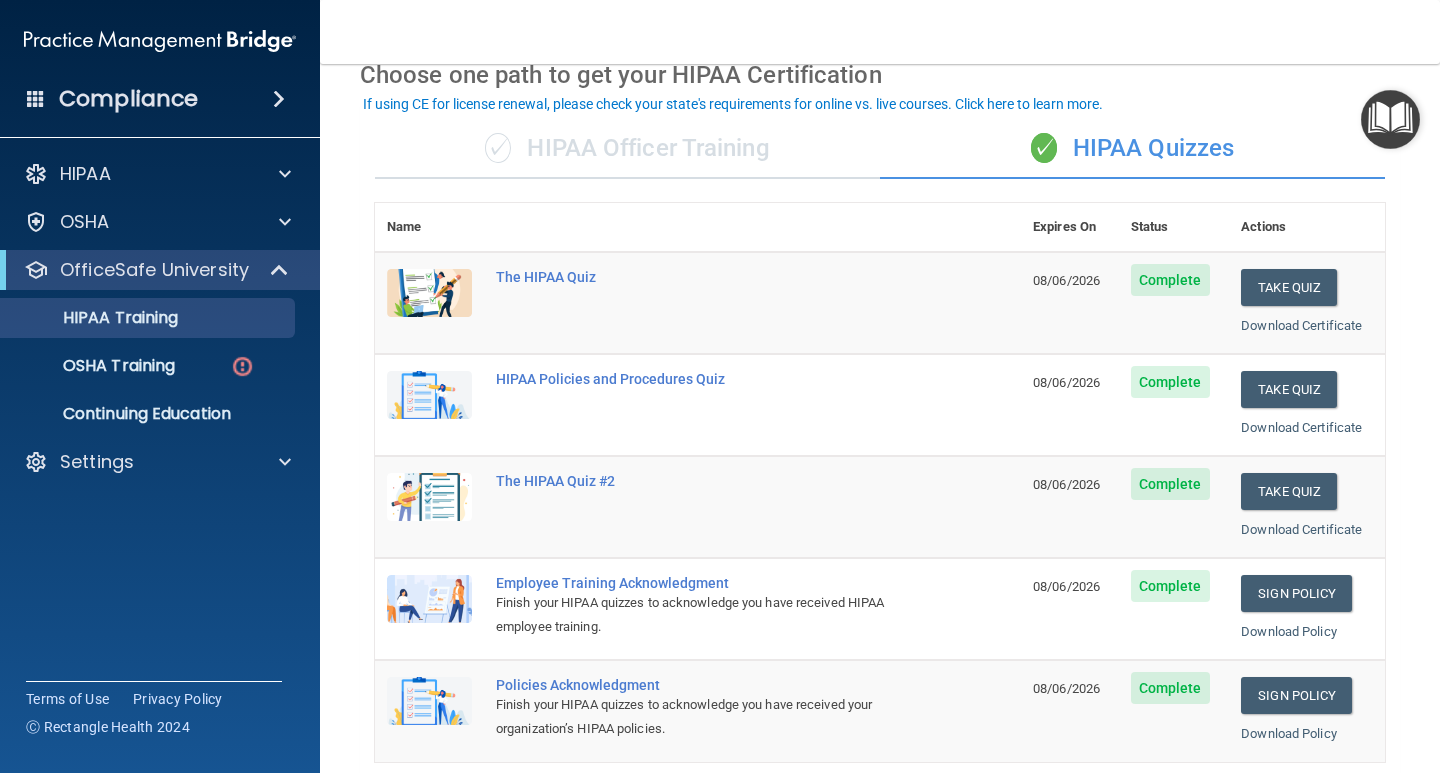 click on "Complete" at bounding box center (1170, 280) 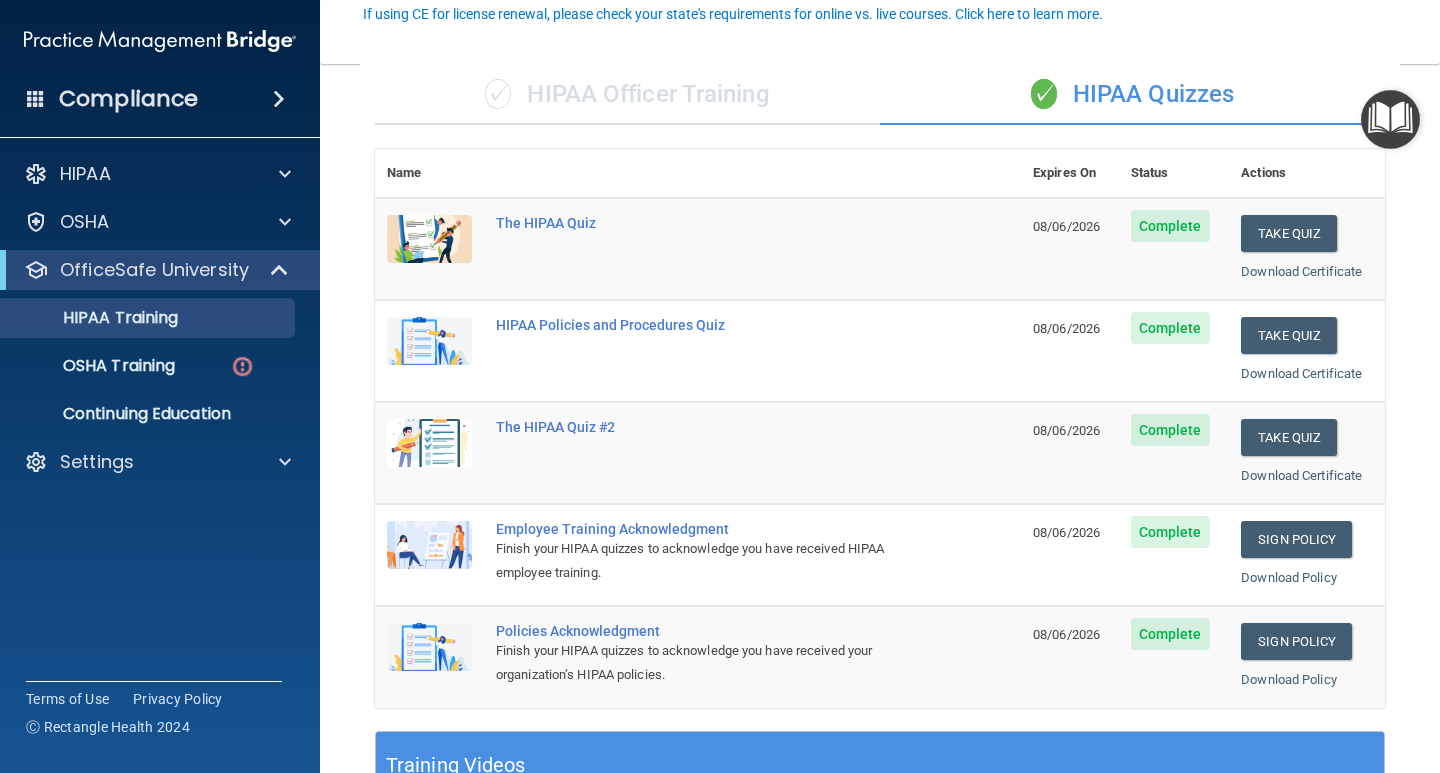 scroll, scrollTop: 200, scrollLeft: 0, axis: vertical 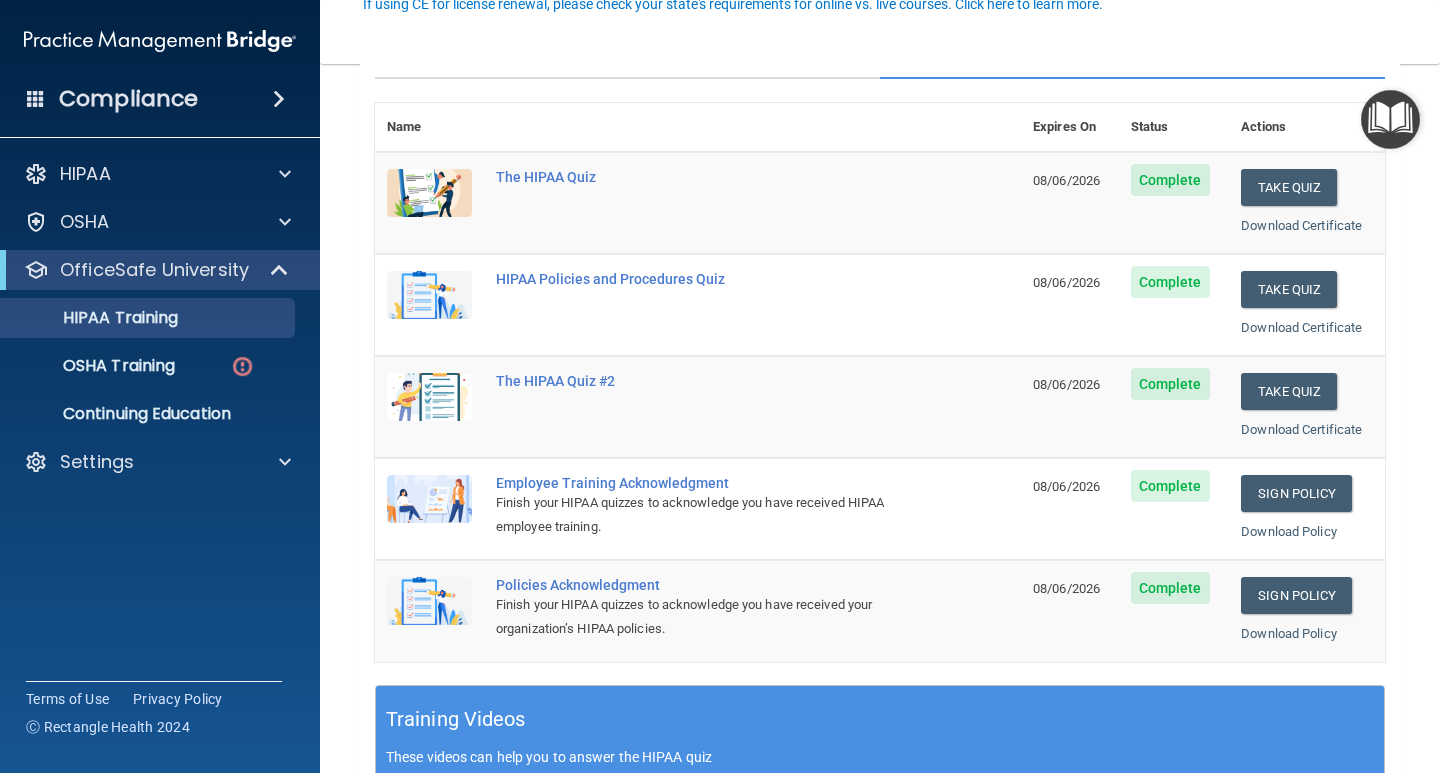 click on "Complete" at bounding box center [1170, 588] 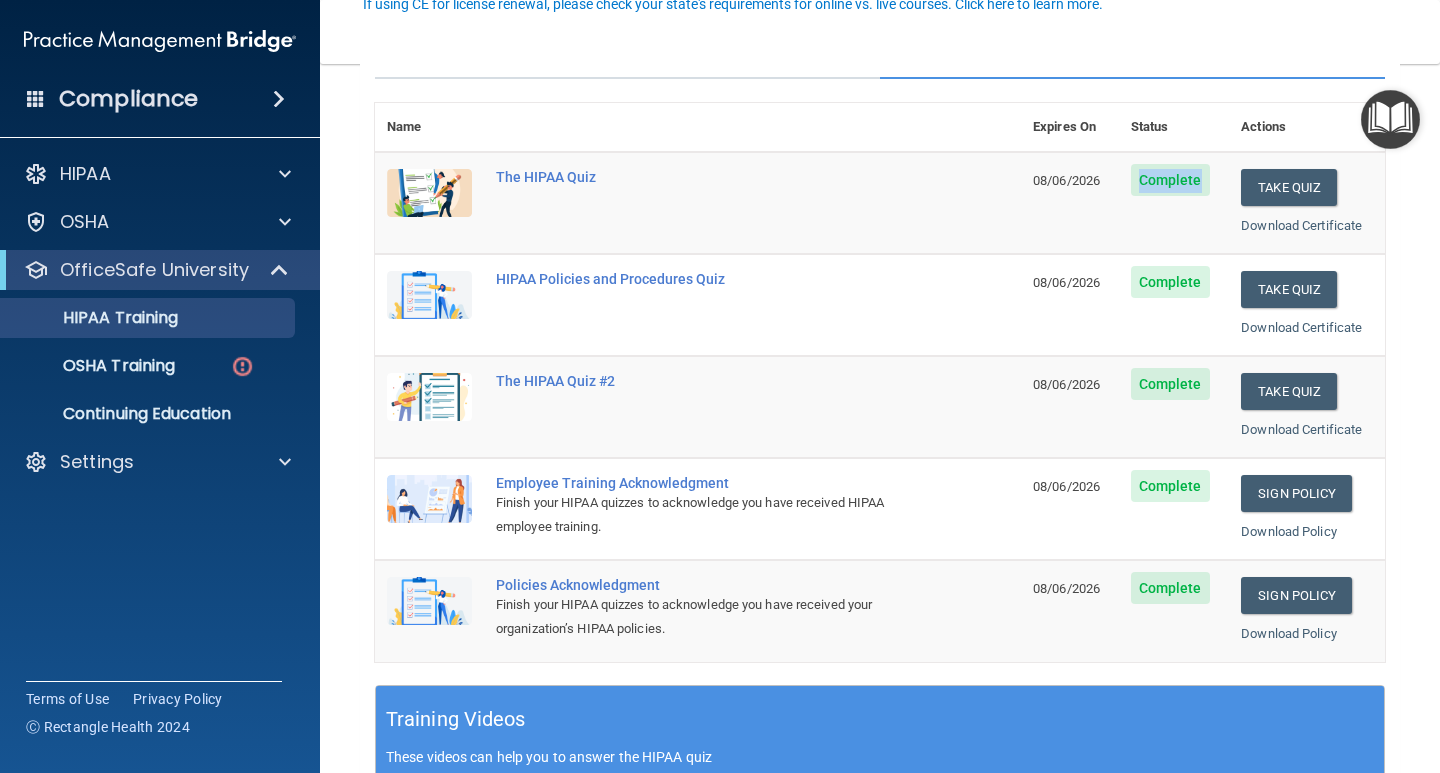 click on "Complete" at bounding box center (1170, 180) 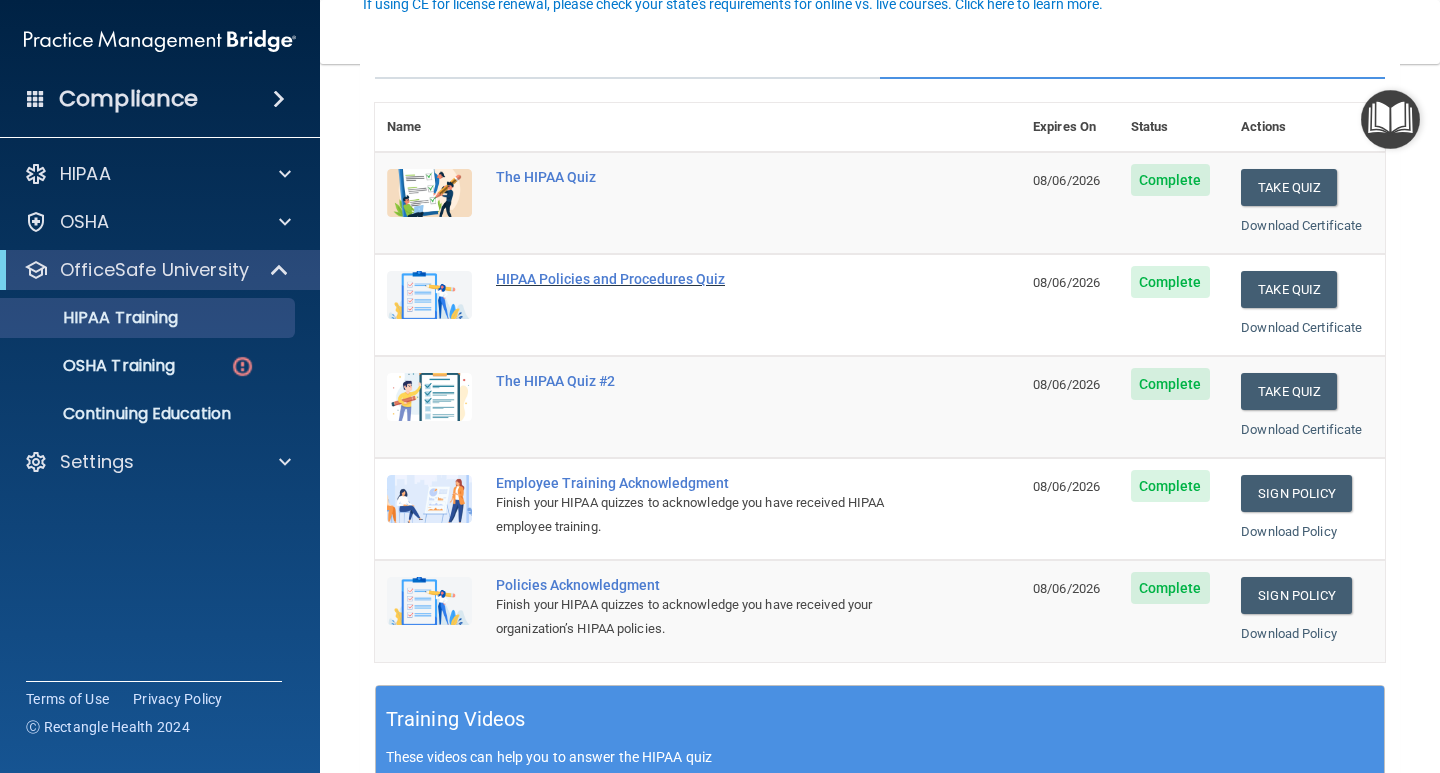 click on "HIPAA Policies and Procedures Quiz" at bounding box center (708, 279) 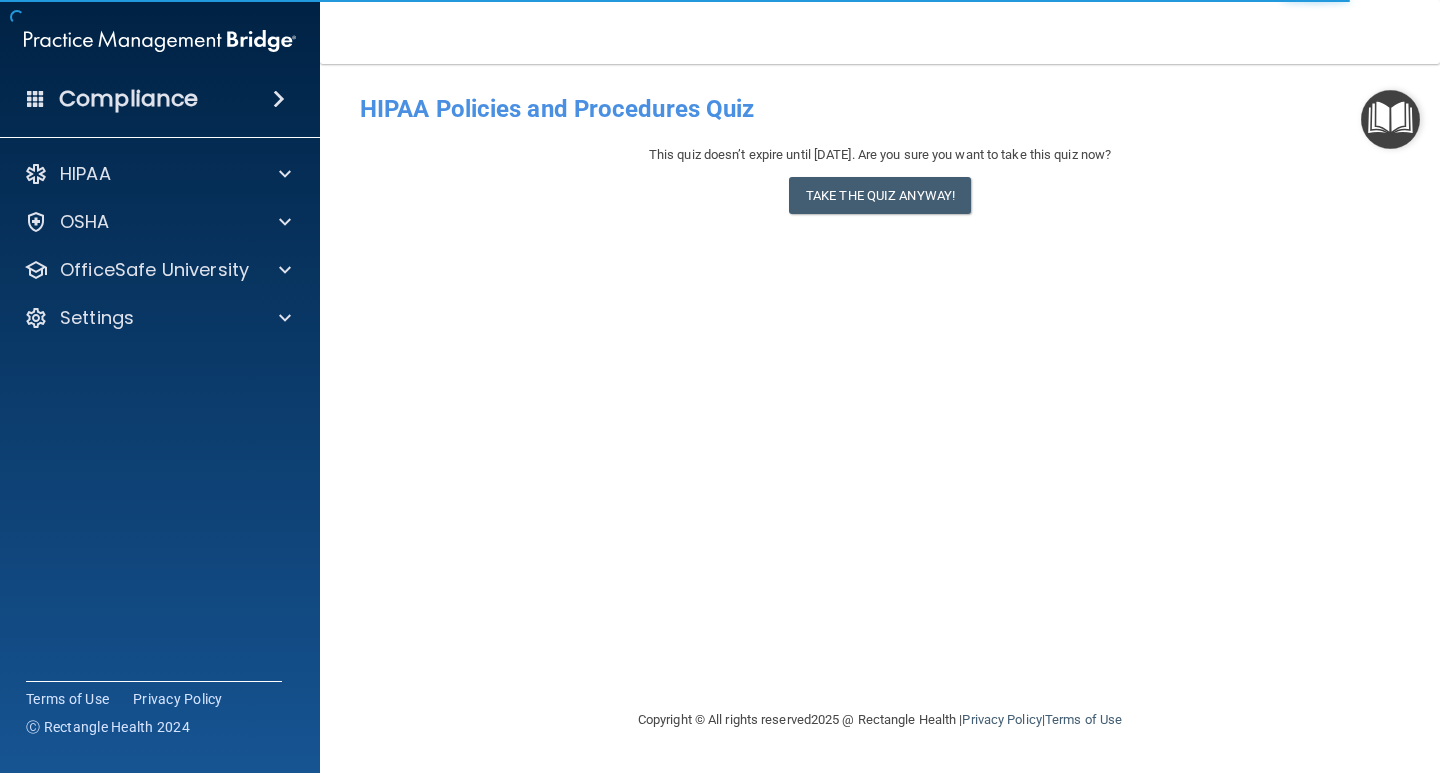 scroll, scrollTop: 0, scrollLeft: 0, axis: both 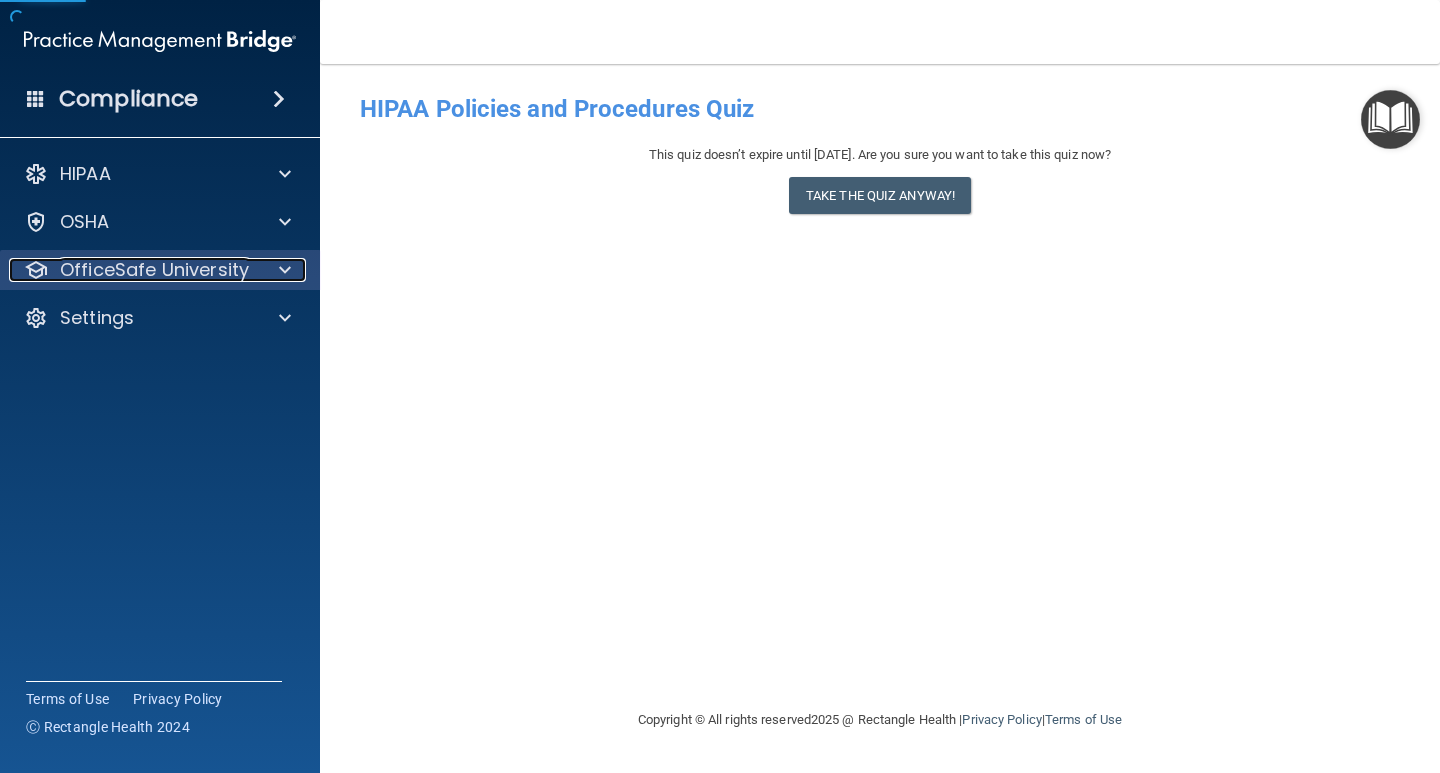 click at bounding box center (282, 270) 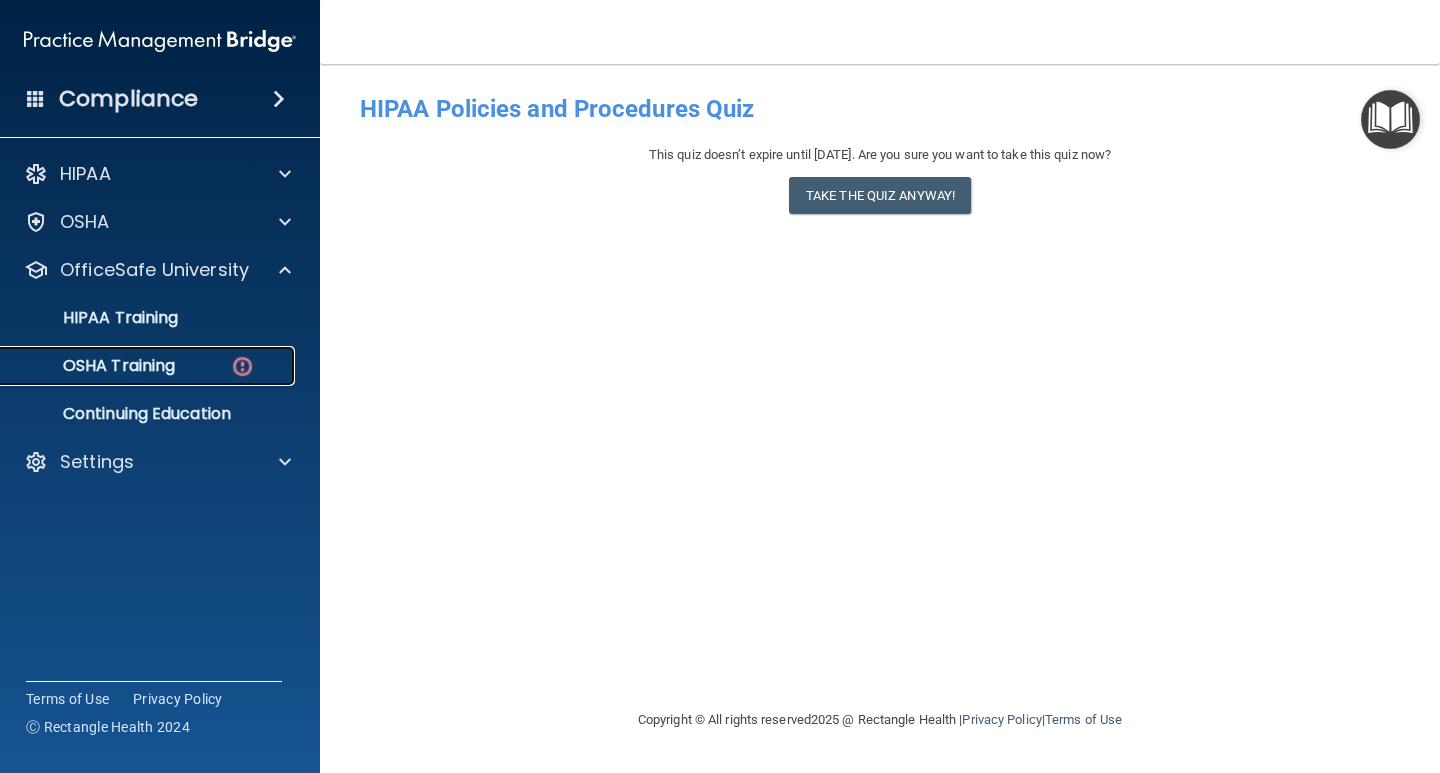 click on "OSHA Training" at bounding box center [94, 366] 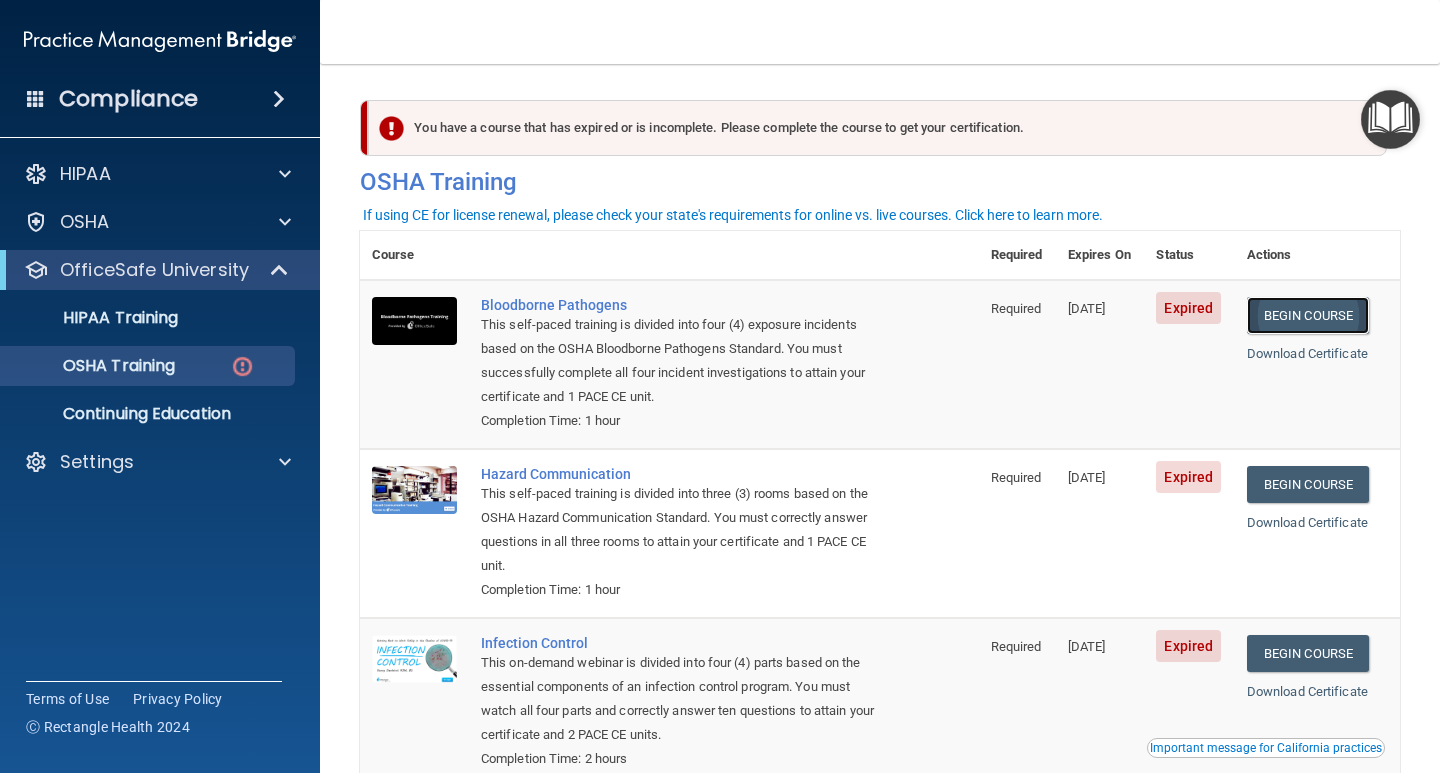 click on "Begin Course" at bounding box center (1308, 315) 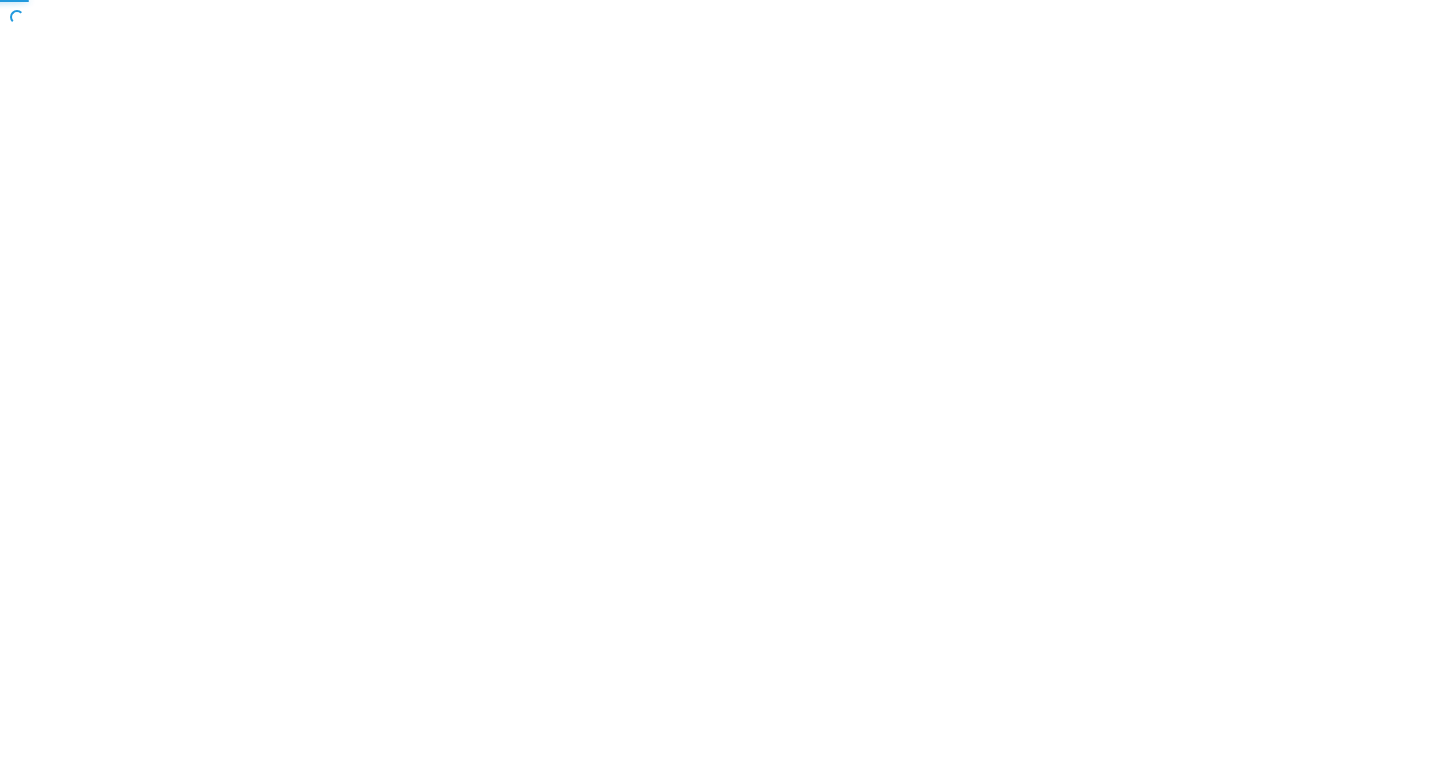 scroll, scrollTop: 0, scrollLeft: 0, axis: both 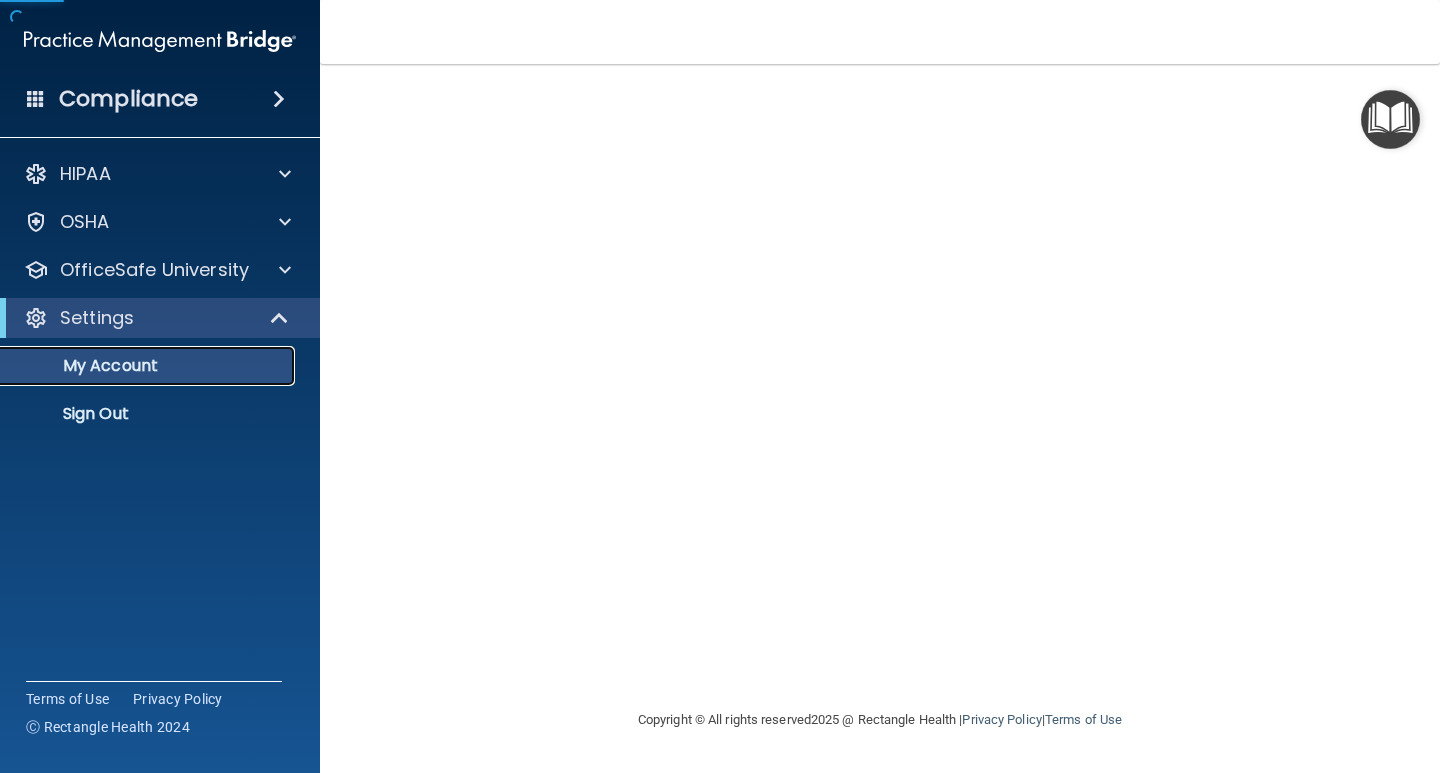 click on "My Account" at bounding box center (149, 366) 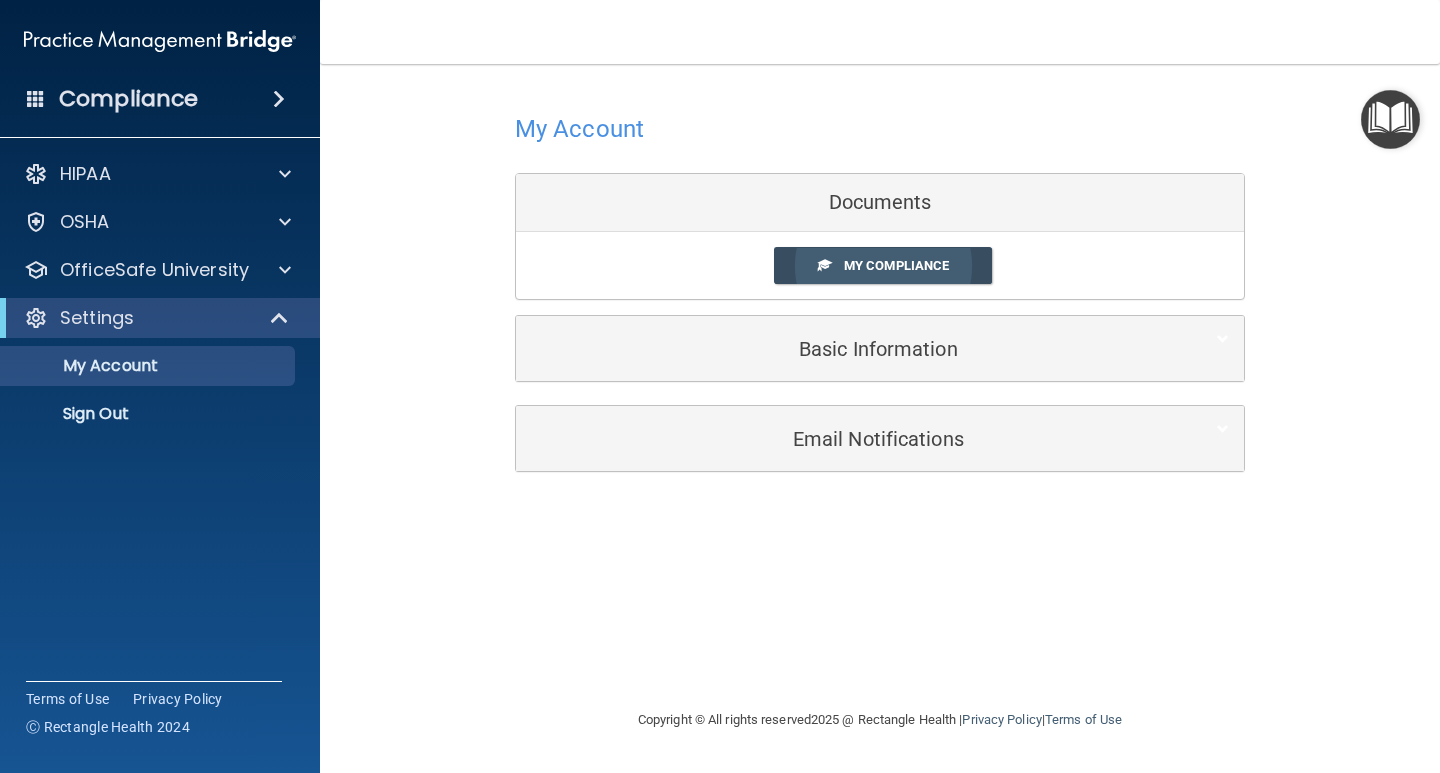 click on "My Compliance" at bounding box center [896, 265] 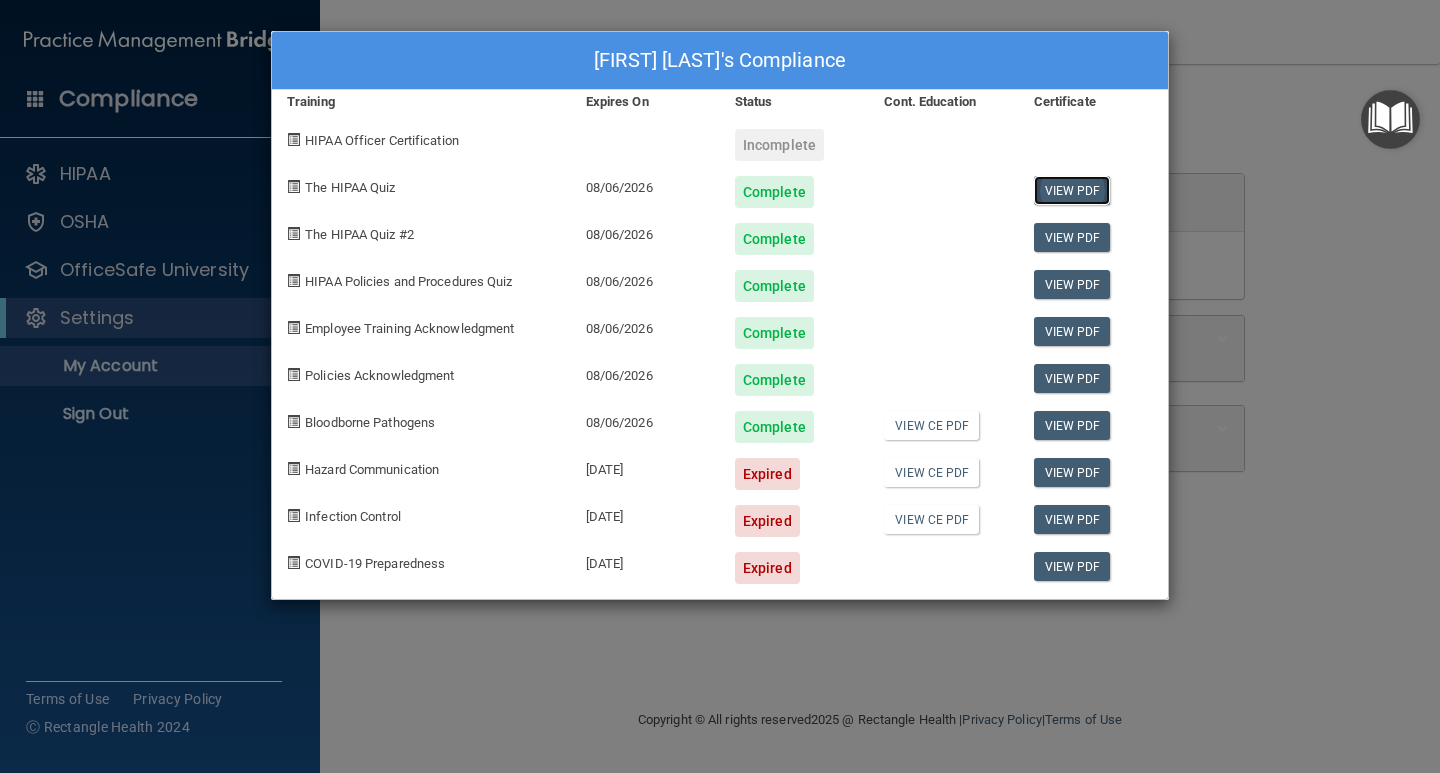 click on "View PDF" at bounding box center [1072, 190] 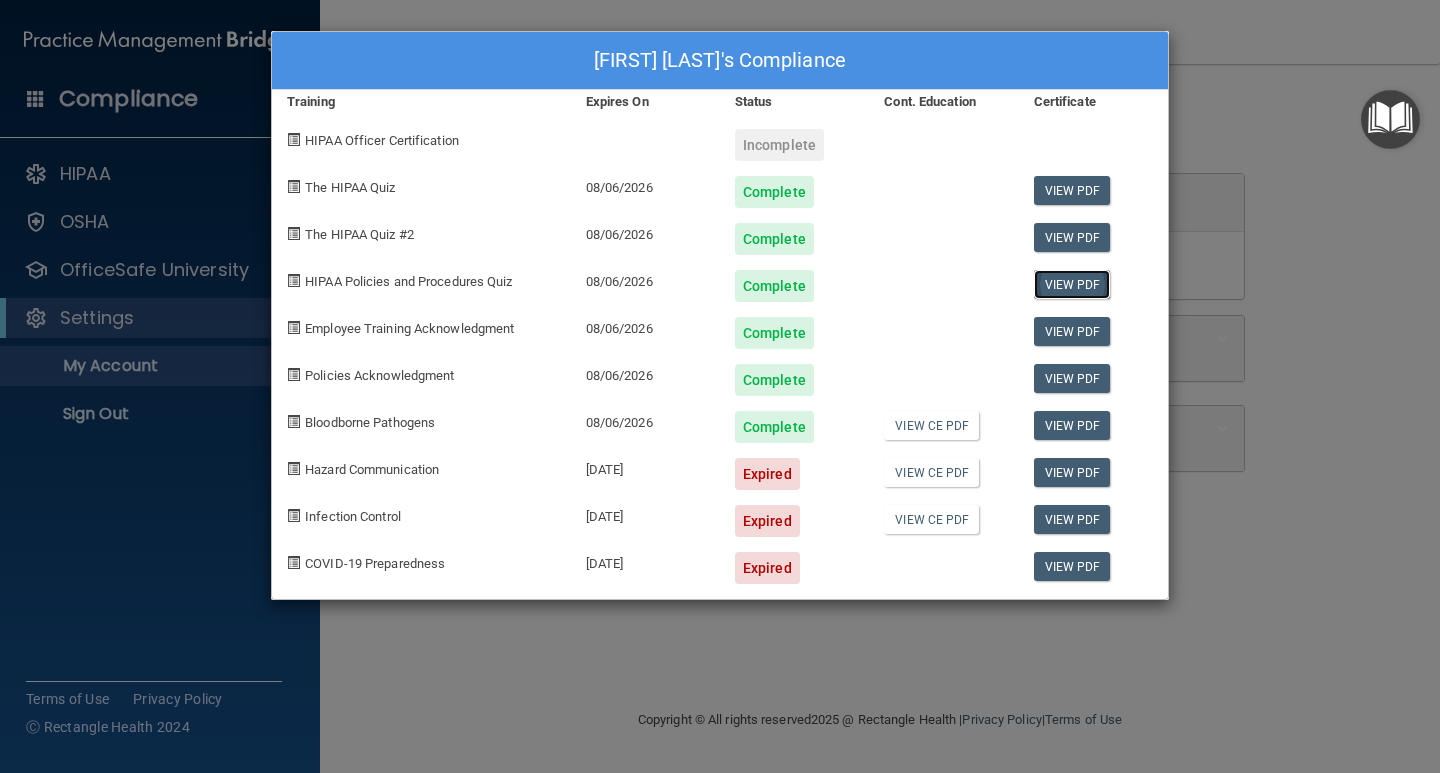 click on "View PDF" at bounding box center [1072, 284] 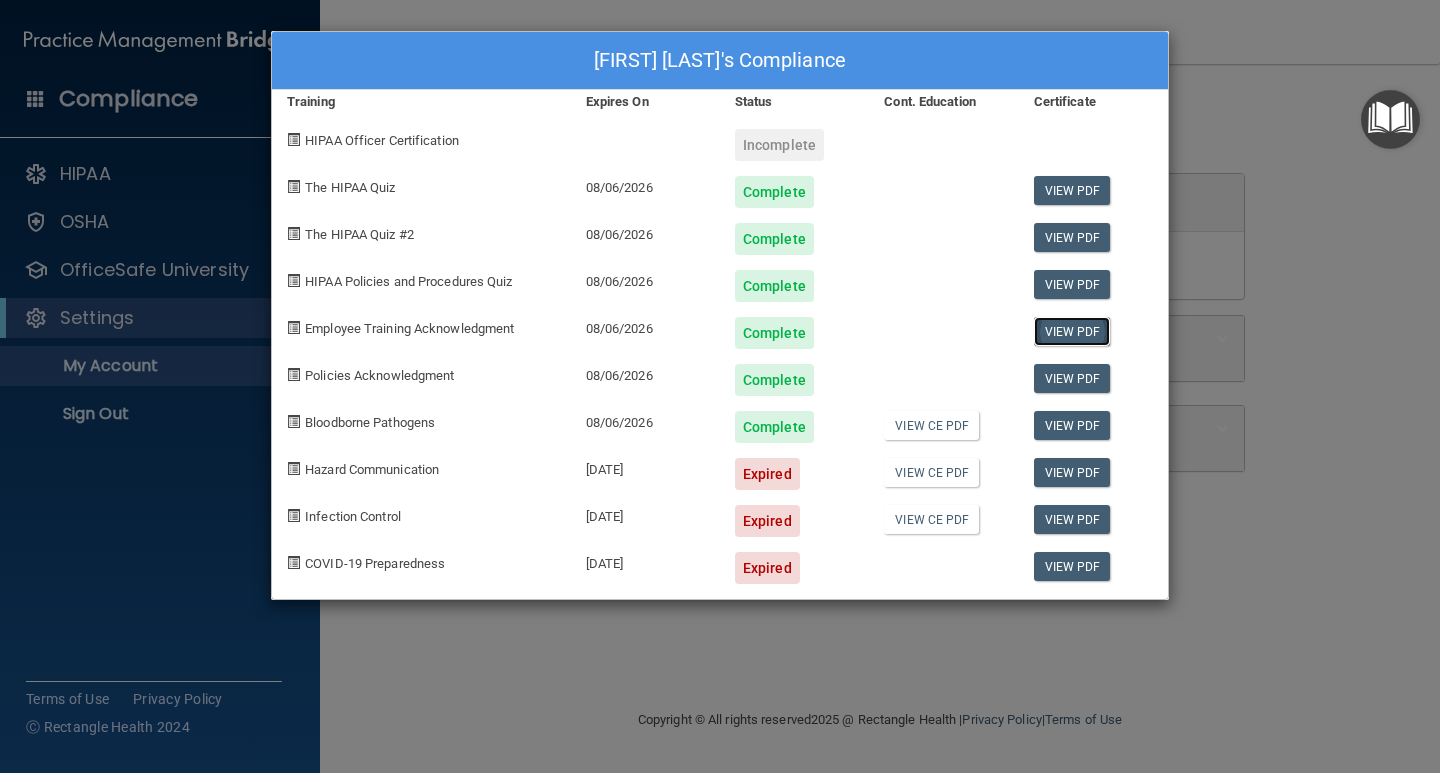 click on "View PDF" at bounding box center [1072, 331] 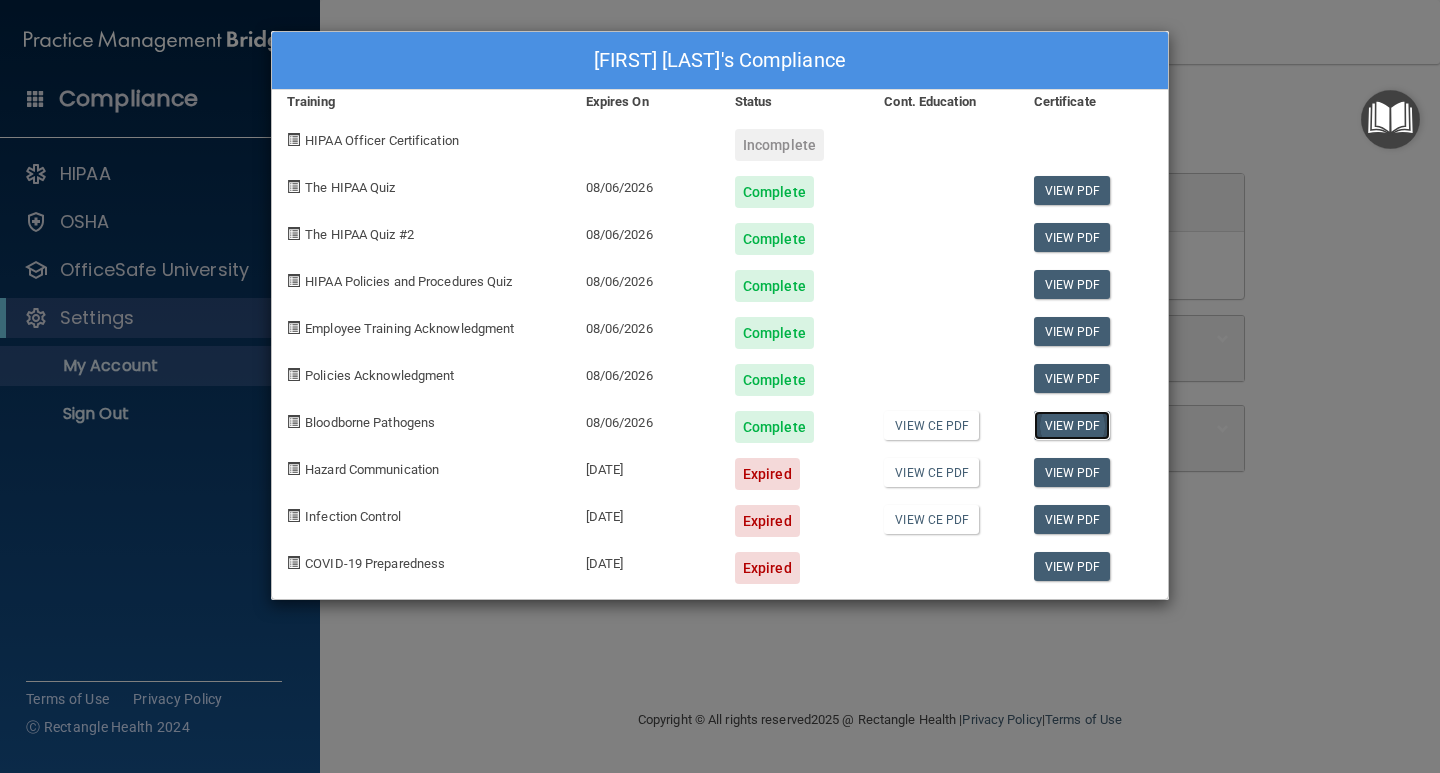 click on "View PDF" at bounding box center [1072, 425] 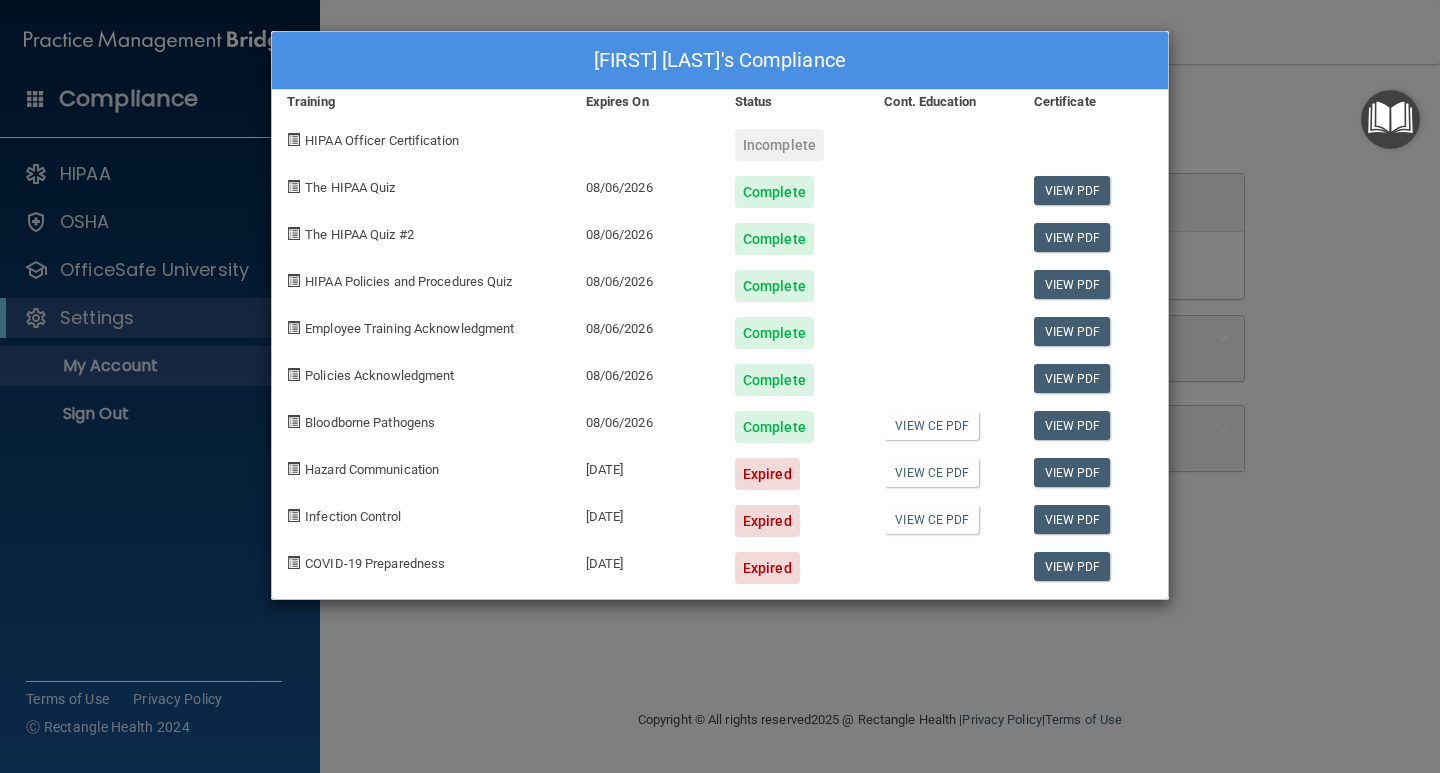 click at bounding box center (293, 468) 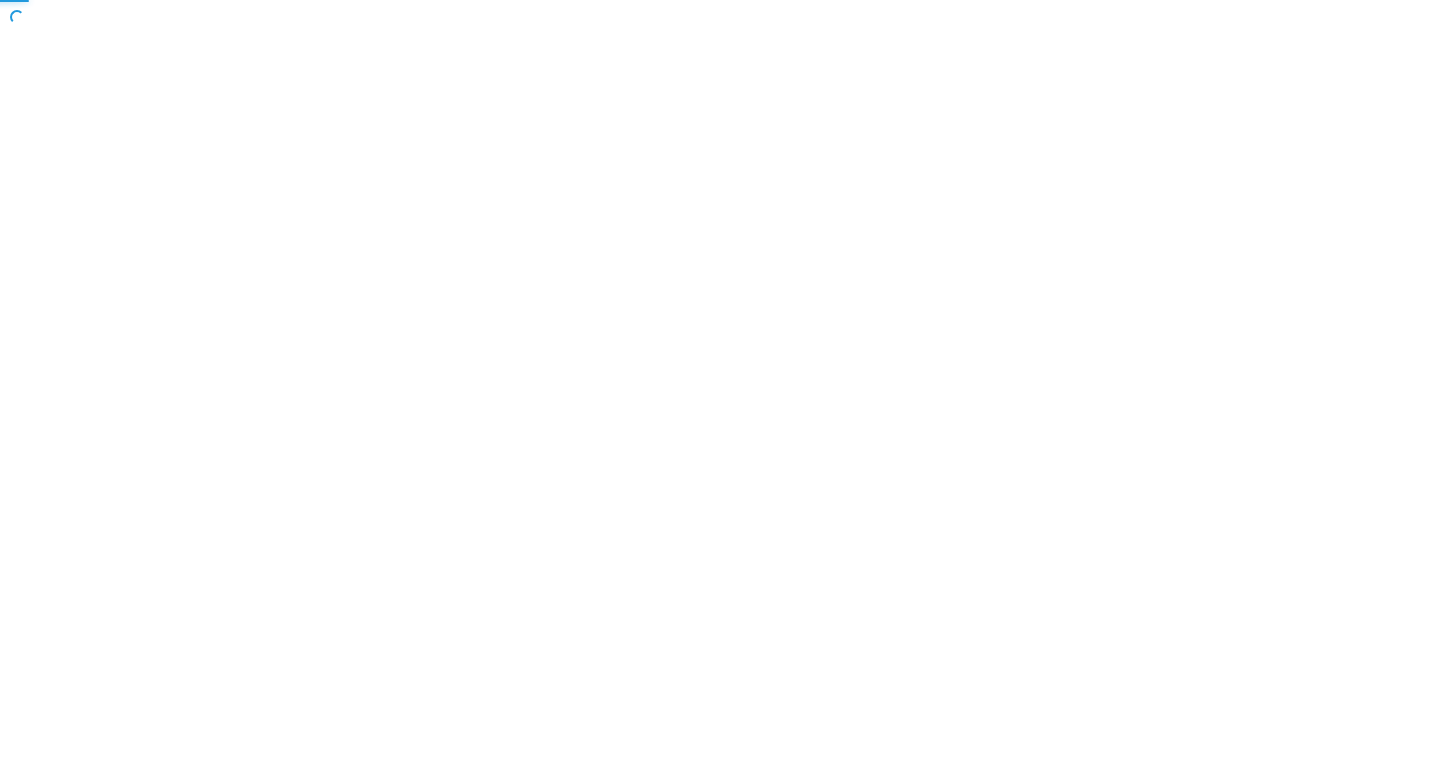 scroll, scrollTop: 0, scrollLeft: 0, axis: both 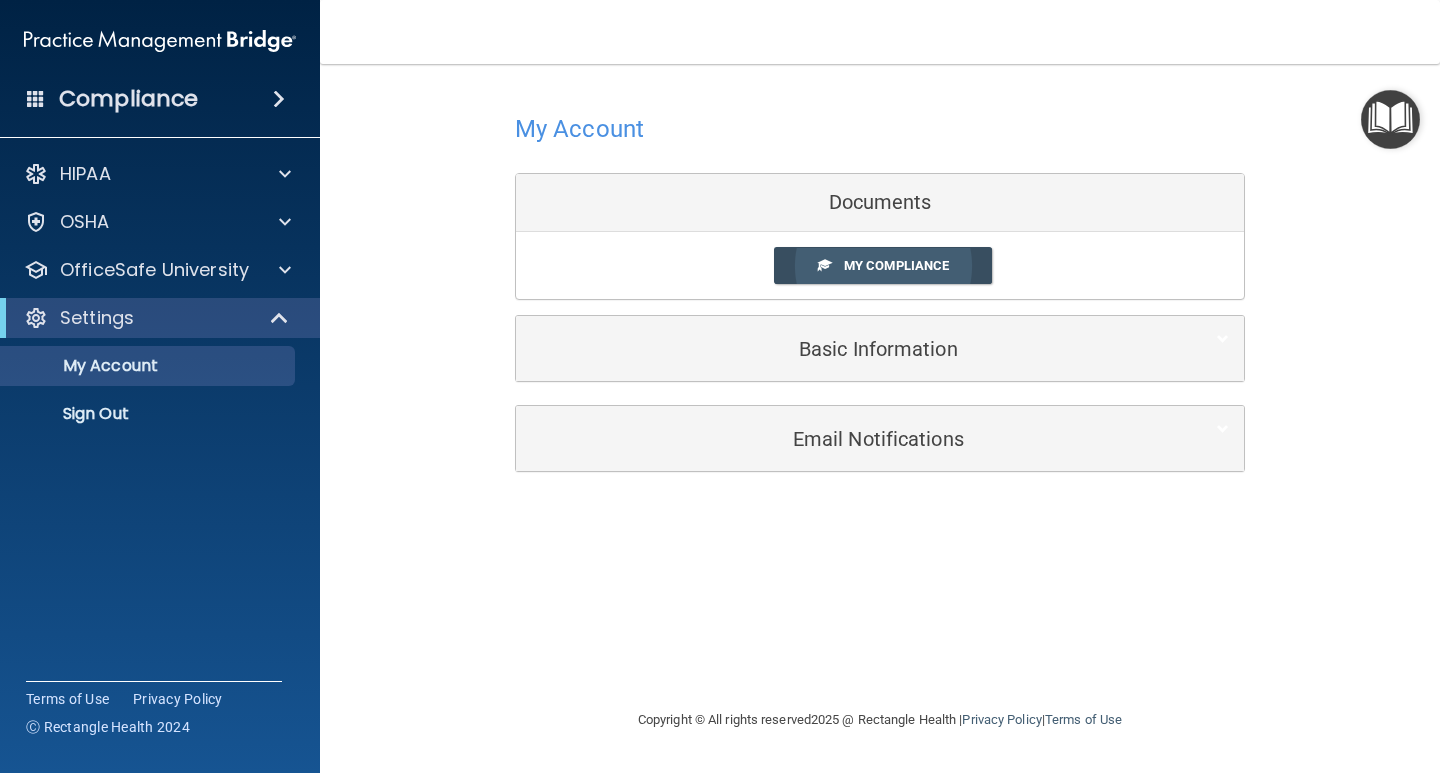 click on "My Compliance" at bounding box center (896, 265) 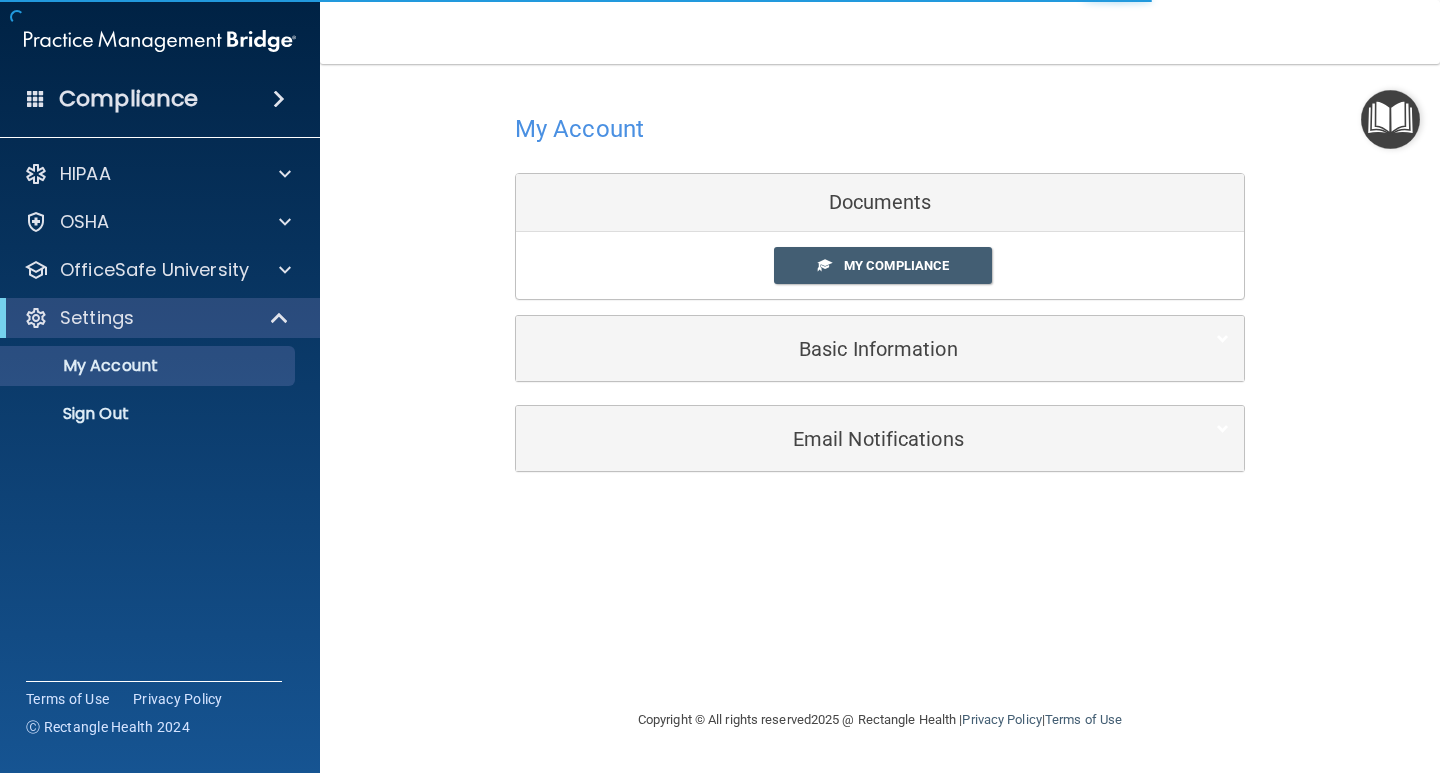 click on "Documents" at bounding box center (880, 203) 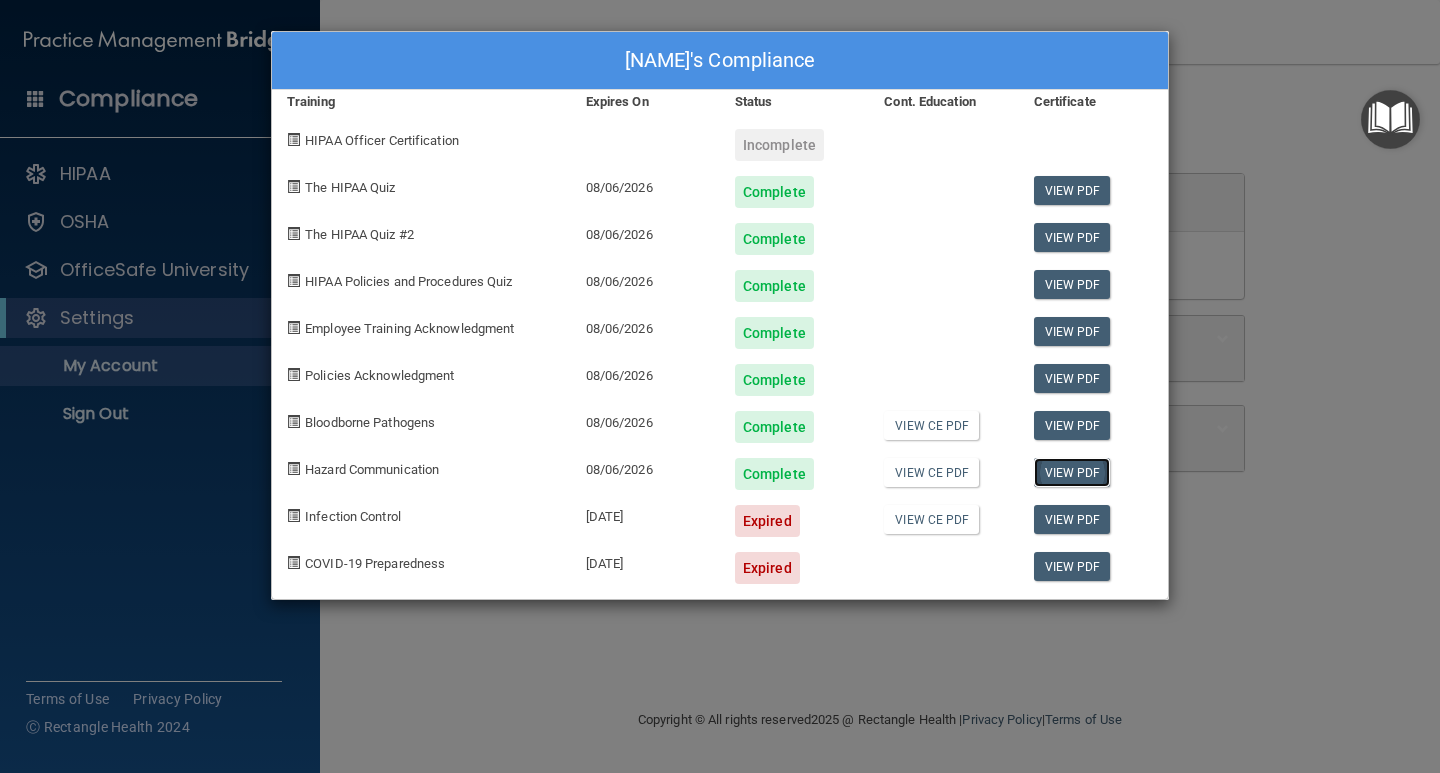 click on "View PDF" at bounding box center (1072, 472) 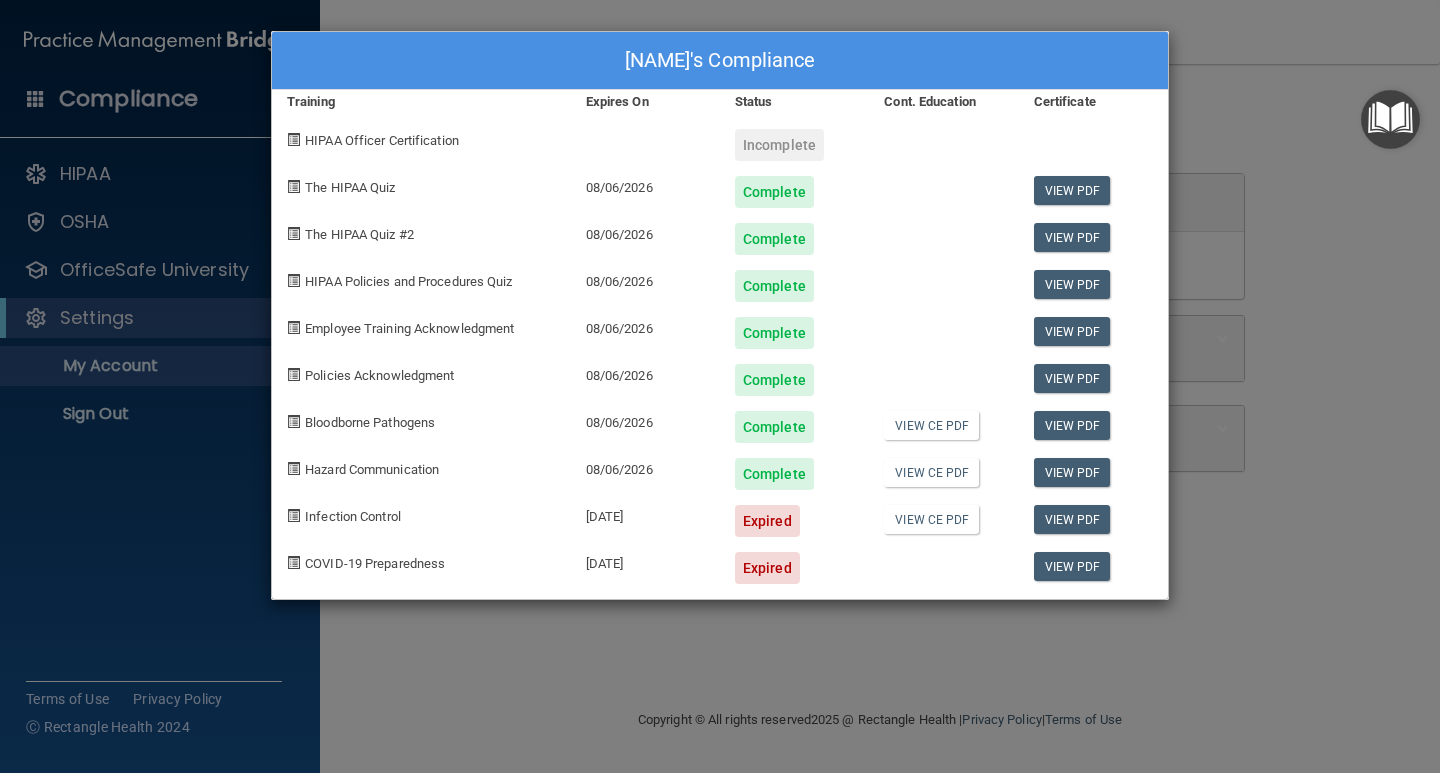 click at bounding box center (293, 515) 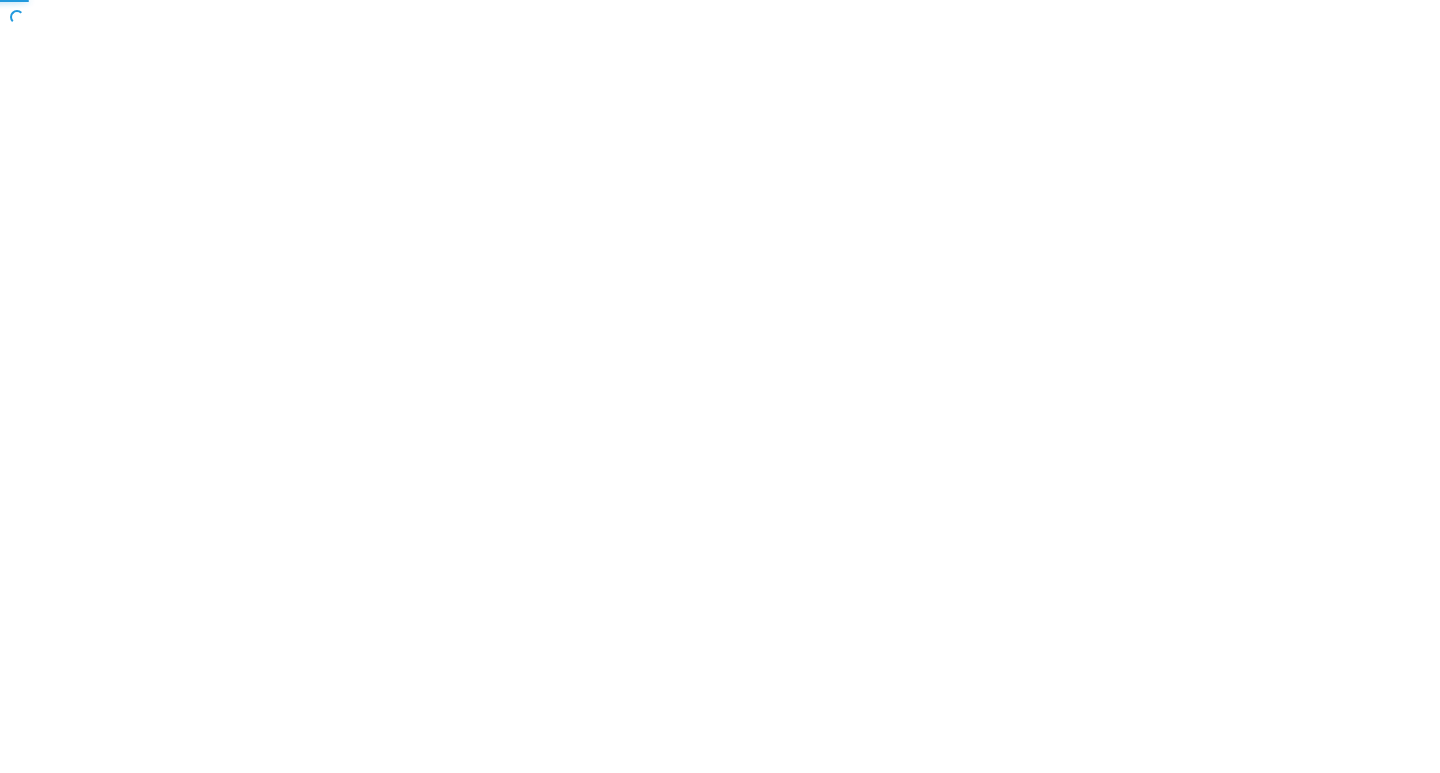 scroll, scrollTop: 0, scrollLeft: 0, axis: both 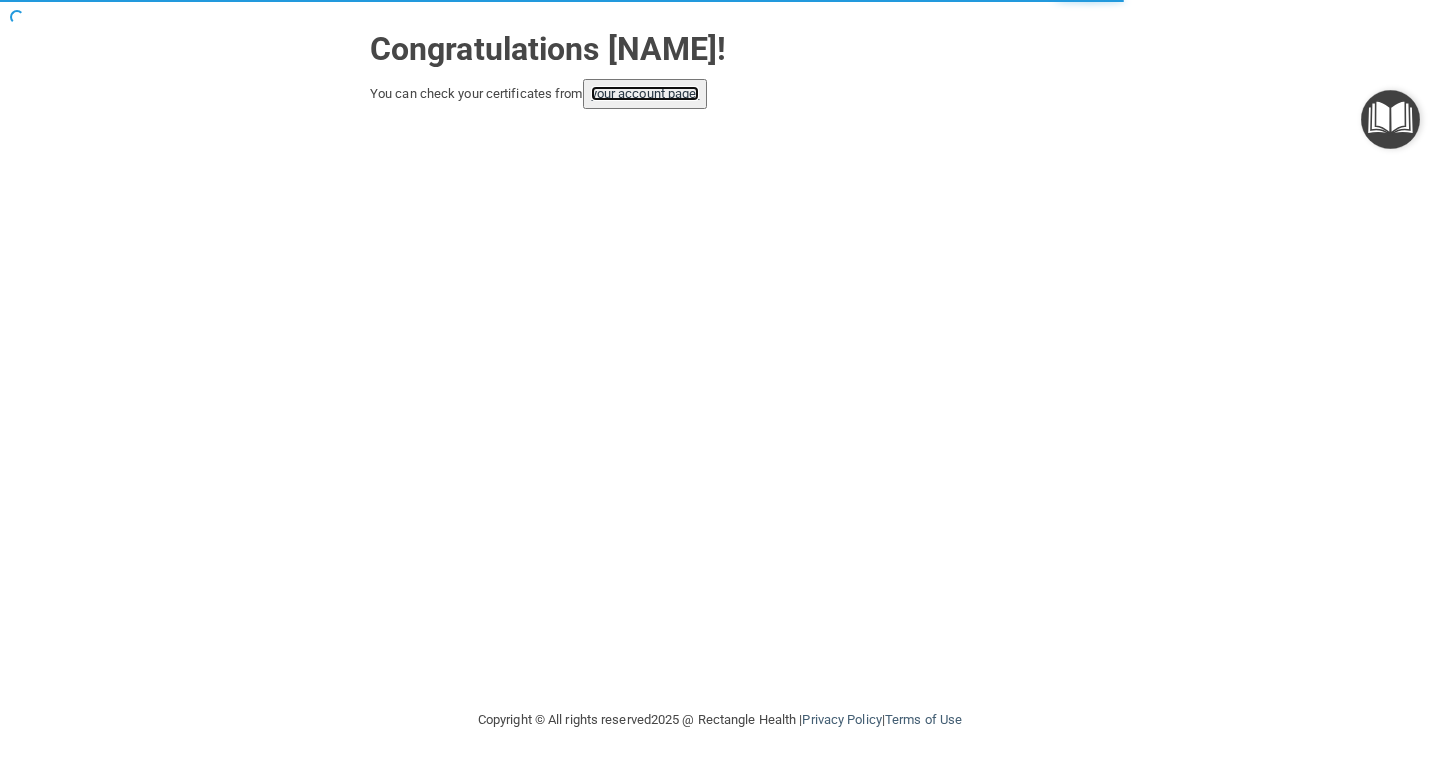 click on "your account page!" at bounding box center (645, 93) 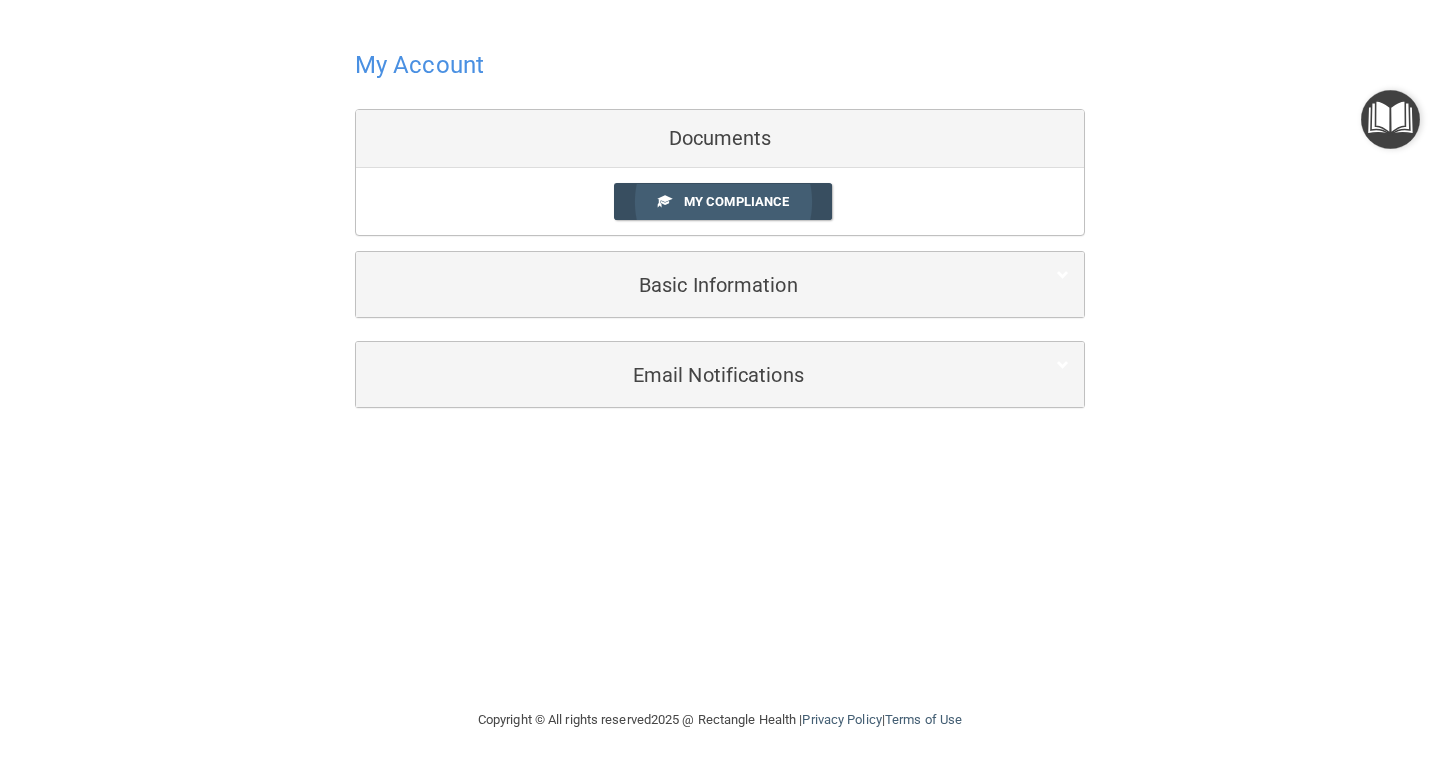 click on "My Compliance" at bounding box center (736, 201) 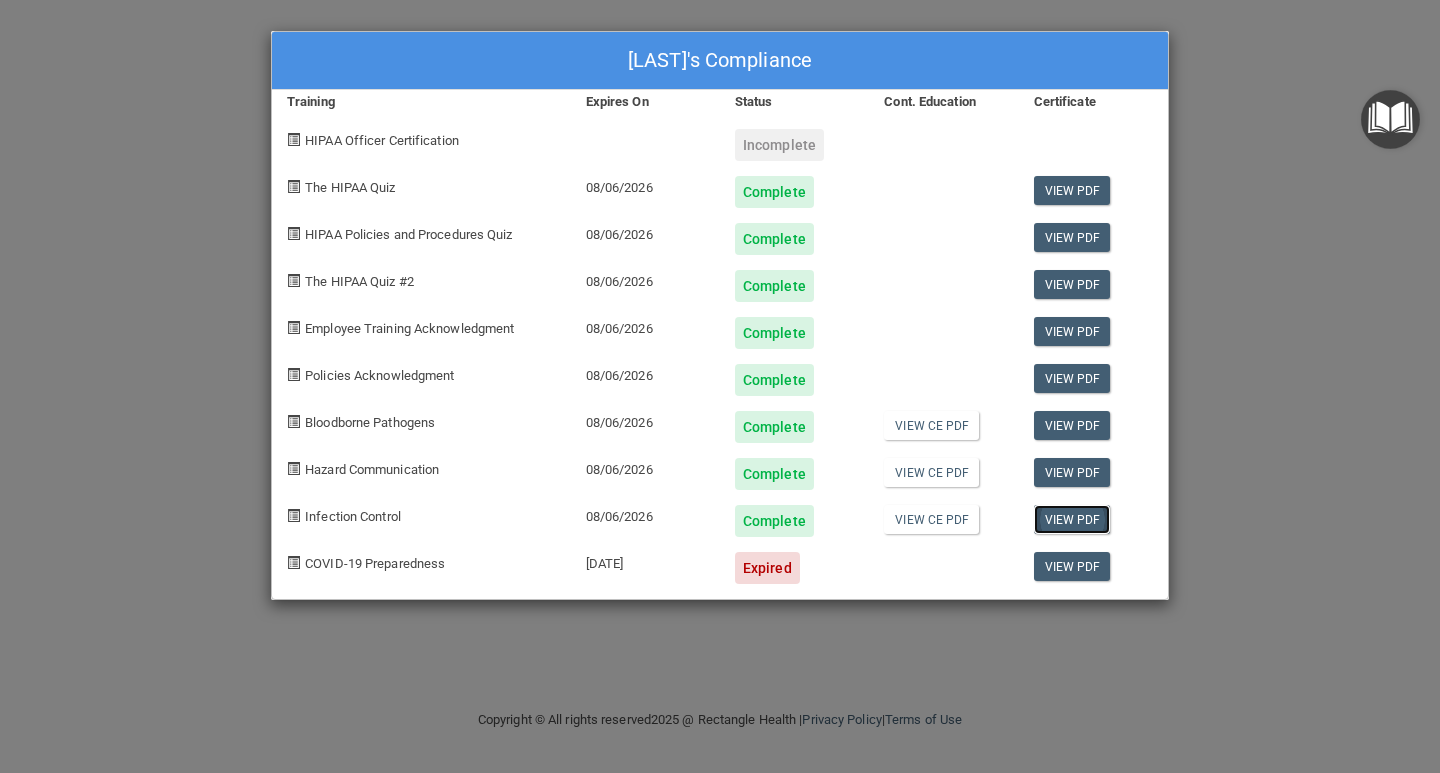 click on "View PDF" at bounding box center [1072, 519] 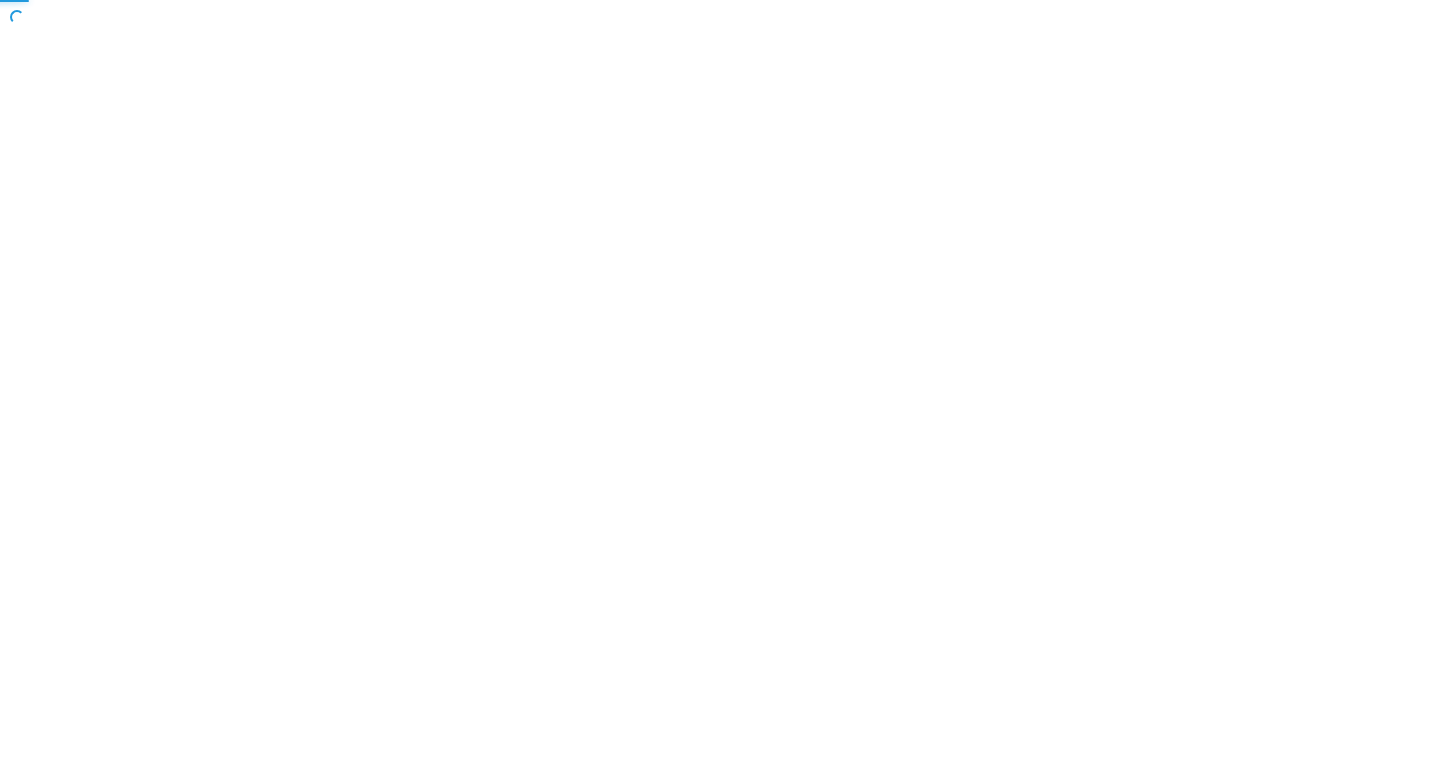 scroll, scrollTop: 0, scrollLeft: 0, axis: both 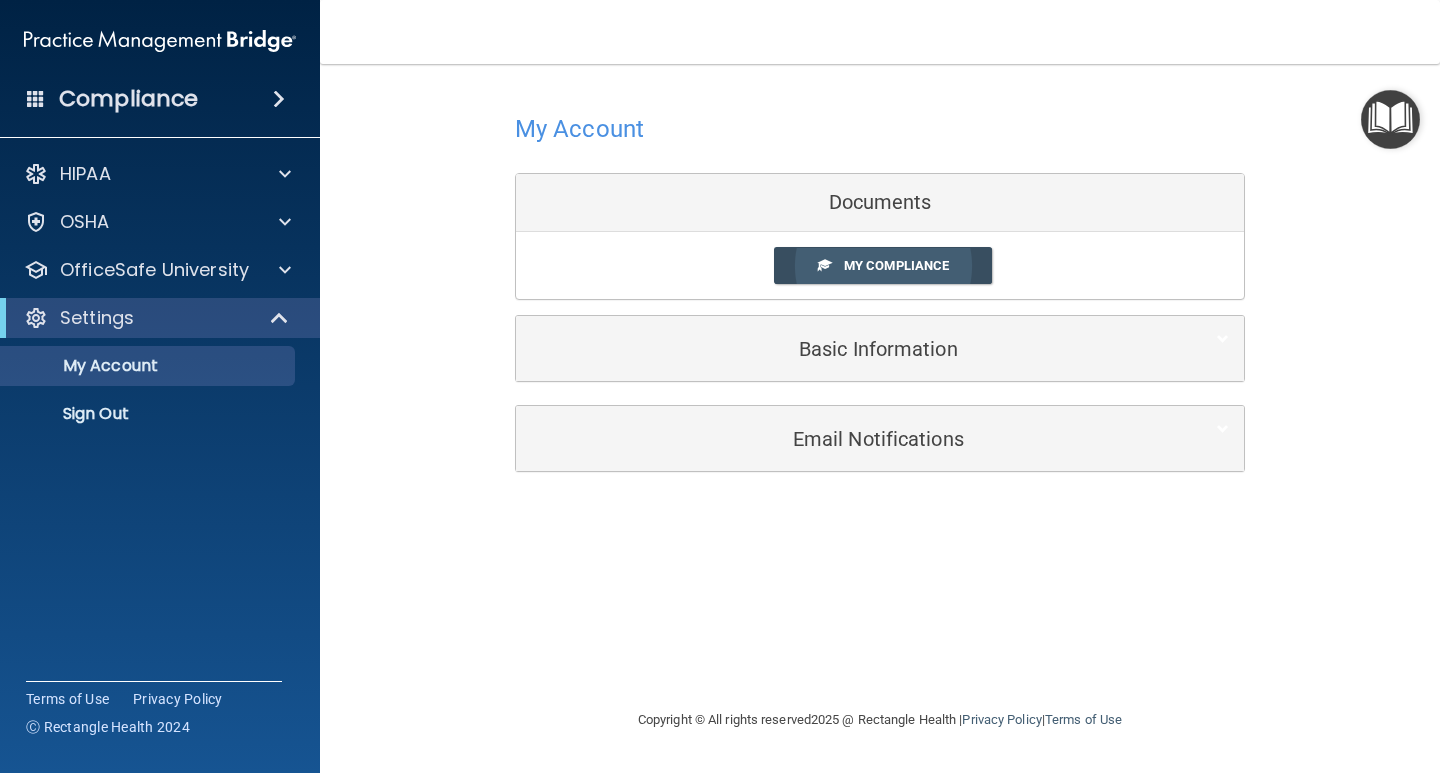 click on "My Compliance" at bounding box center [896, 265] 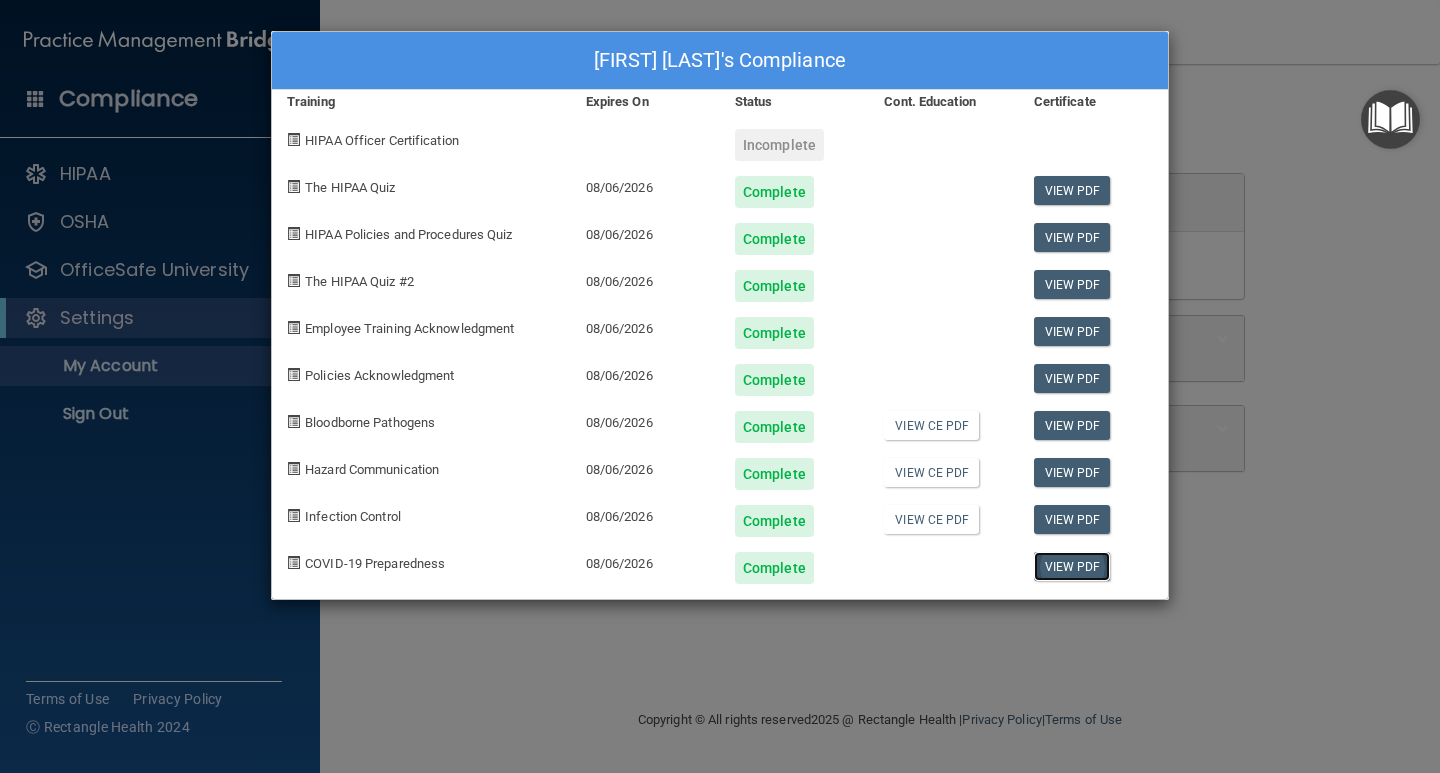 click on "View PDF" at bounding box center [1072, 566] 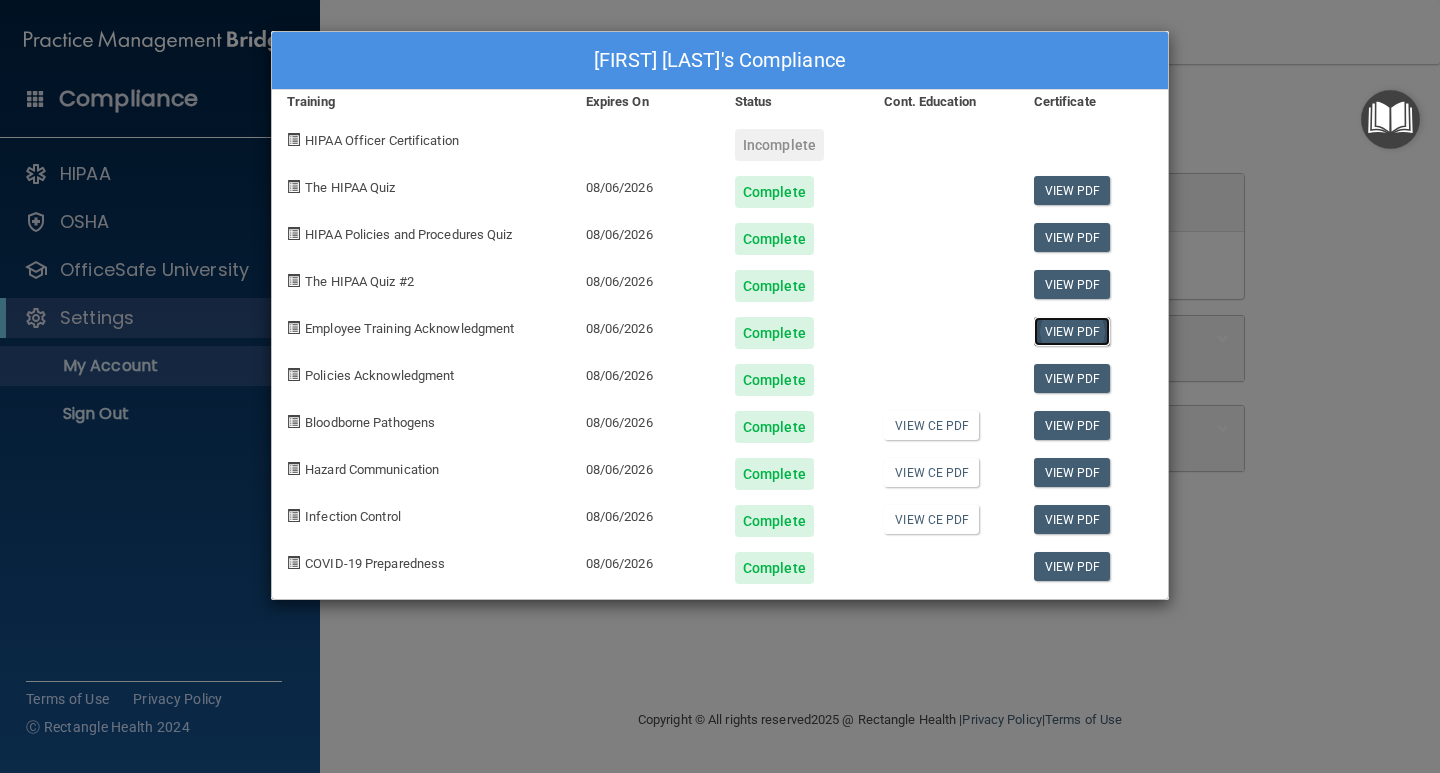 click on "View PDF" at bounding box center [1072, 331] 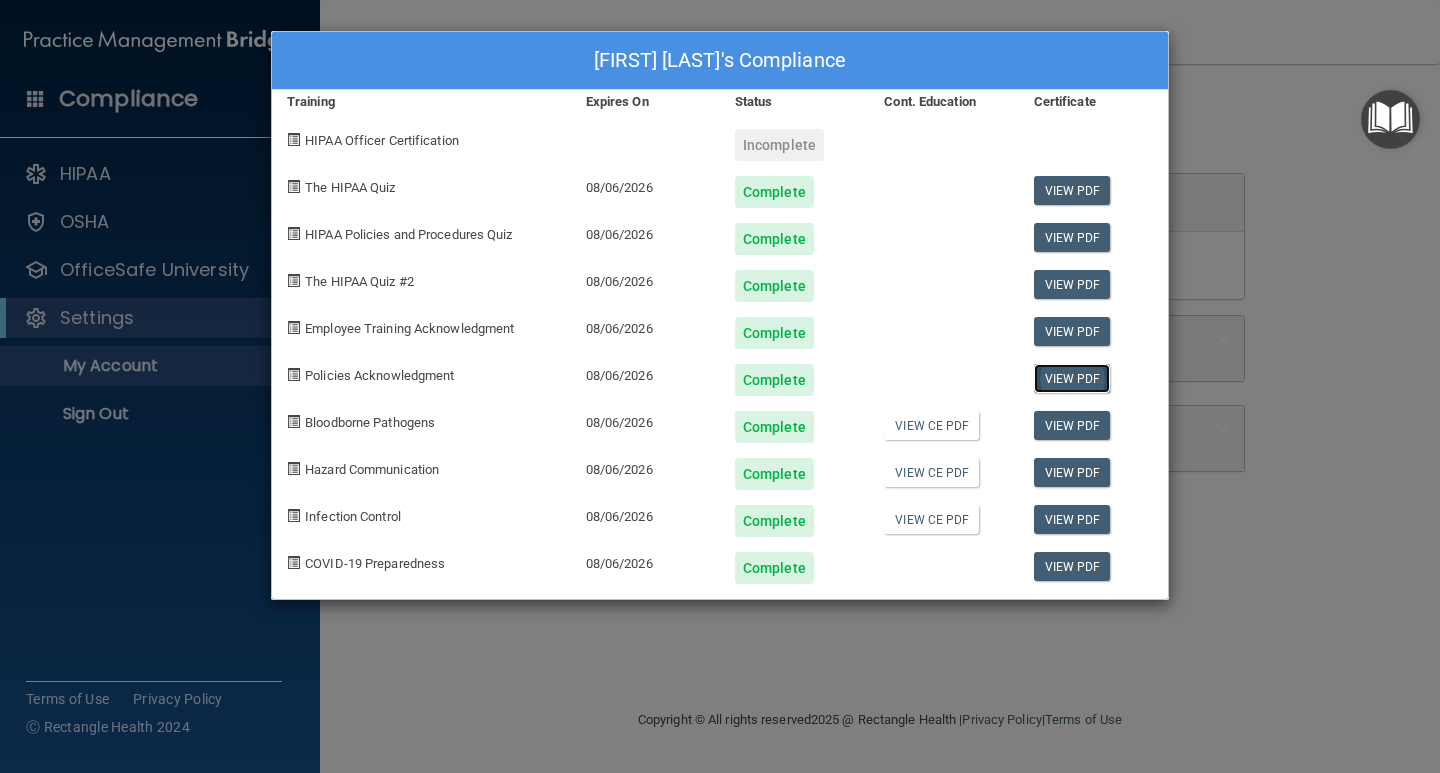 click on "View PDF" at bounding box center [1072, 378] 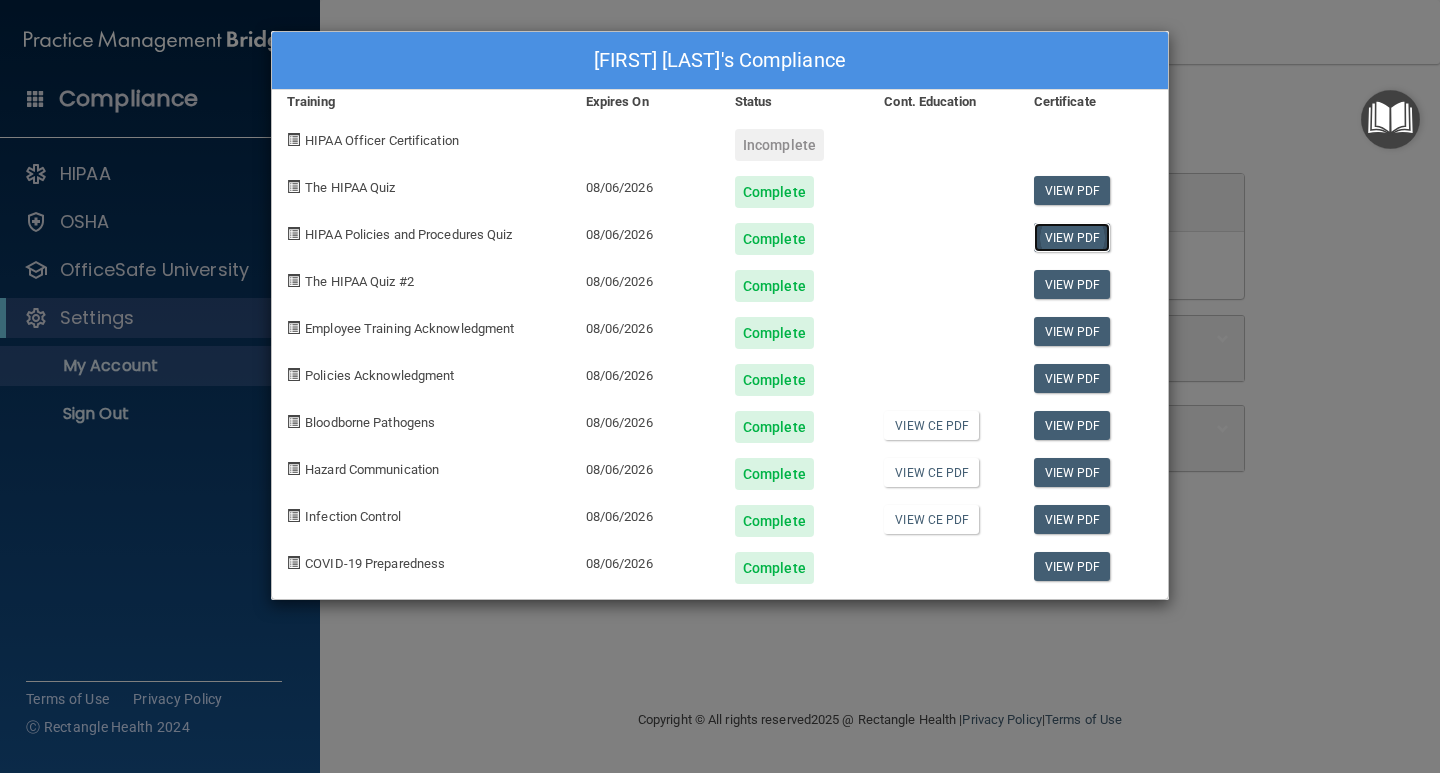 click on "View PDF" at bounding box center [1072, 237] 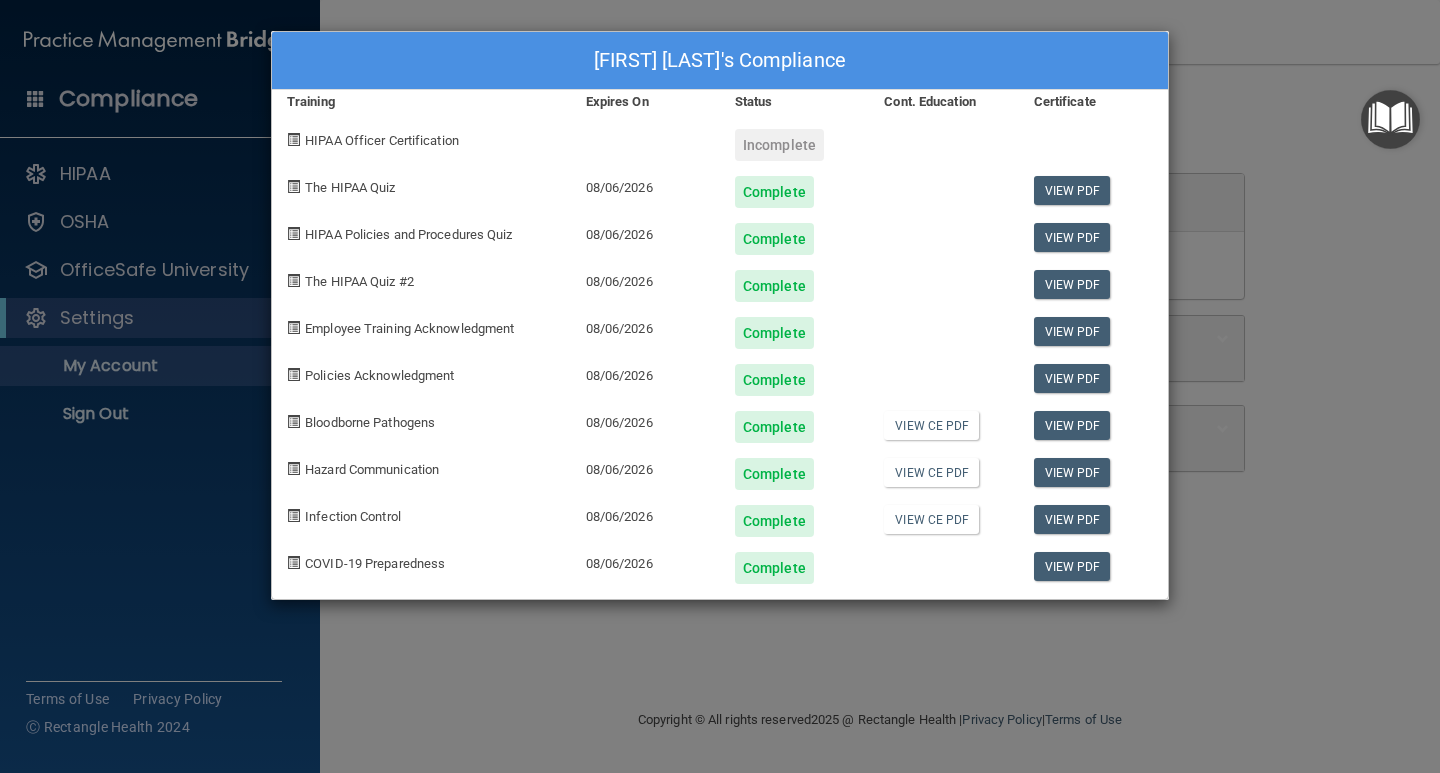 click at bounding box center [293, 139] 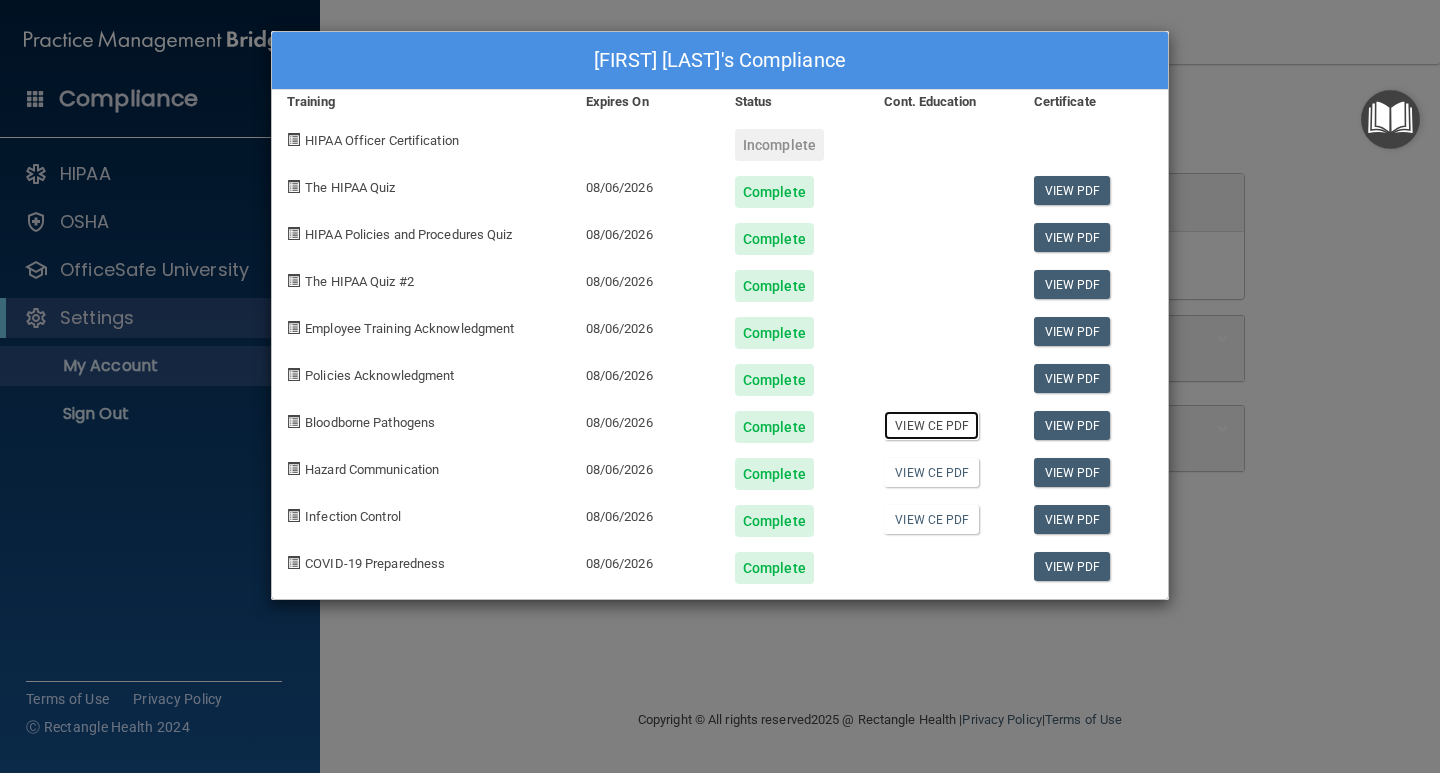 click on "View CE PDF" at bounding box center [931, 425] 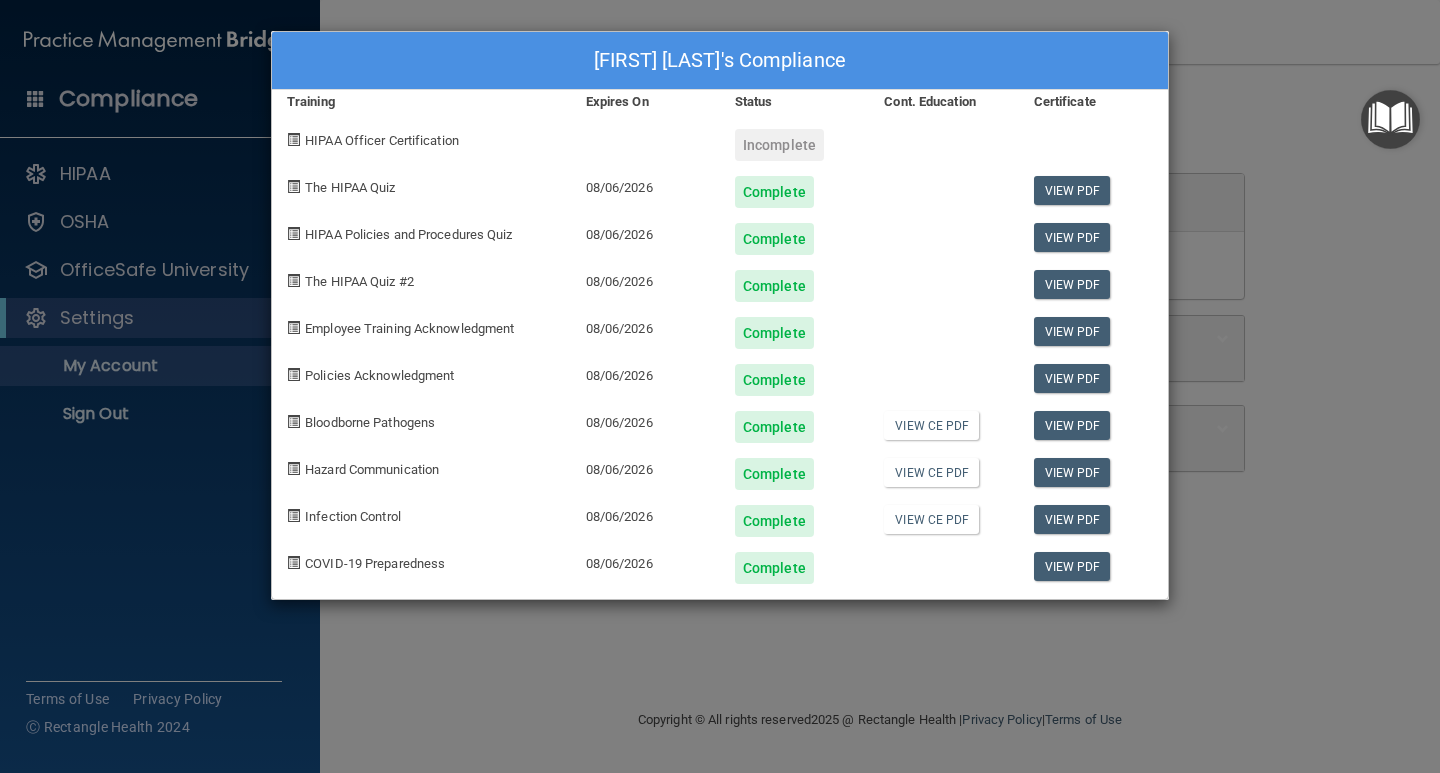 click on "HIPAA Officer Certification" at bounding box center [382, 140] 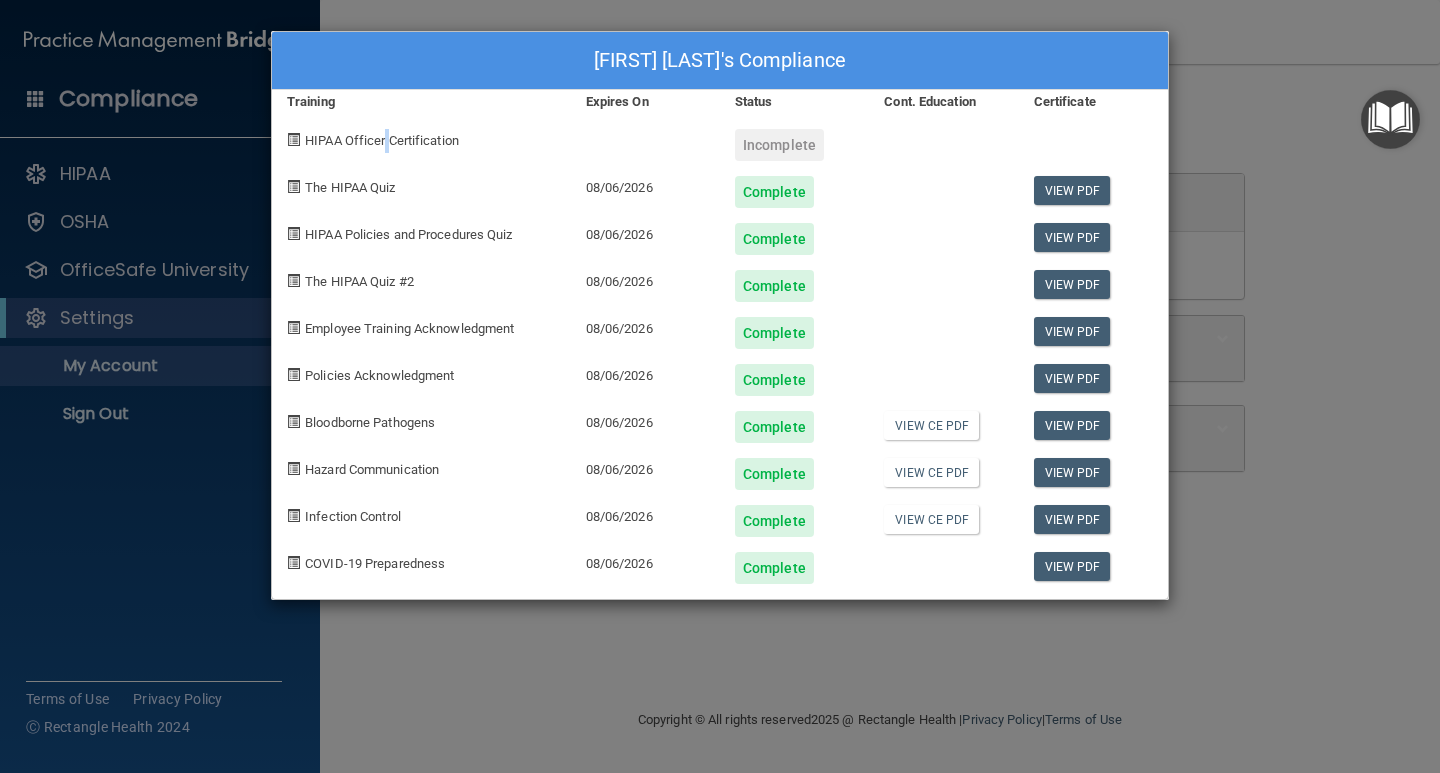 click on "HIPAA Officer Certification" at bounding box center [382, 140] 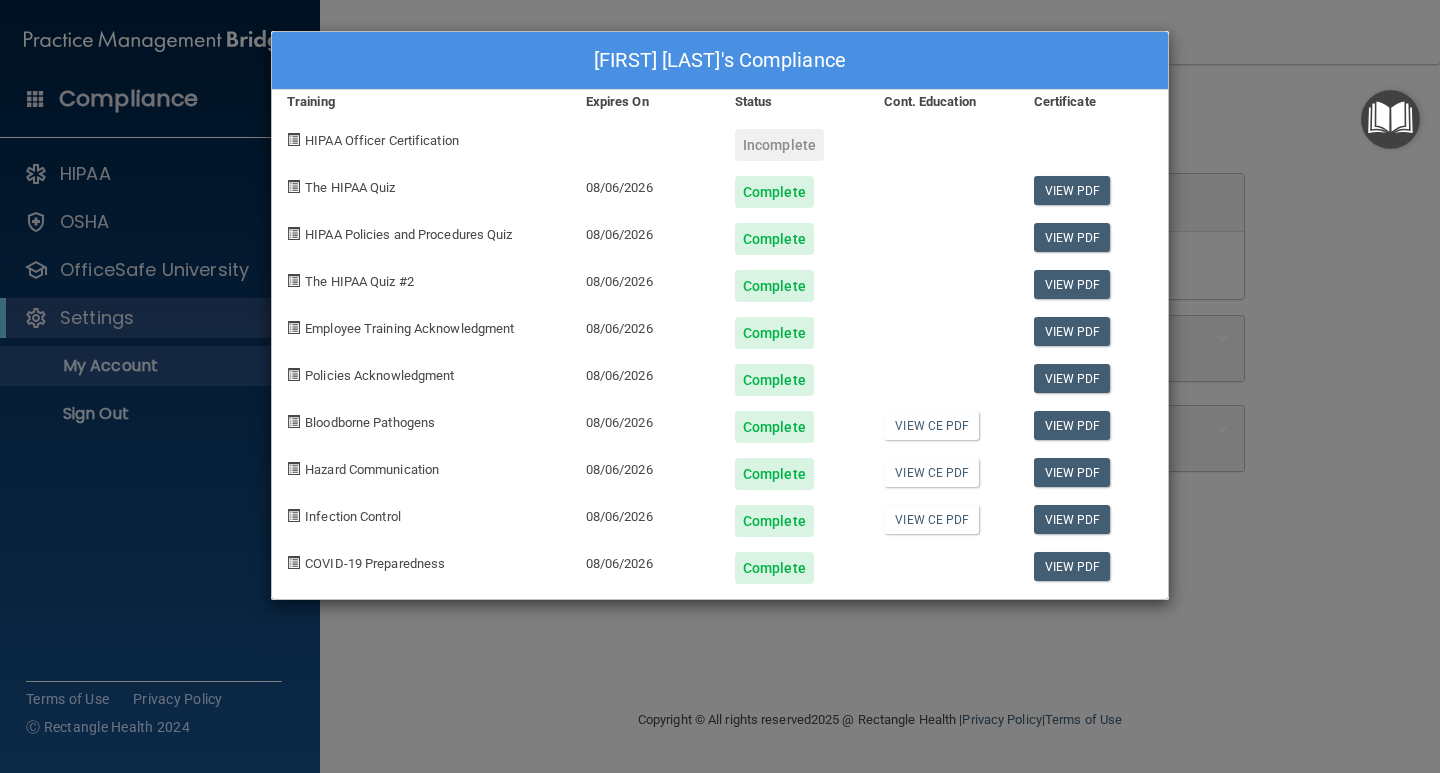 click on "Incomplete" at bounding box center (779, 145) 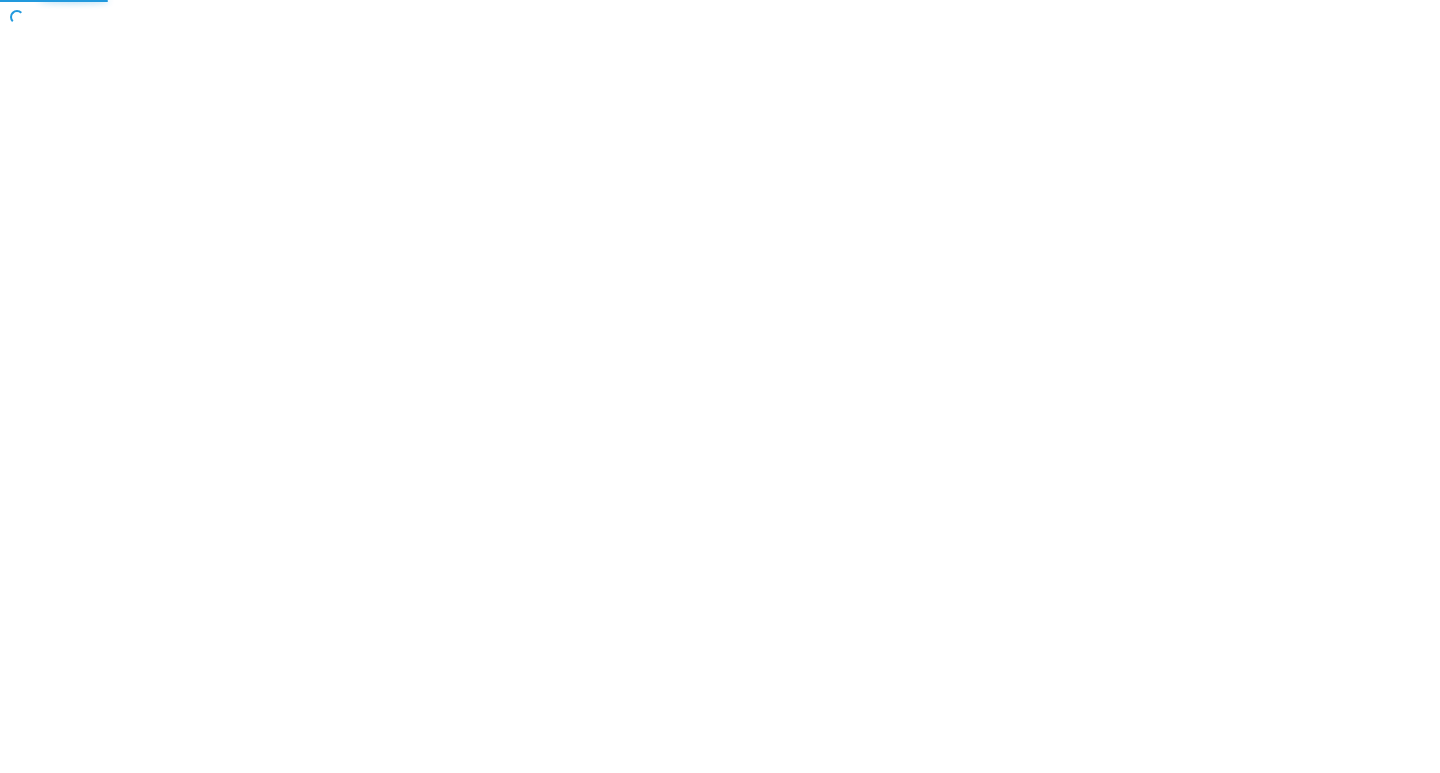 scroll, scrollTop: 0, scrollLeft: 0, axis: both 